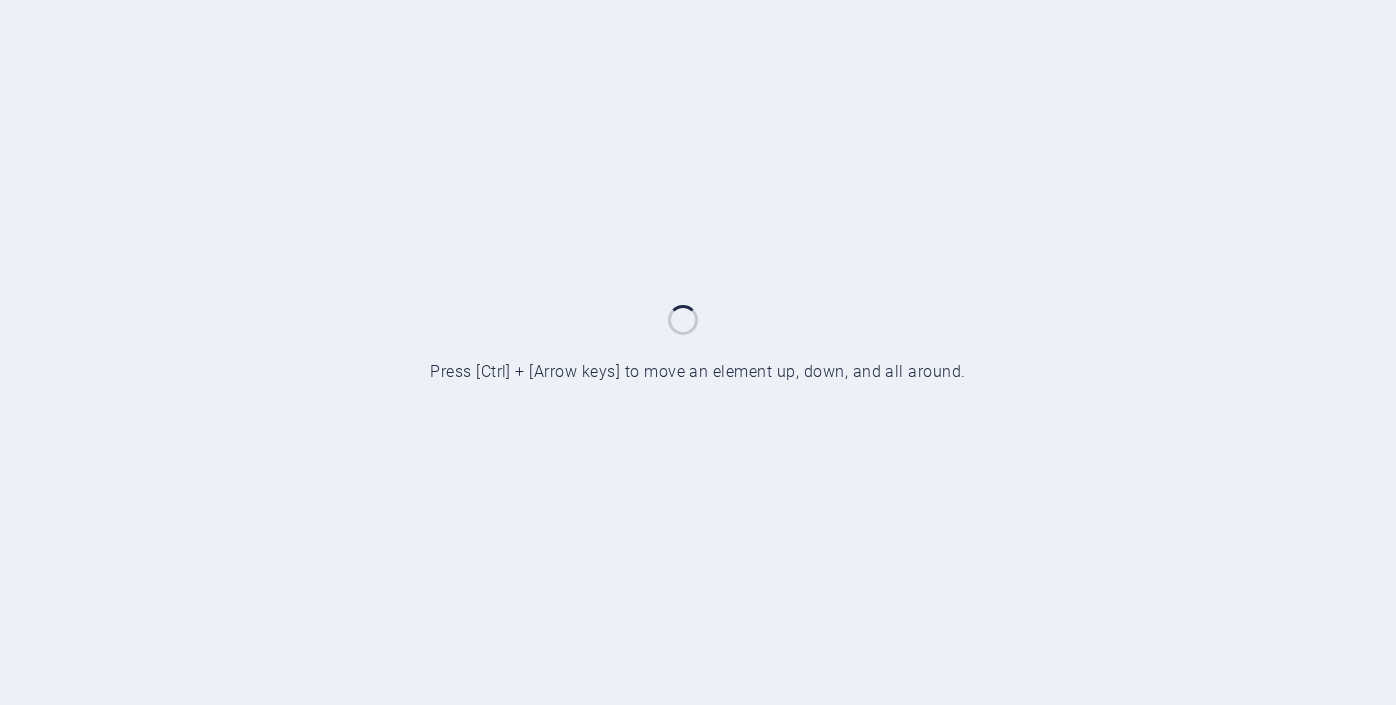 scroll, scrollTop: 0, scrollLeft: 0, axis: both 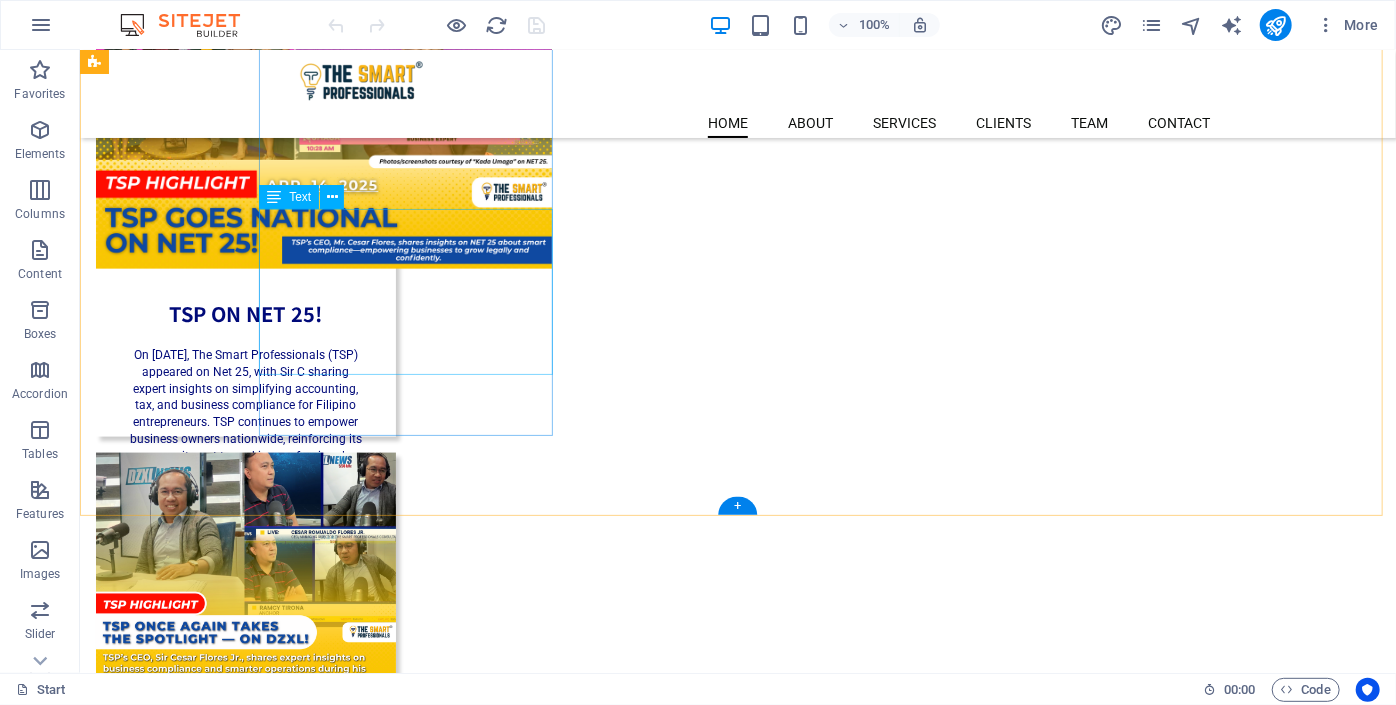 click on "On [DATE], The Smart Professionals (TSP) appeared on Net 25, with Sir C sharing expert insights on simplifying accounting, tax, and business compliance for Filipino entrepreneurs. TSP continues to empower business owners nationwide, reinforcing its commitment to making professional services accessible and straightforward." at bounding box center (245, 428) 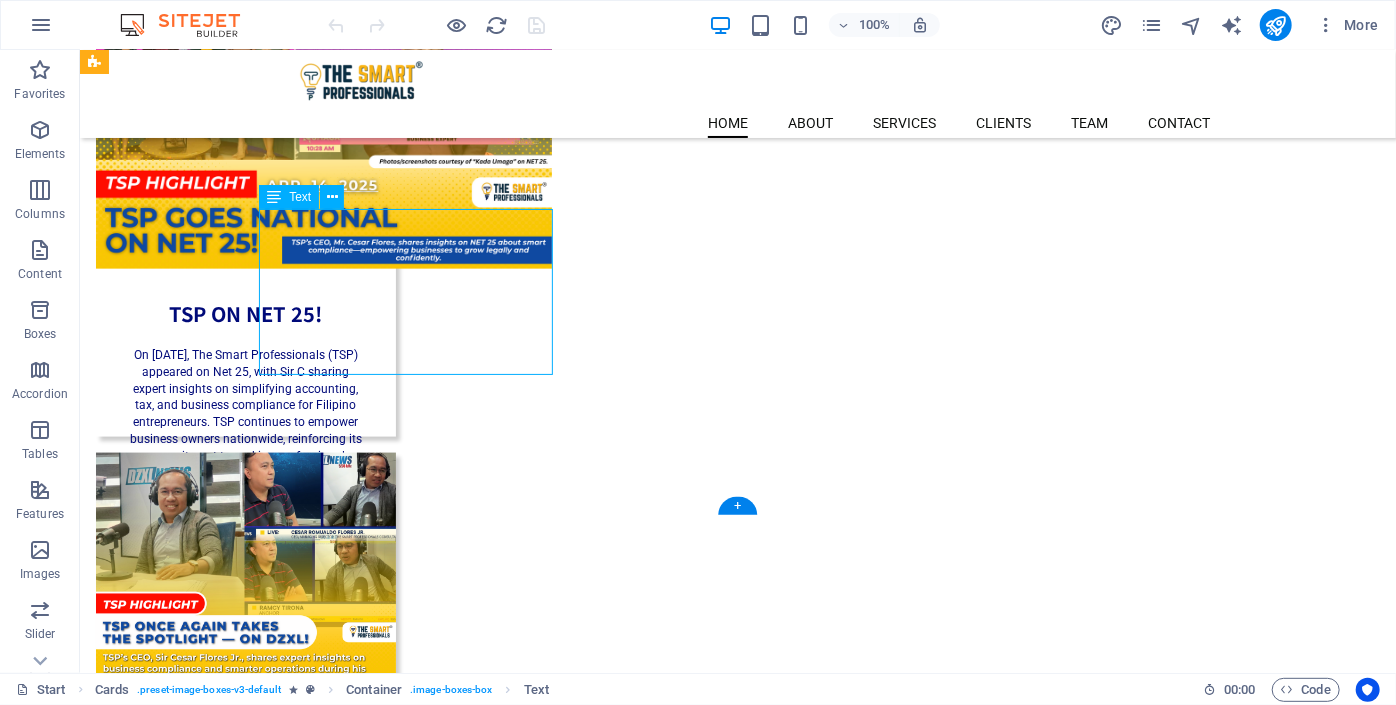 click on "On [DATE], The Smart Professionals (TSP) appeared on Net 25, with Sir C sharing expert insights on simplifying accounting, tax, and business compliance for Filipino entrepreneurs. TSP continues to empower business owners nationwide, reinforcing its commitment to making professional services accessible and straightforward." at bounding box center [245, 428] 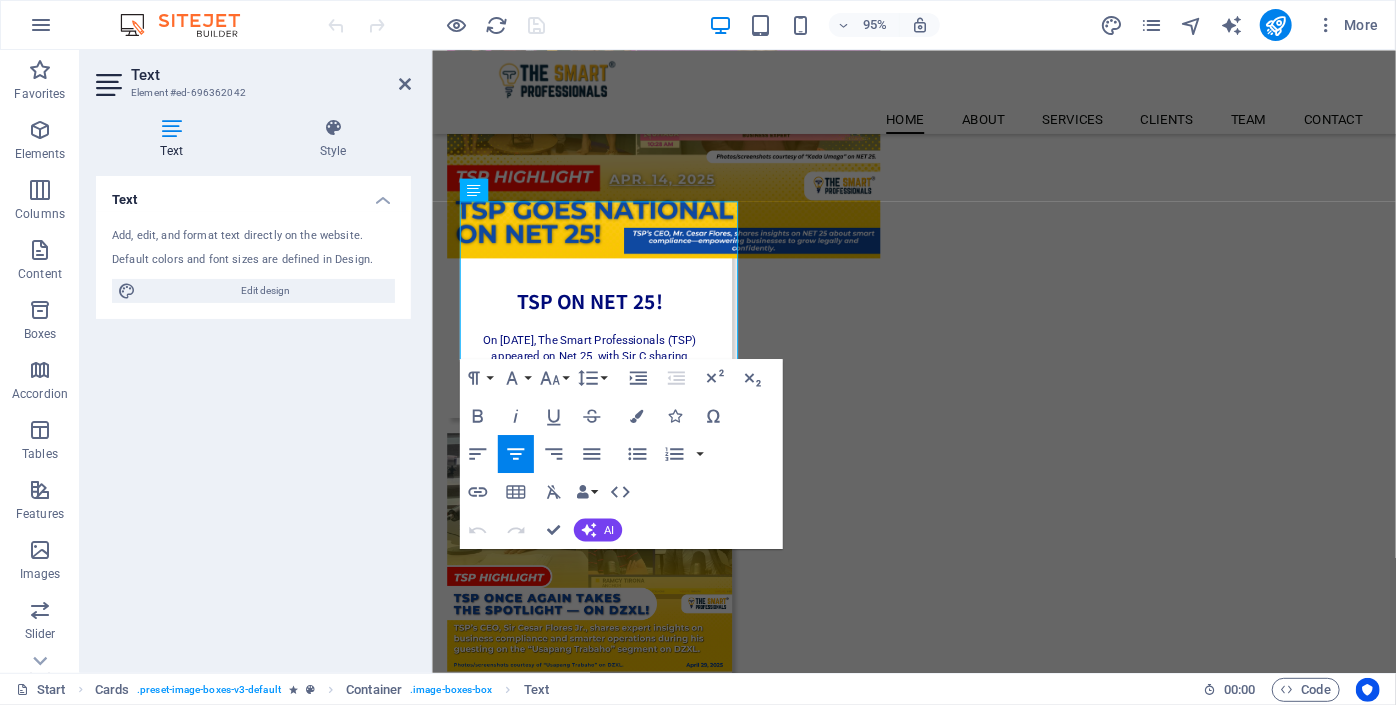 scroll, scrollTop: 1223, scrollLeft: 0, axis: vertical 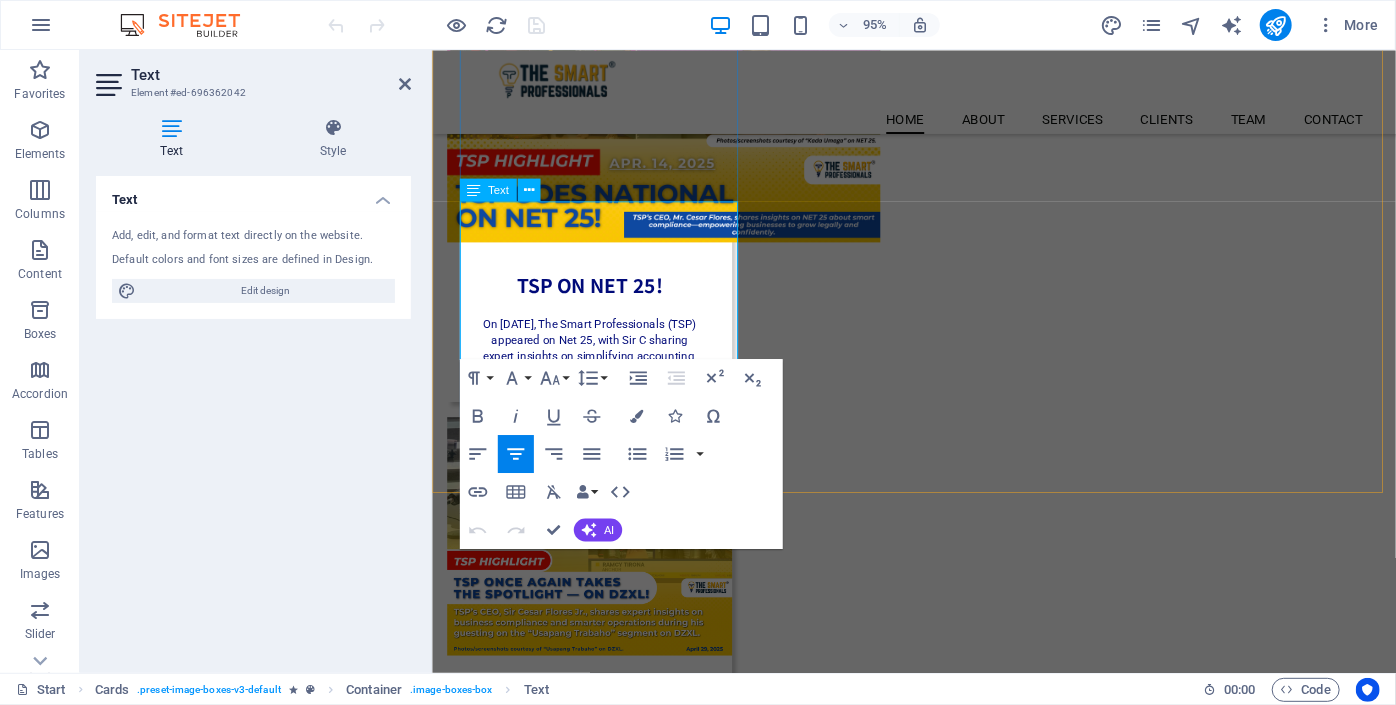 copy on "On [DATE], The Smart Professionals (TSP) appeared on Net 25, with Sir C sharing expert insights on simplifying accounting, tax, and business compliance for Filipino entrepreneurs. TSP continues to empower business owners nationwide, reinforcing its commitment to making professional services accessible and straightforward." 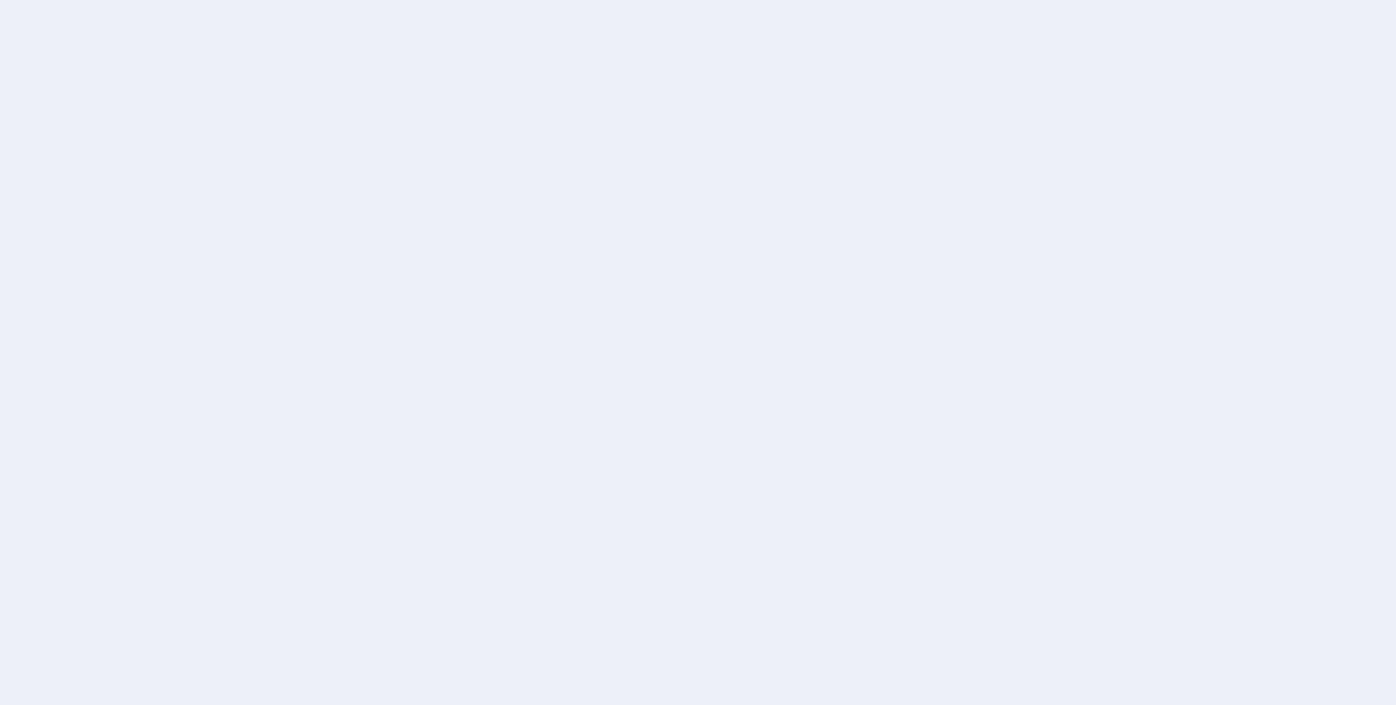 scroll, scrollTop: 0, scrollLeft: 0, axis: both 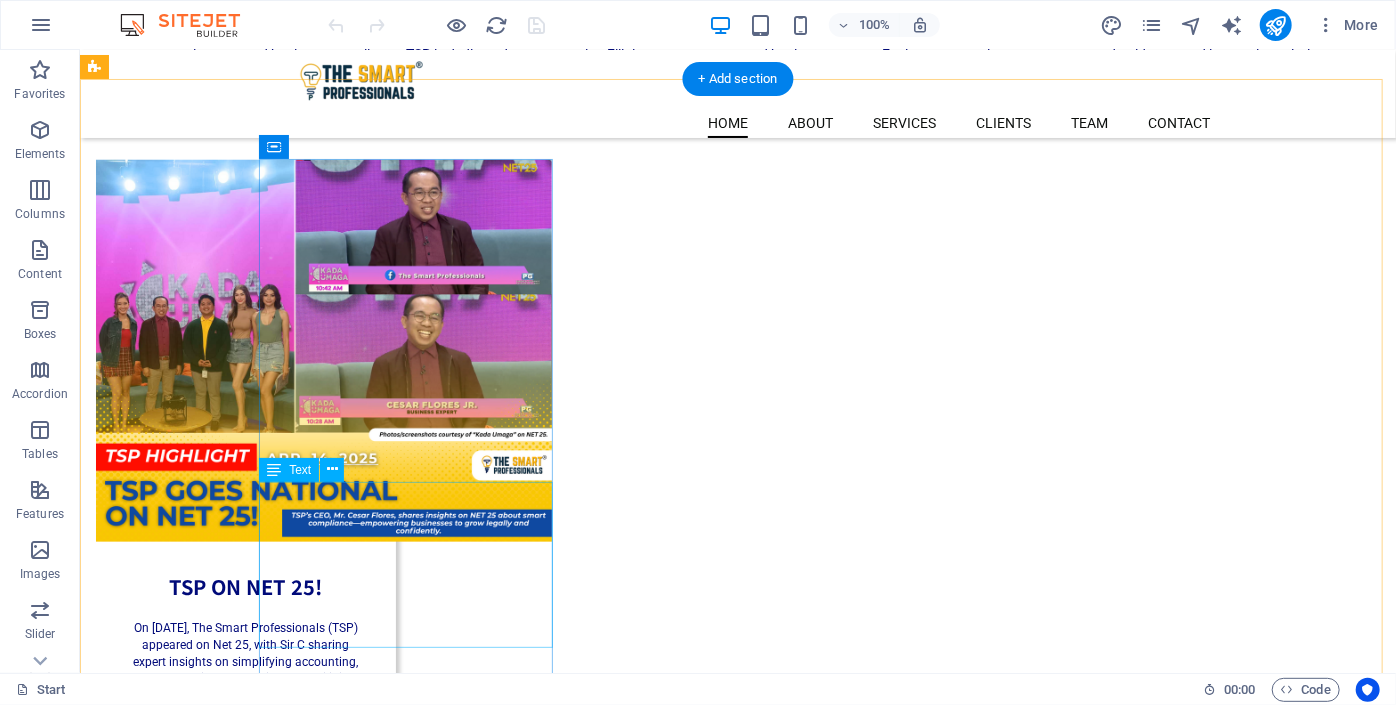 click on "On [DATE], The Smart Professionals (TSP) appeared on Net 25, with Sir C sharing expert insights on simplifying accounting, tax, and business compliance for Filipino entrepreneurs. TSP continues to empower business owners nationwide, reinforcing its commitment to making professional services accessible and straightforward." at bounding box center (245, 701) 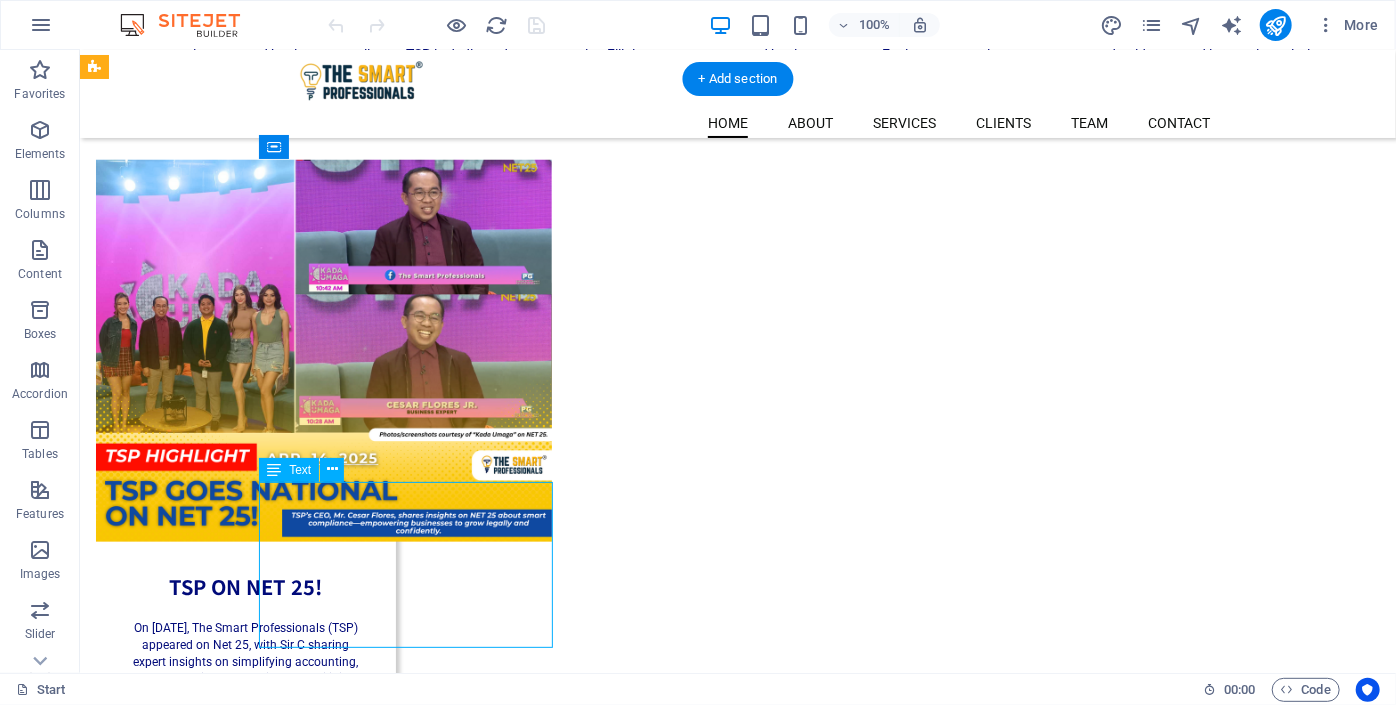 click on "On [DATE], The Smart Professionals (TSP) appeared on Net 25, with Sir C sharing expert insights on simplifying accounting, tax, and business compliance for Filipino entrepreneurs. TSP continues to empower business owners nationwide, reinforcing its commitment to making professional services accessible and straightforward." at bounding box center (245, 701) 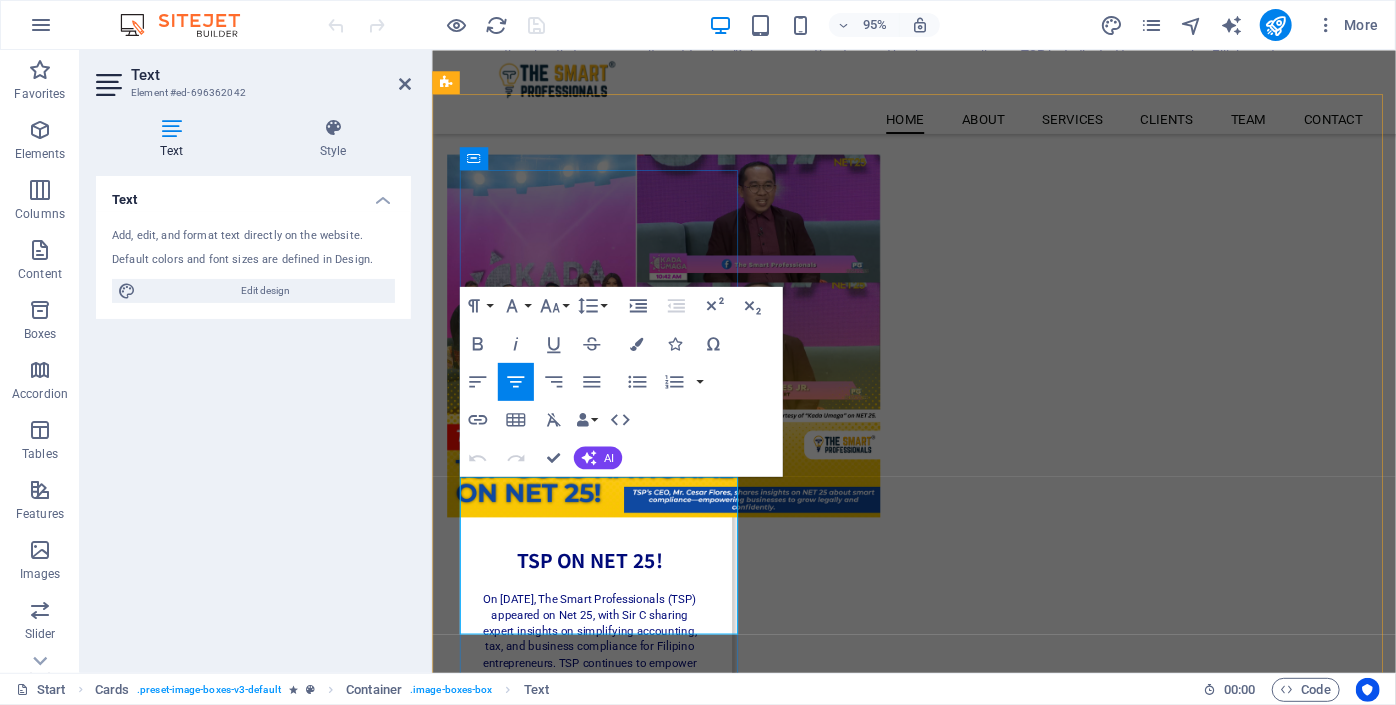 copy on "On [DATE], The Smart Professionals (TSP) appeared on Net 25, with Sir C sharing expert insights on simplifying accounting, tax, and business compliance for Filipino entrepreneurs. TSP continues to empower business owners nationwide, reinforcing its commitment to making professional services accessible and straightforward." 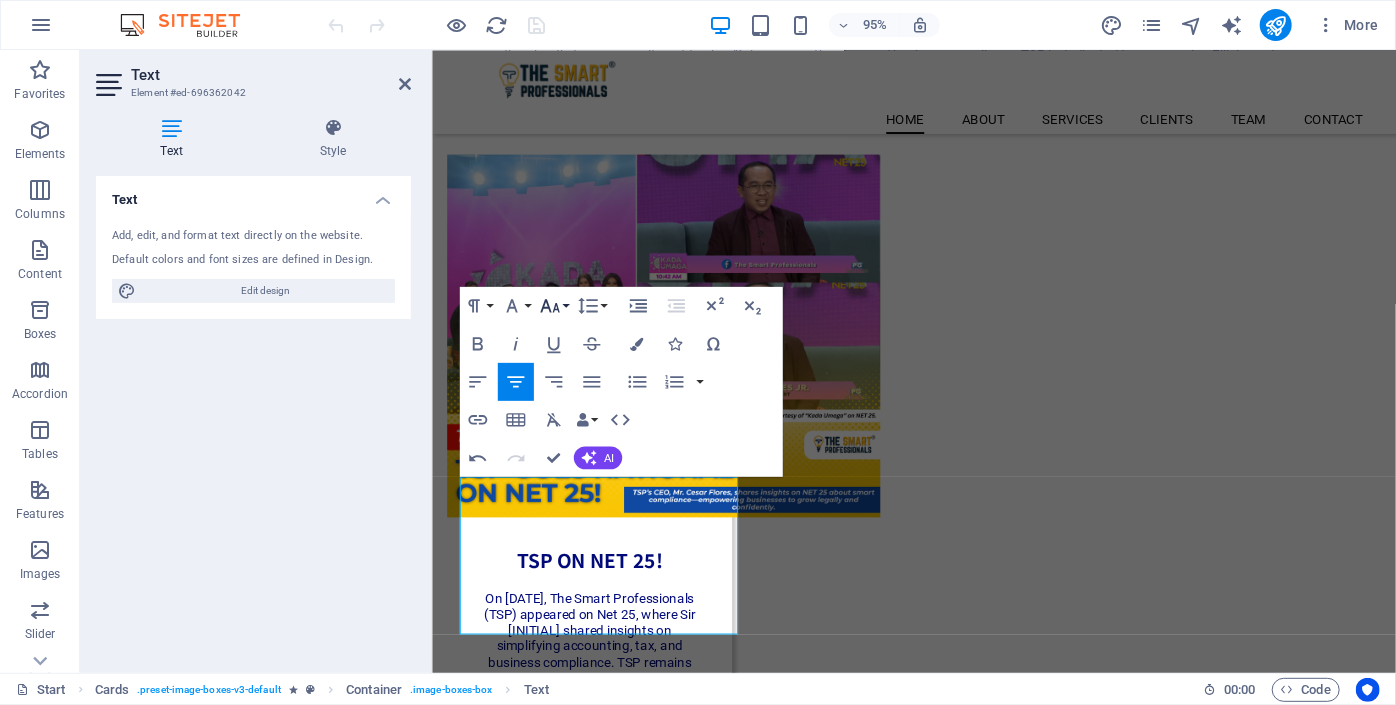 click on "Font Size" at bounding box center [553, 305] 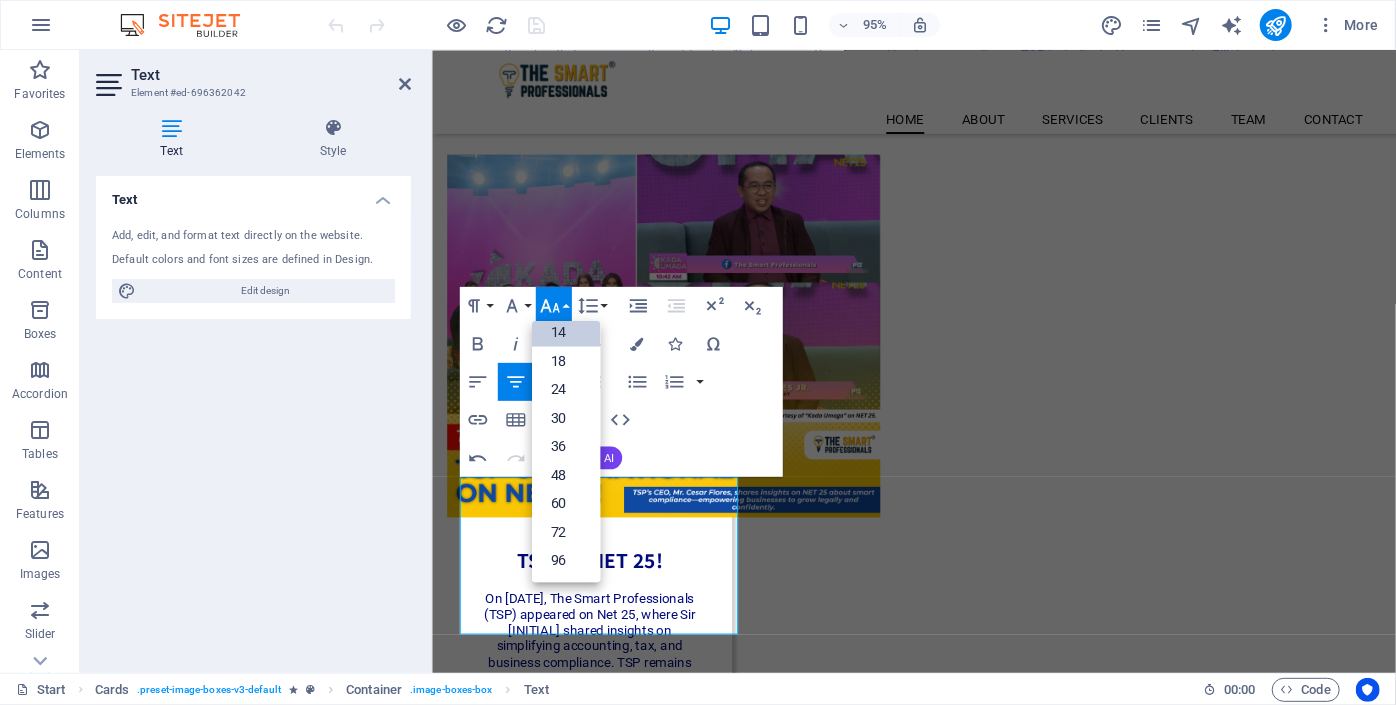 scroll, scrollTop: 0, scrollLeft: 0, axis: both 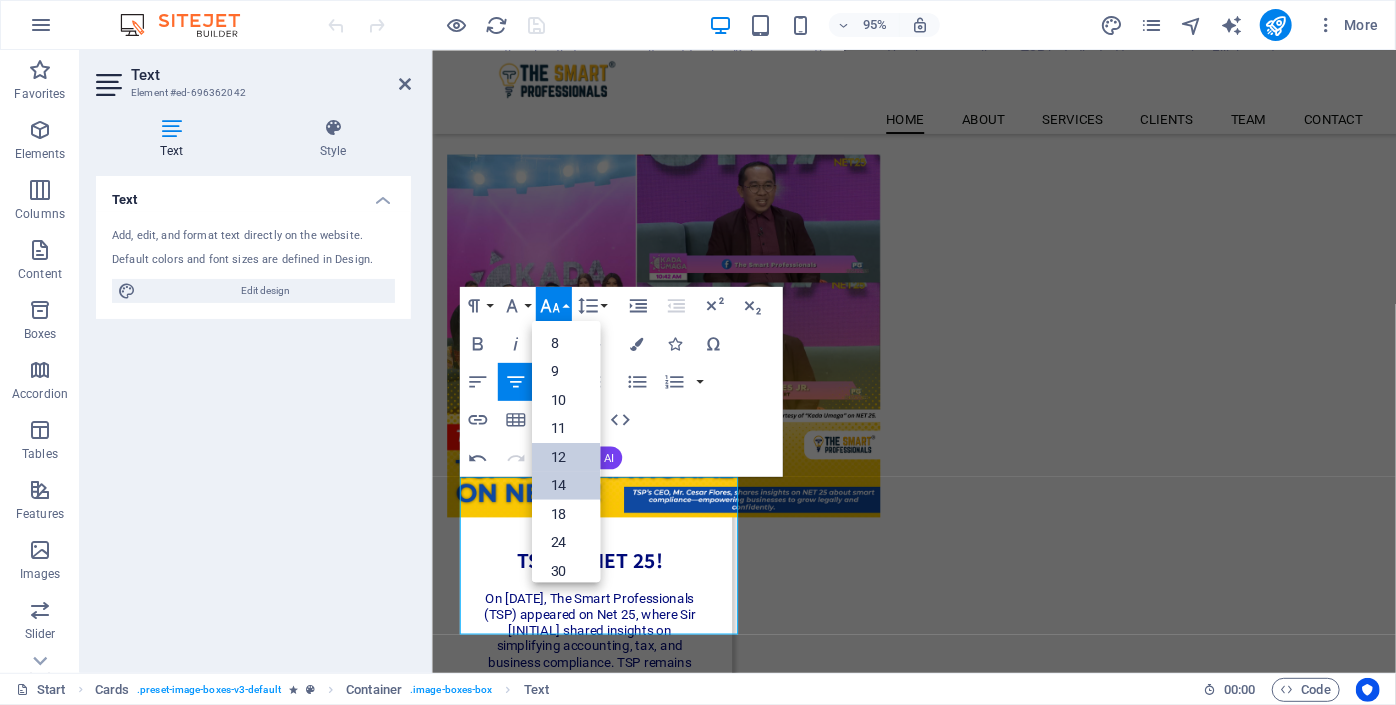 click on "12" at bounding box center [565, 456] 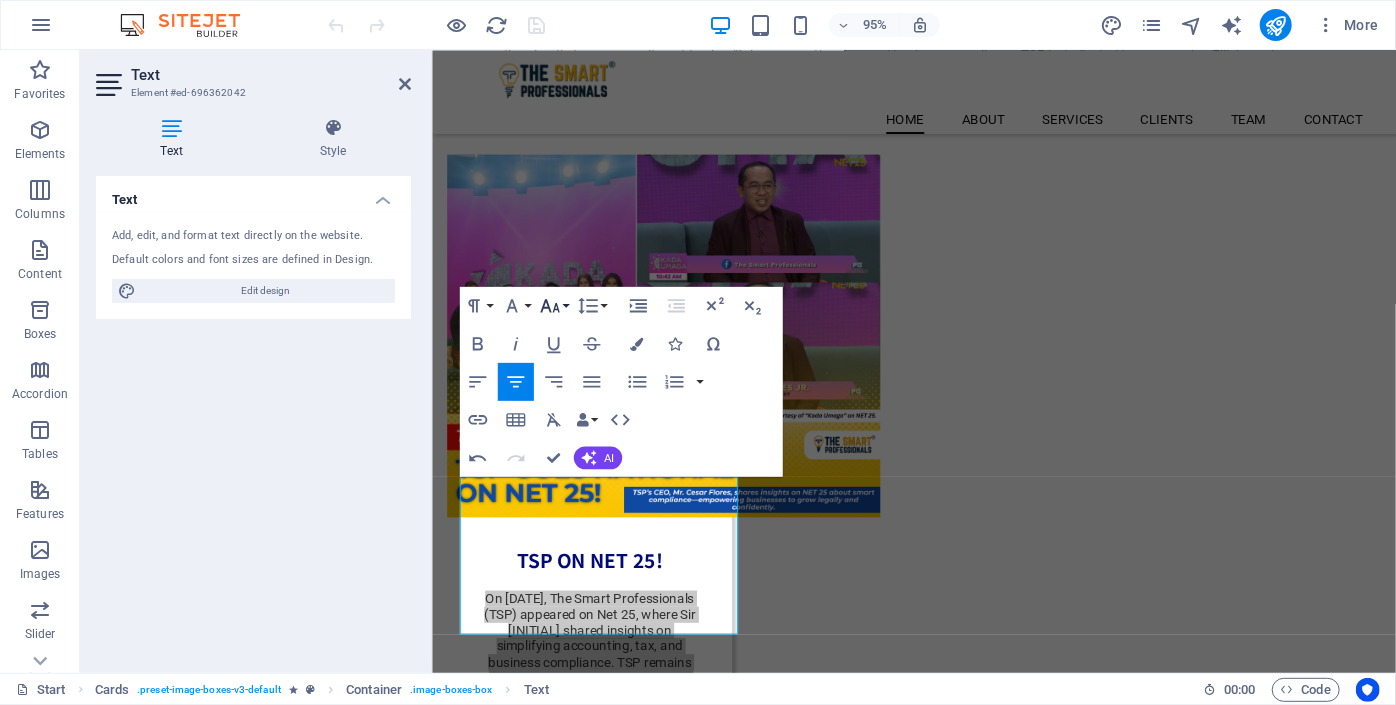 click 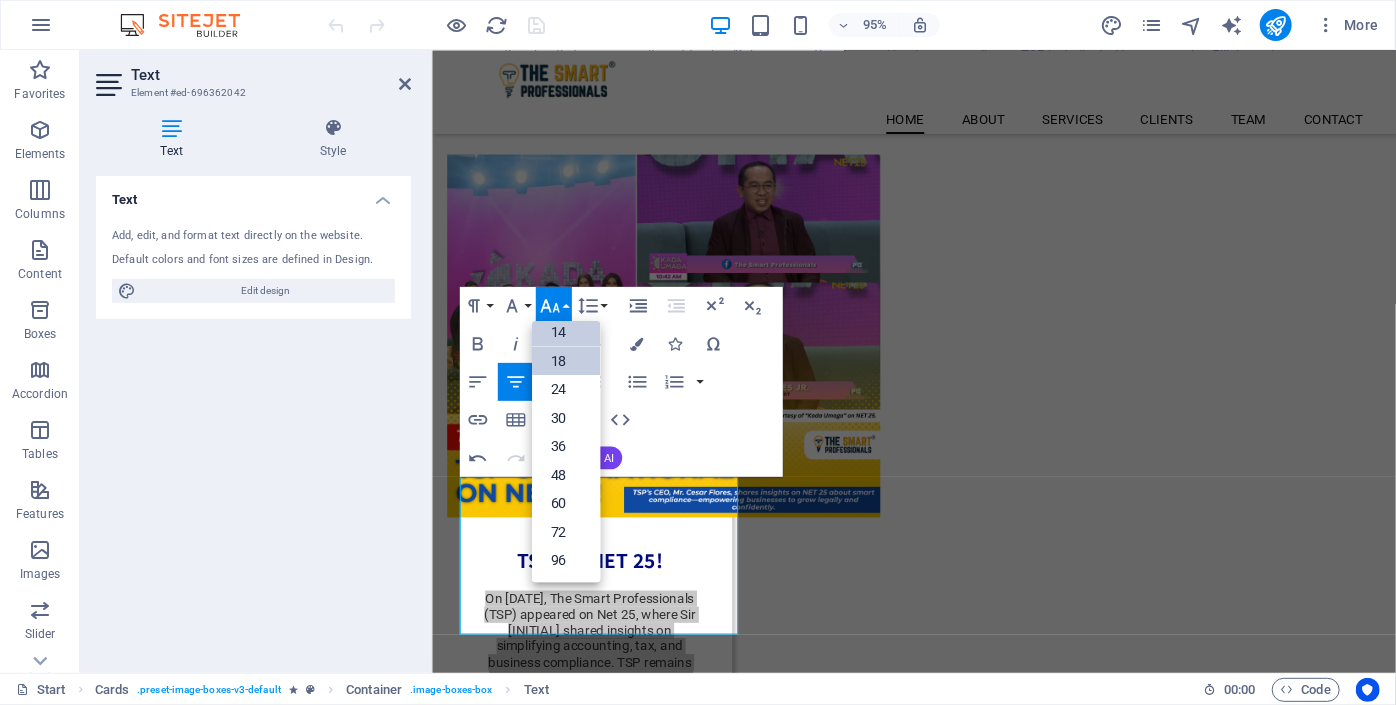 scroll, scrollTop: 0, scrollLeft: 0, axis: both 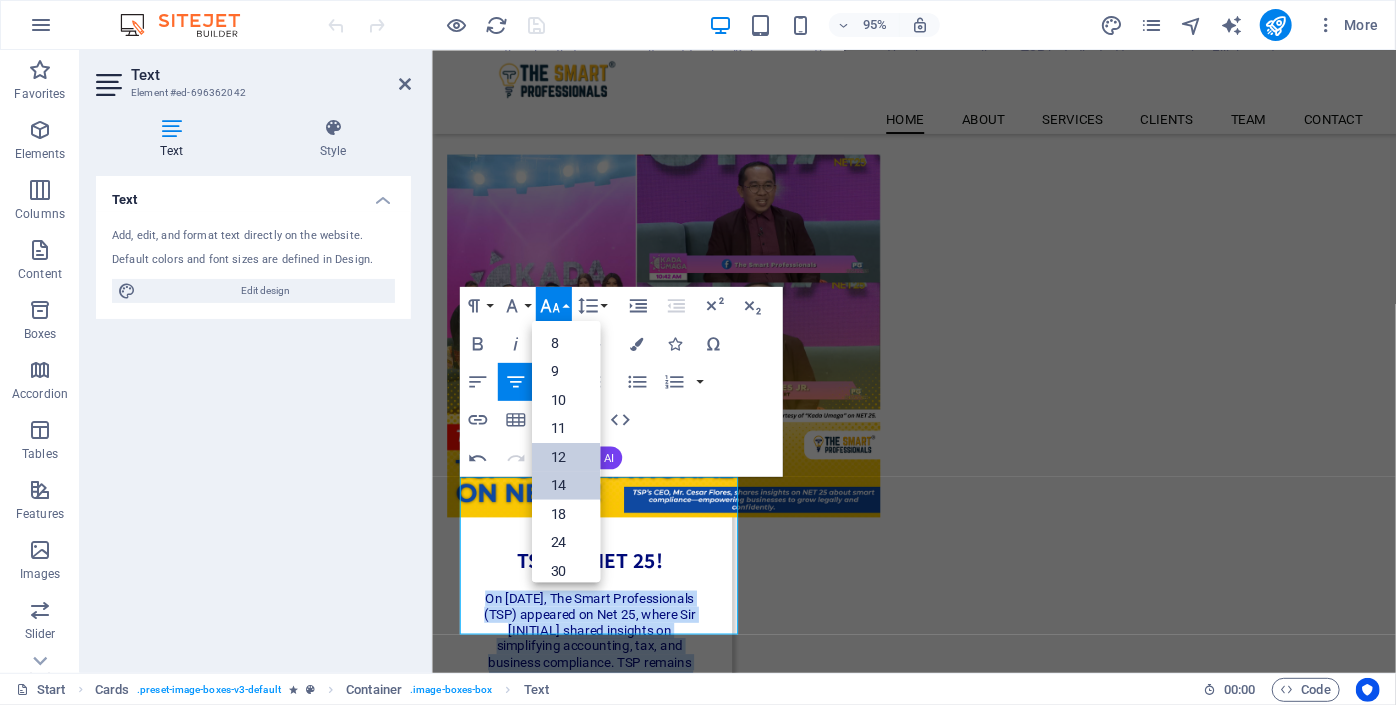 click on "12" at bounding box center (565, 456) 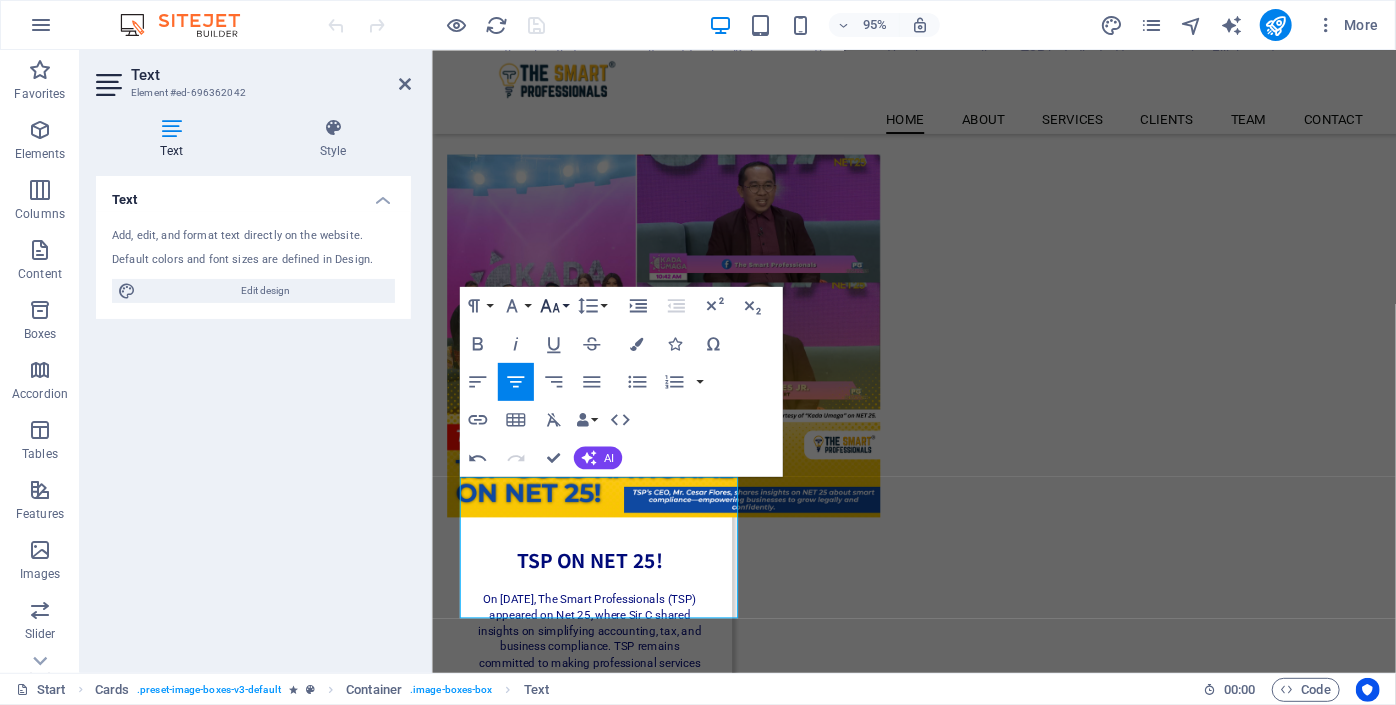 click on "Font Size" at bounding box center [553, 305] 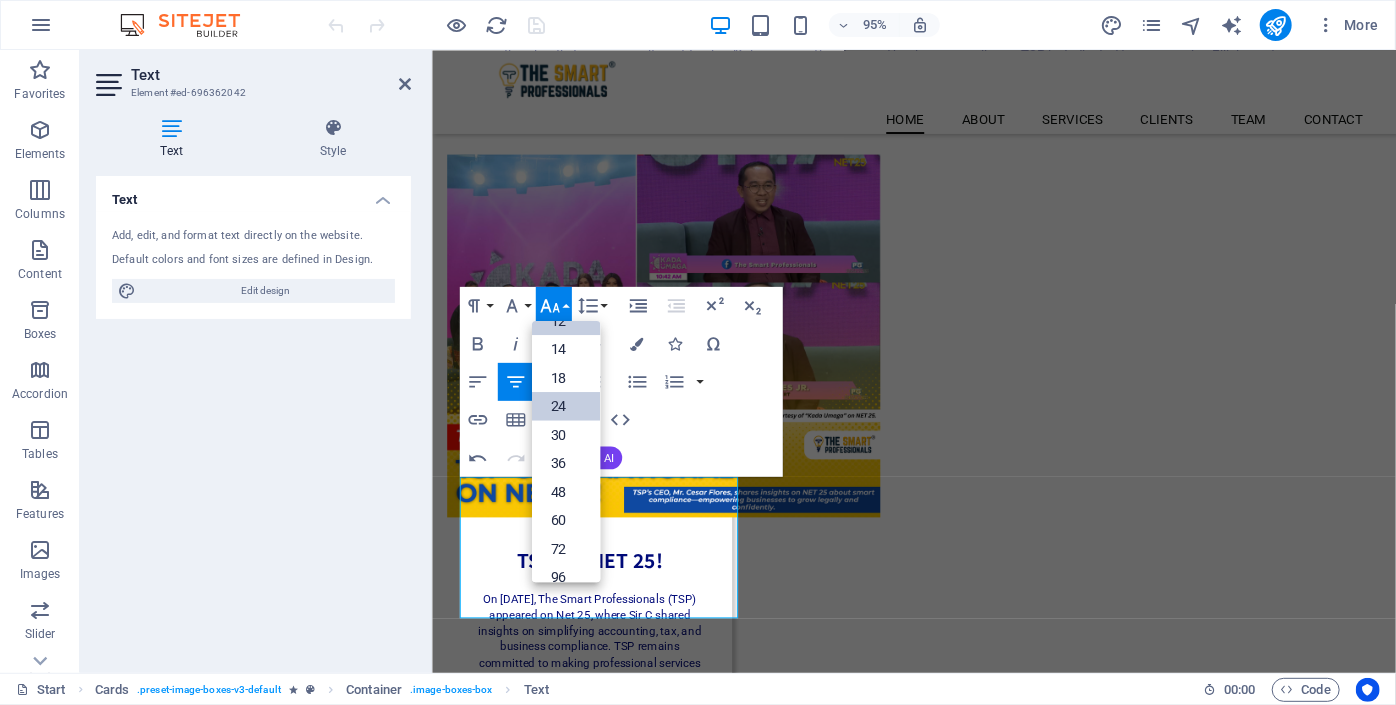 scroll, scrollTop: 0, scrollLeft: 0, axis: both 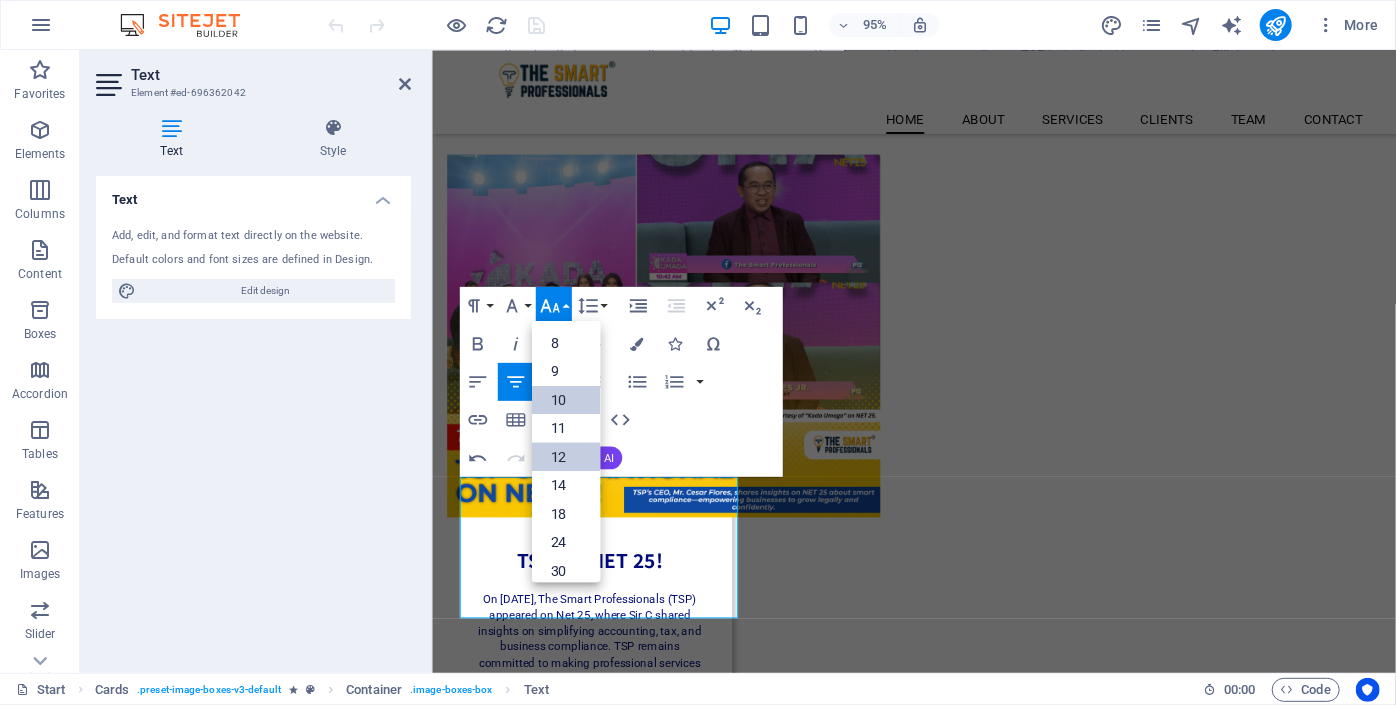 click on "10" at bounding box center (565, 399) 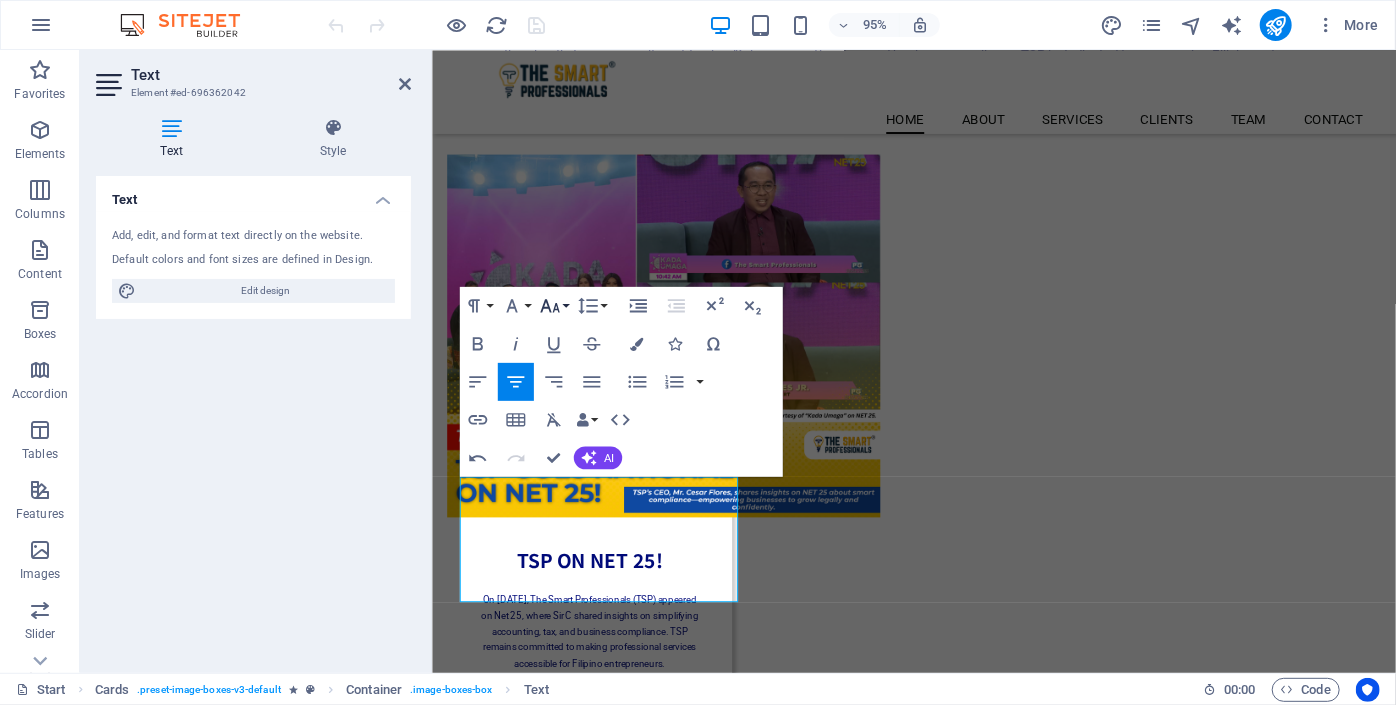 click 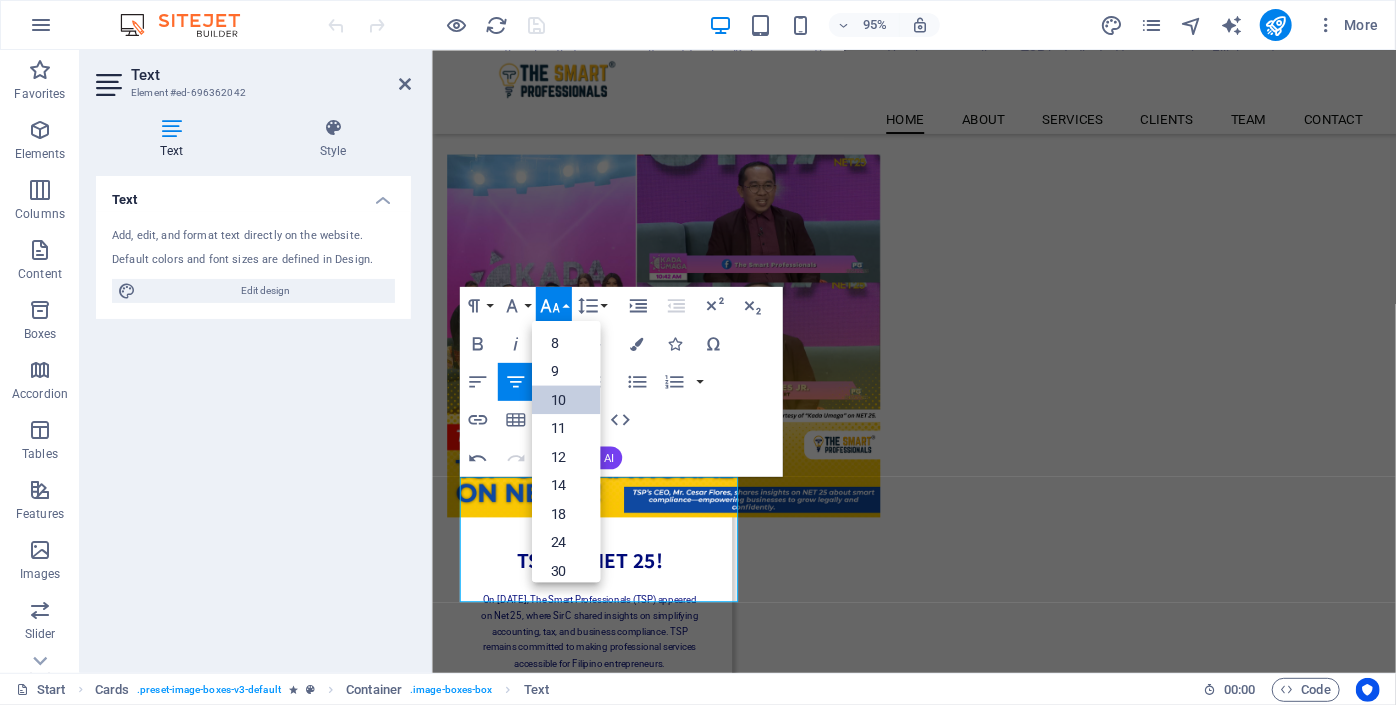 scroll, scrollTop: 82, scrollLeft: 0, axis: vertical 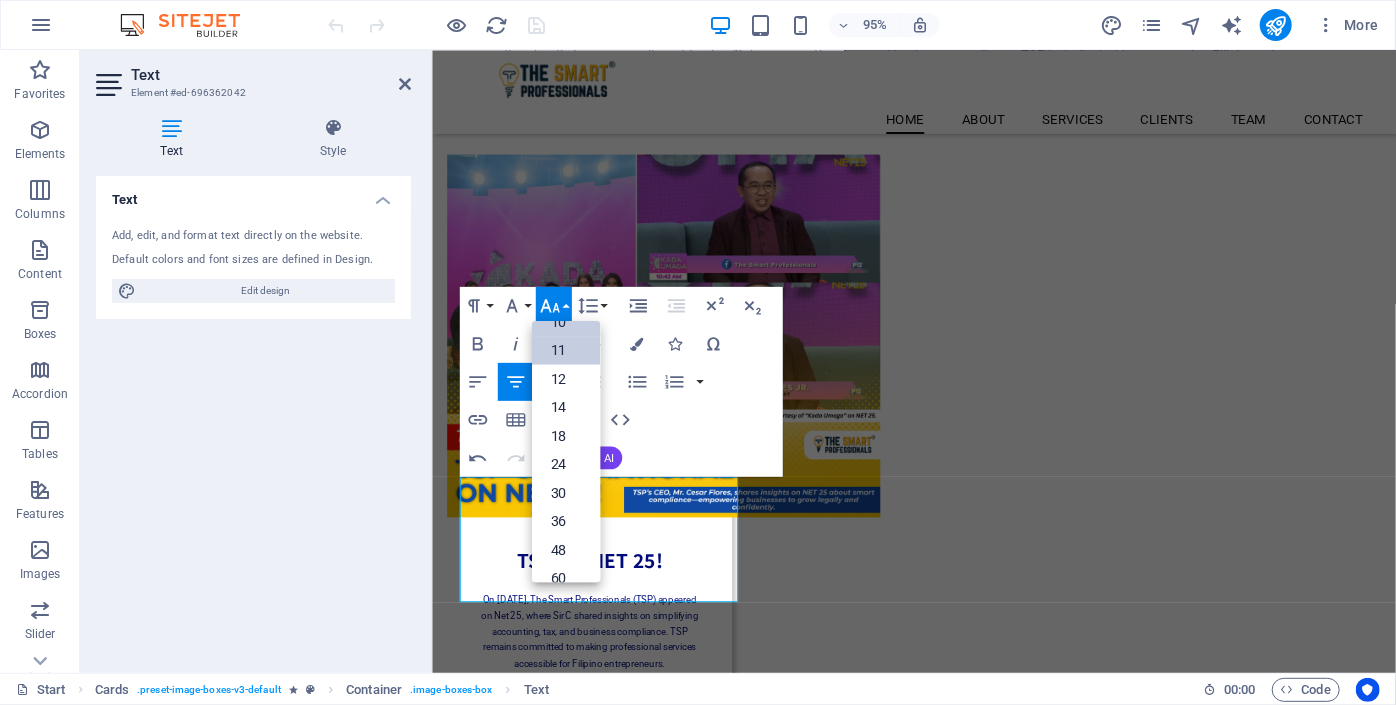 click on "11" at bounding box center [565, 350] 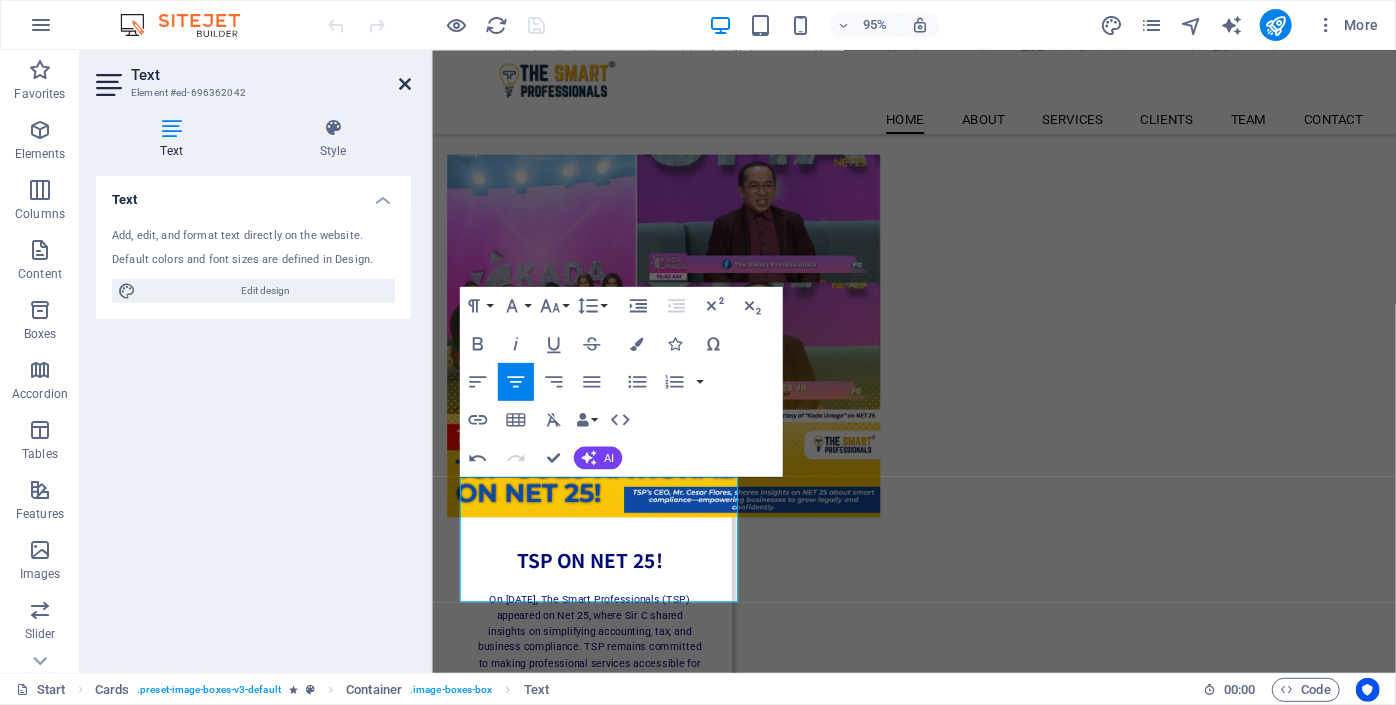 click at bounding box center [405, 84] 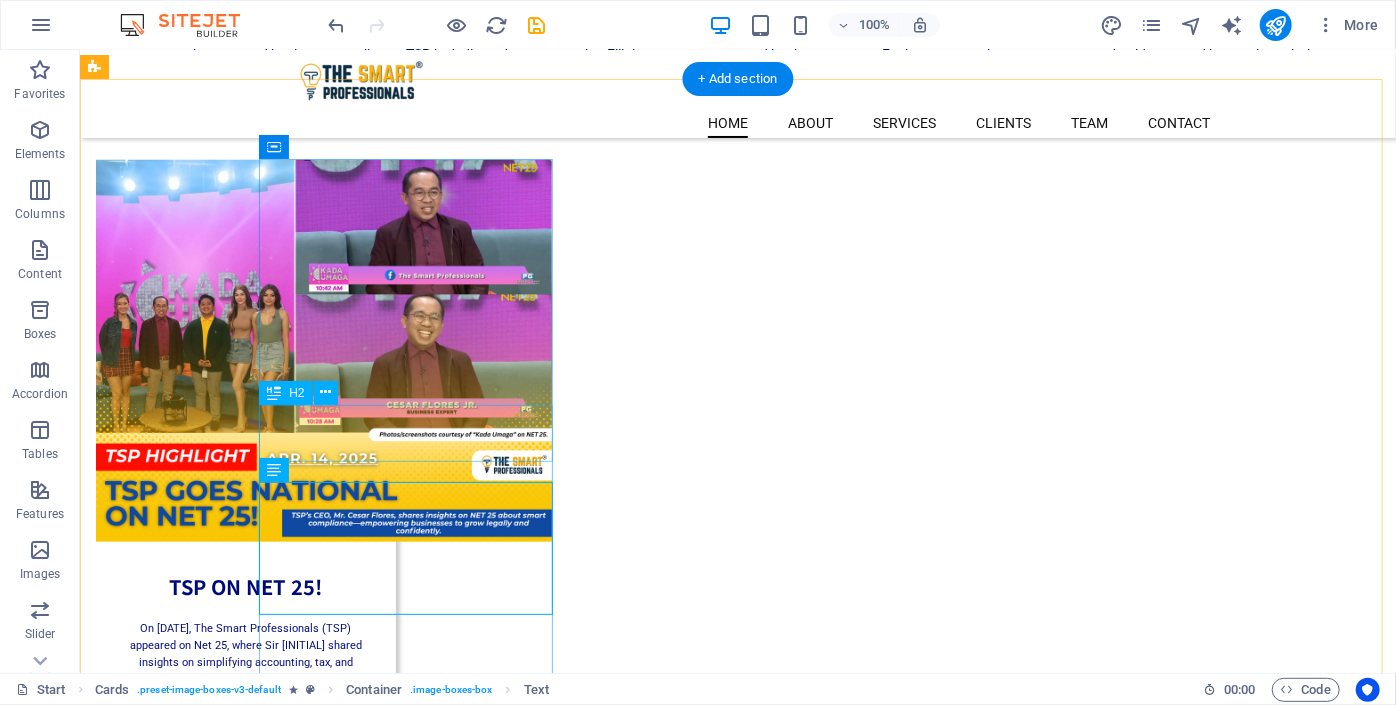 click on "TSP ON NET 25!" at bounding box center [245, 569] 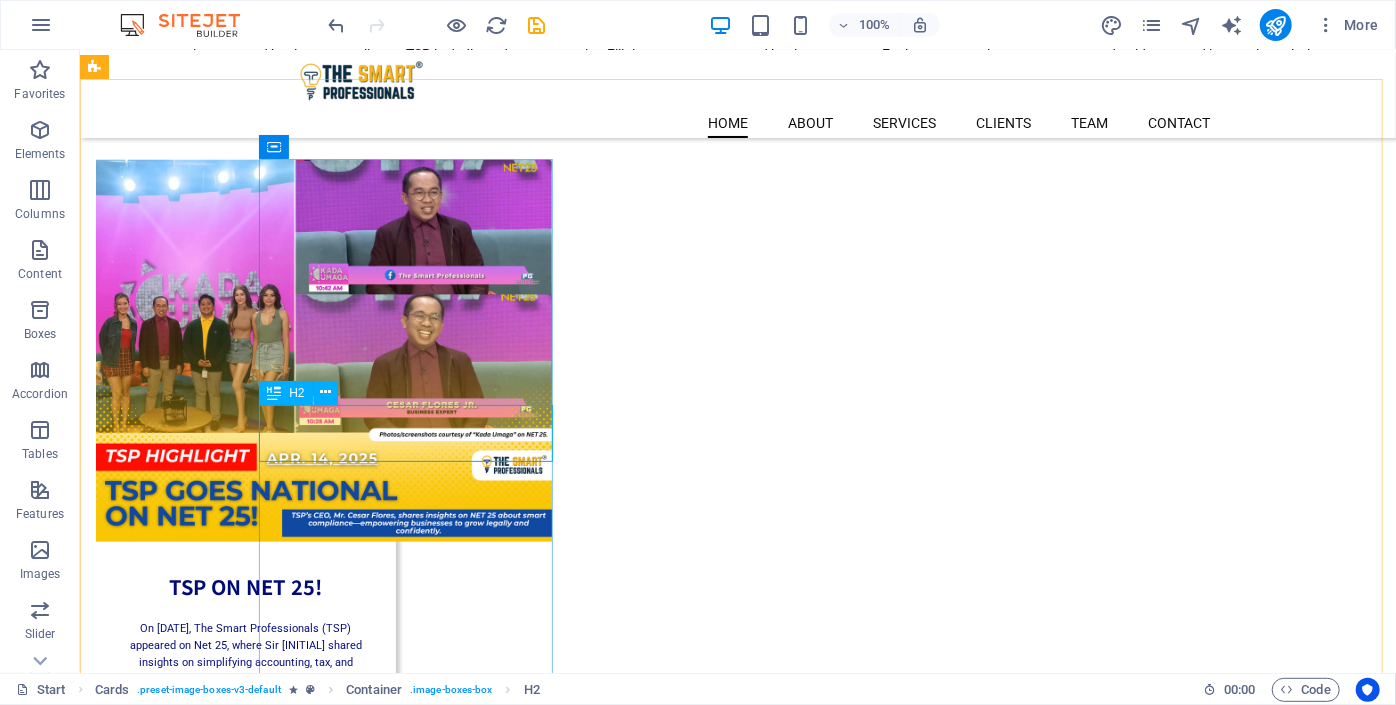 click on "H2" at bounding box center [285, 393] 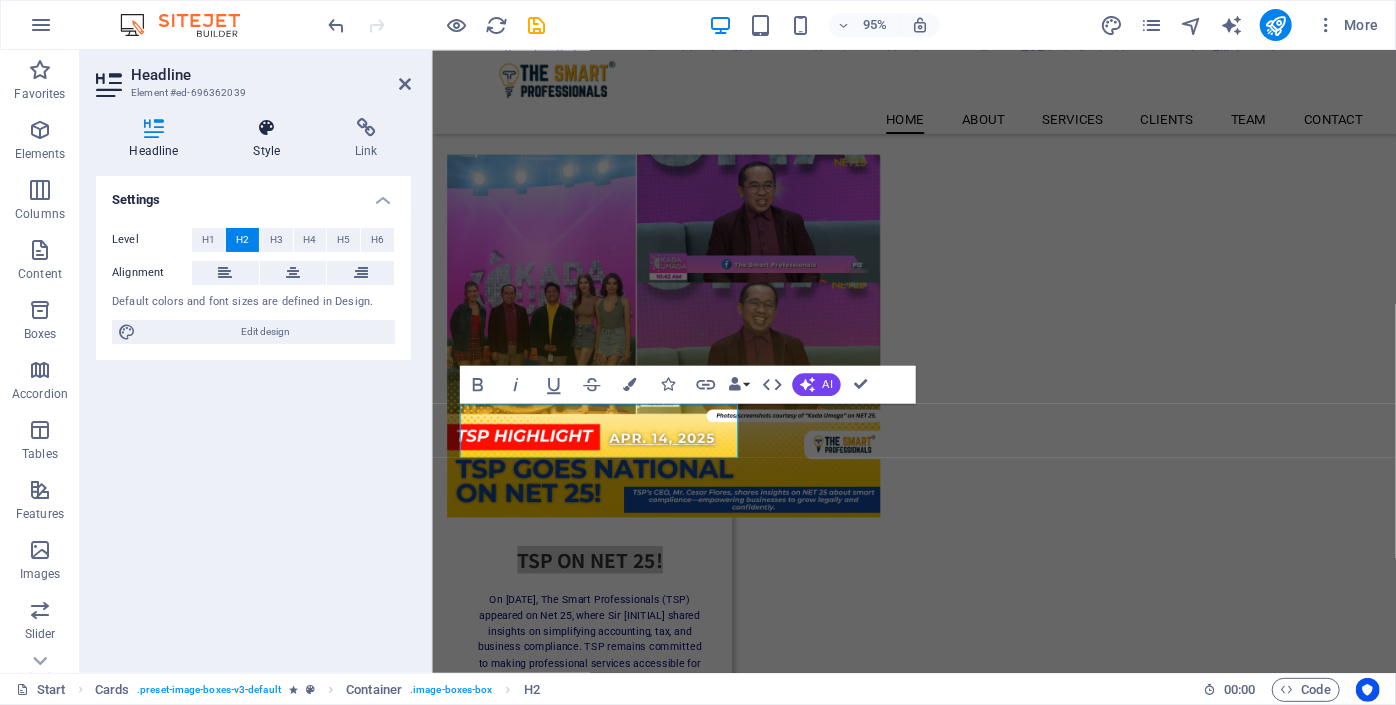 click at bounding box center (267, 128) 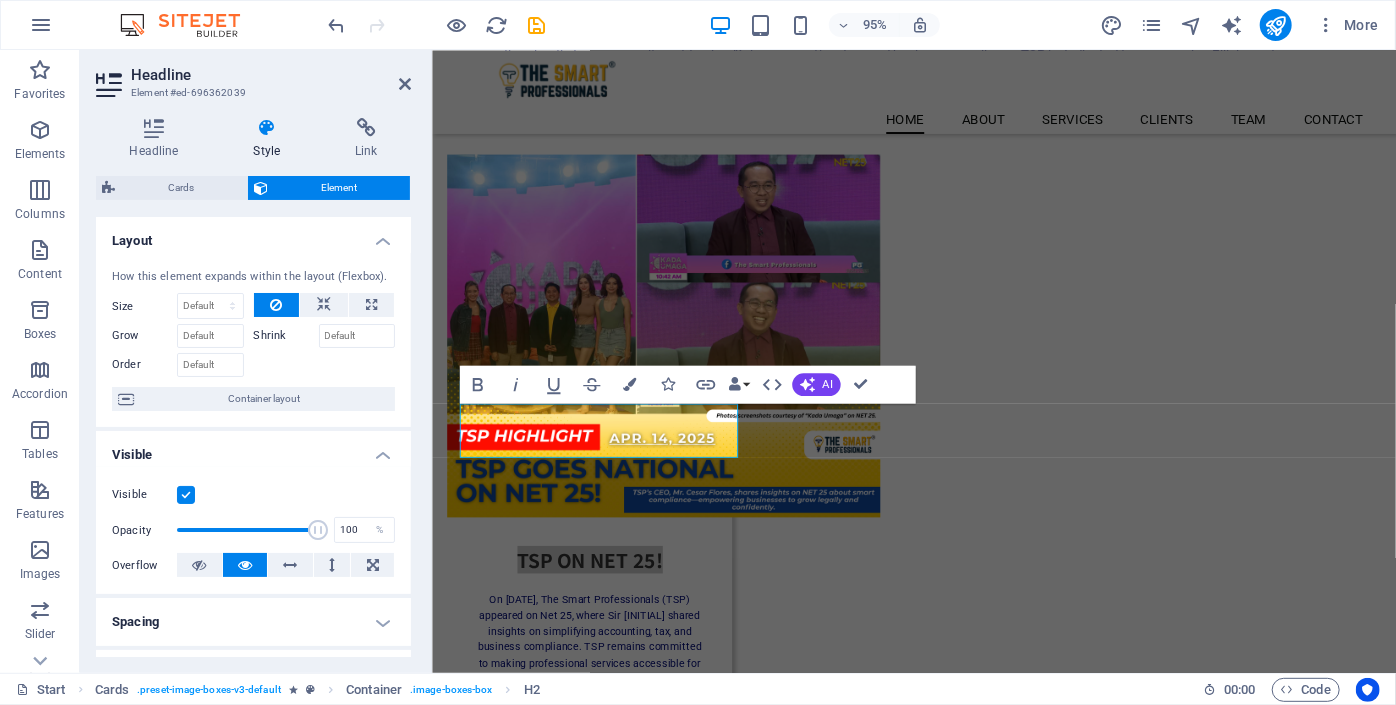 scroll, scrollTop: 272, scrollLeft: 0, axis: vertical 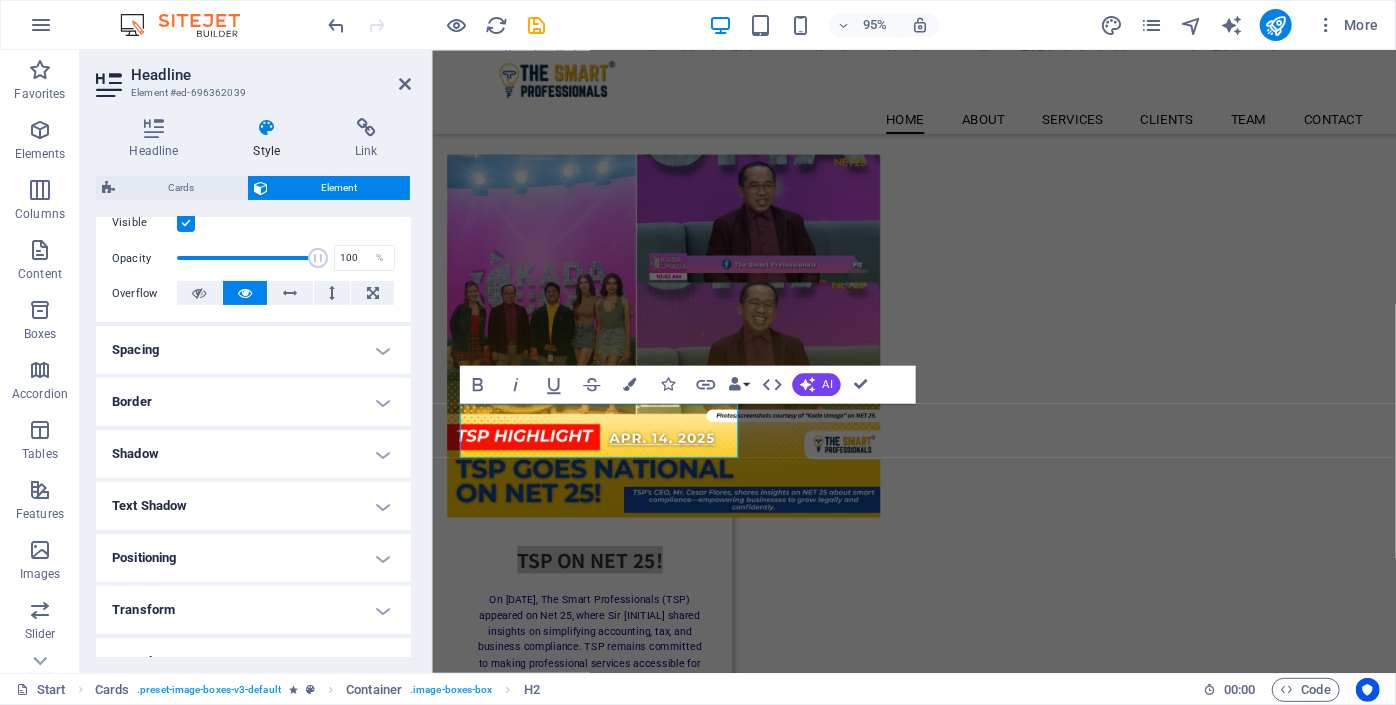 click on "Spacing" at bounding box center [253, 350] 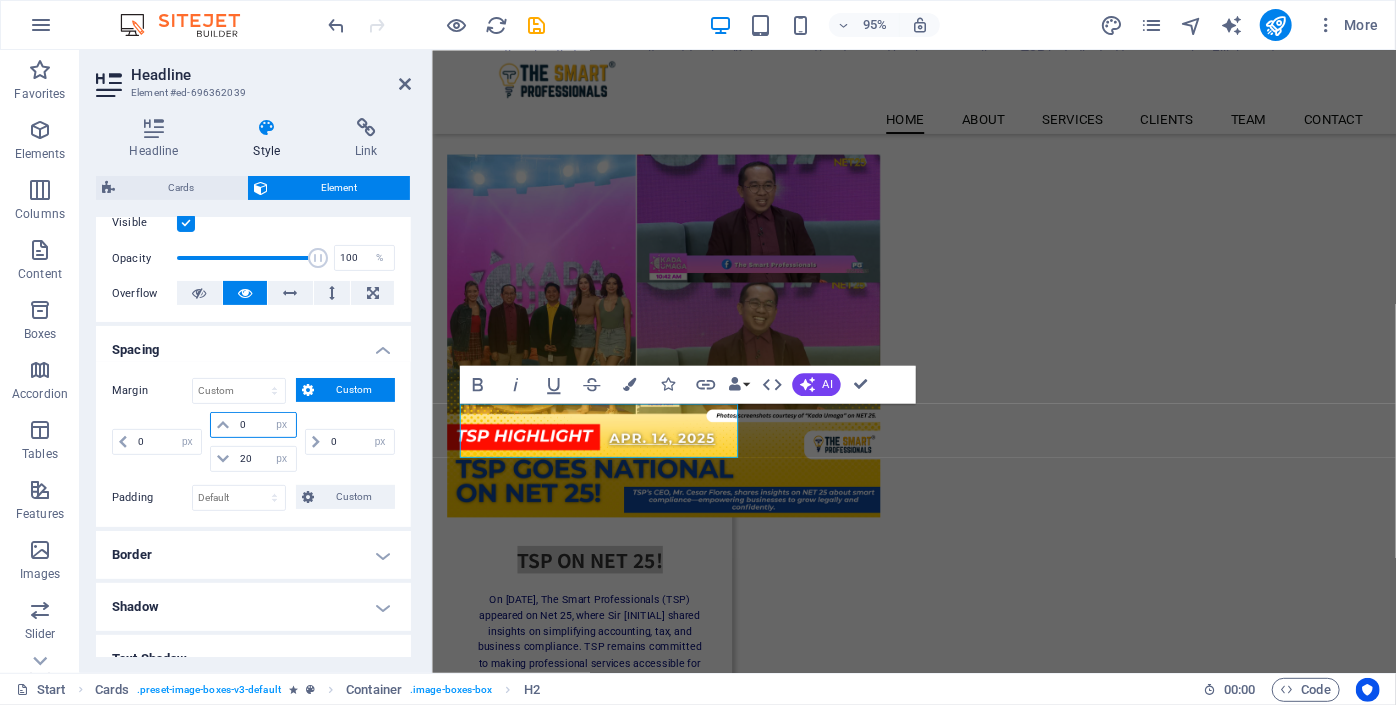 click on "0" at bounding box center (265, 425) 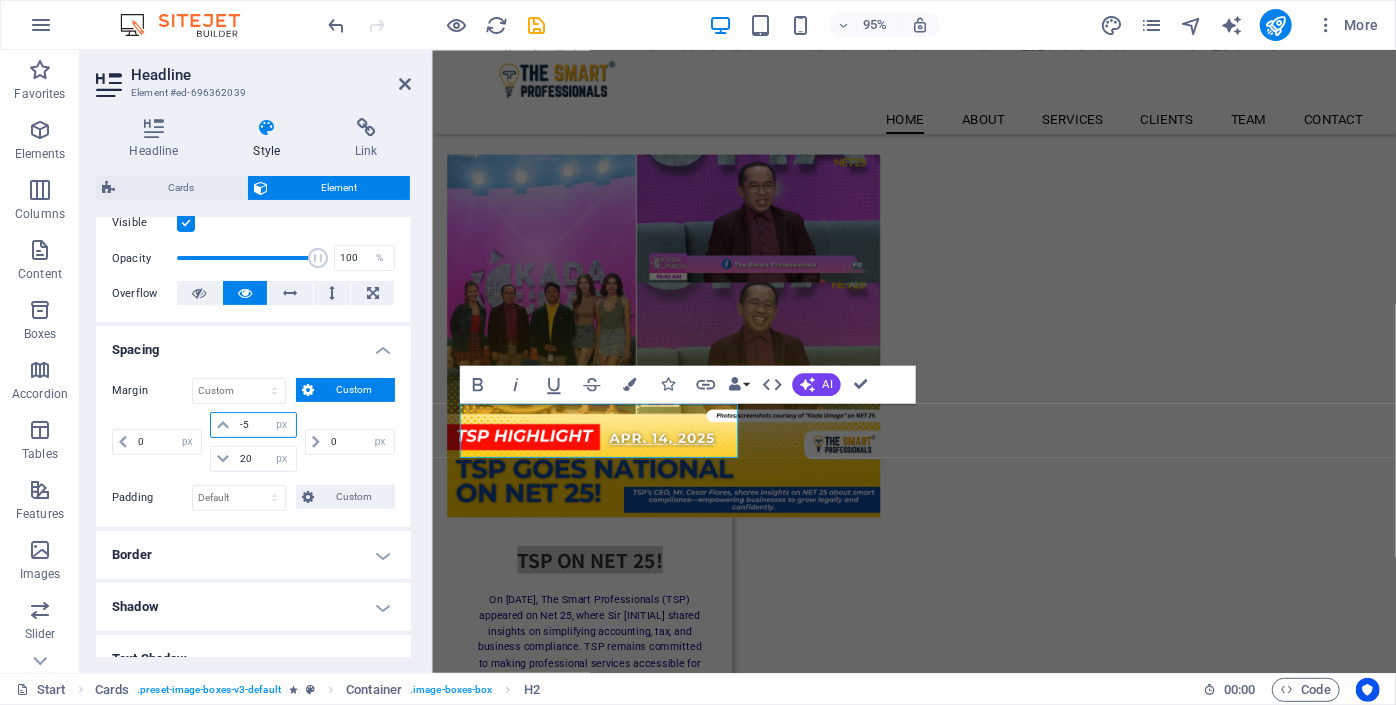 type on "-5" 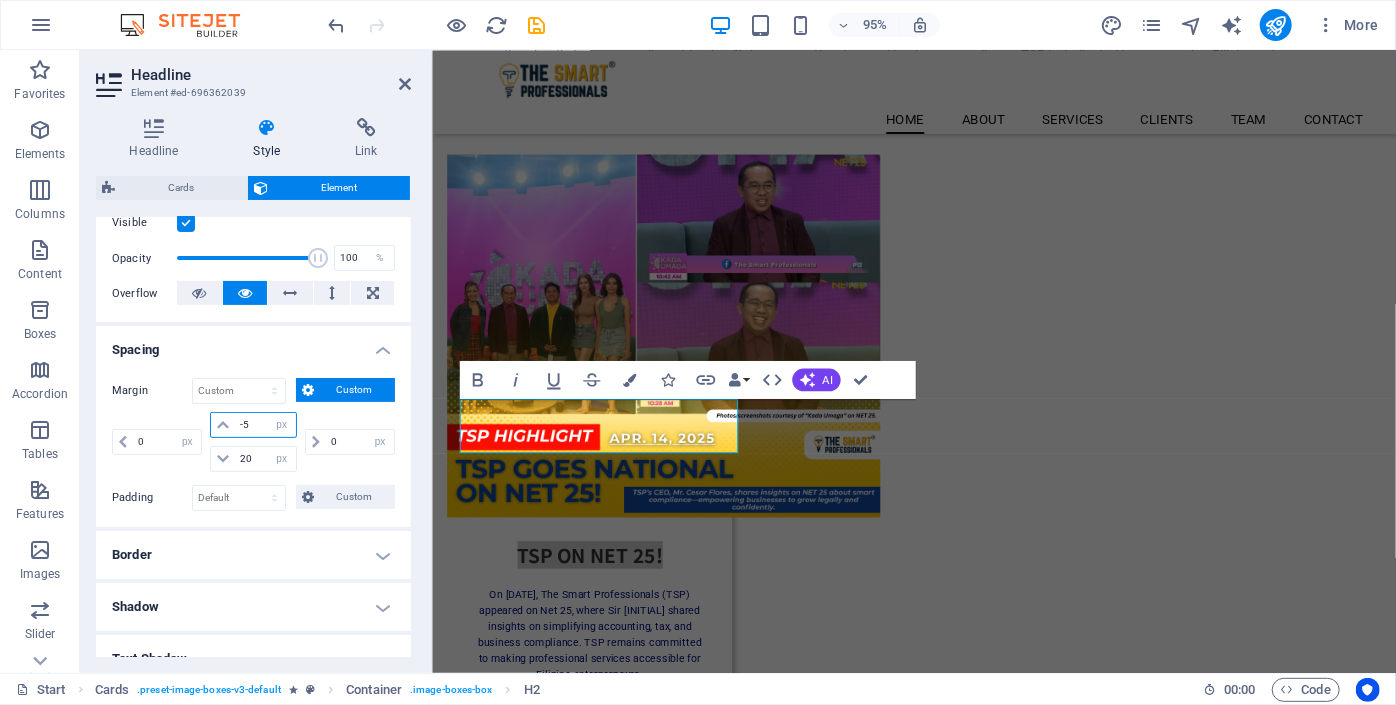 click on "-5" at bounding box center (265, 425) 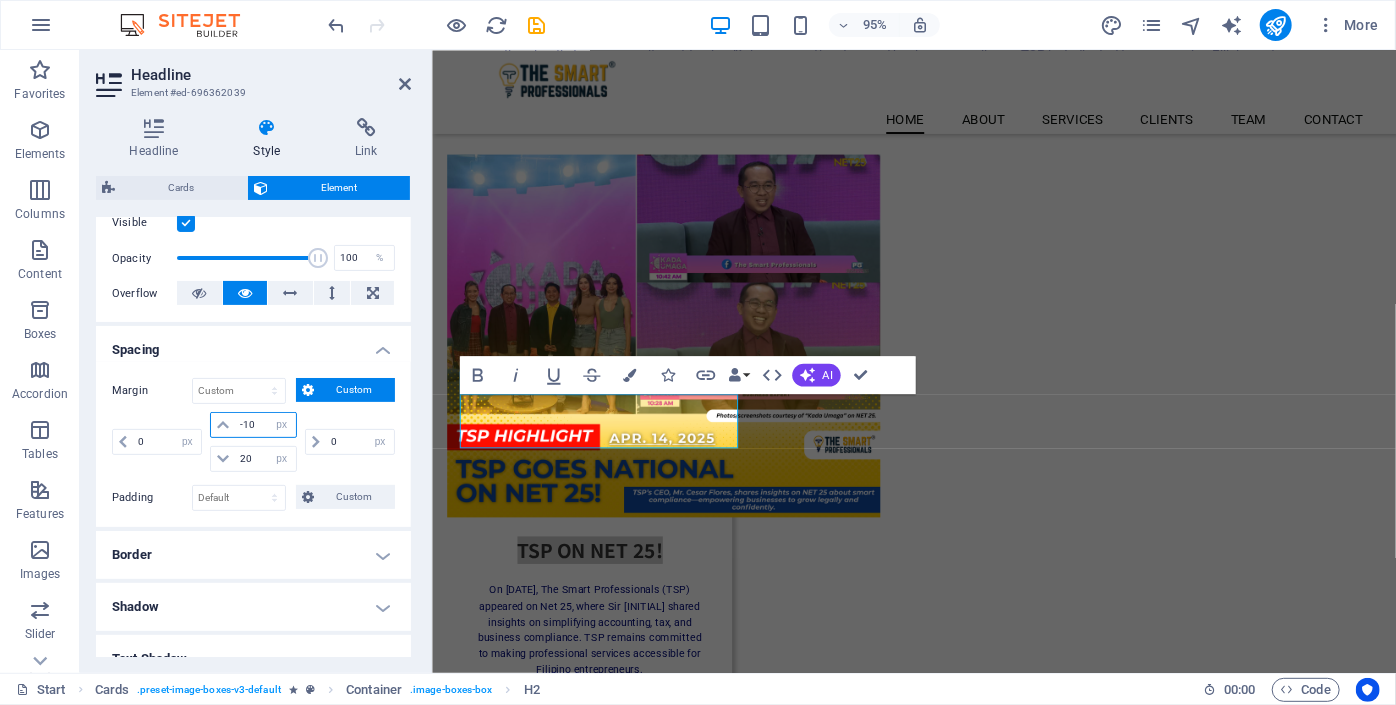 click on "-10" at bounding box center (265, 425) 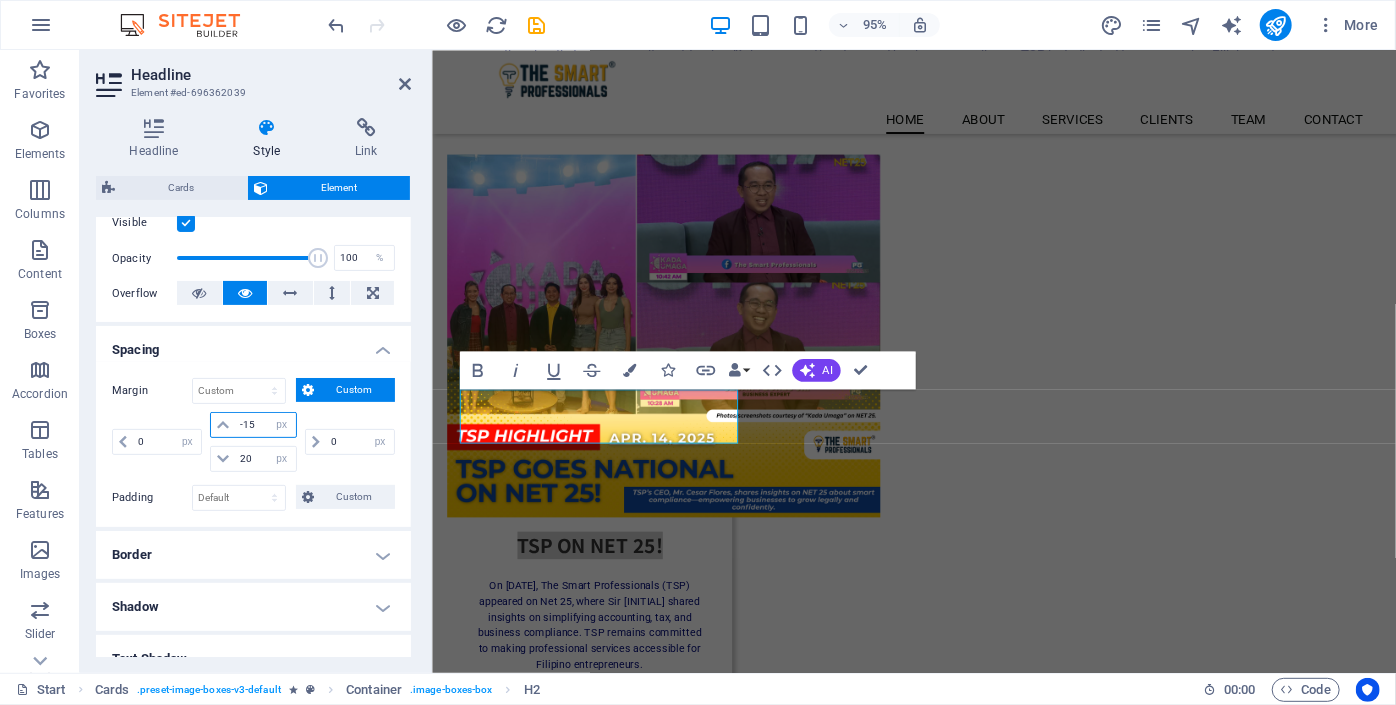 click on "-15" at bounding box center (265, 425) 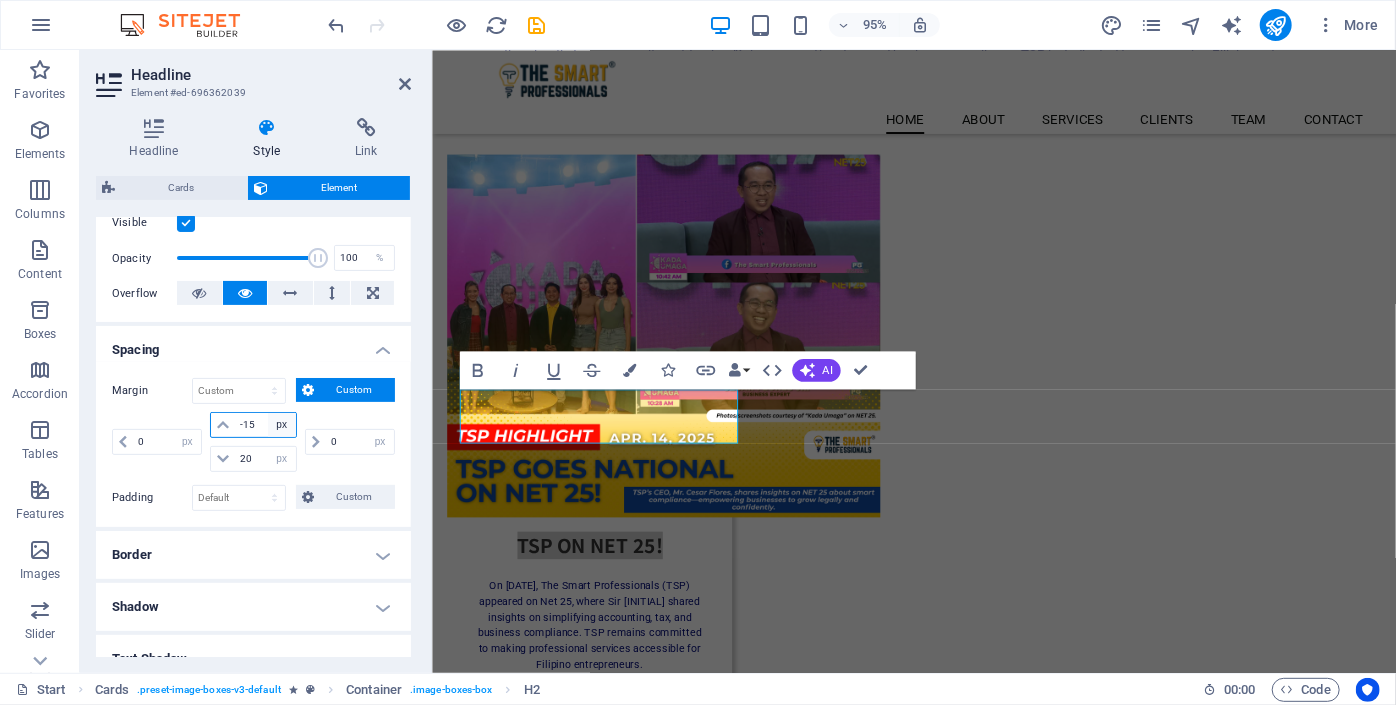 type on "-1" 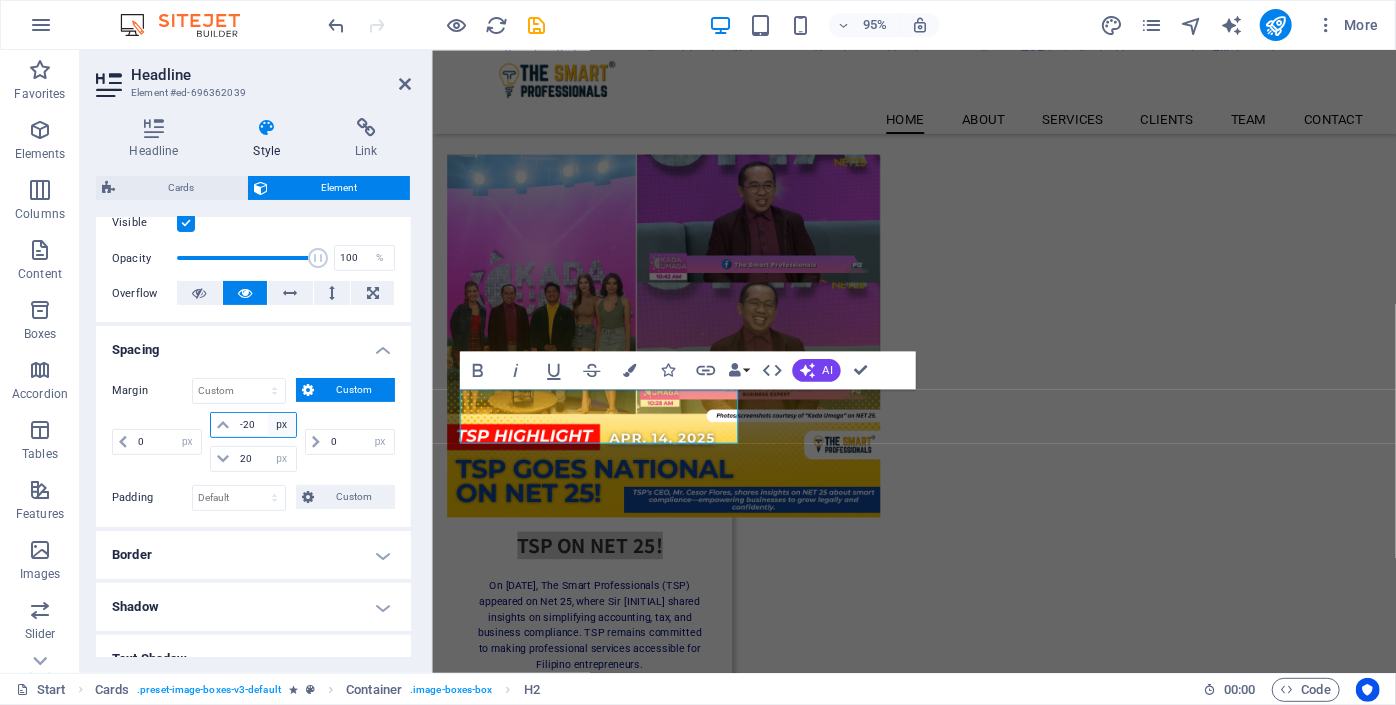 type on "-20" 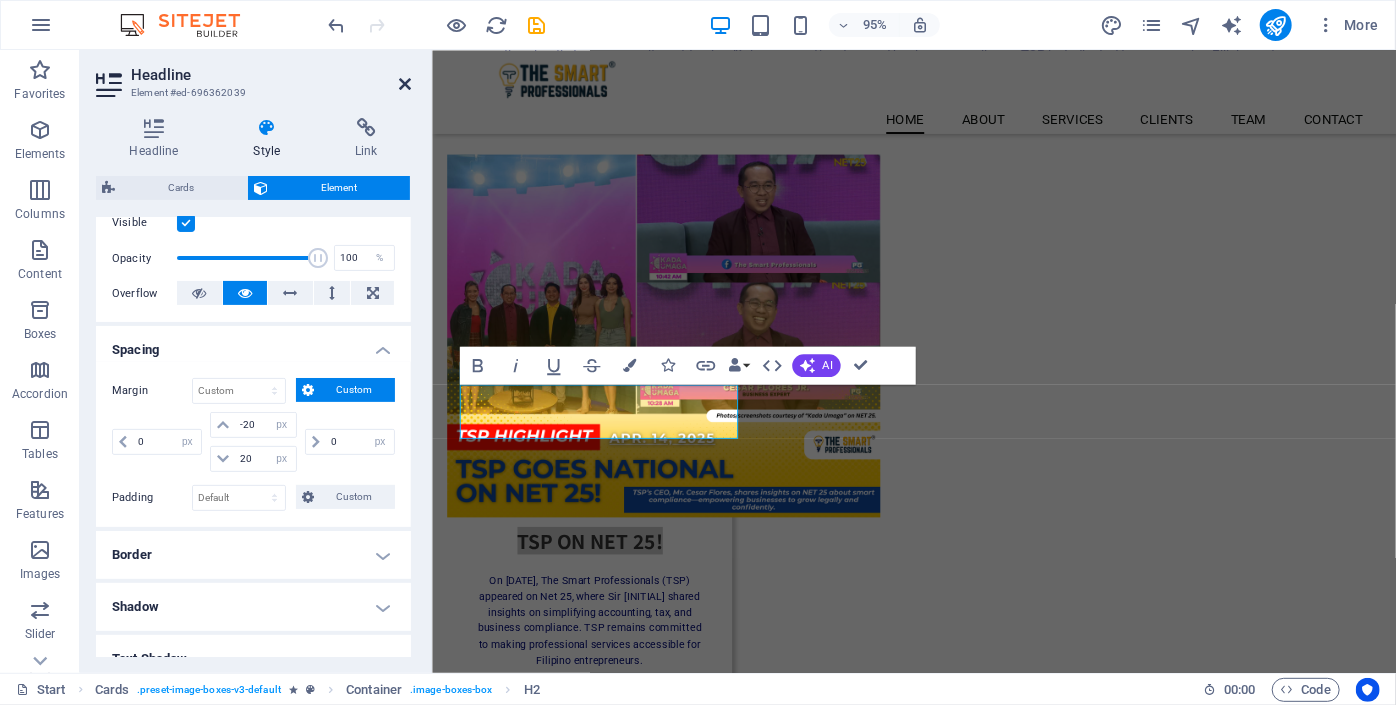 click at bounding box center (405, 84) 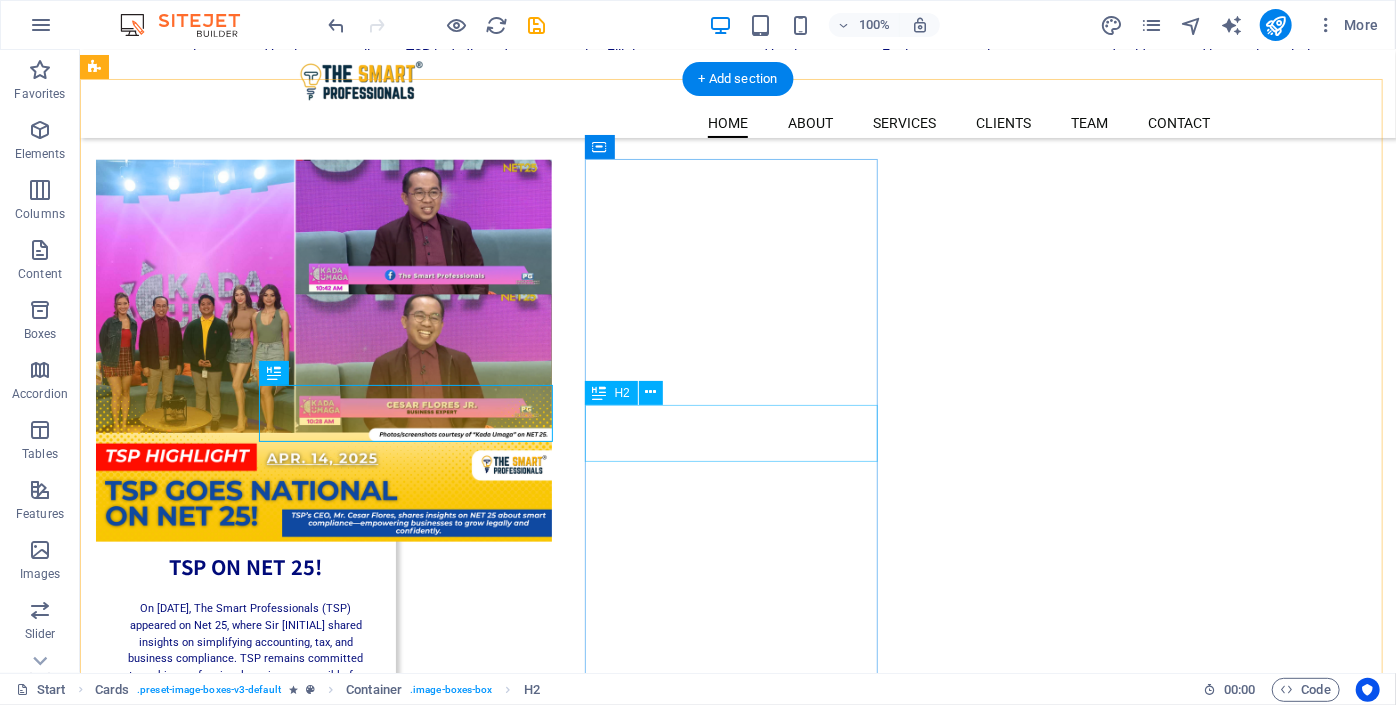 click on "TSP ON DZXL!" at bounding box center (245, 1004) 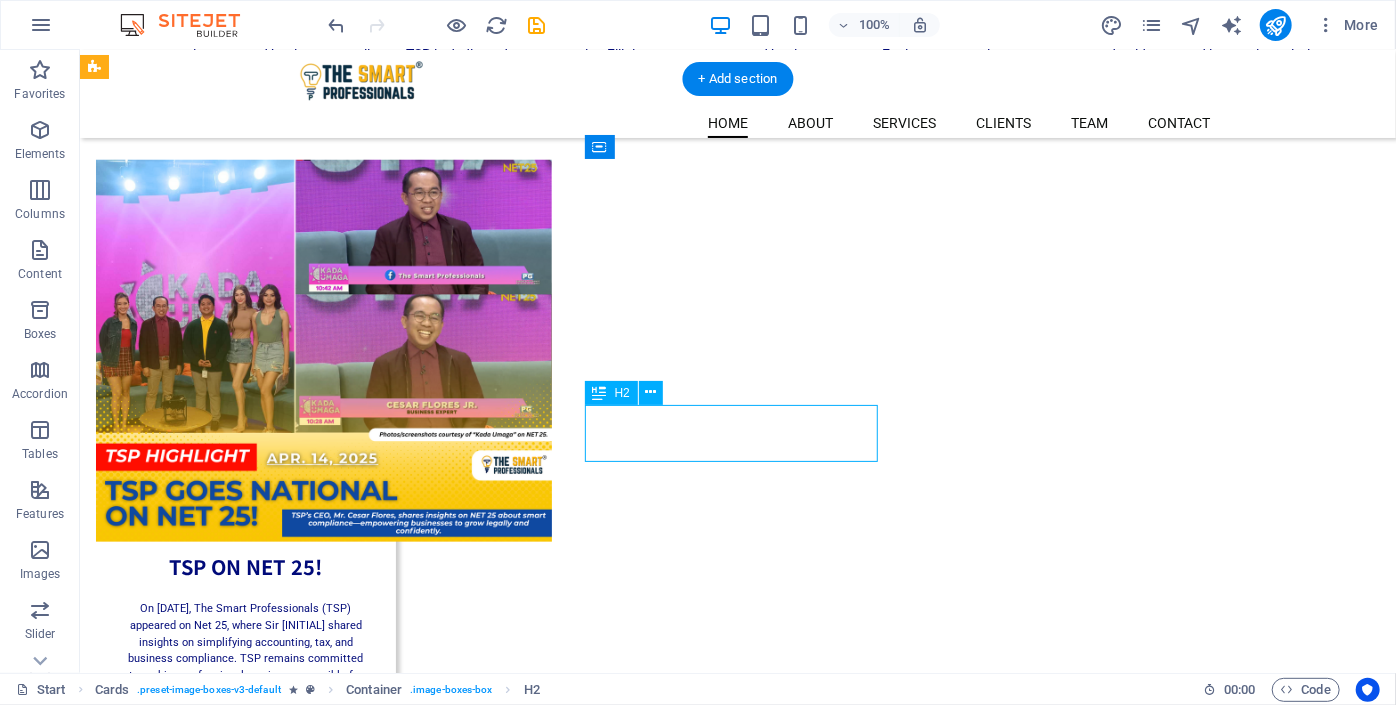 drag, startPoint x: 736, startPoint y: 437, endPoint x: 394, endPoint y: 455, distance: 342.47336 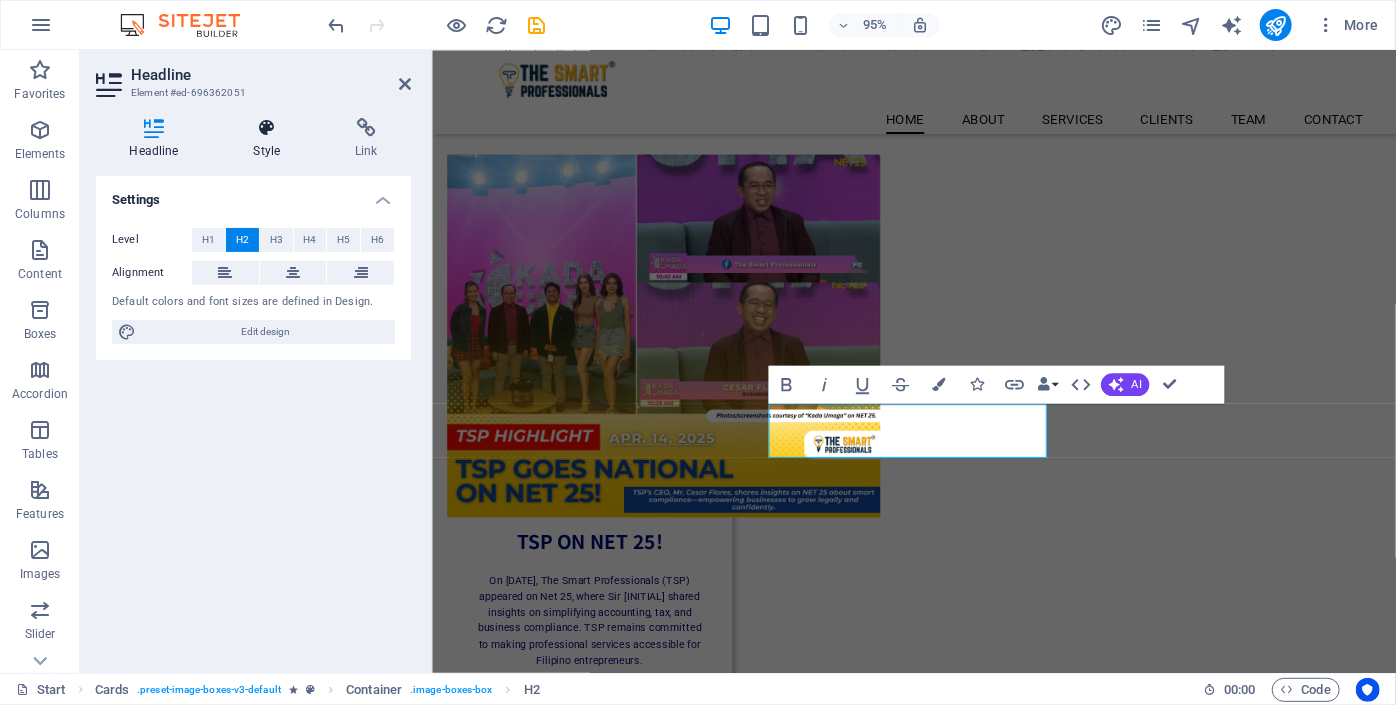click on "Style" at bounding box center (271, 139) 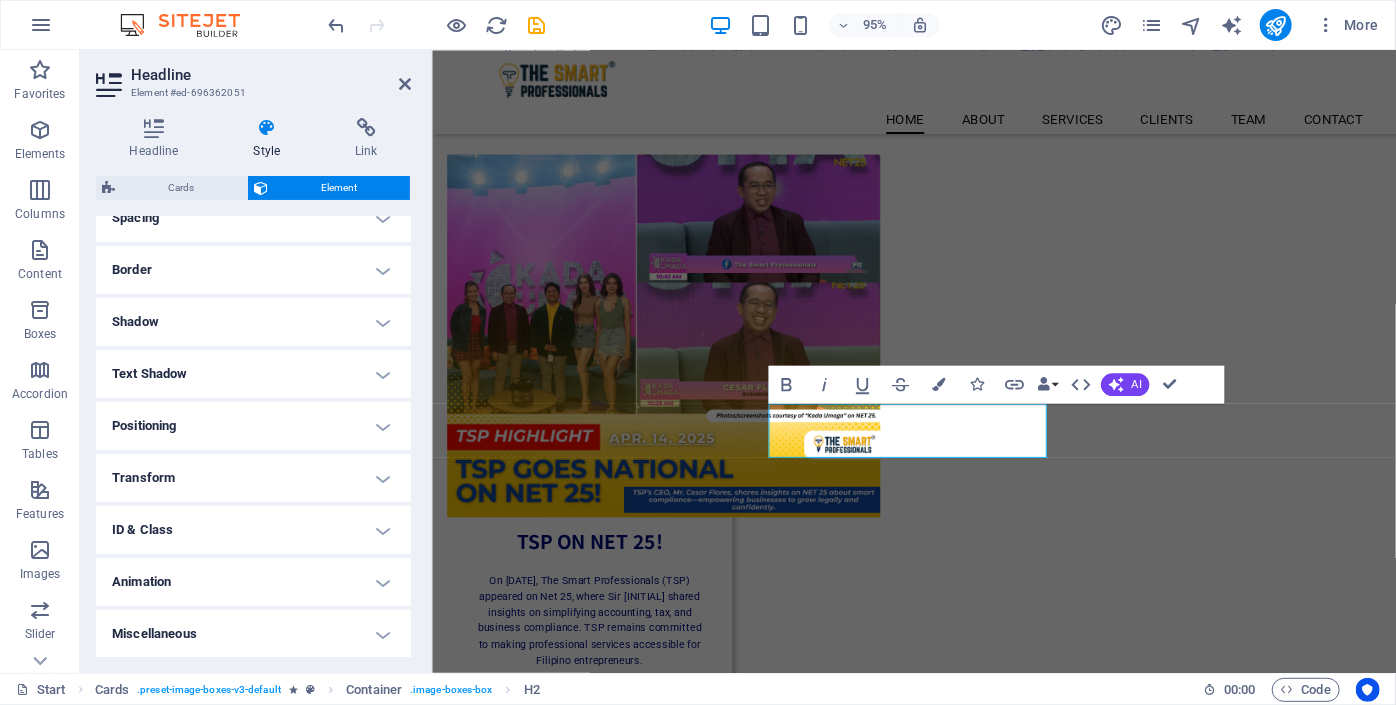 scroll, scrollTop: 222, scrollLeft: 0, axis: vertical 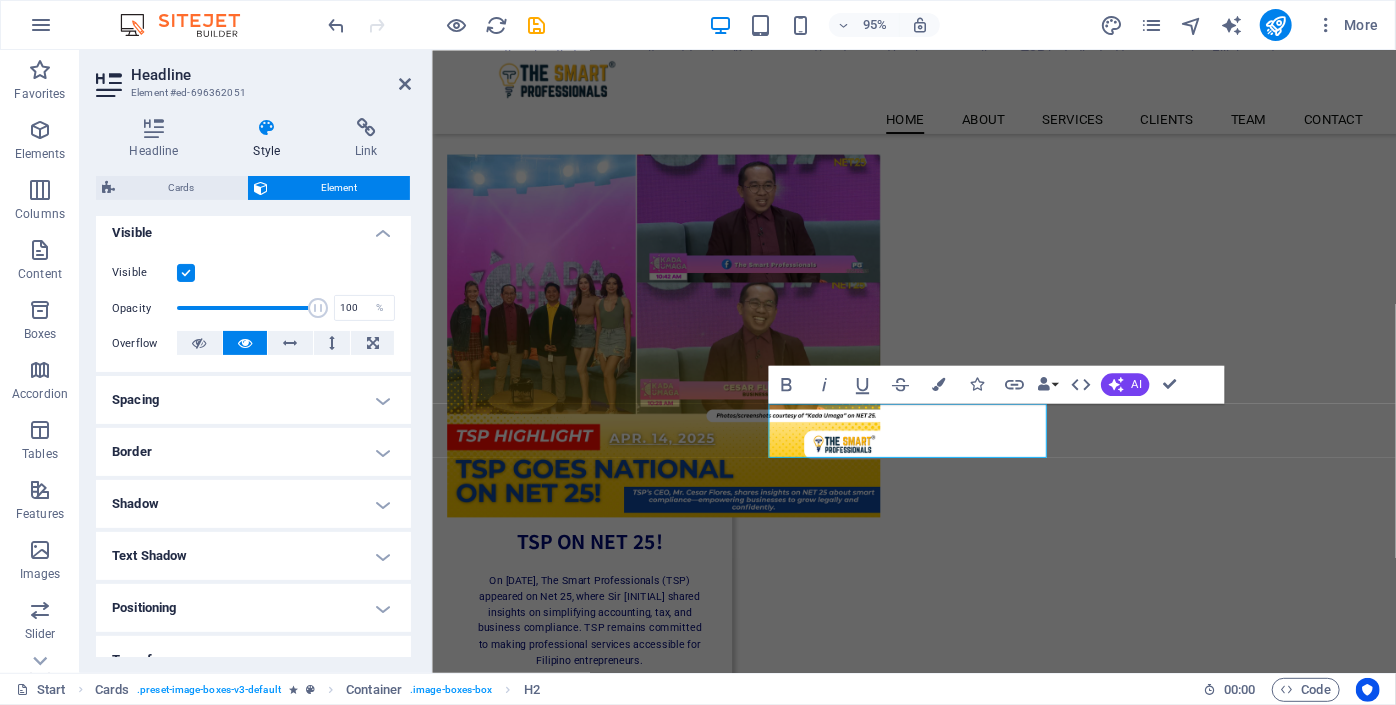 click on "Spacing" at bounding box center [253, 400] 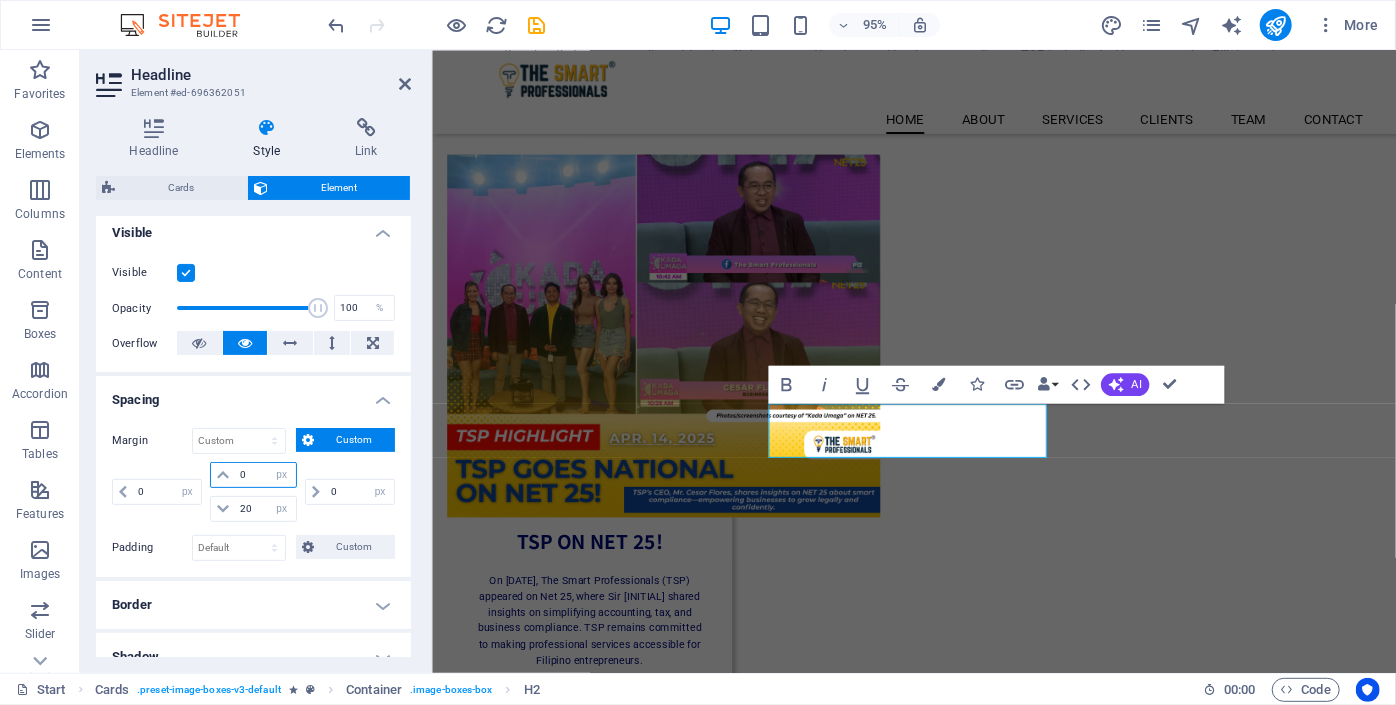 click on "0" at bounding box center [265, 475] 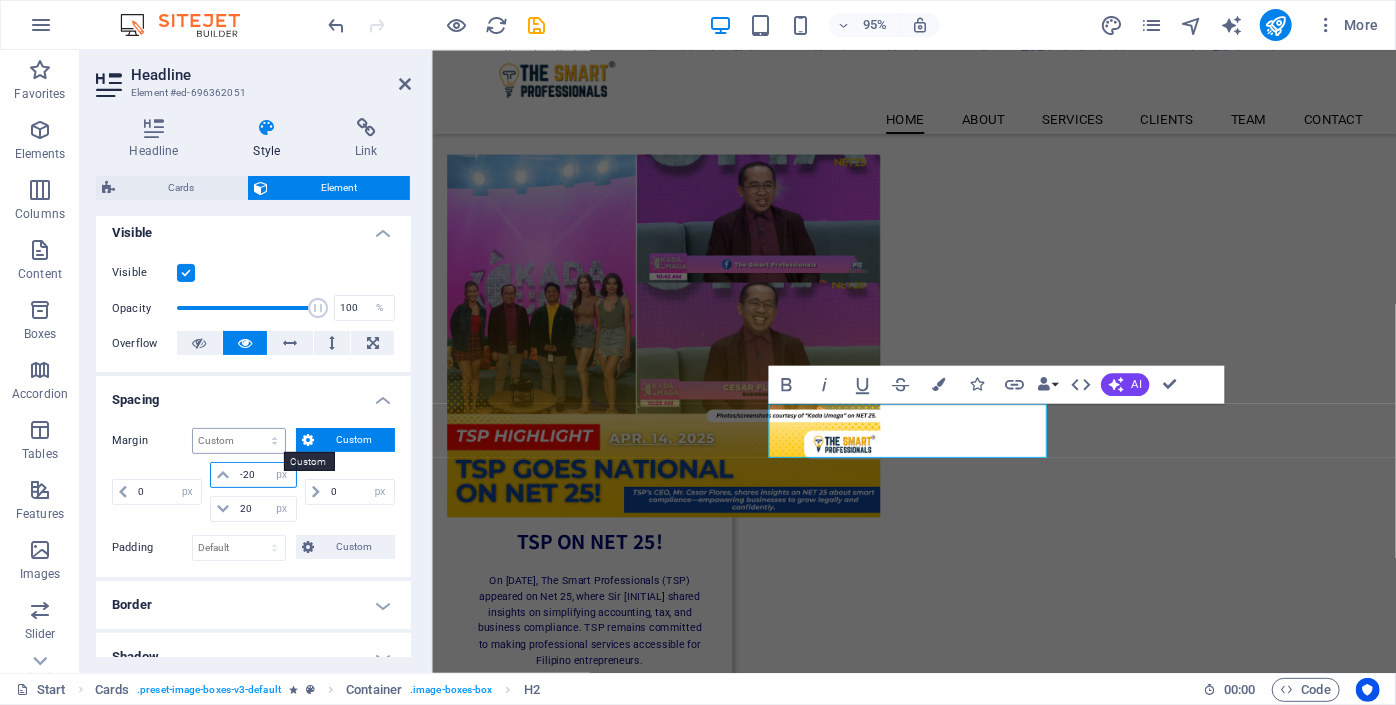 type on "-20" 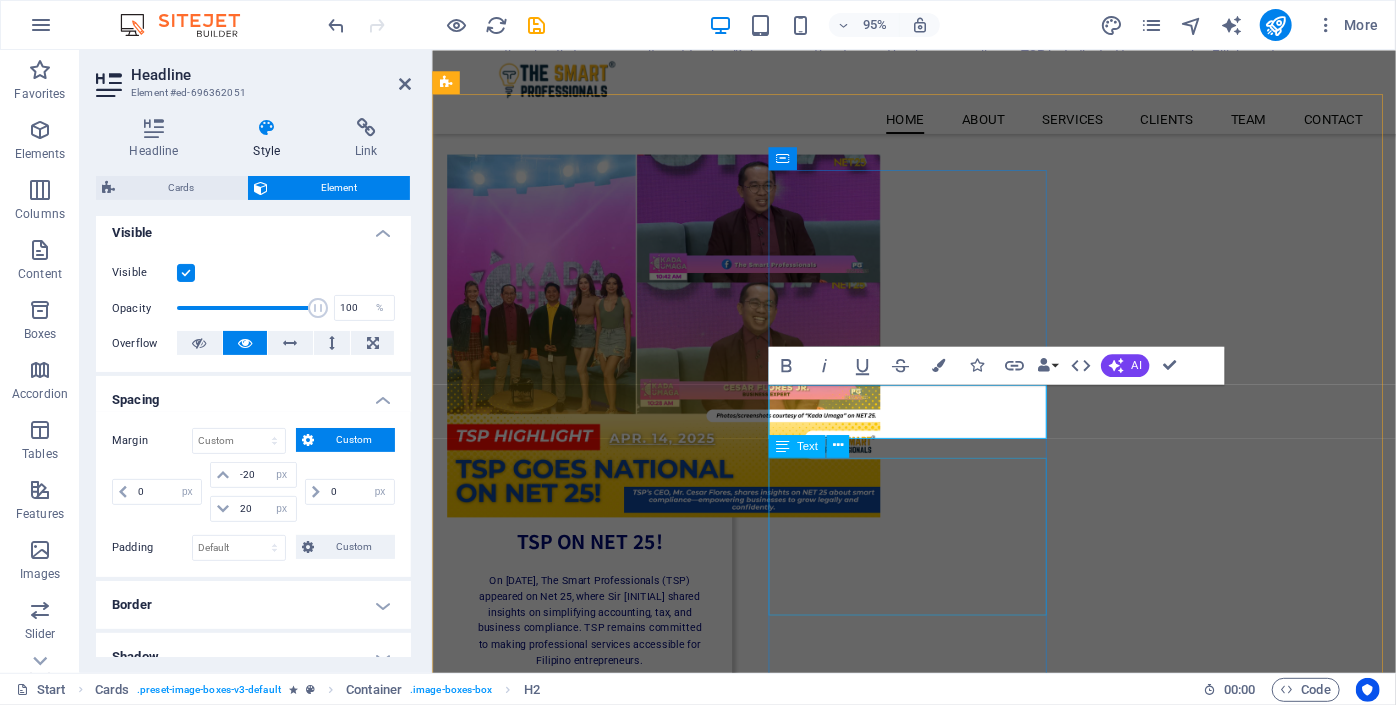 click on "On [DATE], The Smart Professionals (TSP) was featured on DZXL News, with Sir C discussing how to simplify accounting, tax, and business compliance for Filipino entrepreneurs. TSP’s guesting highlighted its ongoing mission to provide accessible, expert guidance that empowers business owners across the country." at bounding box center [597, 1116] 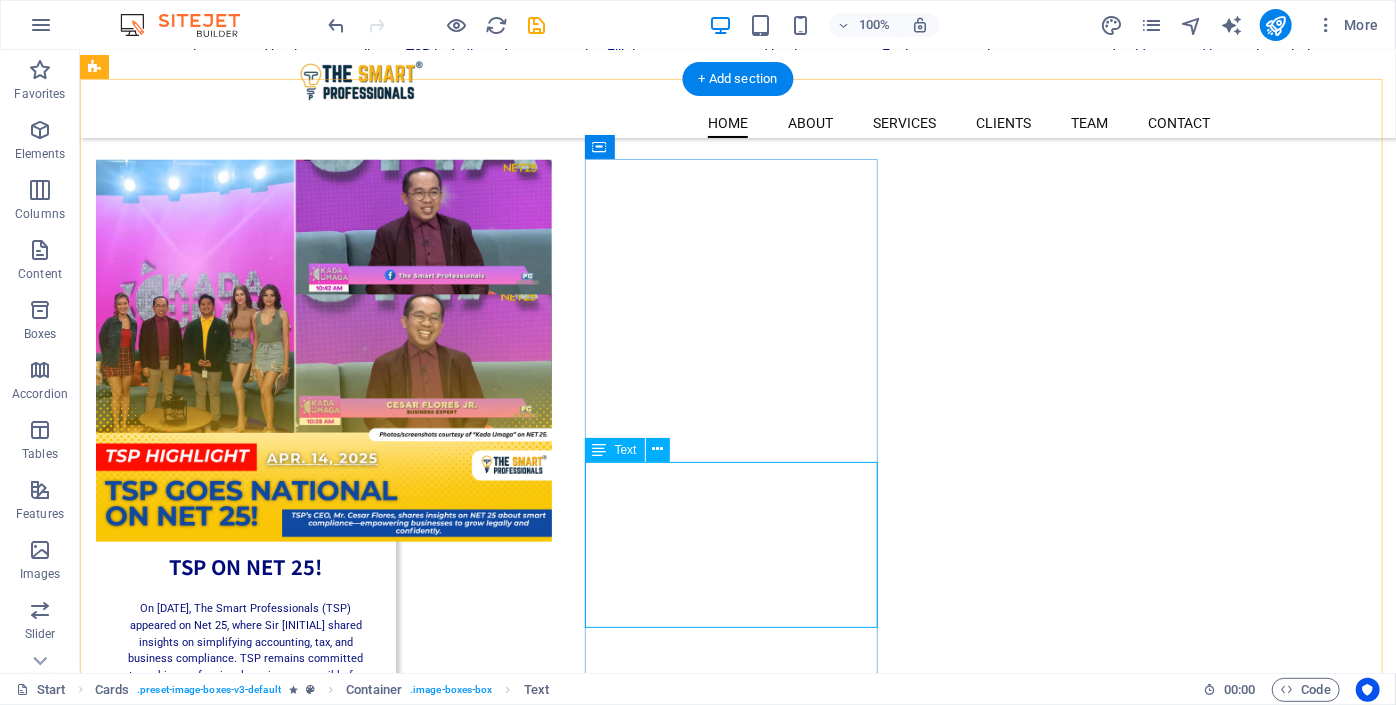 click on "On [DATE], The Smart Professionals (TSP) was featured on DZXL News, with Sir C discussing how to simplify accounting, tax, and business compliance for Filipino entrepreneurs. TSP’s guesting highlighted its ongoing mission to provide accessible, expert guidance that empowers business owners across the country." at bounding box center [245, 1116] 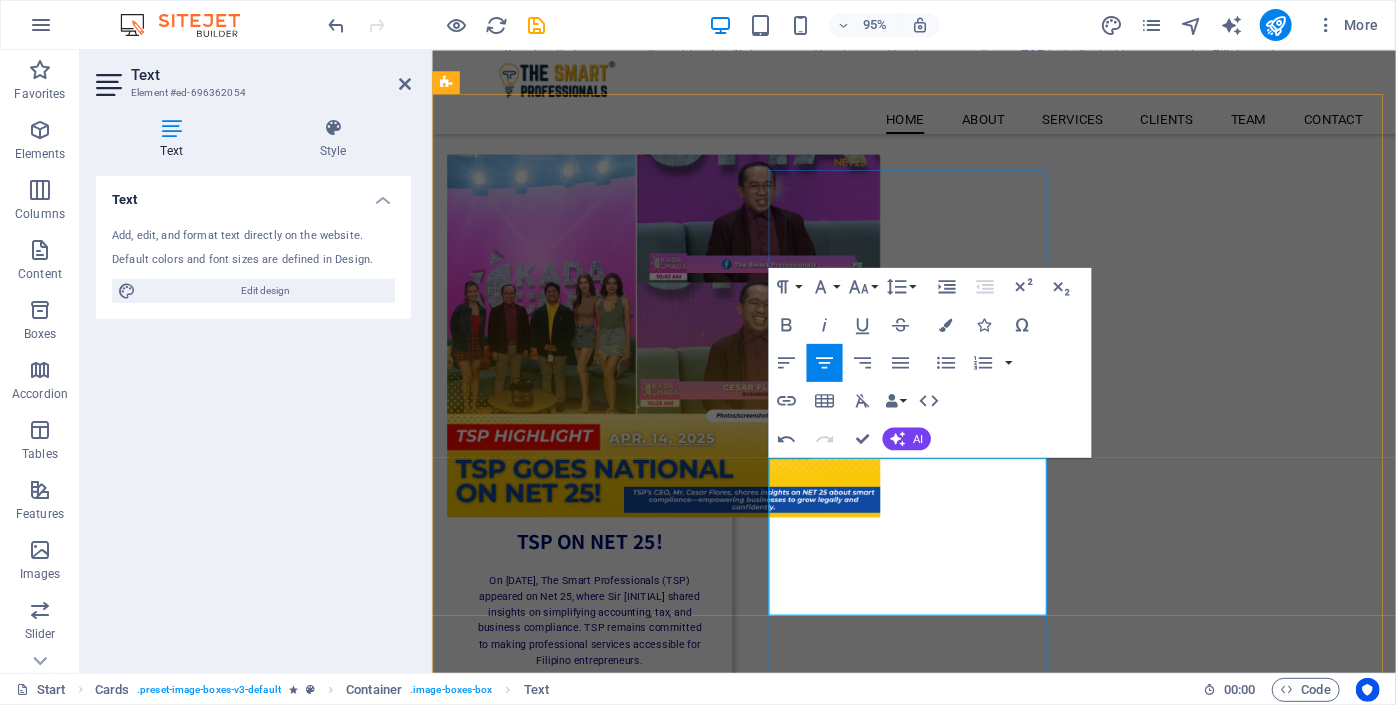 click on "On [DATE], The Smart Professionals (TSP) was featured on DZXL News, where Sir C shared tips on simplifying accounting, tax, and business compliance. The guesting reinforced TSP’s mission to empower Filipino entrepreneurs with accessible expert guidance." at bounding box center (597, 1100) 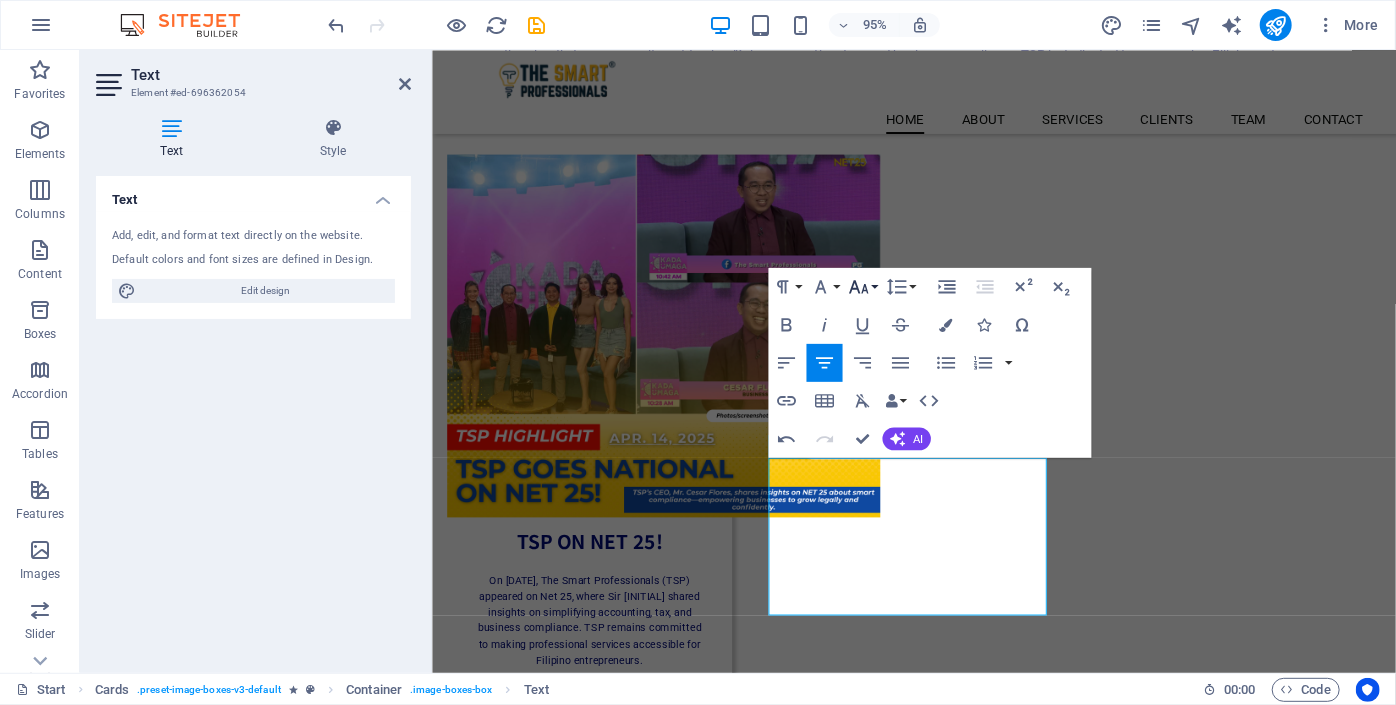 click 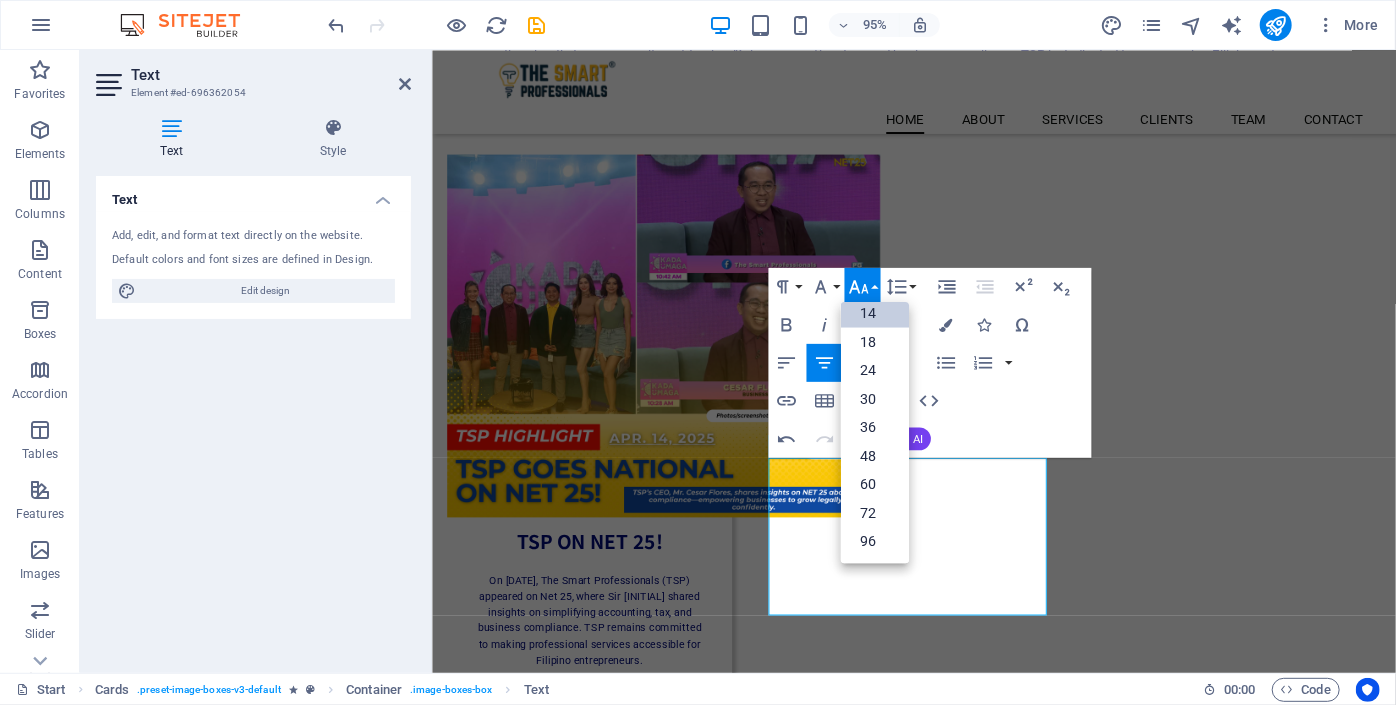 scroll, scrollTop: 0, scrollLeft: 0, axis: both 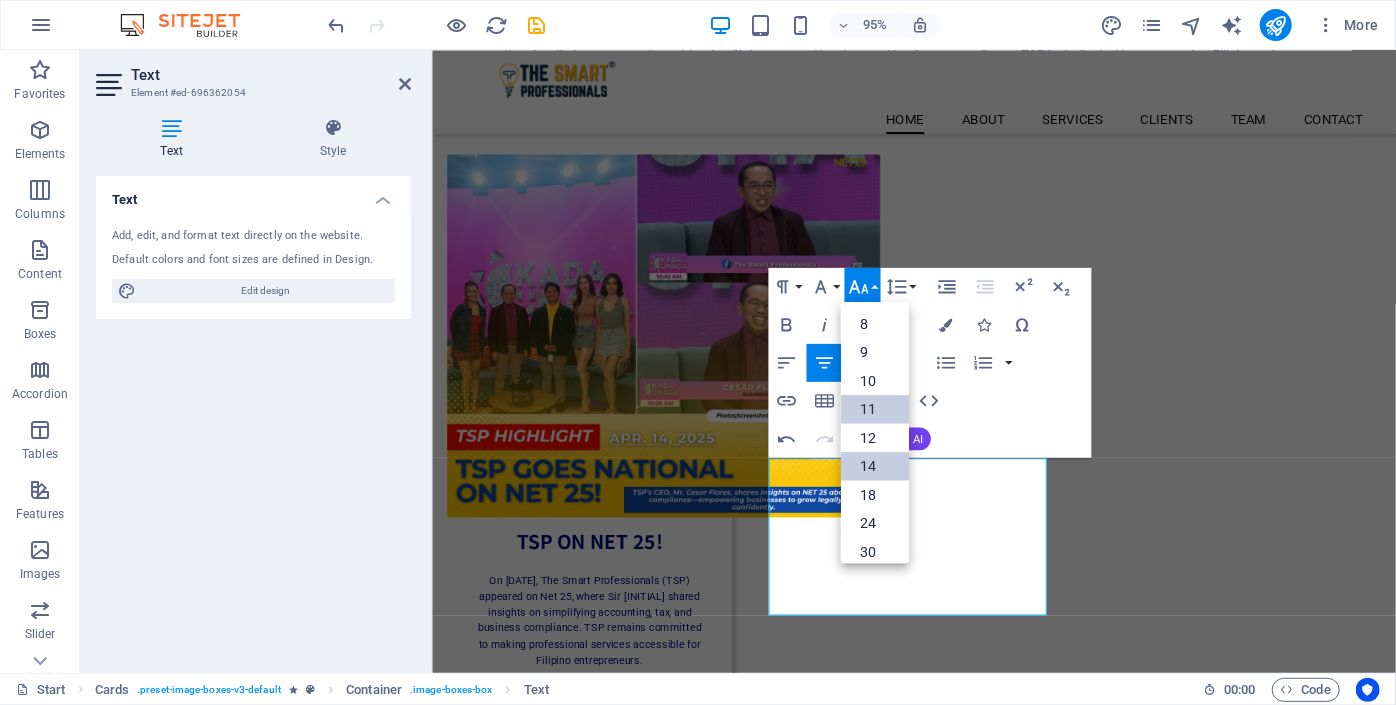 click on "11" at bounding box center [875, 408] 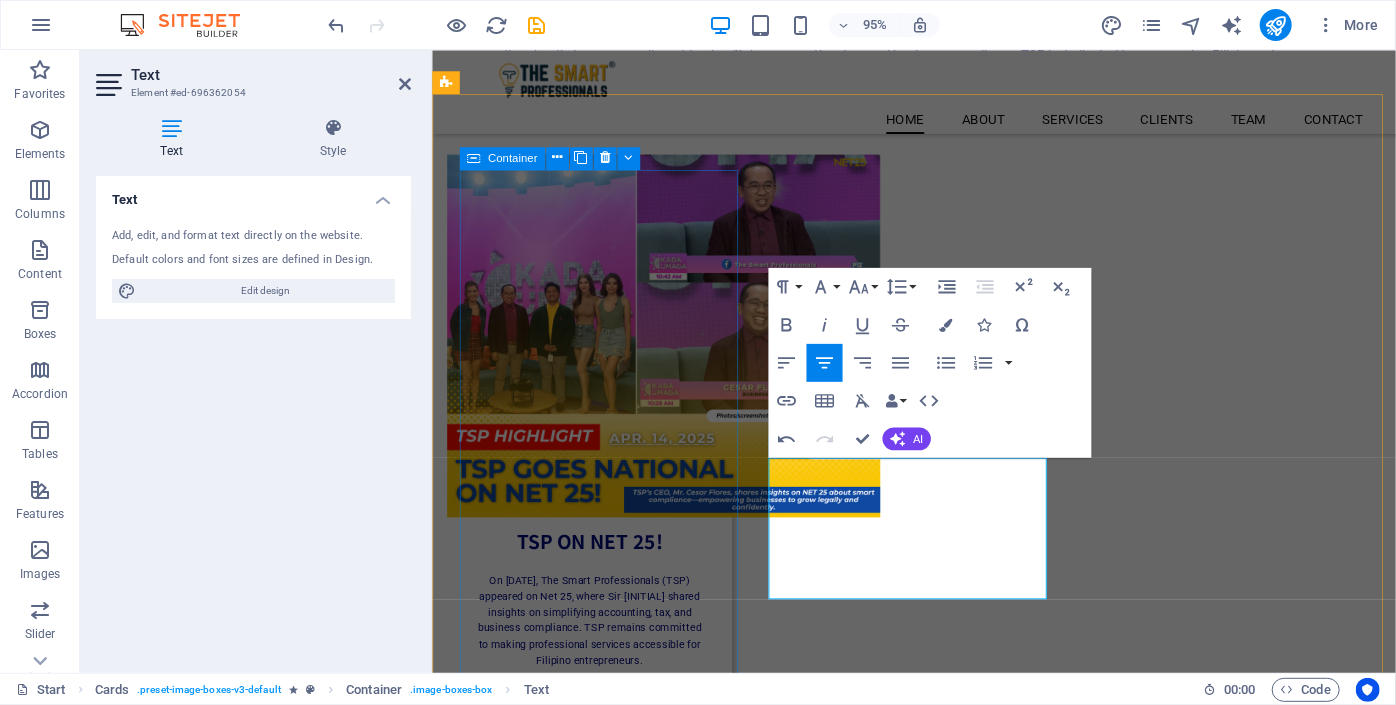 click on "Home About Services Clients Team Contact TSP HIGHLIGHTS Discover the latest highlights from The Smart Professionals (TSP) as we continue to make waves across the nation. From expert insights shared on national radio to our commitment to simplifying accounting, tax, and business compliance, TSP is dedicated to empowering Filipino entrepreneurs and business owners. Explore our growing presence, trusted guidance, and innovative solutions designed to help your business thrive. TSP ON NET 25! On [DATE], The Smart Professionals (TSP) appeared on Net 25, where Sir [INITIAL] shared insights on simplifying accounting, tax, and business compliance. TSP remains committed to making professional services accessible for Filipino entrepreneurs. TSP ON DZXL! On [DATE], The Smart Professionals (TSP) was featured on DZXL News, where Sir [INITIAL] shared tips on simplifying accounting, tax, and business compliance. The guesting reinforced TSP’s mission to empower Filipino entrepreneurs with accessible expert guidance.   AS A  TRUSTED" at bounding box center [938, 5023] 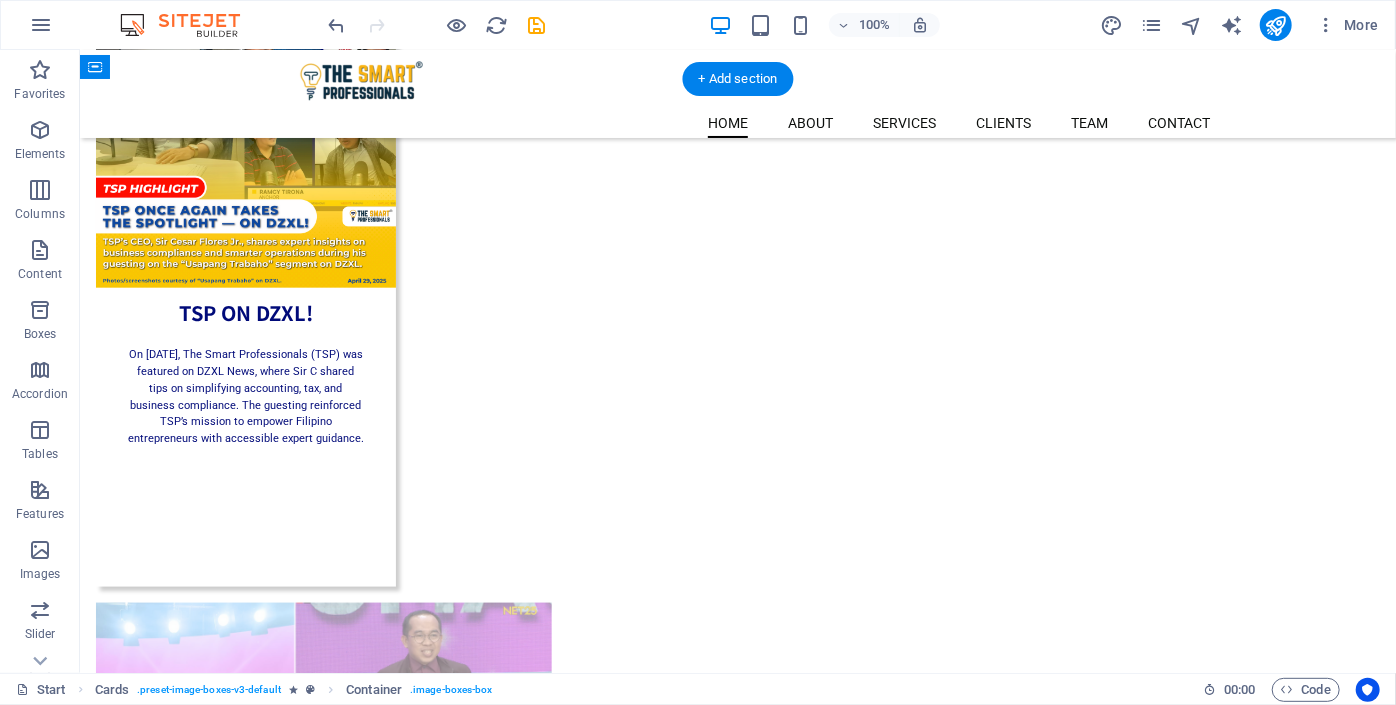 scroll, scrollTop: 1188, scrollLeft: 0, axis: vertical 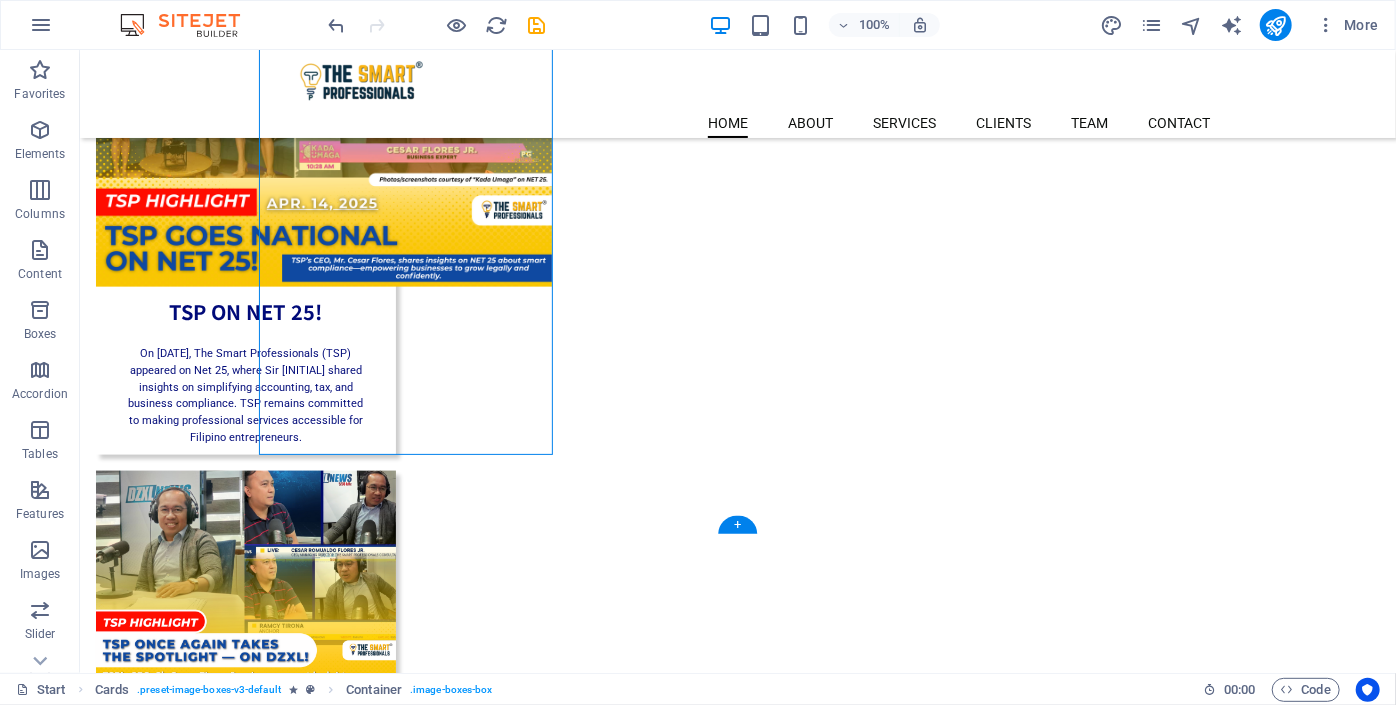 click on "TSP ON NET 25! On [DATE], The Smart Professionals (TSP) appeared on Net 25, where Sir C shared insights on simplifying accounting, tax, and business compliance. TSP remains committed to making professional services accessible for Filipino entrepreneurs." at bounding box center [245, 179] 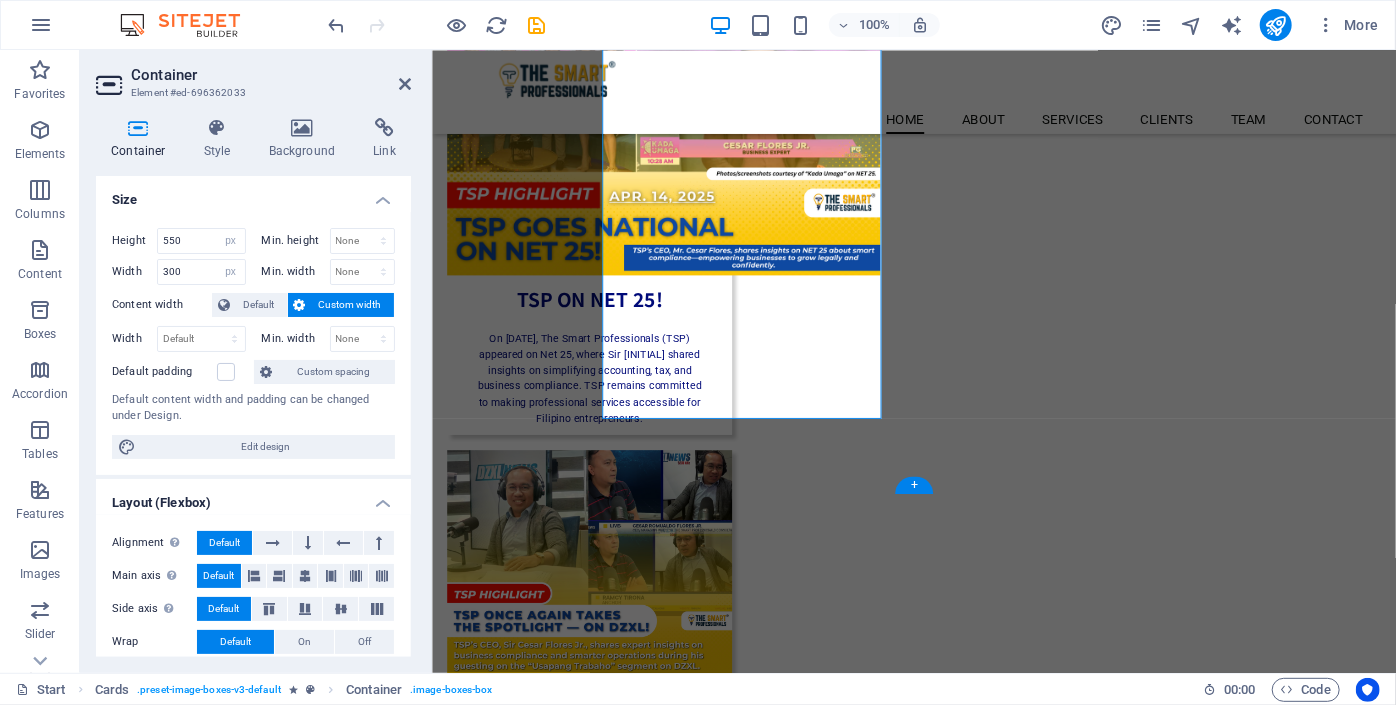 scroll, scrollTop: 1205, scrollLeft: 0, axis: vertical 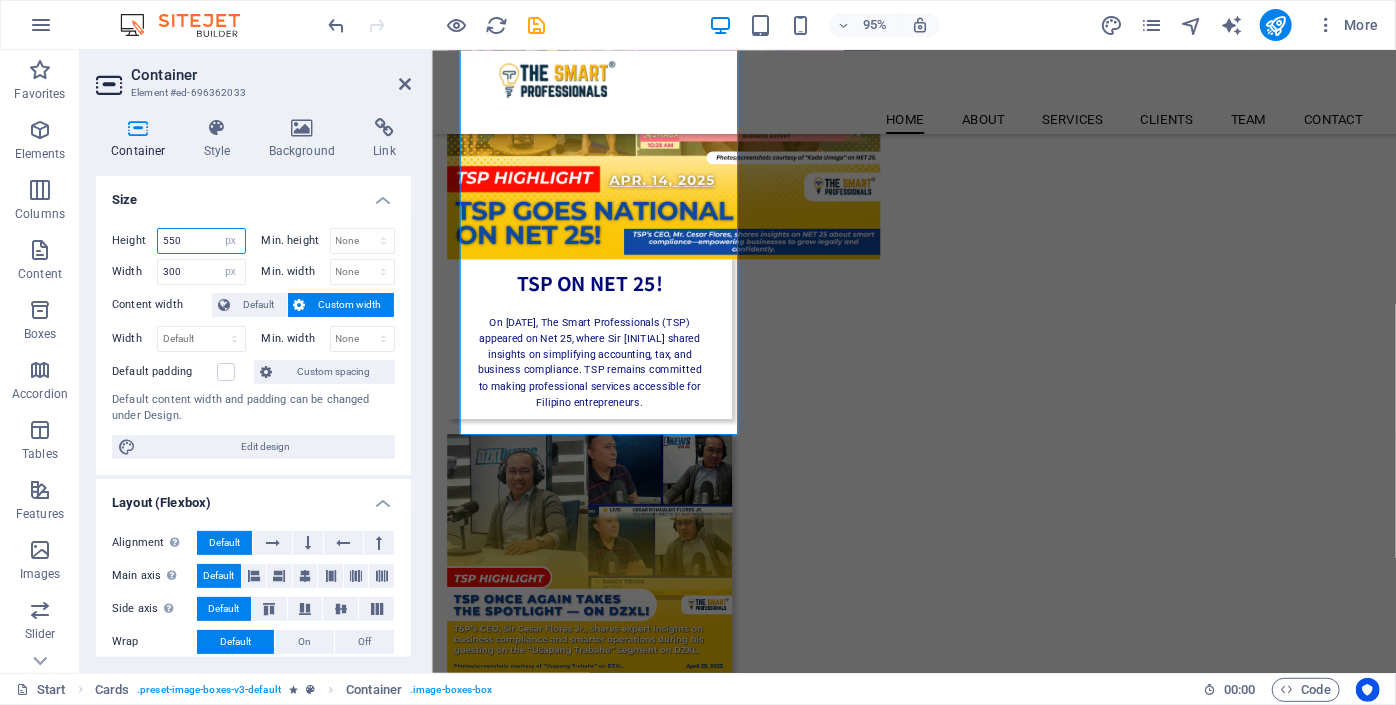 click on "550" at bounding box center [201, 241] 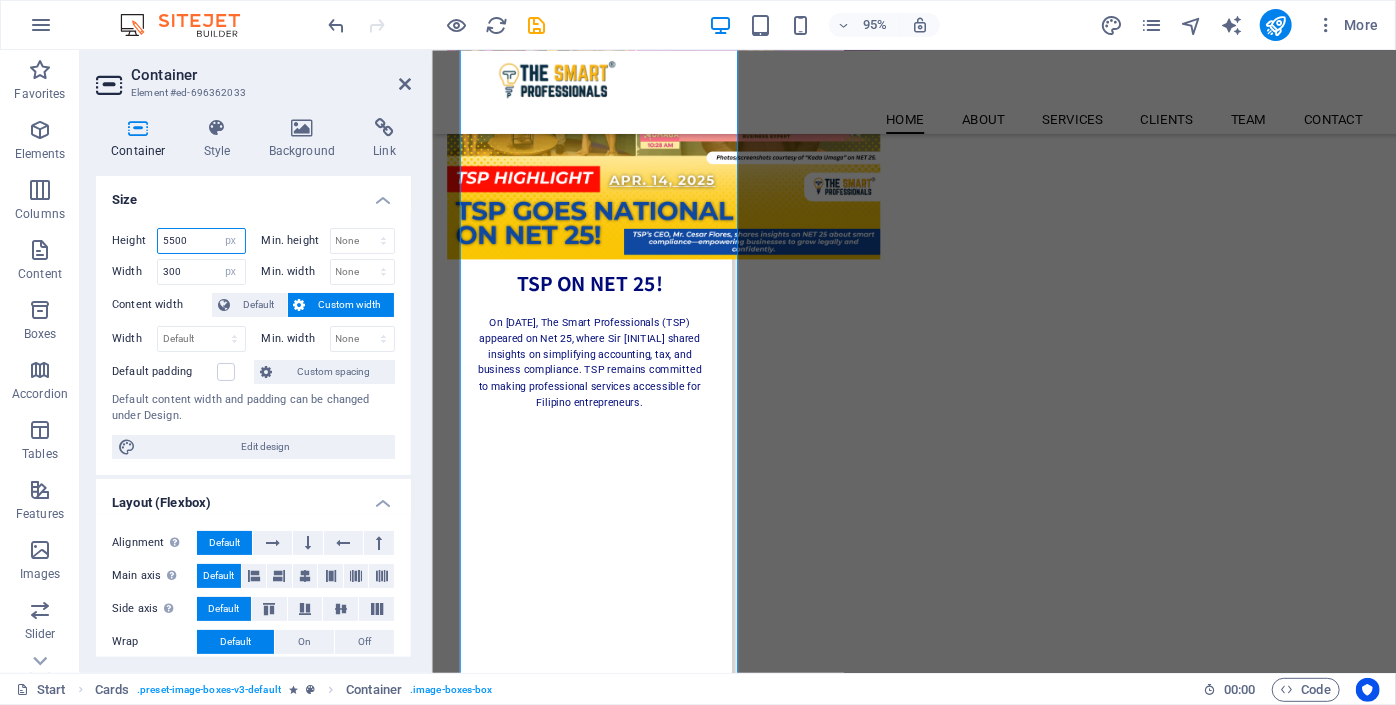 click on "5500" at bounding box center (201, 241) 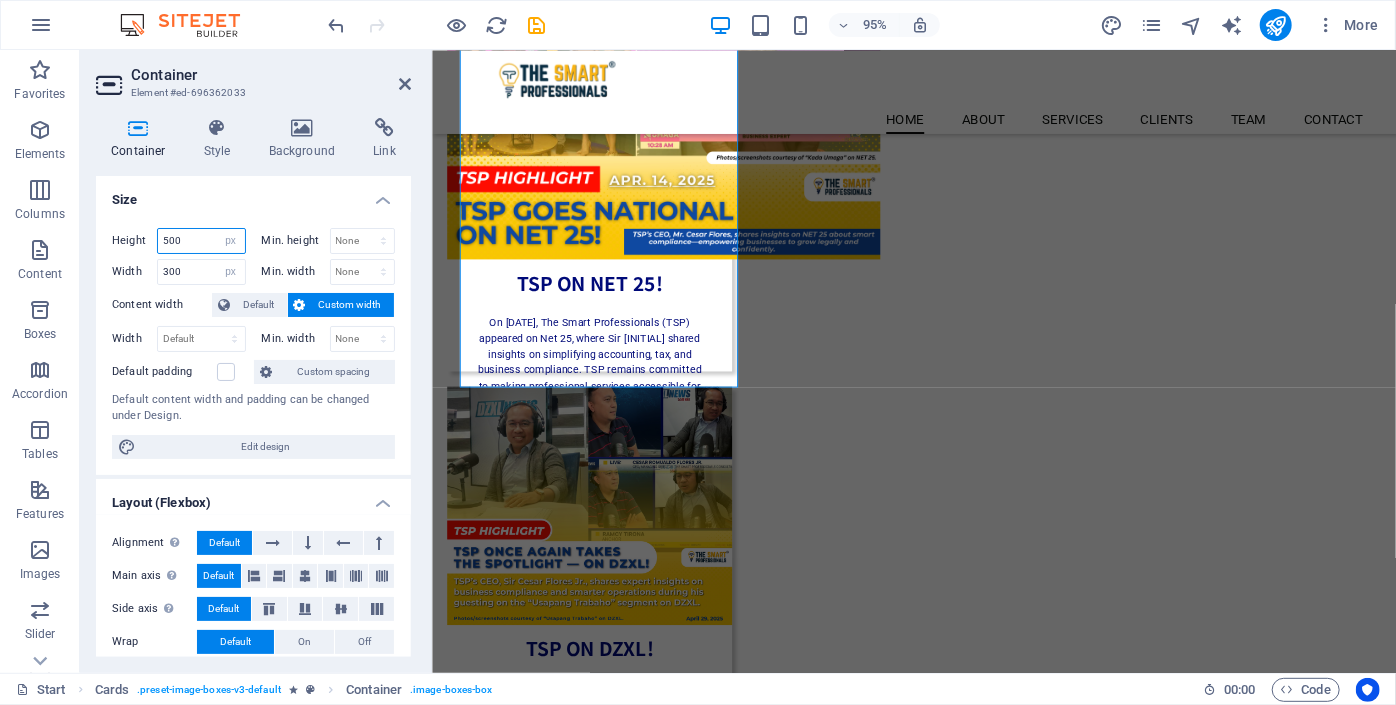 click on "500" at bounding box center [201, 241] 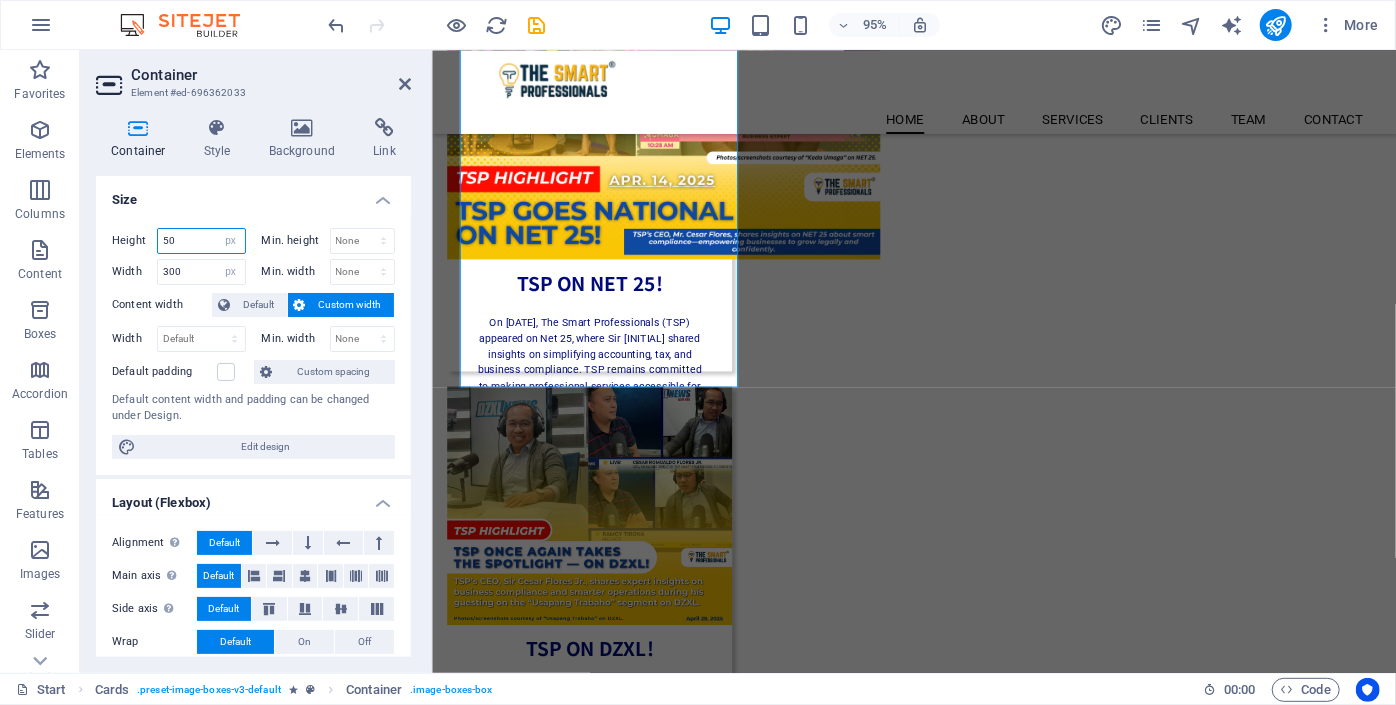 type on "5" 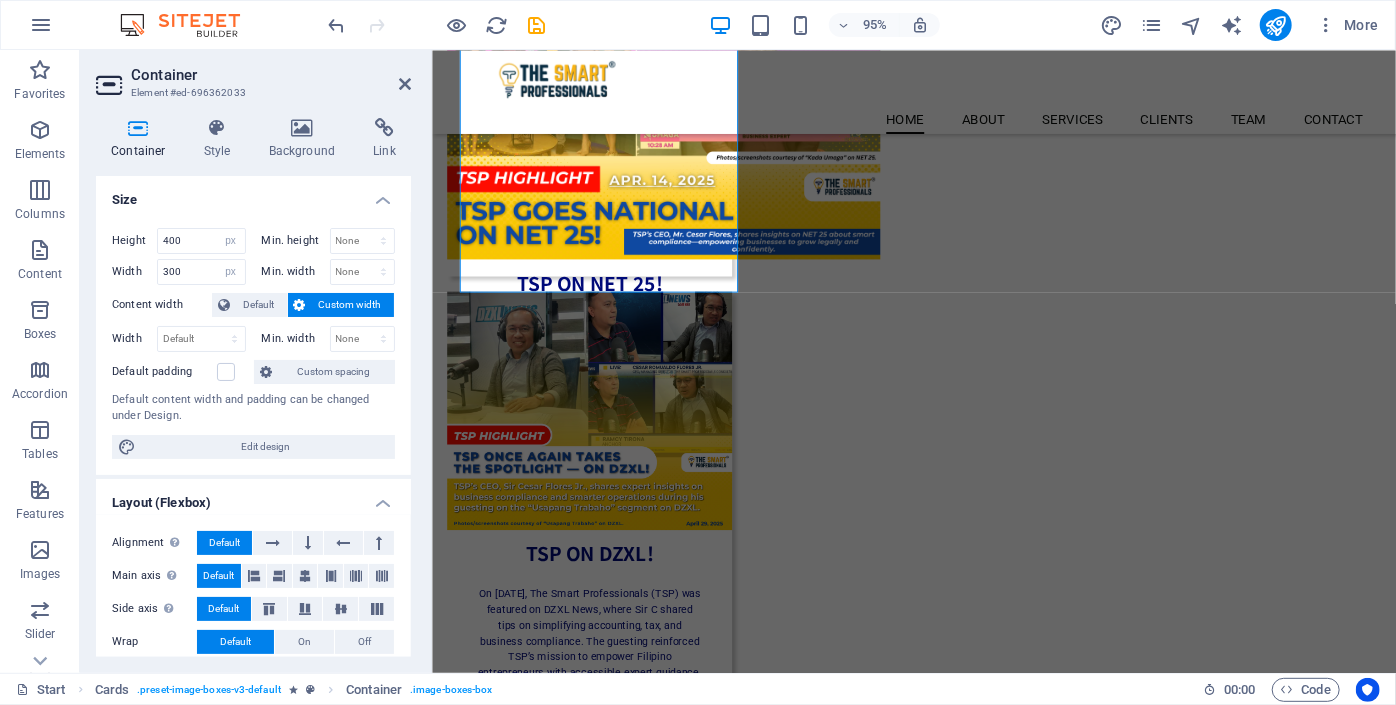 drag, startPoint x: 161, startPoint y: 309, endPoint x: 164, endPoint y: 297, distance: 12.369317 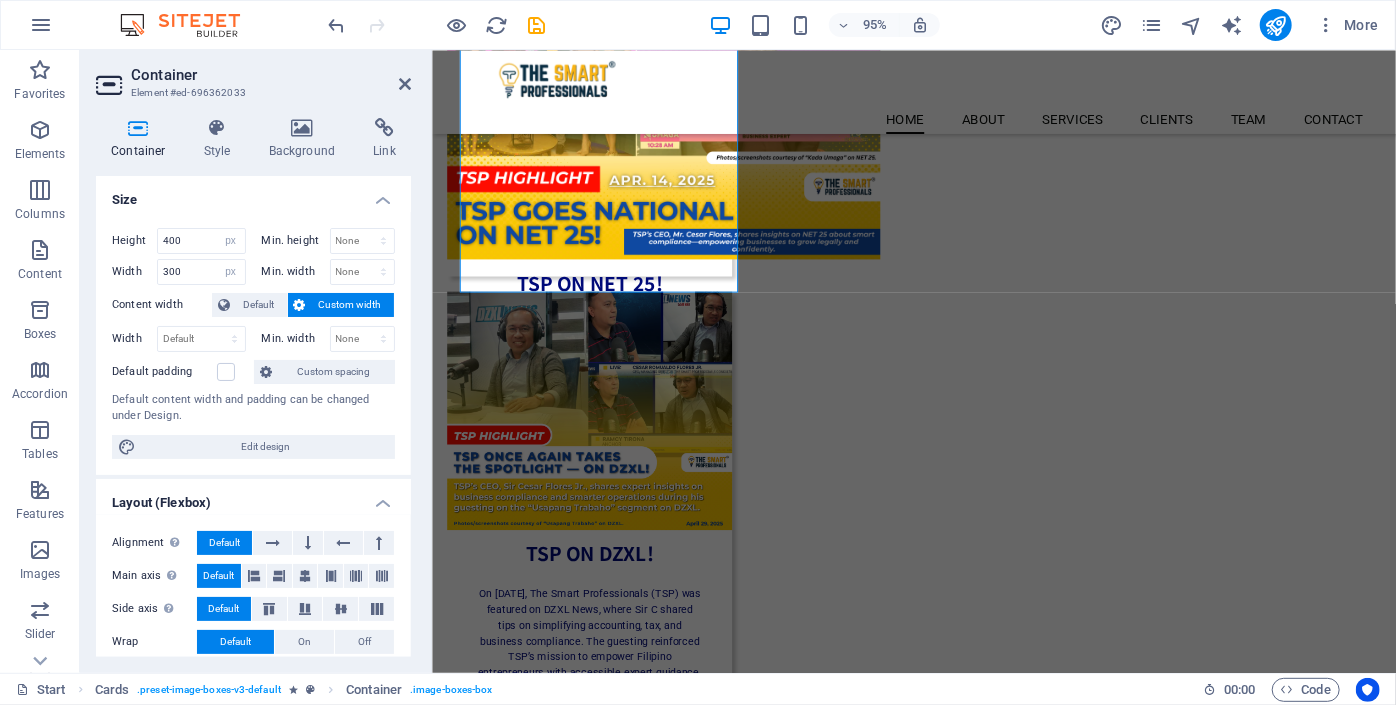 click on "Content width" at bounding box center [162, 305] 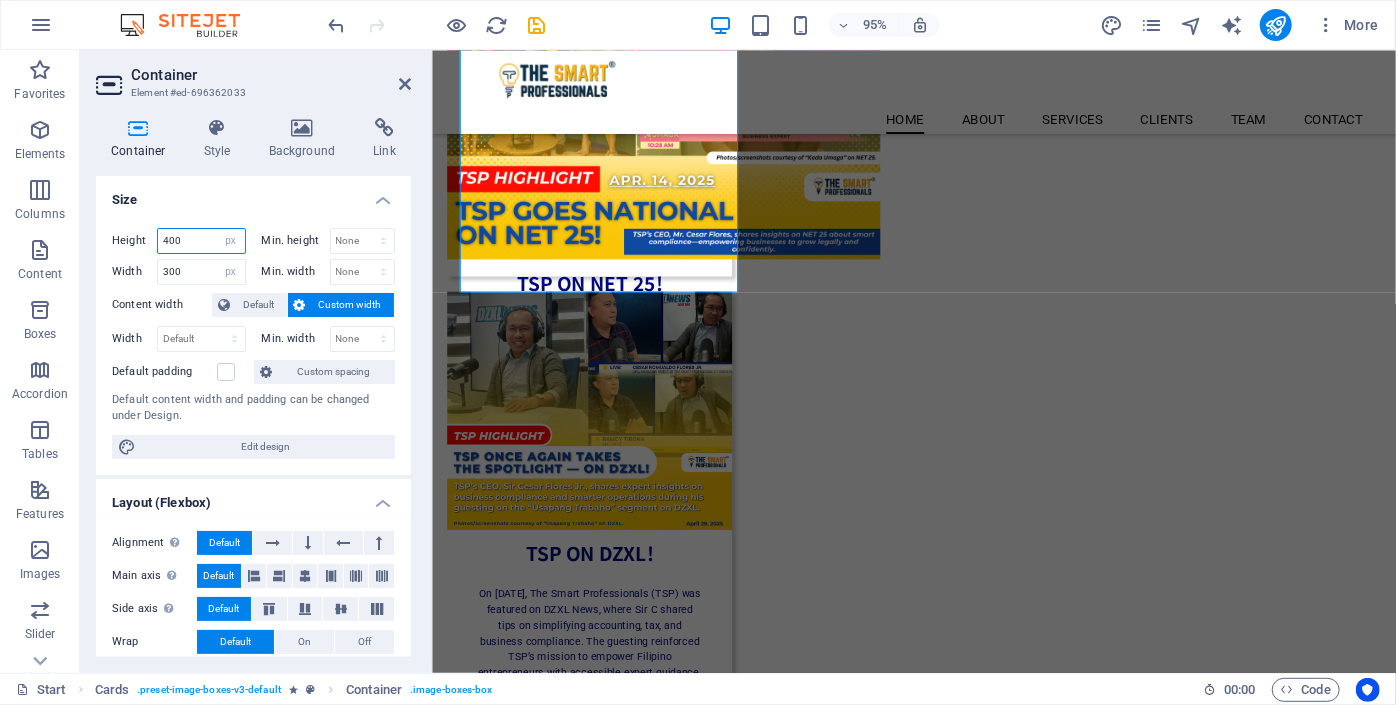 click on "400" at bounding box center (201, 241) 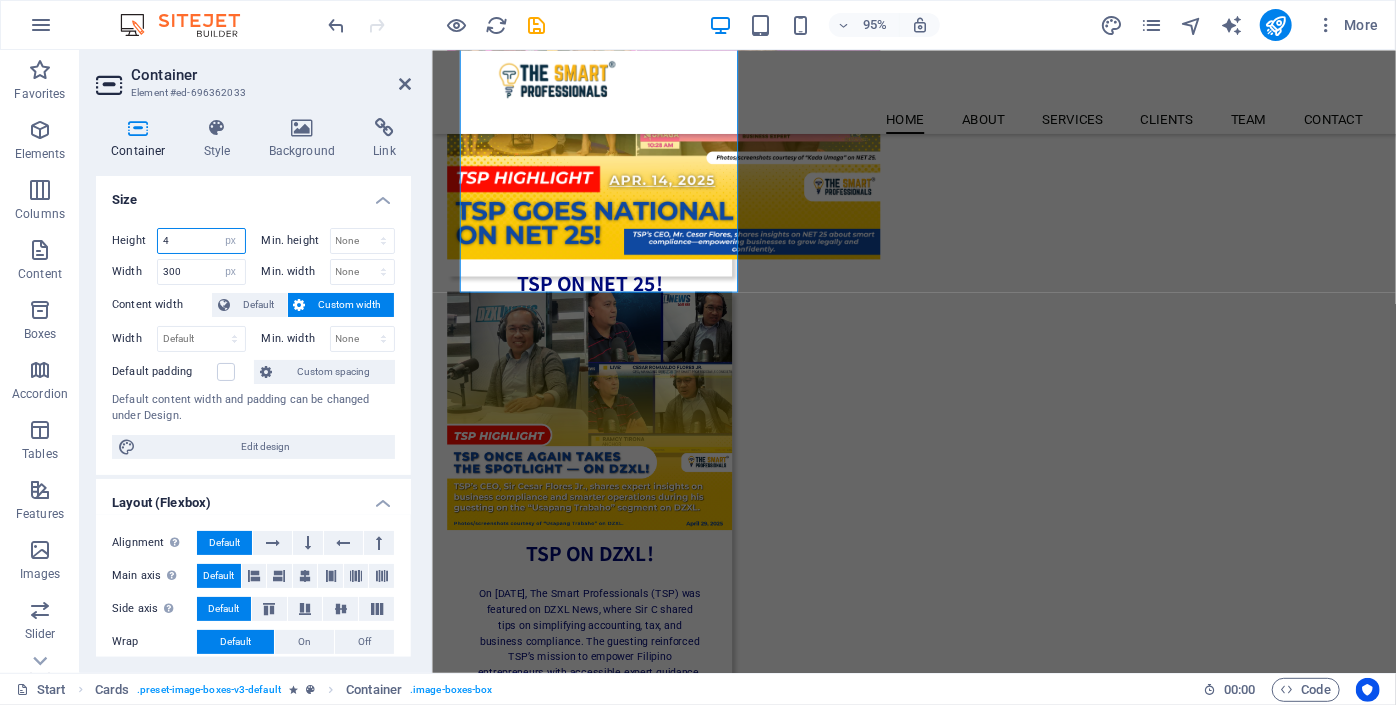 type on "45" 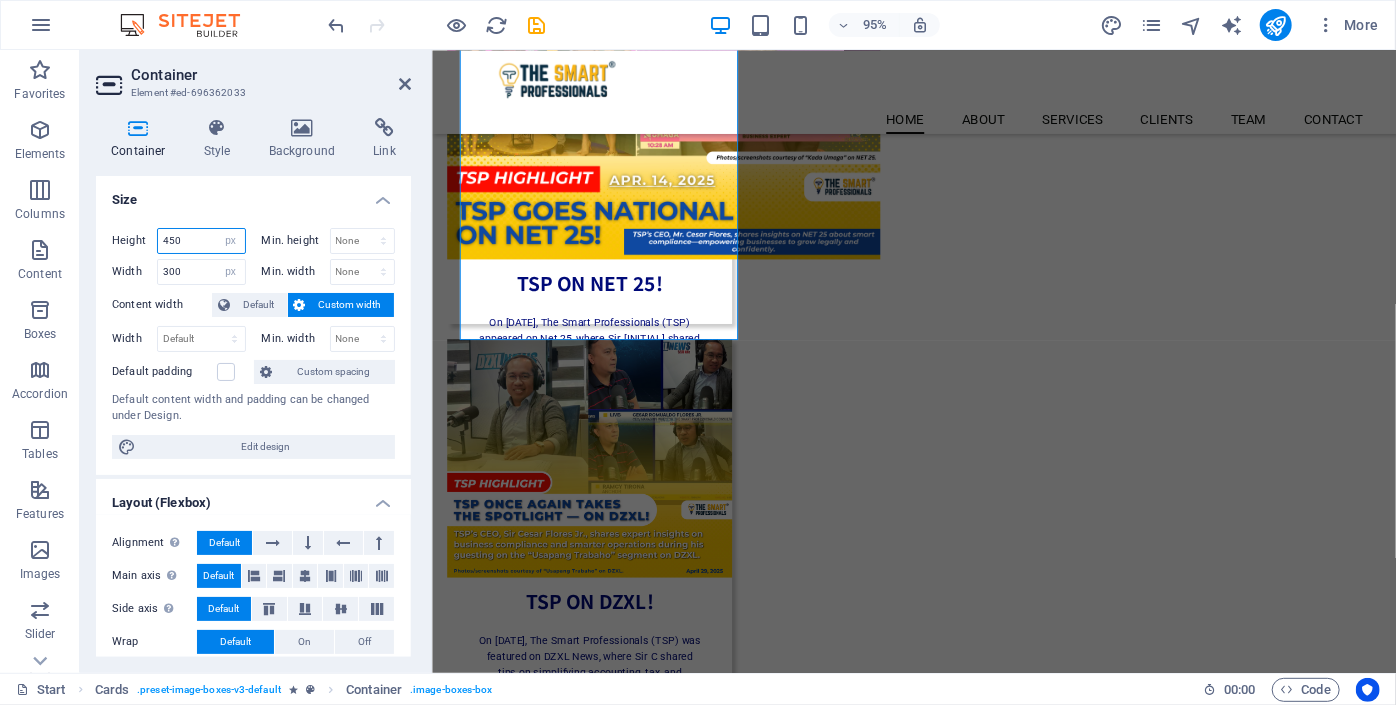click on "450" at bounding box center [201, 241] 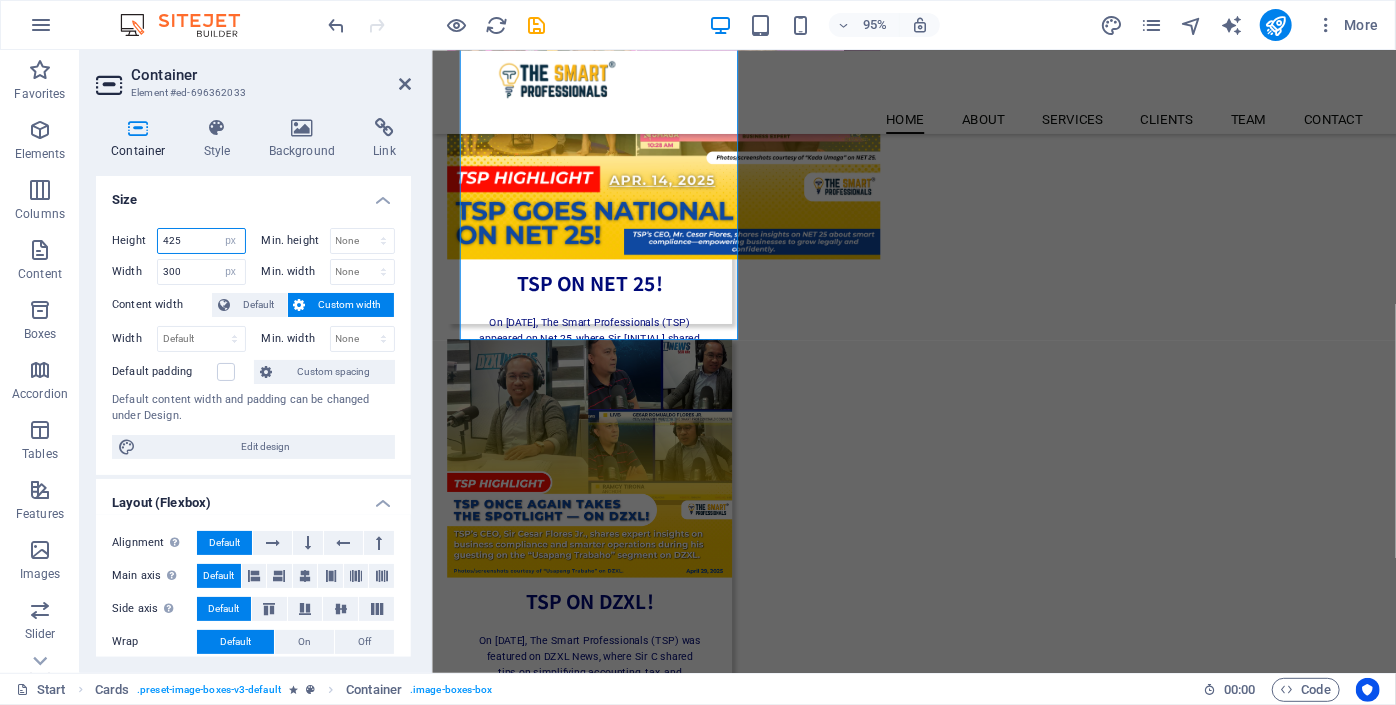 type on "425" 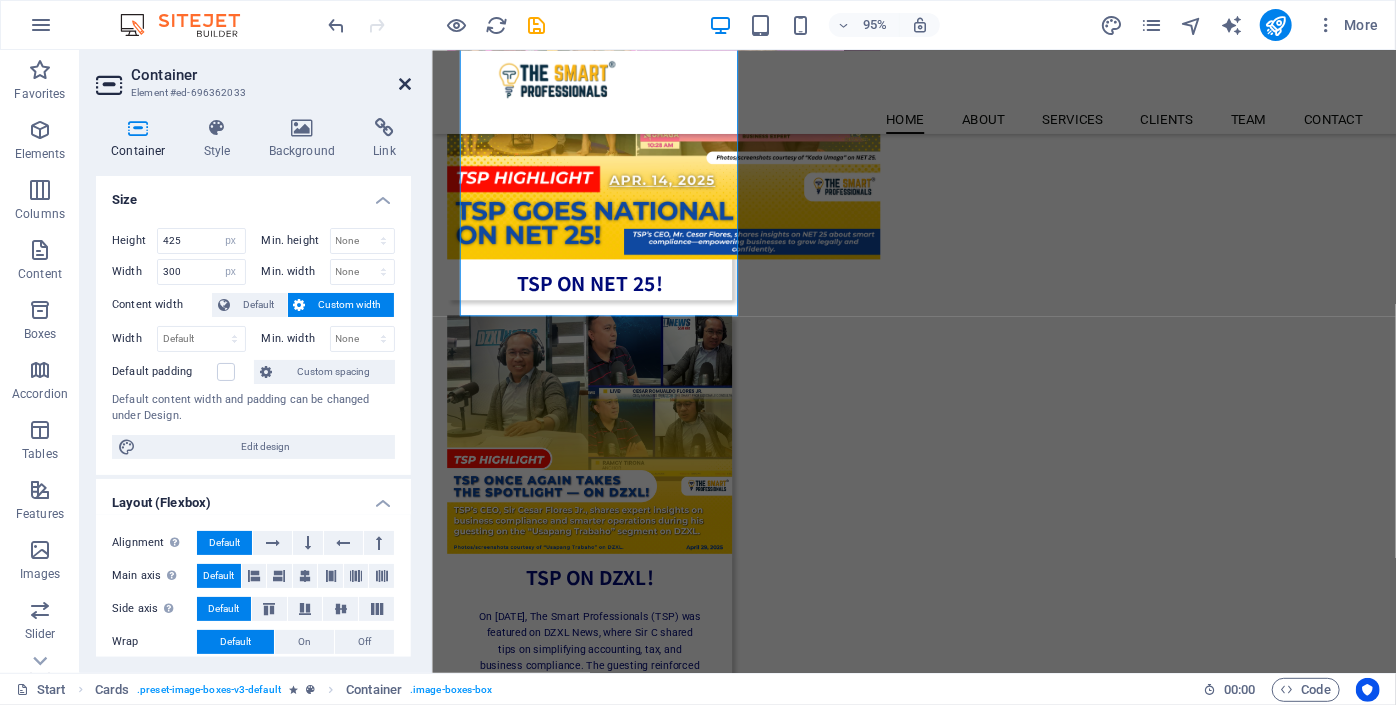 click at bounding box center [405, 84] 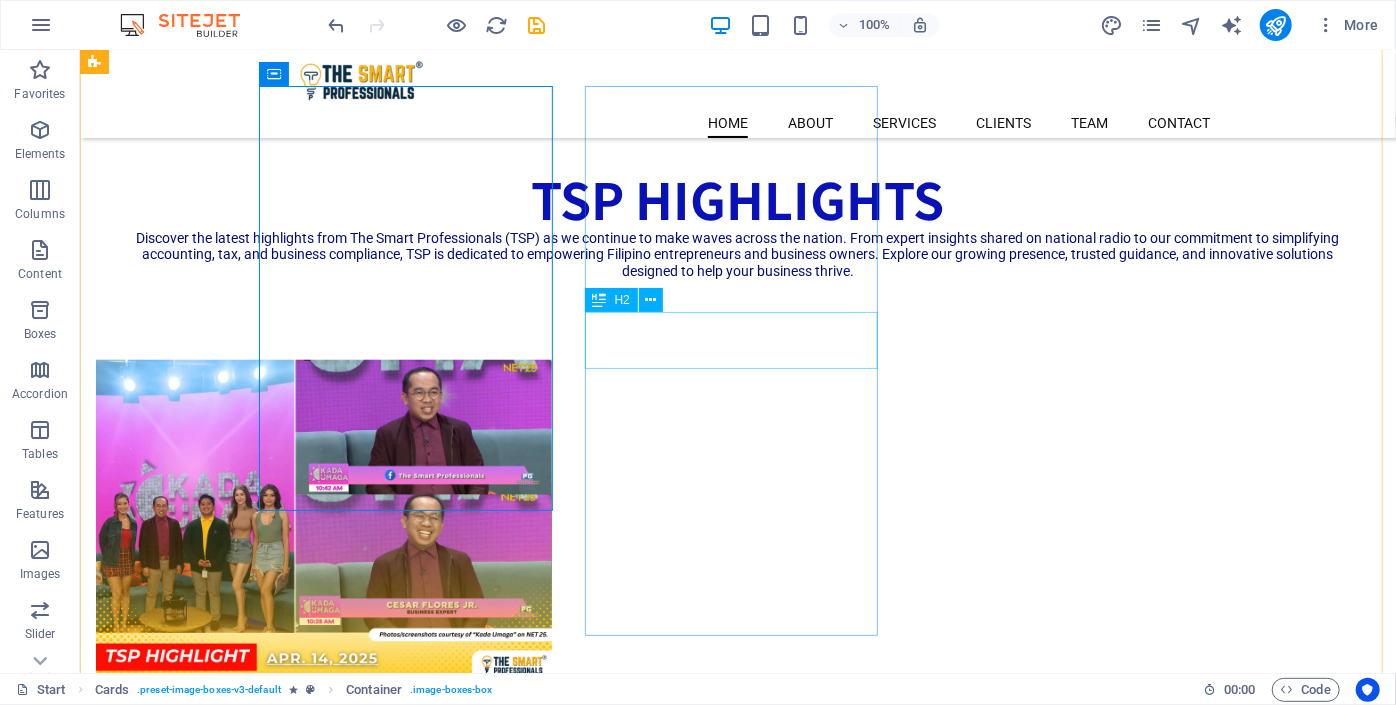 scroll, scrollTop: 1006, scrollLeft: 0, axis: vertical 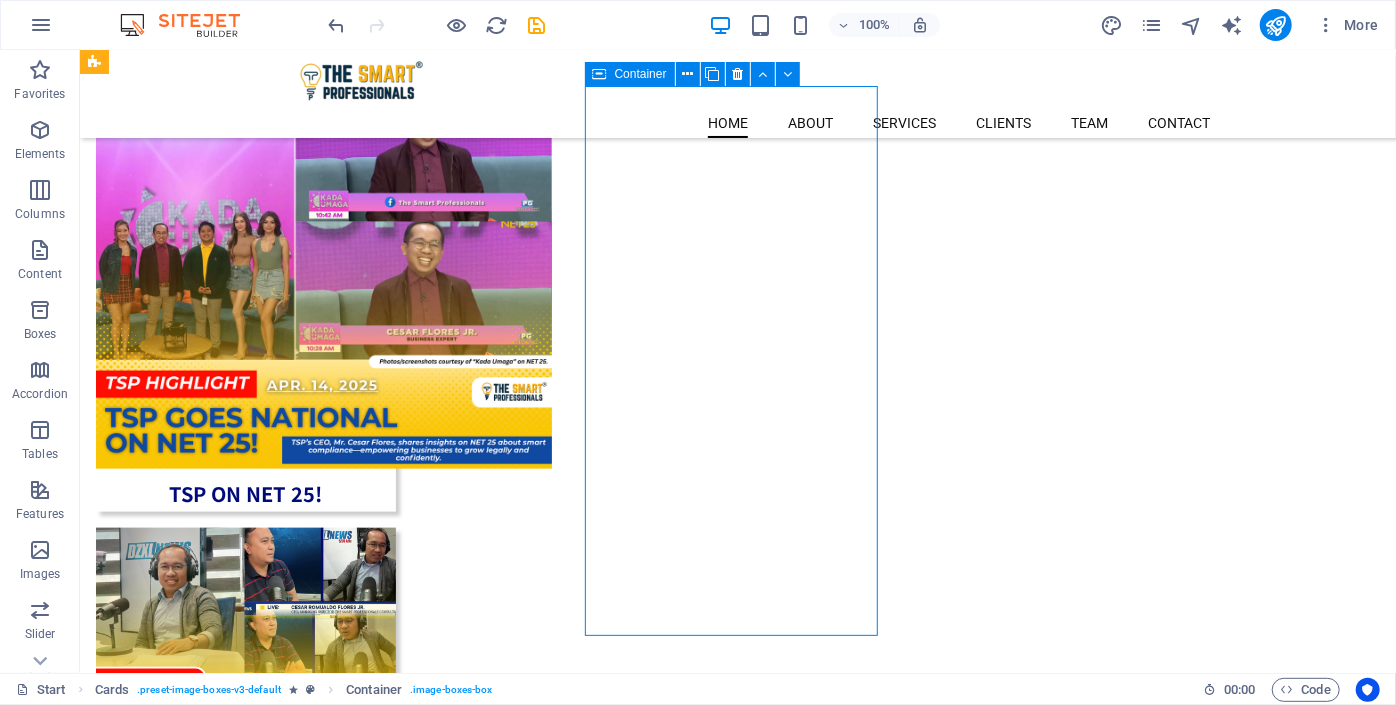 click on "TSP ON NET 25! On [DATE], The Smart Professionals (TSP) appeared on Net 25, where Sir C shared insights on simplifying accounting, tax, and business compliance. TSP remains committed to making professional services accessible for Filipino entrepreneurs. TSP ON DZXL! On [DATE], The Smart Professionals (TSP) was featured on DZXL News, where Sir C shared tips on simplifying accounting, tax, and business compliance. The guesting reinforced TSP’s mission to empower Filipino entrepreneurs with accessible expert guidance. TSP ON ROVING RADIO STATION! On [DATE], TSP CEO Mr. [FIRST] [LAST] shared his expertise on Roving Radio Station, discussing accounting, tax compliance, and the value of strong financial systems. With 17+ years of experience, Sir C highlighted how The Smart Professionals continues to guide and support entrepreneurs across the Philippines." at bounding box center (737, 864) 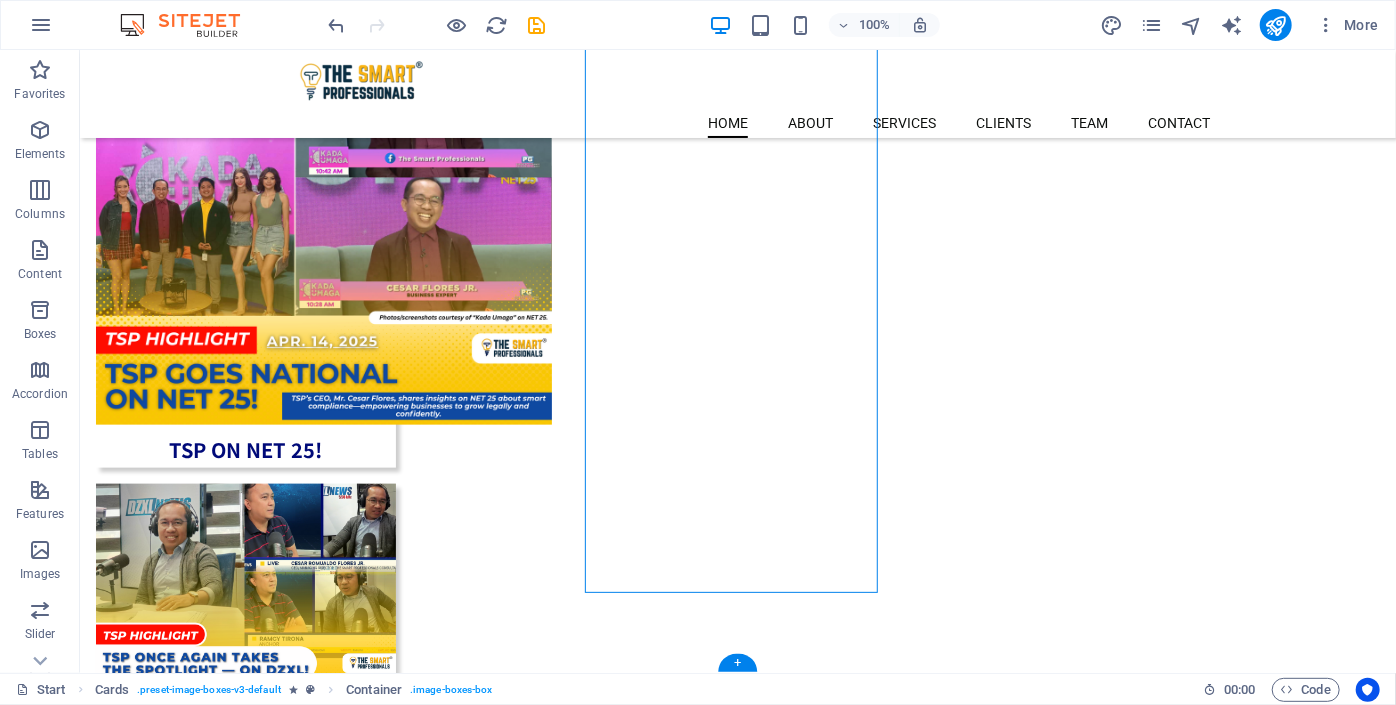 click on "TSP ON NET 25! On [DATE], The Smart Professionals (TSP) appeared on Net 25, where Sir C shared insights on simplifying accounting, tax, and business compliance. TSP remains committed to making professional services accessible for Filipino entrepreneurs. TSP ON DZXL! On [DATE], The Smart Professionals (TSP) was featured on DZXL News, where Sir C shared tips on simplifying accounting, tax, and business compliance. The guesting reinforced TSP’s mission to empower Filipino entrepreneurs with accessible expert guidance. TSP ON ROVING RADIO STATION! On [DATE], TSP CEO Mr. [FIRST] [LAST] shared his expertise on Roving Radio Station, discussing accounting, tax compliance, and the value of strong financial systems. With 17+ years of experience, Sir C highlighted how The Smart Professionals continues to guide and support entrepreneurs across the Philippines." at bounding box center (737, 820) 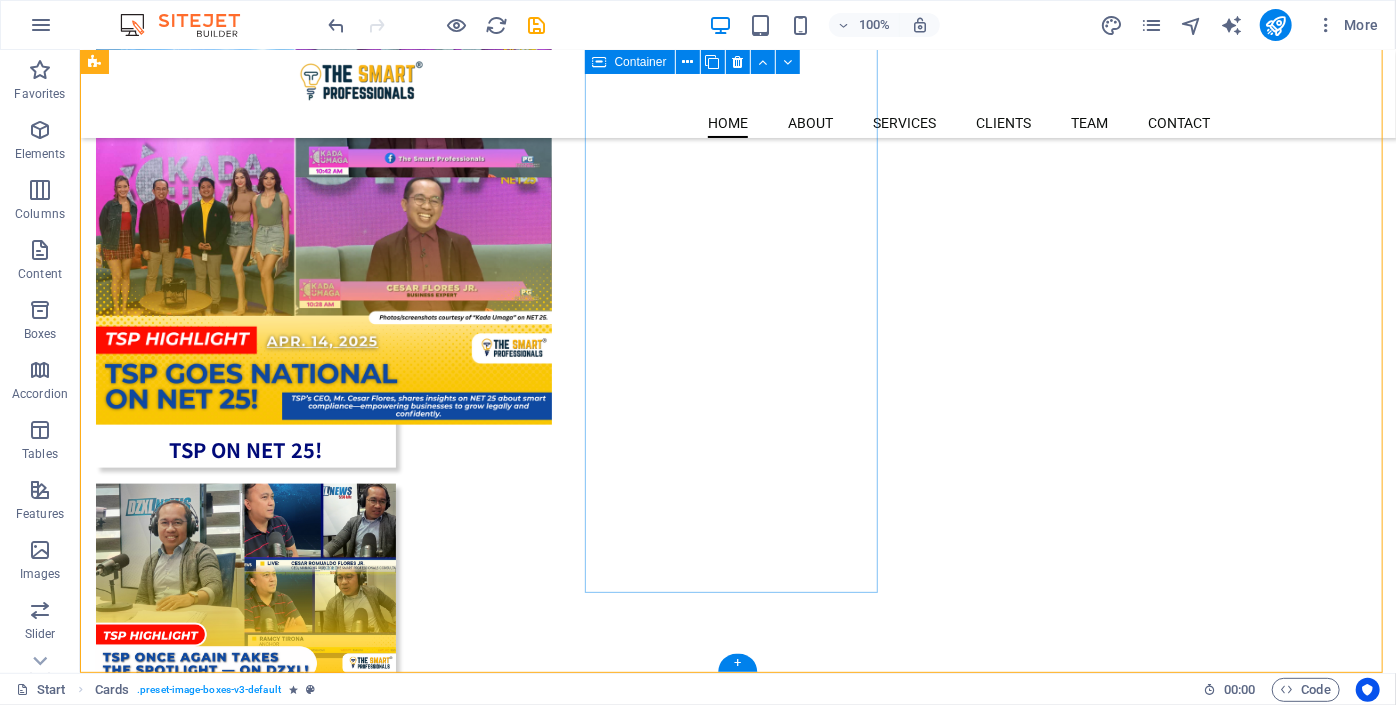 click on "TSP ON DZXL! On [DATE], The Smart Professionals (TSP) was featured on DZXL News, where Sir [INITIAL] shared tips on simplifying accounting, tax, and business compliance. The guesting reinforced TSP’s mission to empower Filipino entrepreneurs with accessible expert guidance." at bounding box center [245, 758] 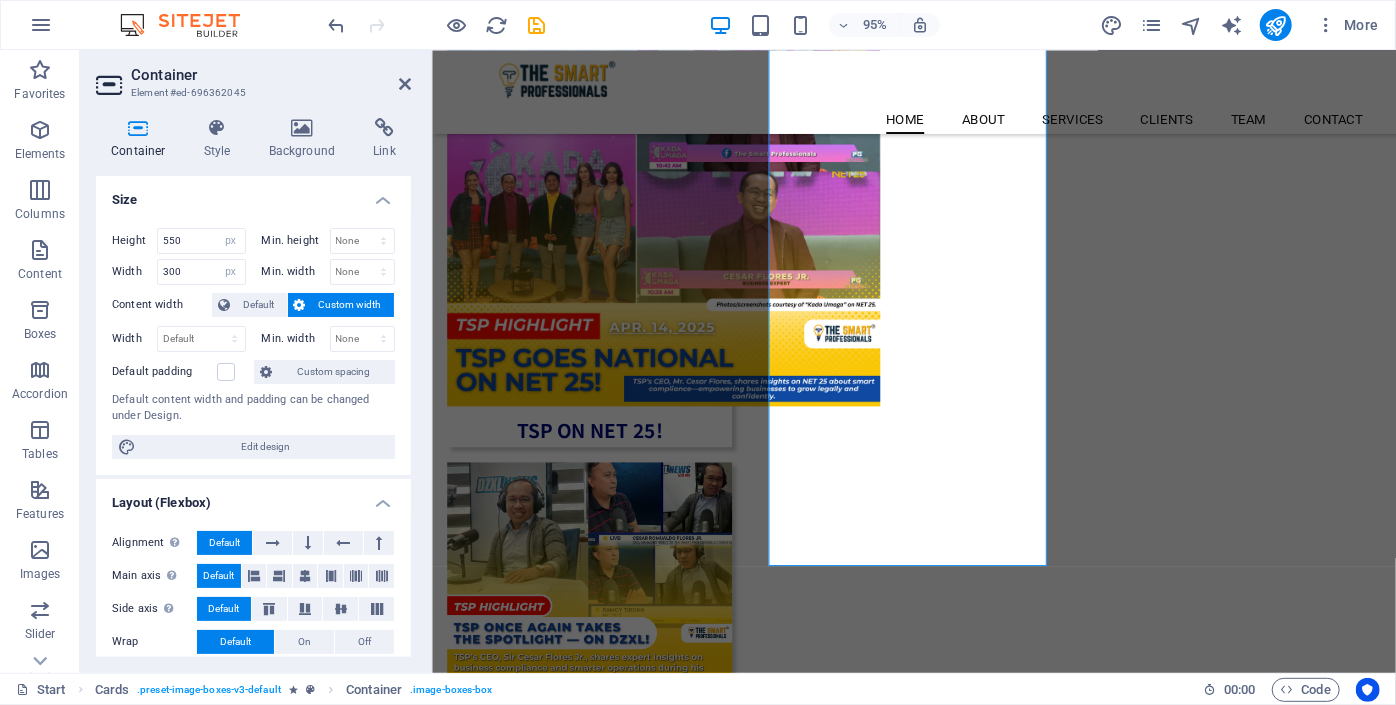 scroll, scrollTop: 1066, scrollLeft: 0, axis: vertical 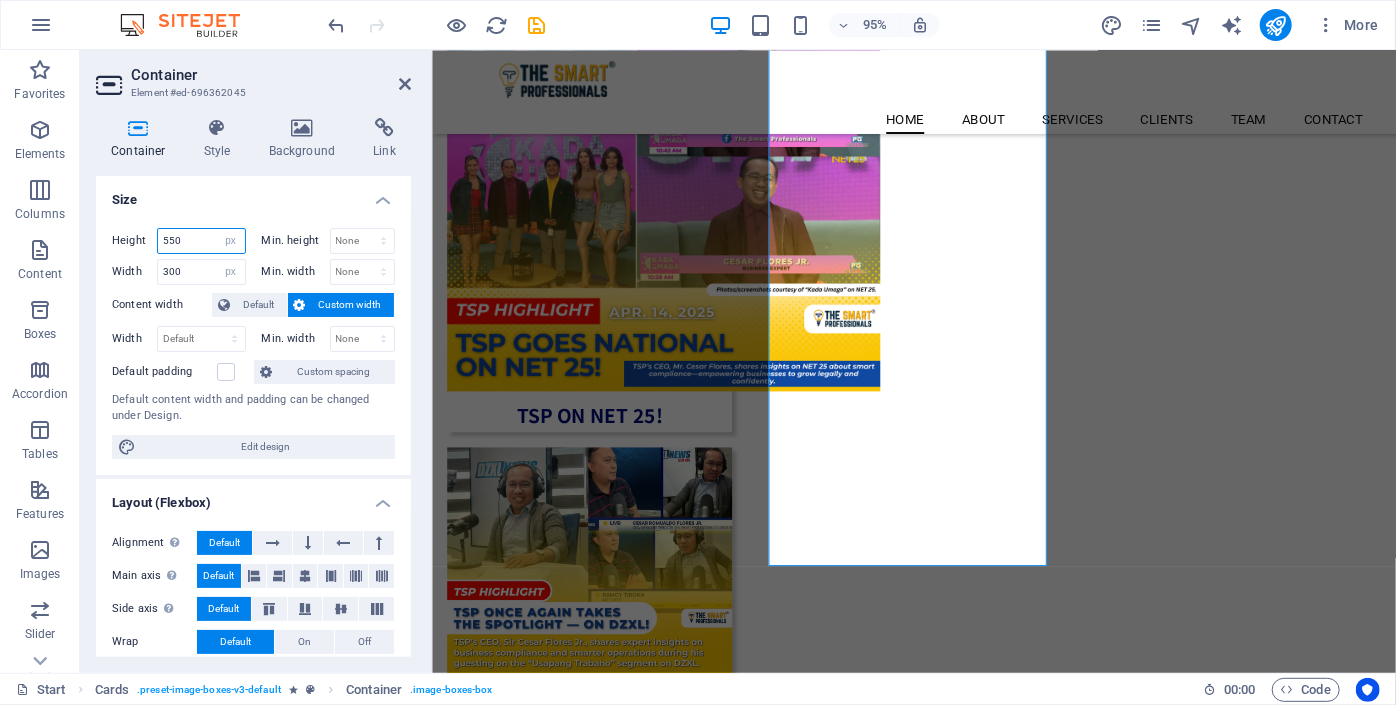 click on "550" at bounding box center (201, 241) 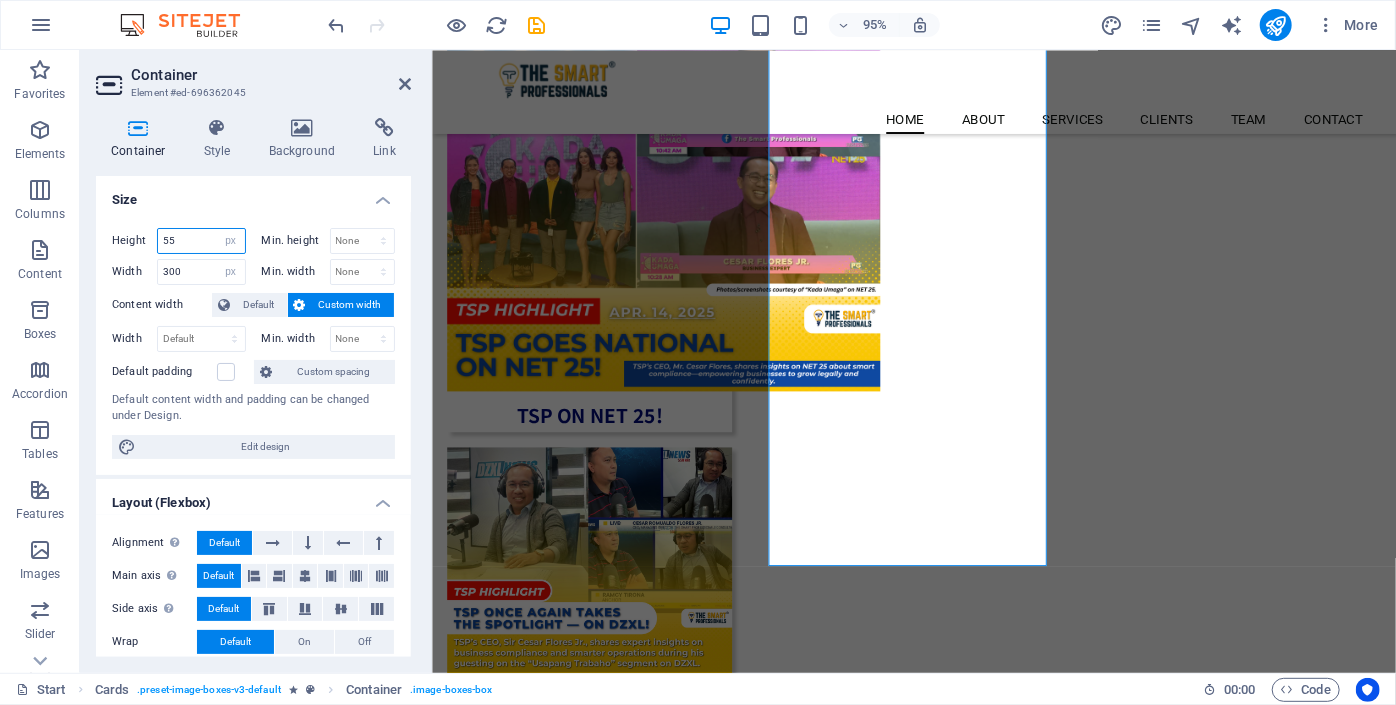 type on "5" 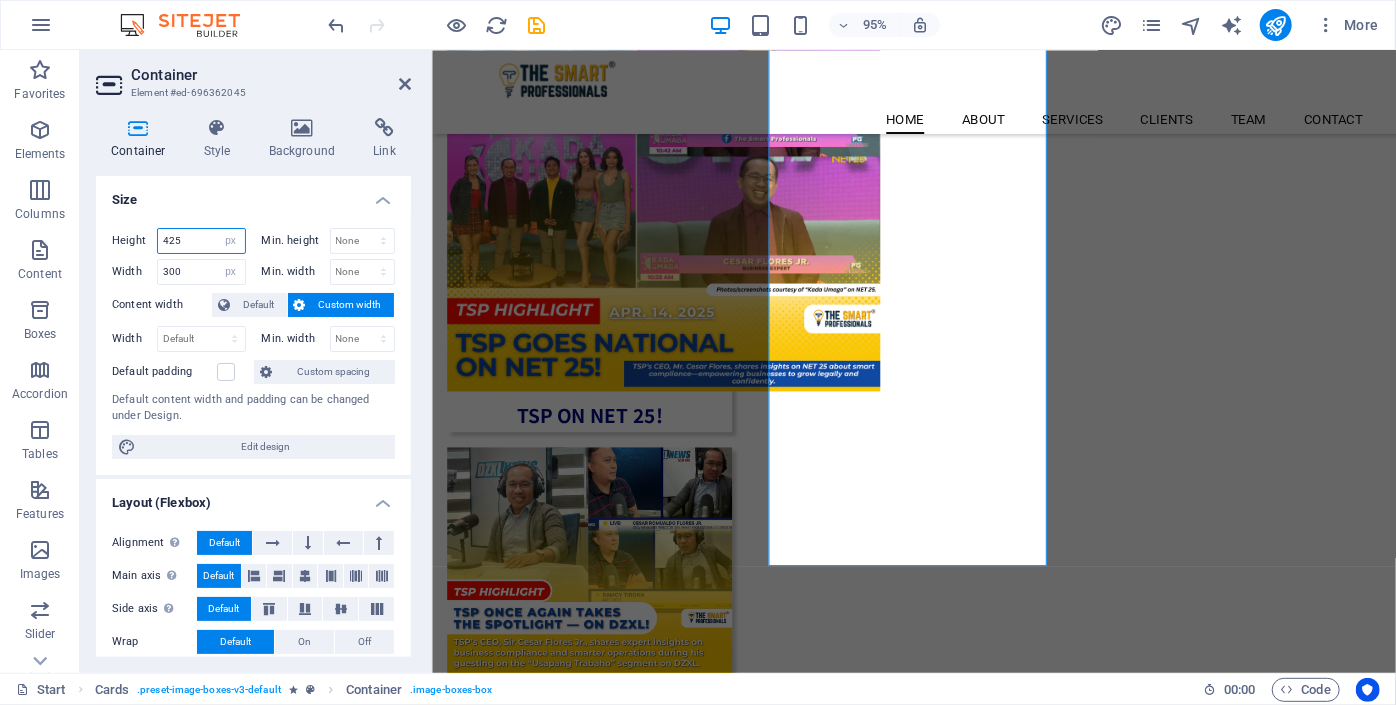 type on "425" 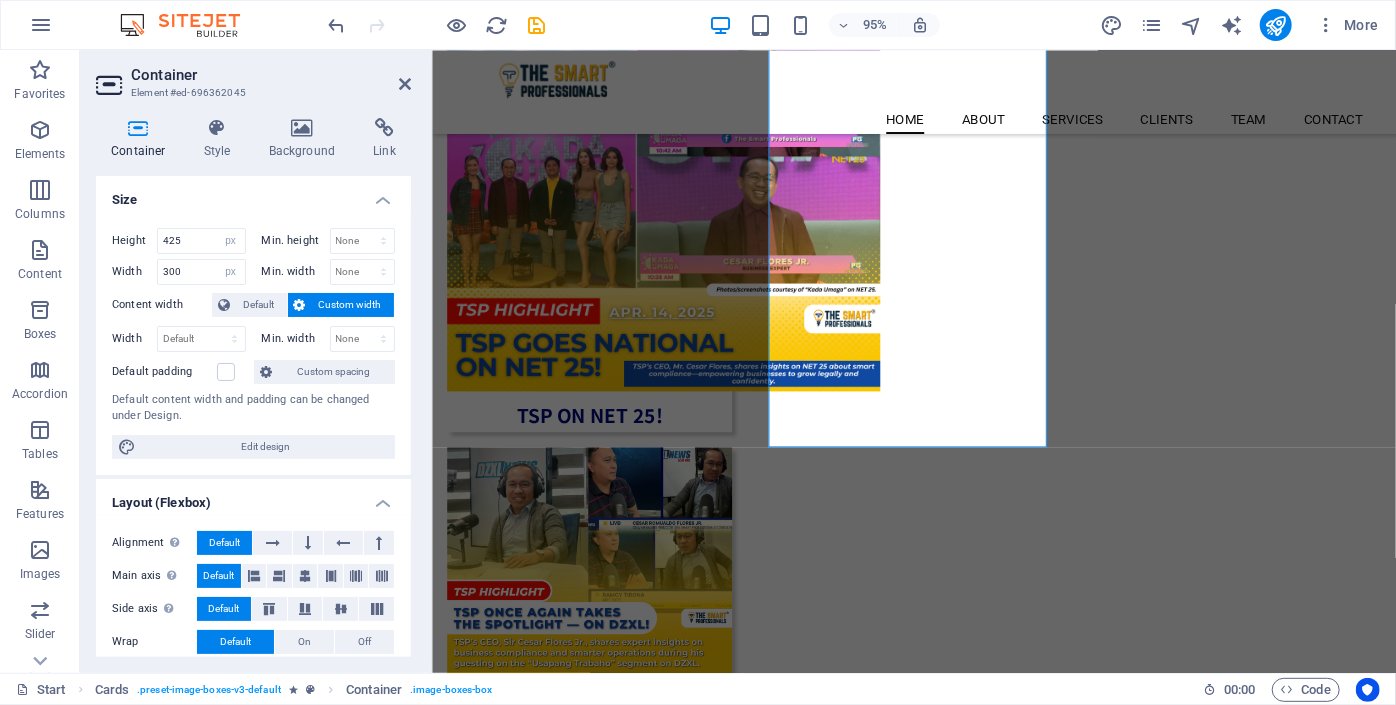 click on "Container Element #ed-696362045" at bounding box center [253, 76] 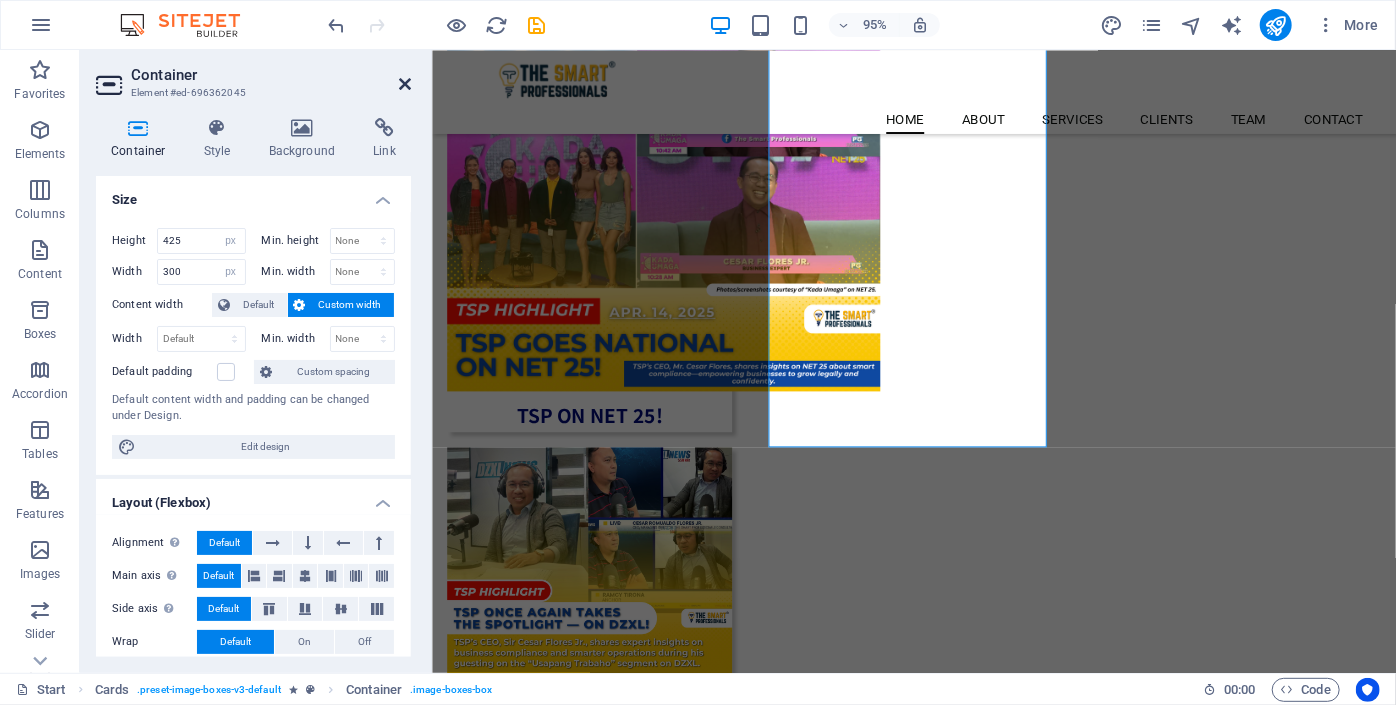 click at bounding box center (405, 84) 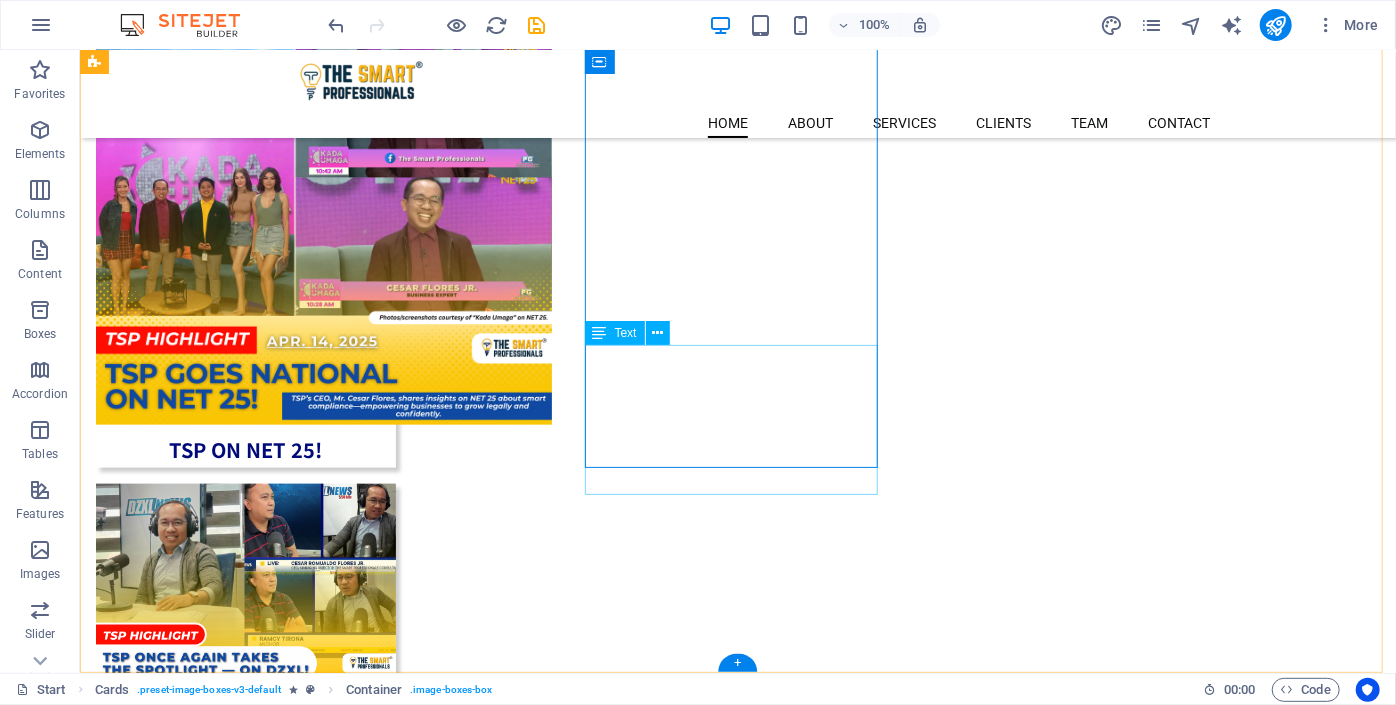 click on "On [DATE], The Smart Professionals (TSP) was featured on DZXL News, where Sir C shared tips on simplifying accounting, tax, and business compliance. The guesting reinforced TSP’s mission to empower Filipino entrepreneurs with accessible expert guidance." at bounding box center (245, 857) 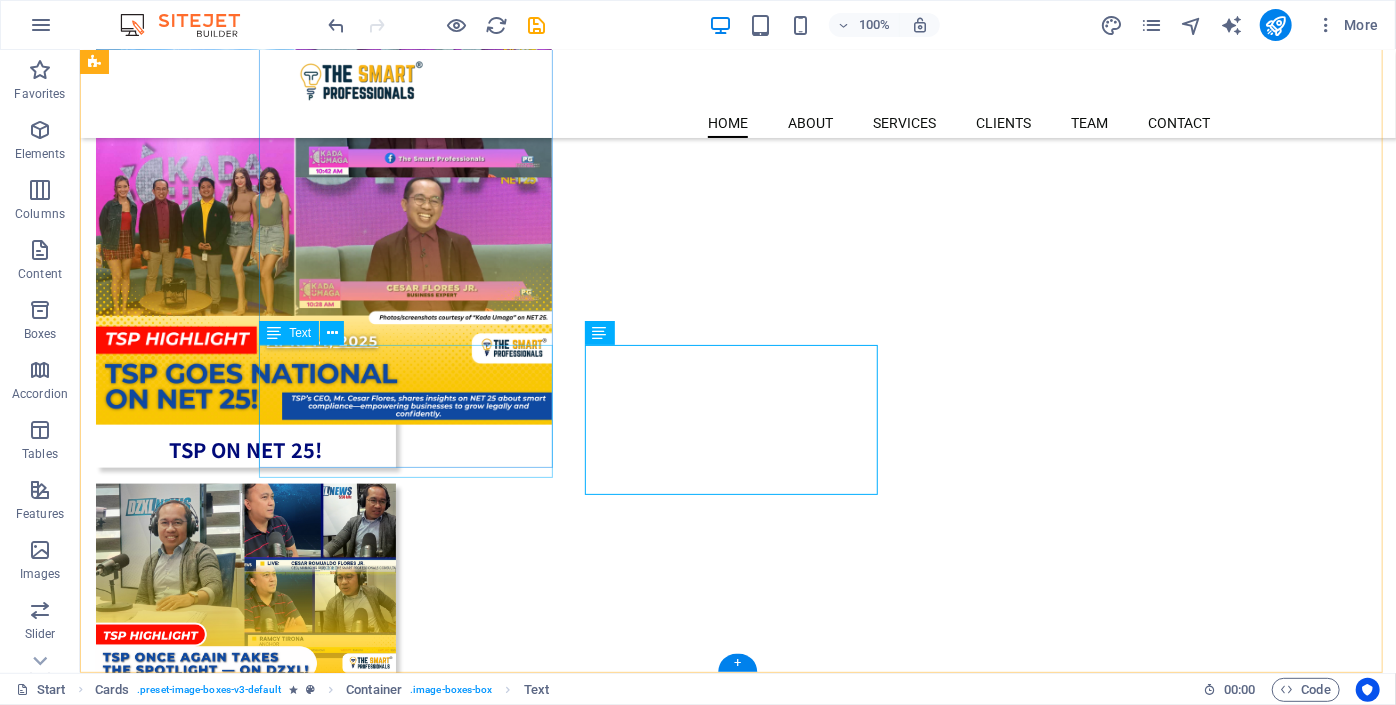 click on "On [DATE], The Smart Professionals (TSP) appeared on Net 25, where Sir [INITIAL] shared insights on simplifying accounting, tax, and business compliance. TSP remains committed to making professional services accessible for Filipino entrepreneurs." at bounding box center (245, 547) 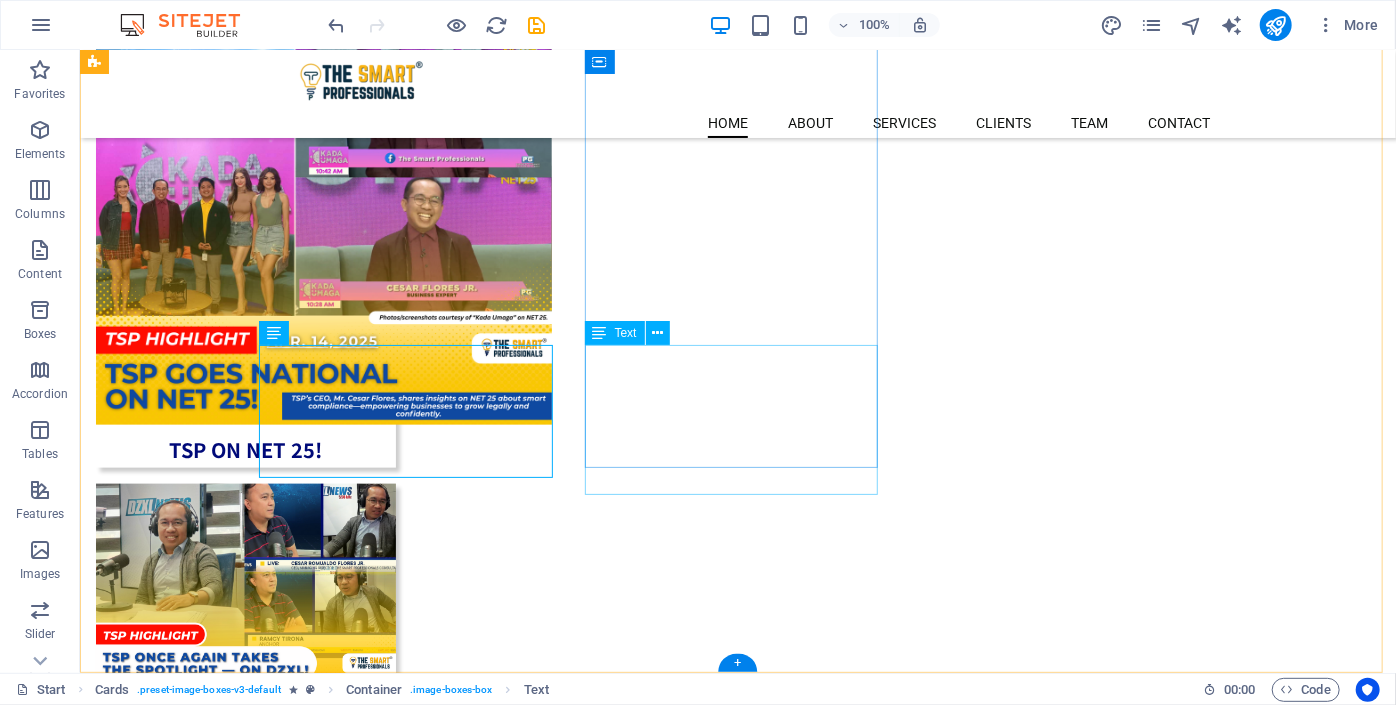 click on "On [DATE], The Smart Professionals (TSP) was featured on DZXL News, where Sir C shared tips on simplifying accounting, tax, and business compliance. The guesting reinforced TSP’s mission to empower Filipino entrepreneurs with accessible expert guidance." at bounding box center [245, 857] 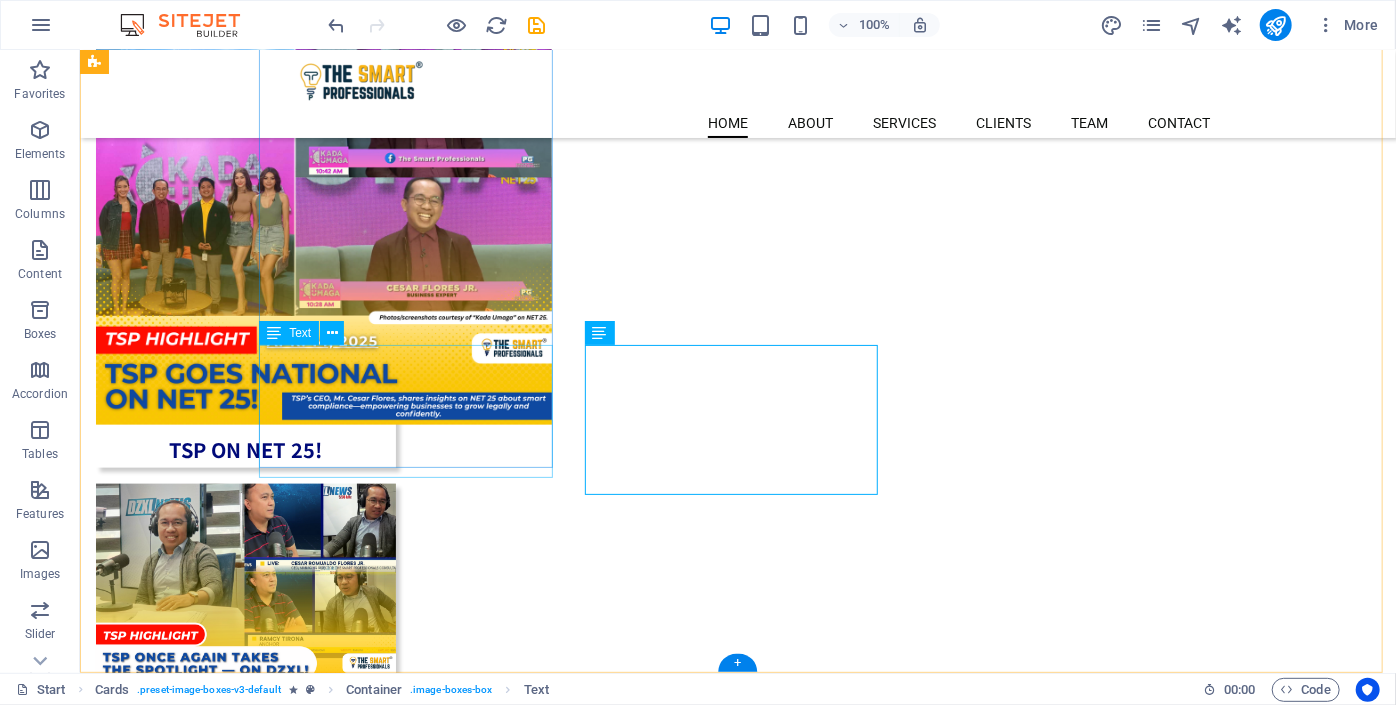 click on "On [DATE], The Smart Professionals (TSP) appeared on Net 25, where Sir [INITIAL] shared insights on simplifying accounting, tax, and business compliance. TSP remains committed to making professional services accessible for Filipino entrepreneurs." at bounding box center (245, 547) 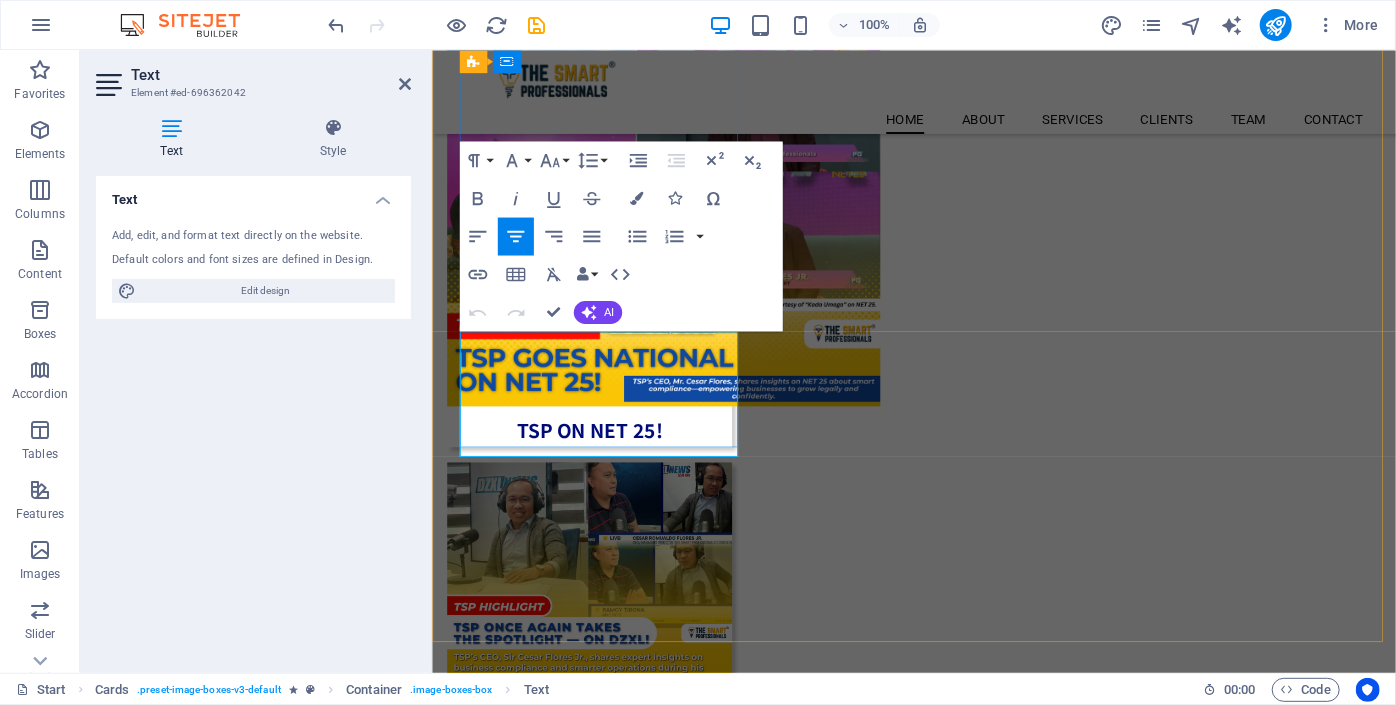 scroll, scrollTop: 1066, scrollLeft: 0, axis: vertical 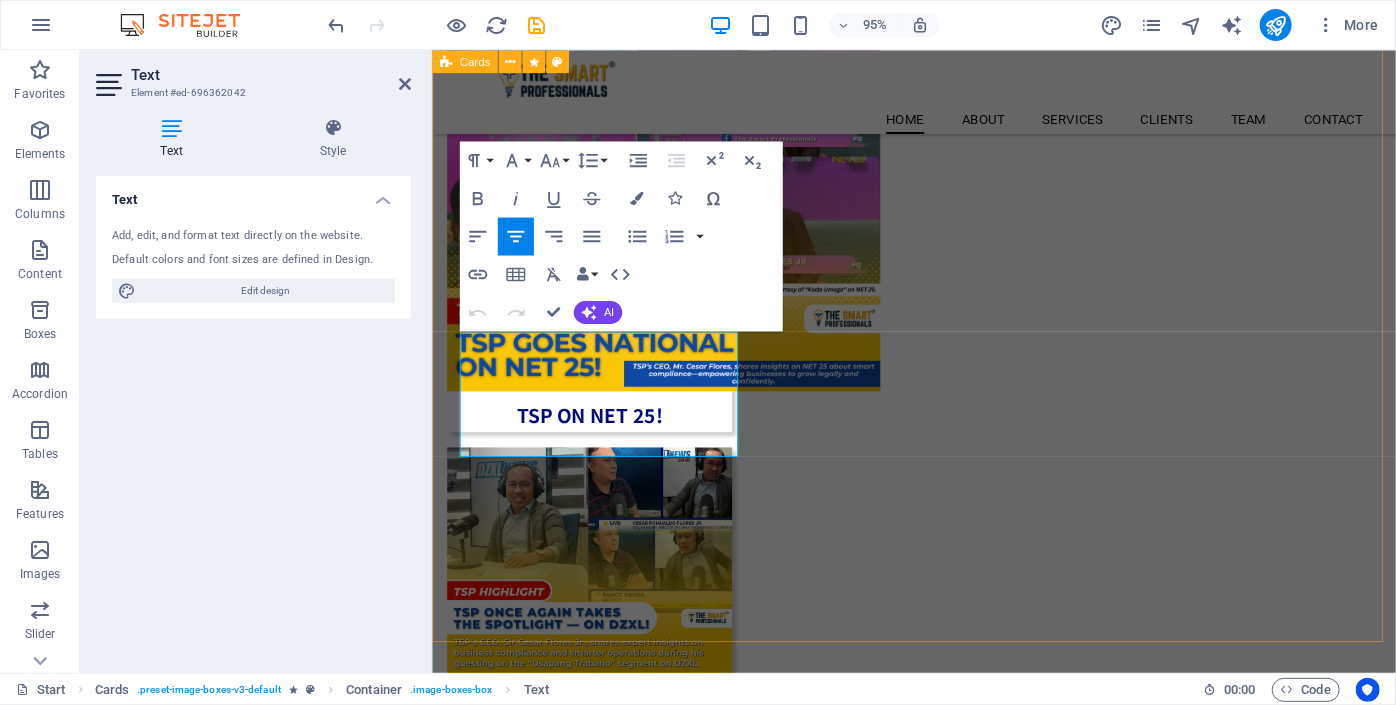 drag, startPoint x: 705, startPoint y: 617, endPoint x: 1044, endPoint y: 576, distance: 341.47034 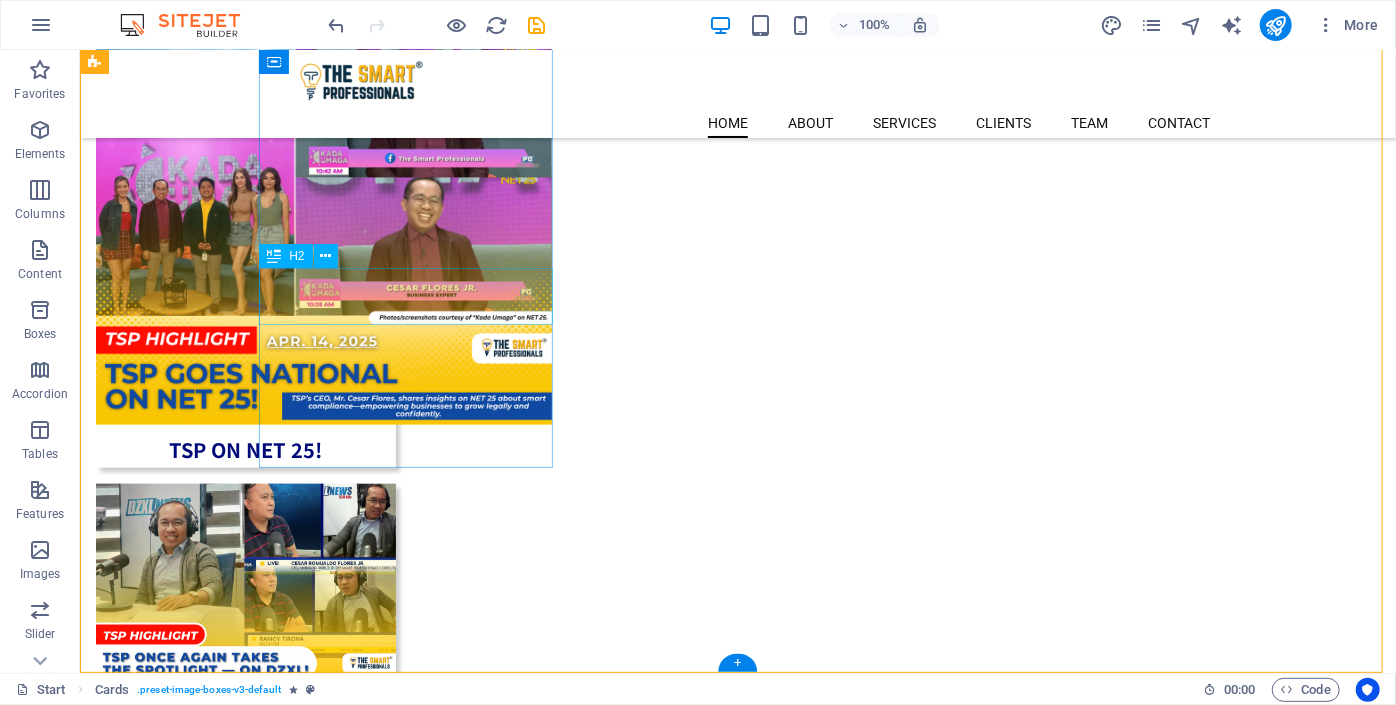 click on "TSP ON NET 25!" at bounding box center [245, 432] 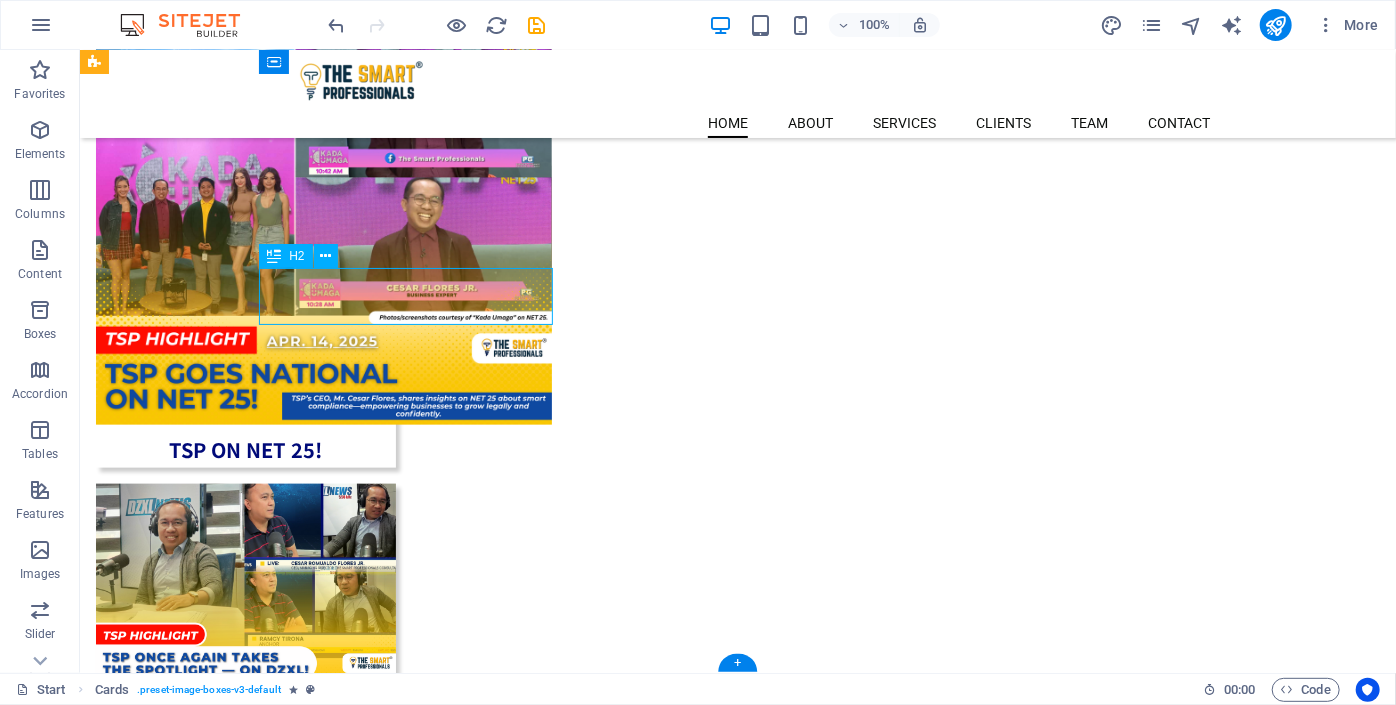 click on "TSP ON NET 25!" at bounding box center (245, 432) 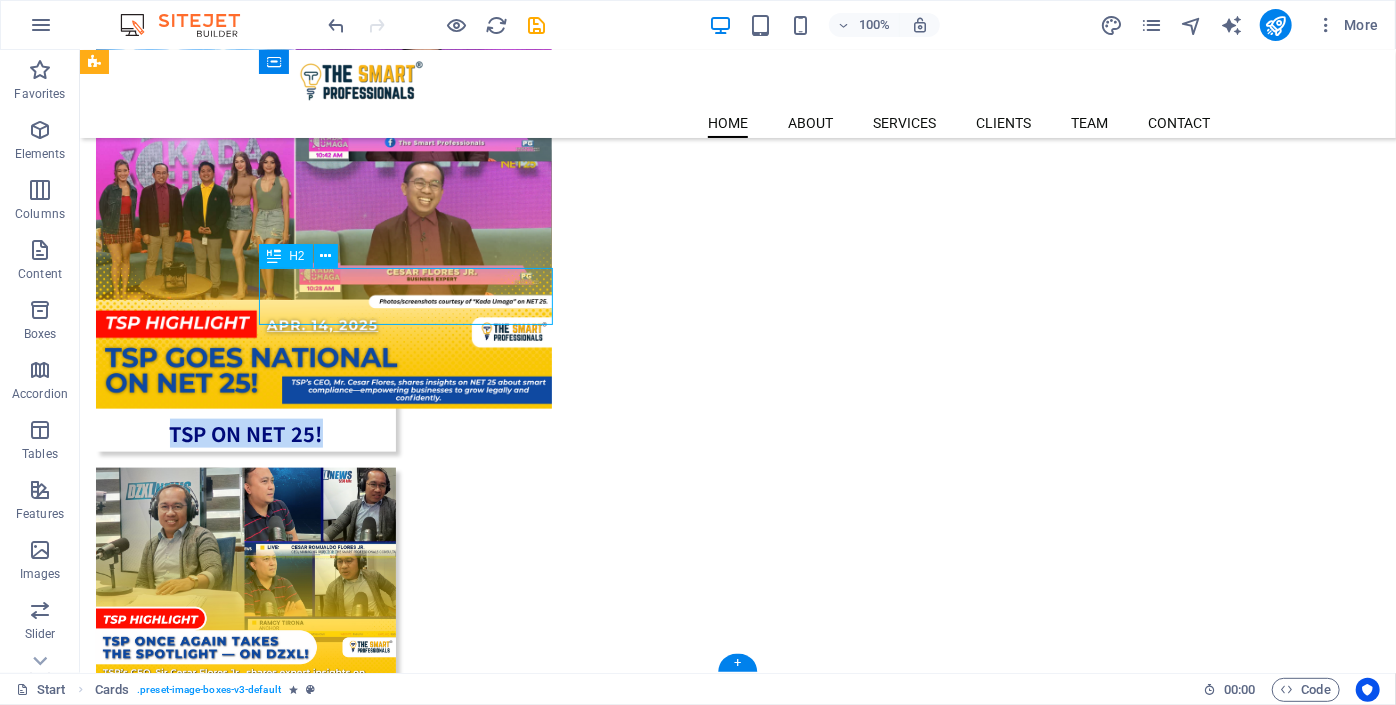 select on "px" 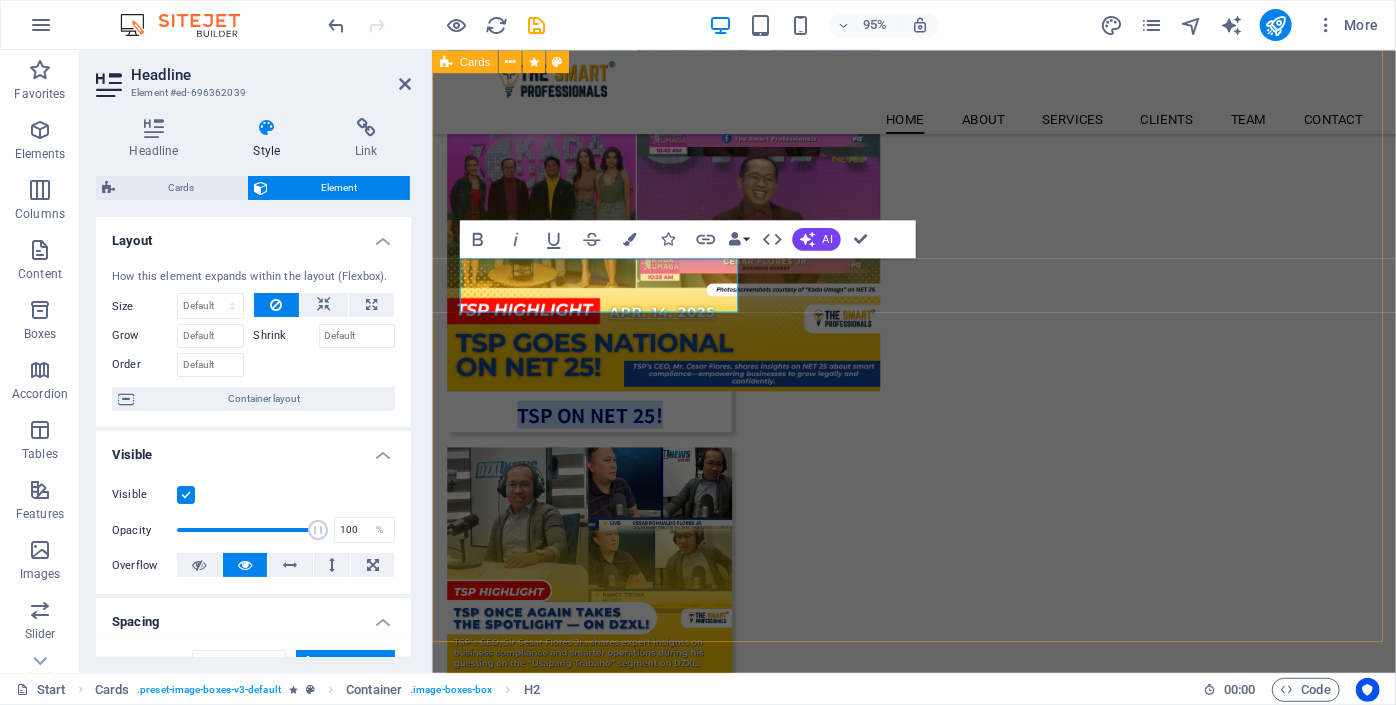 click on "TSP ON NET 25! On [DATE], The Smart Professionals (TSP) appeared on Net 25, where Sir C shared insights on simplifying accounting, tax, and business compliance. TSP remains committed to making professional services accessible for Filipino entrepreneurs. TSP ON DZXL! On [DATE], The Smart Professionals (TSP) was featured on DZXL News, where Sir C shared tips on simplifying accounting, tax, and business compliance. The guesting reinforced TSP’s mission to empower Filipino entrepreneurs with accessible expert guidance. TSP ON ROVING RADIO STATION! On [DATE], TSP CEO Mr. [FIRST] [LAST] shared his expertise on Roving Radio Station, discussing accounting, tax compliance, and the value of strong financial systems. With 17+ years of experience, Sir C highlighted how The Smart Professionals continues to guide and support entrepreneurs across the Philippines." at bounding box center [938, 742] 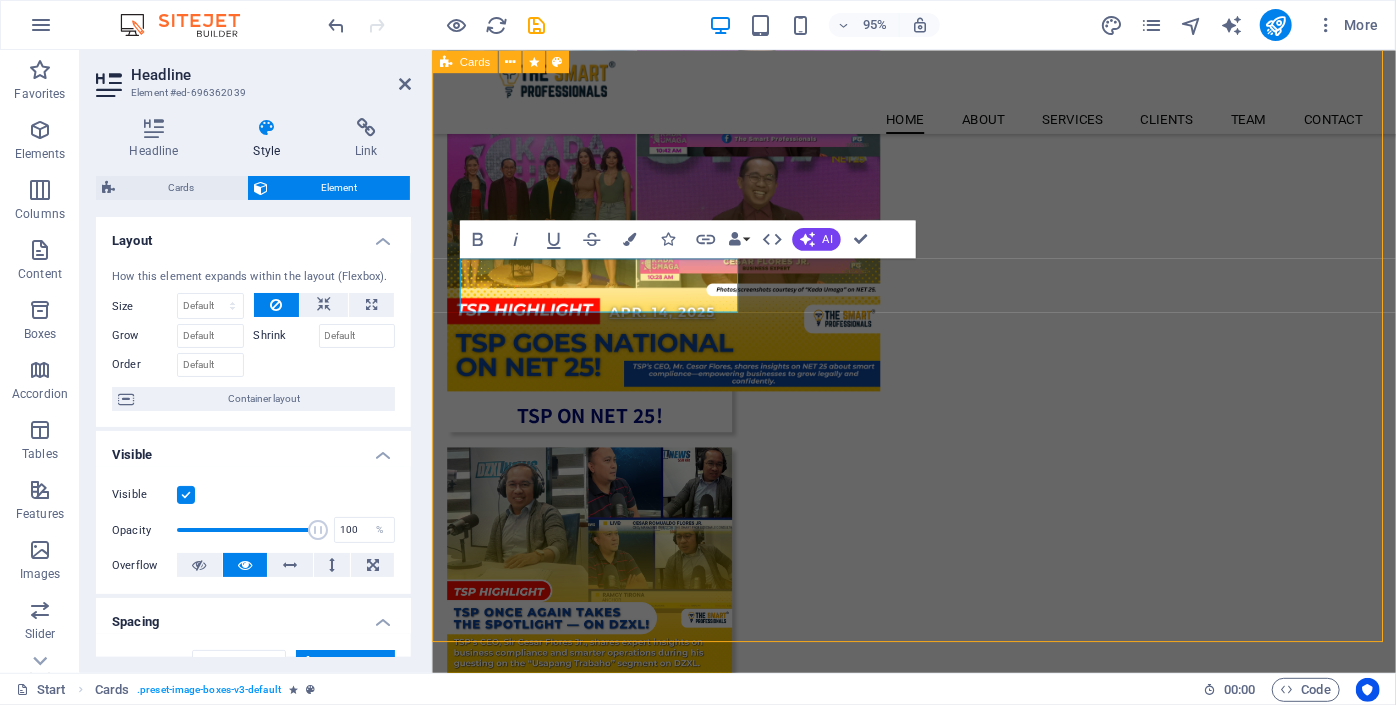 scroll, scrollTop: 1049, scrollLeft: 0, axis: vertical 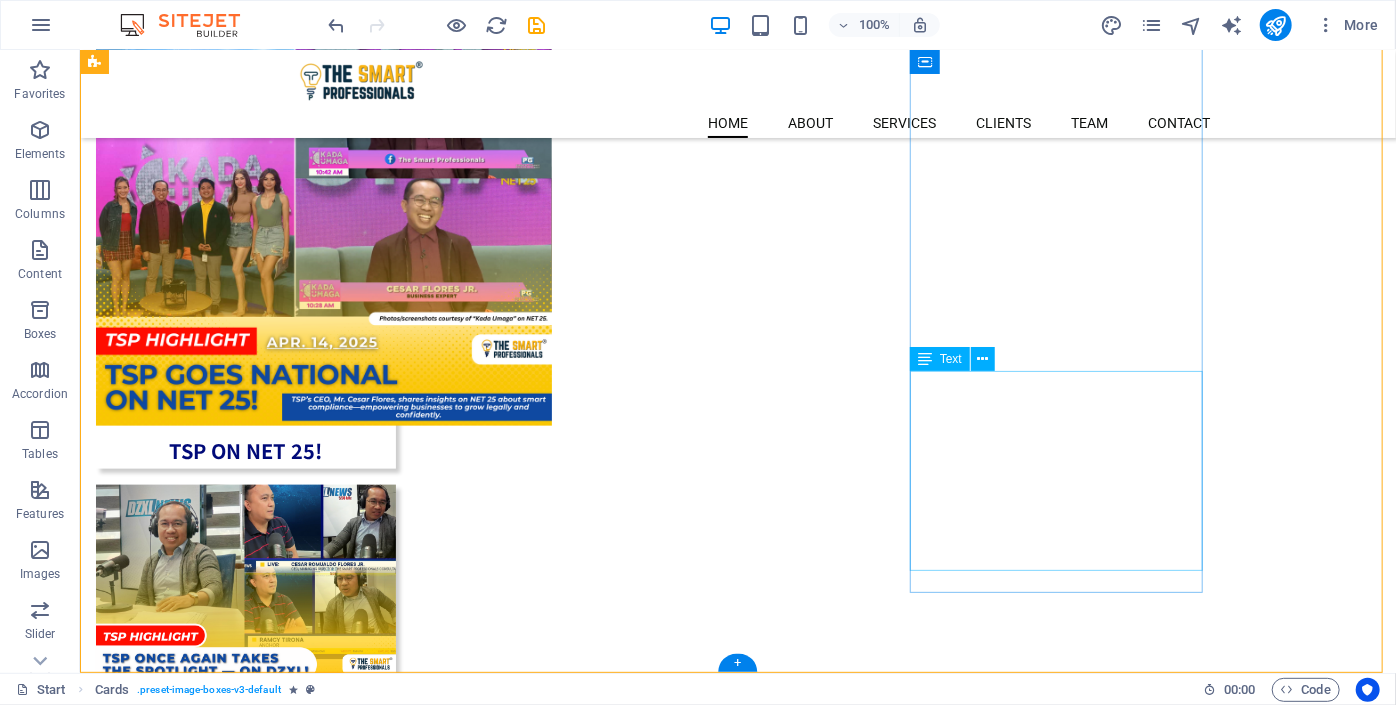 click on "On [DATE], TSP CEO Mr. [FIRST] [LAST] shared his expertise on Roving Radio Station, discussing accounting, tax compliance, and the value of strong financial systems. With 17+ years of experience, Sir C highlighted how The Smart Professionals continues to guide and support entrepreneurs across the Philippines." at bounding box center (245, 1349) 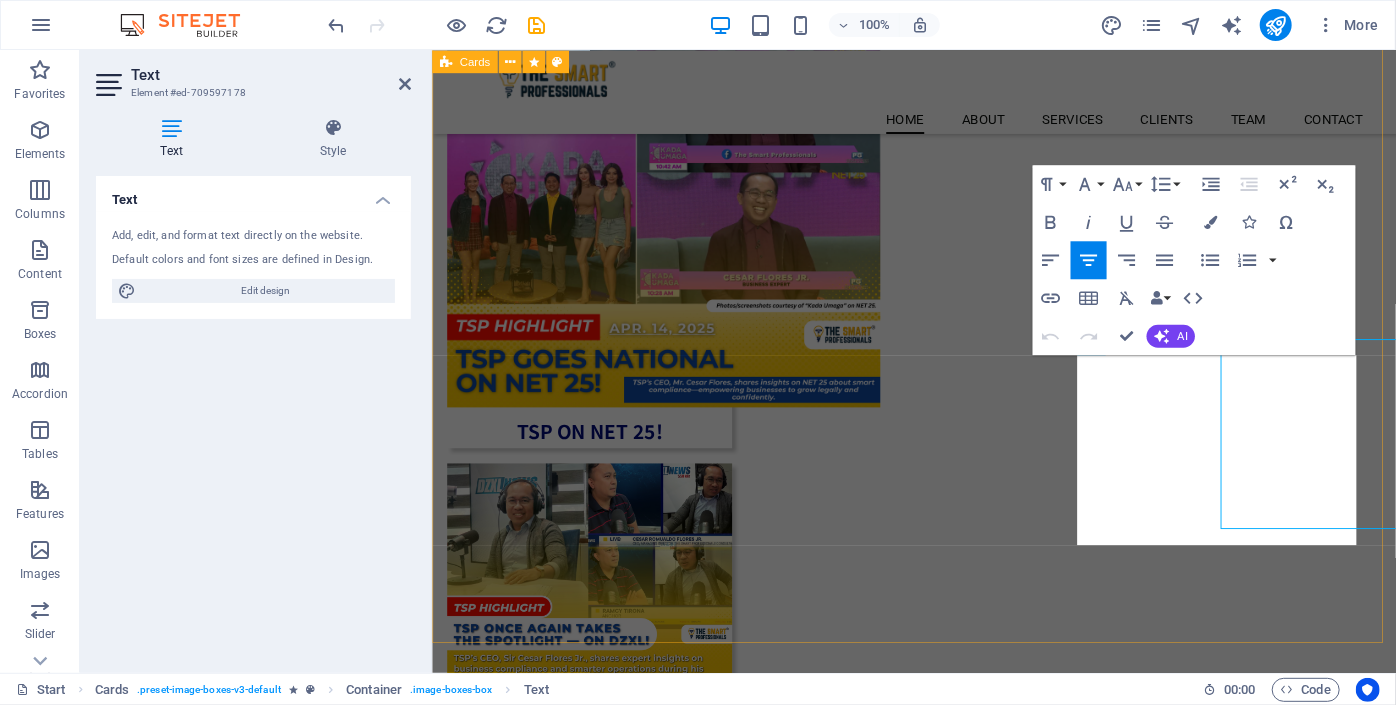 scroll, scrollTop: 1066, scrollLeft: 0, axis: vertical 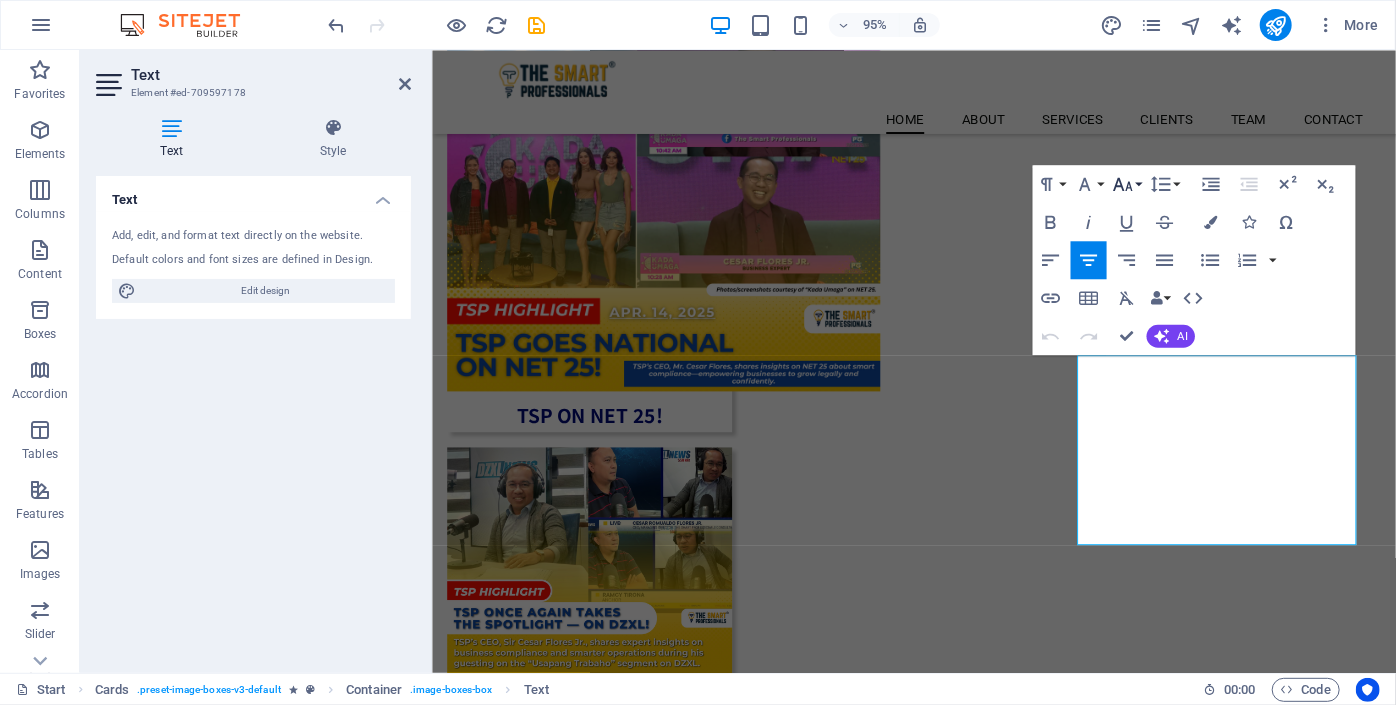 click 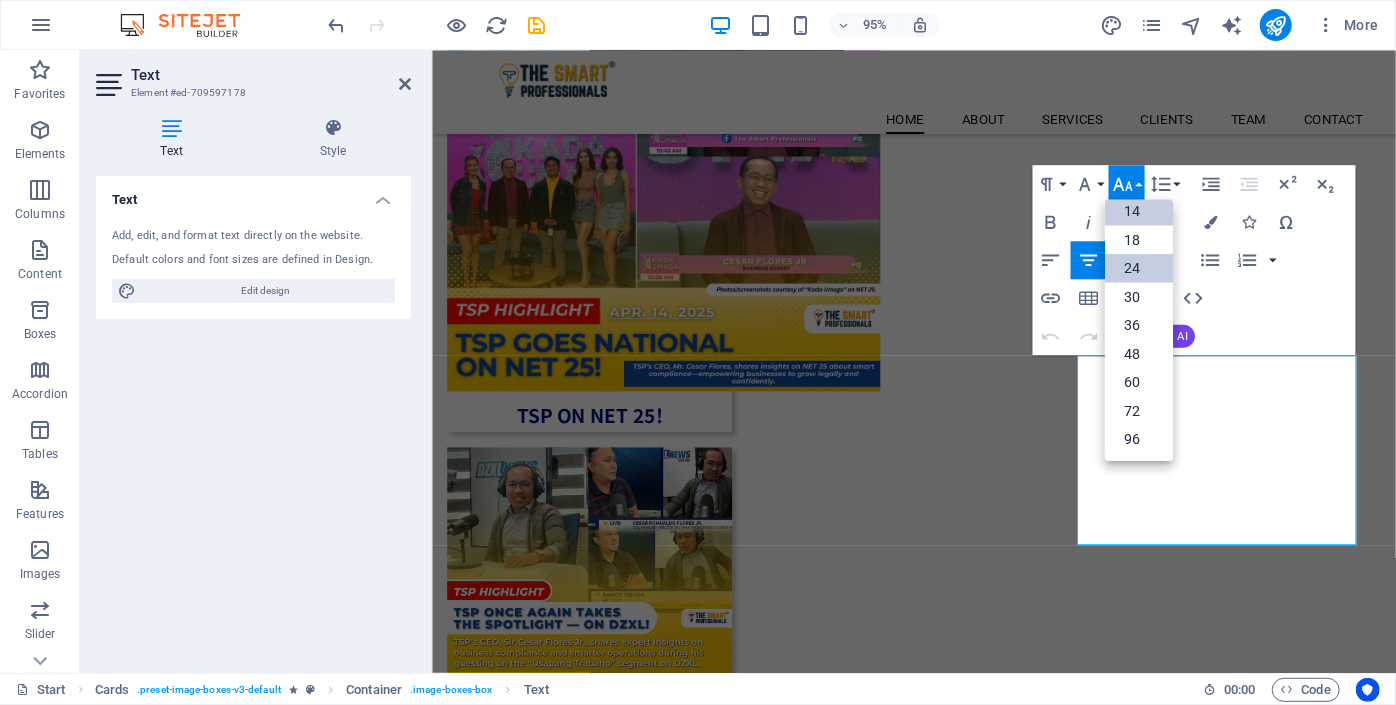 scroll, scrollTop: 70, scrollLeft: 0, axis: vertical 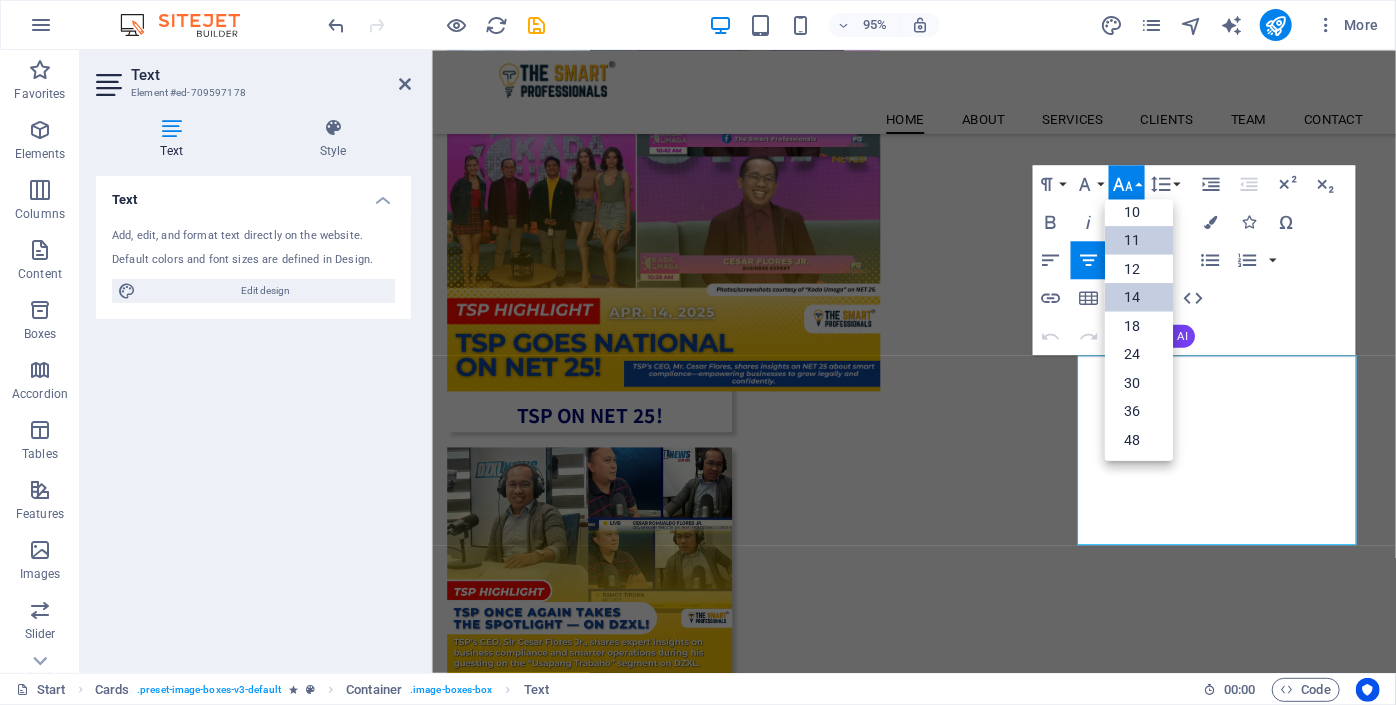 click on "11" at bounding box center [1139, 240] 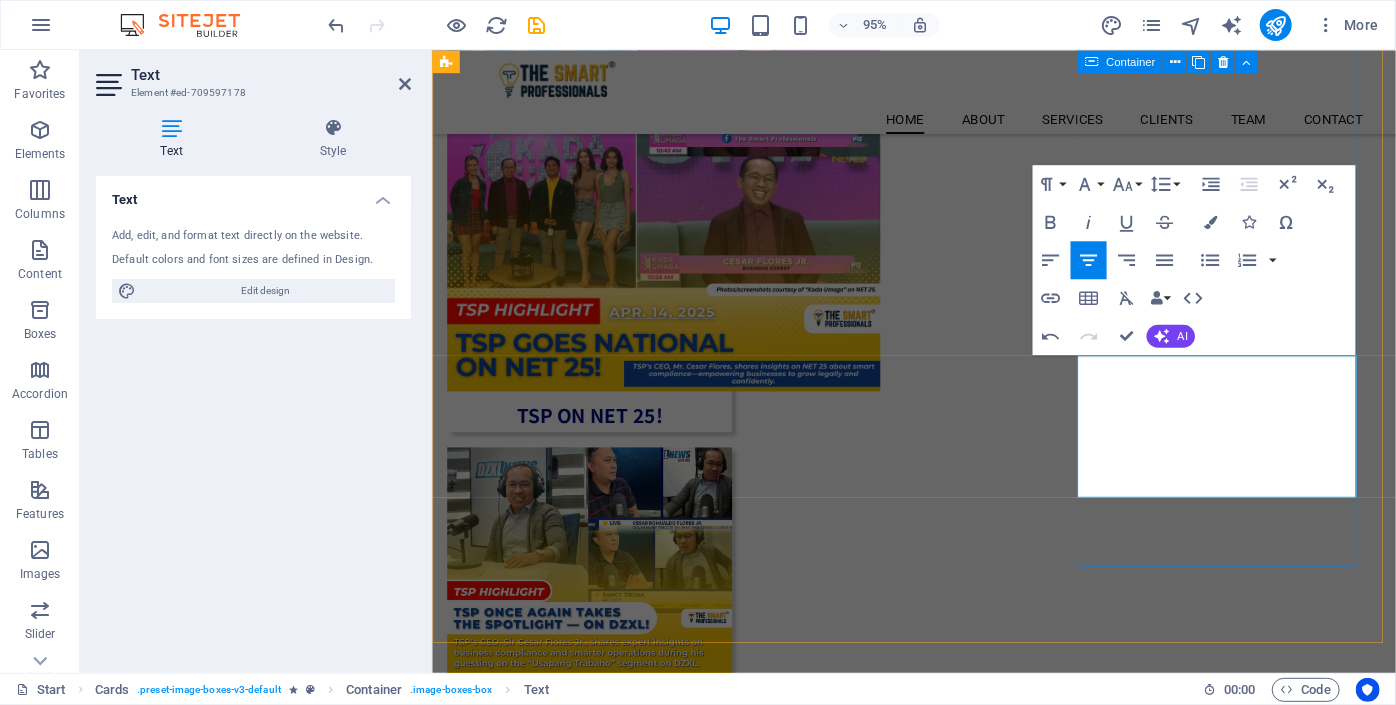 click on "On [DATE], TSP CEO Mr. [FIRST] [LAST] shared his expertise on Roving Radio Station, discussing accounting, tax compliance, and the value of strong financial systems. With 17+ years of experience, Sir C highlighted how The Smart Professionals continues to guide and support entrepreneurs across the Philippines." at bounding box center (597, 1183) 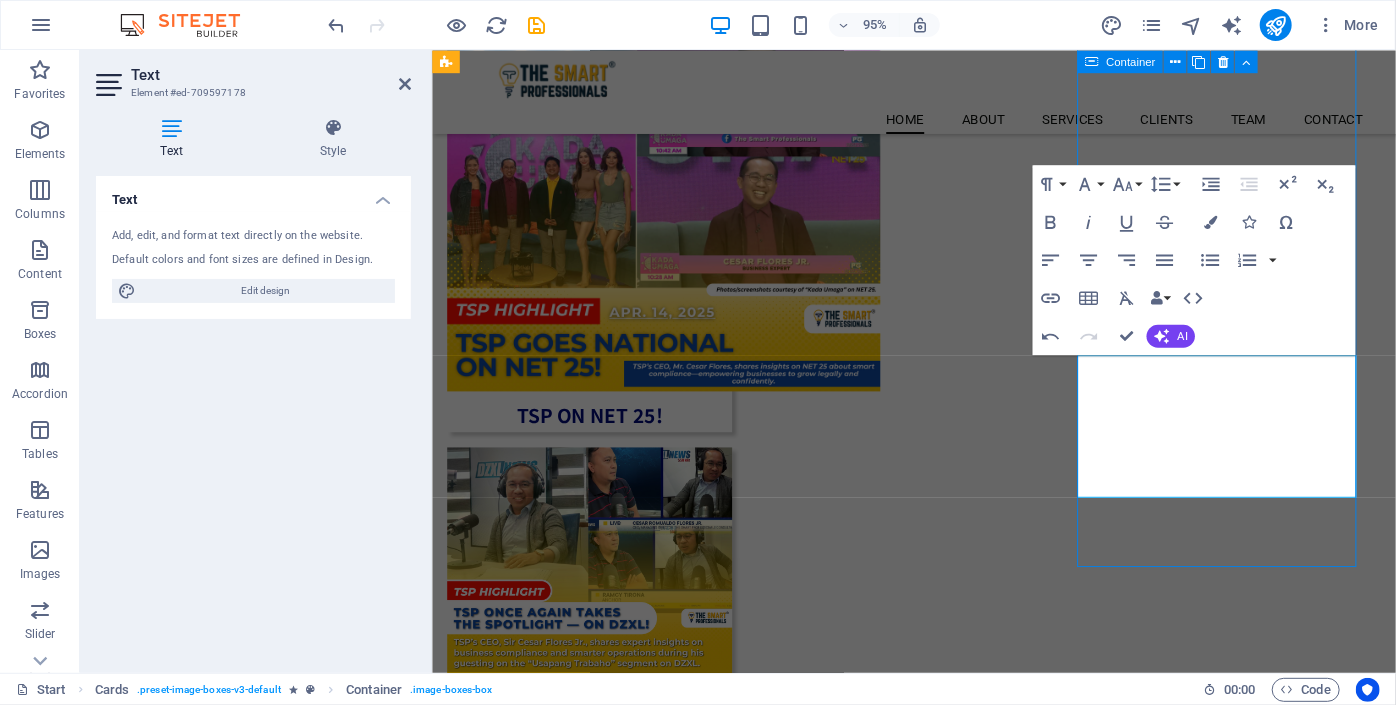 scroll, scrollTop: 1049, scrollLeft: 0, axis: vertical 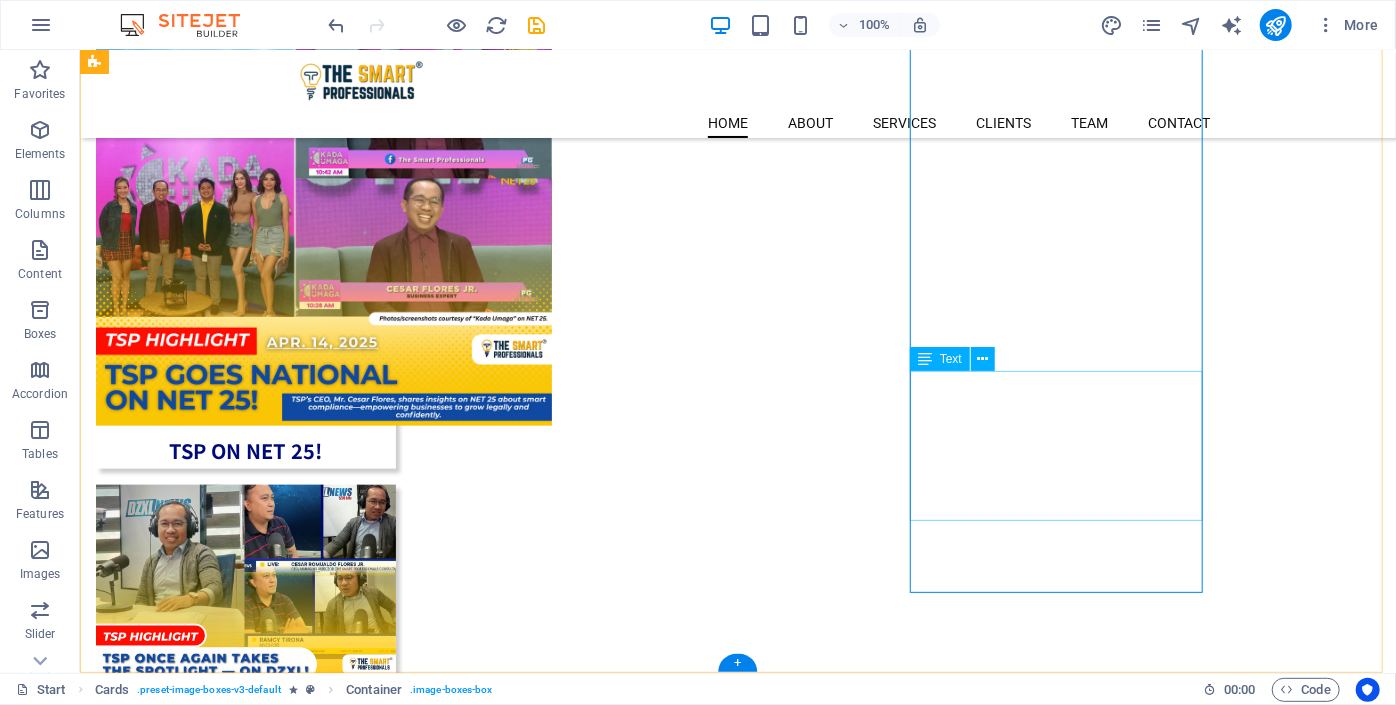 click on "On [DATE], TSP CEO Mr. [FIRST] [LAST] shared his expertise on Roving Radio Station, discussing accounting, tax compliance, and the value of strong financial systems. With 17+ years of experience, Sir C highlighted how The Smart Professionals continues to guide and support entrepreneurs across the Philippines." at bounding box center [245, 1333] 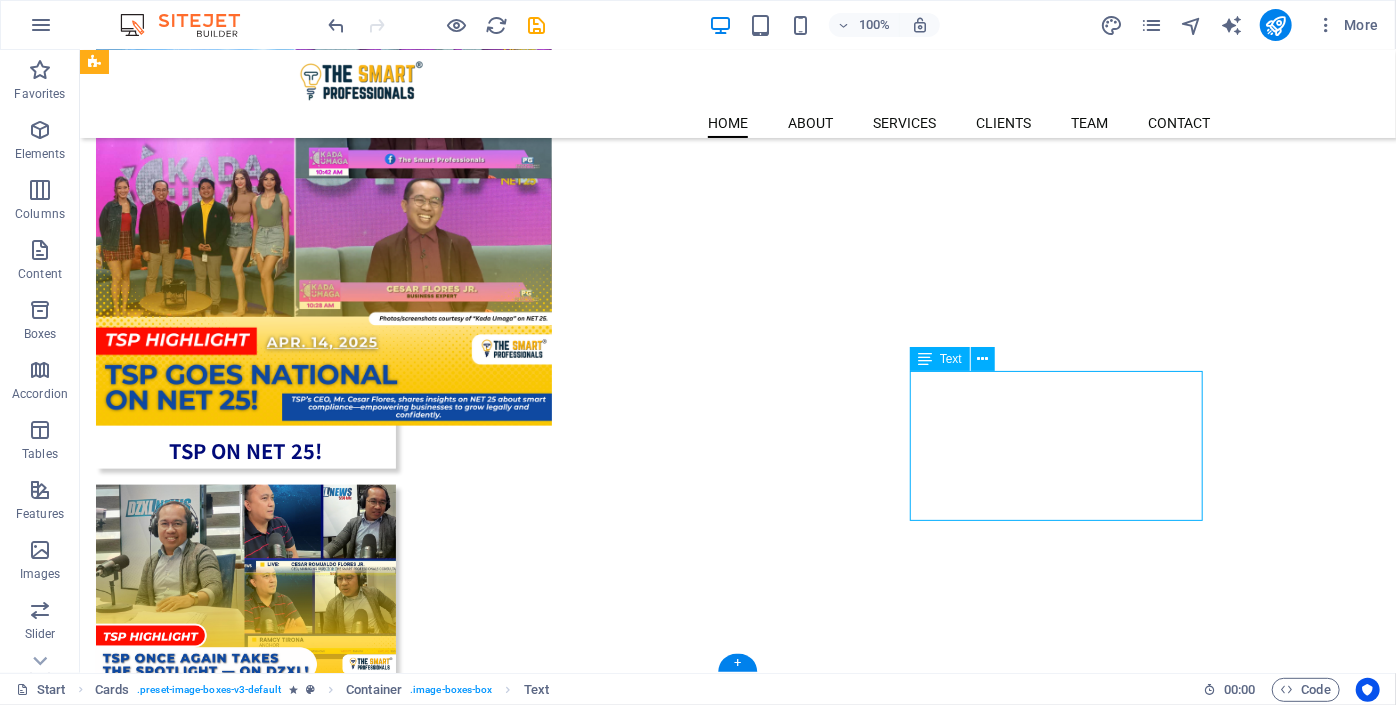 click on "On [DATE], TSP CEO Mr. [FIRST] [LAST] shared his expertise on Roving Radio Station, discussing accounting, tax compliance, and the value of strong financial systems. With 17+ years of experience, Sir C highlighted how The Smart Professionals continues to guide and support entrepreneurs across the Philippines." at bounding box center (245, 1333) 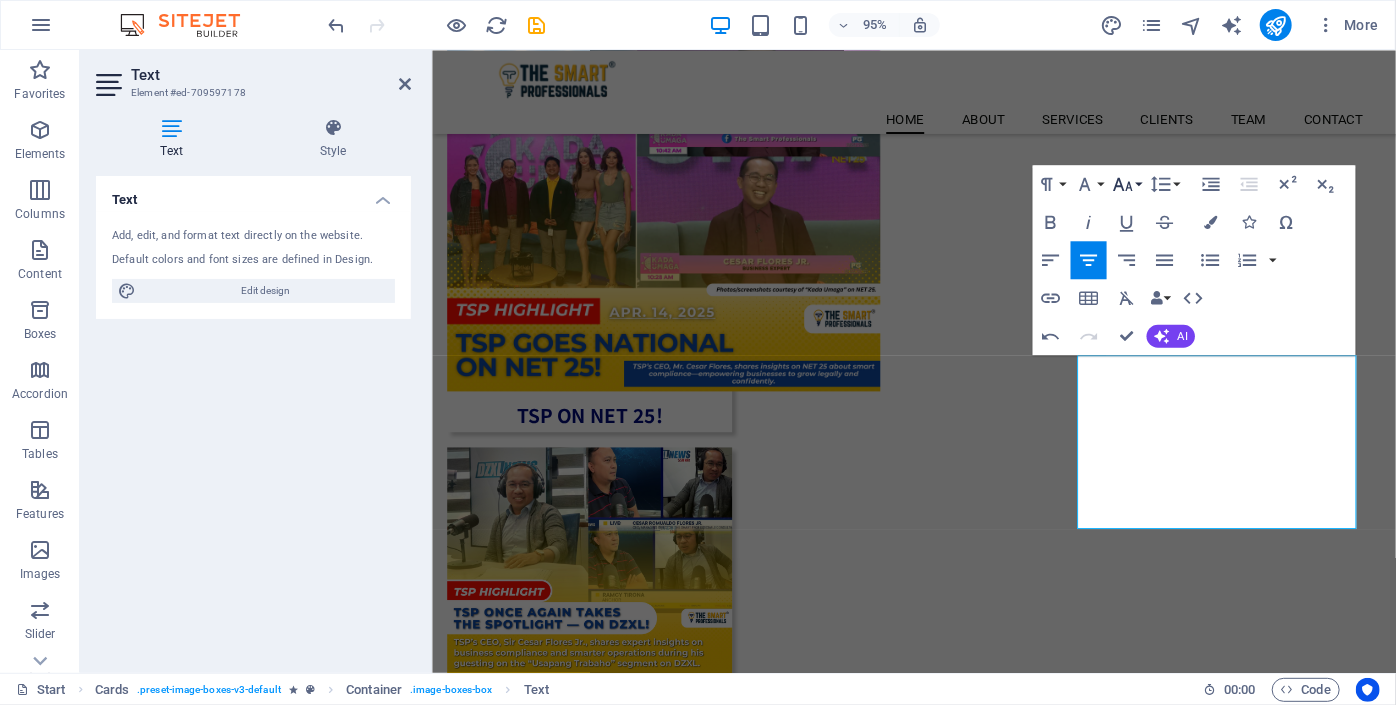 click 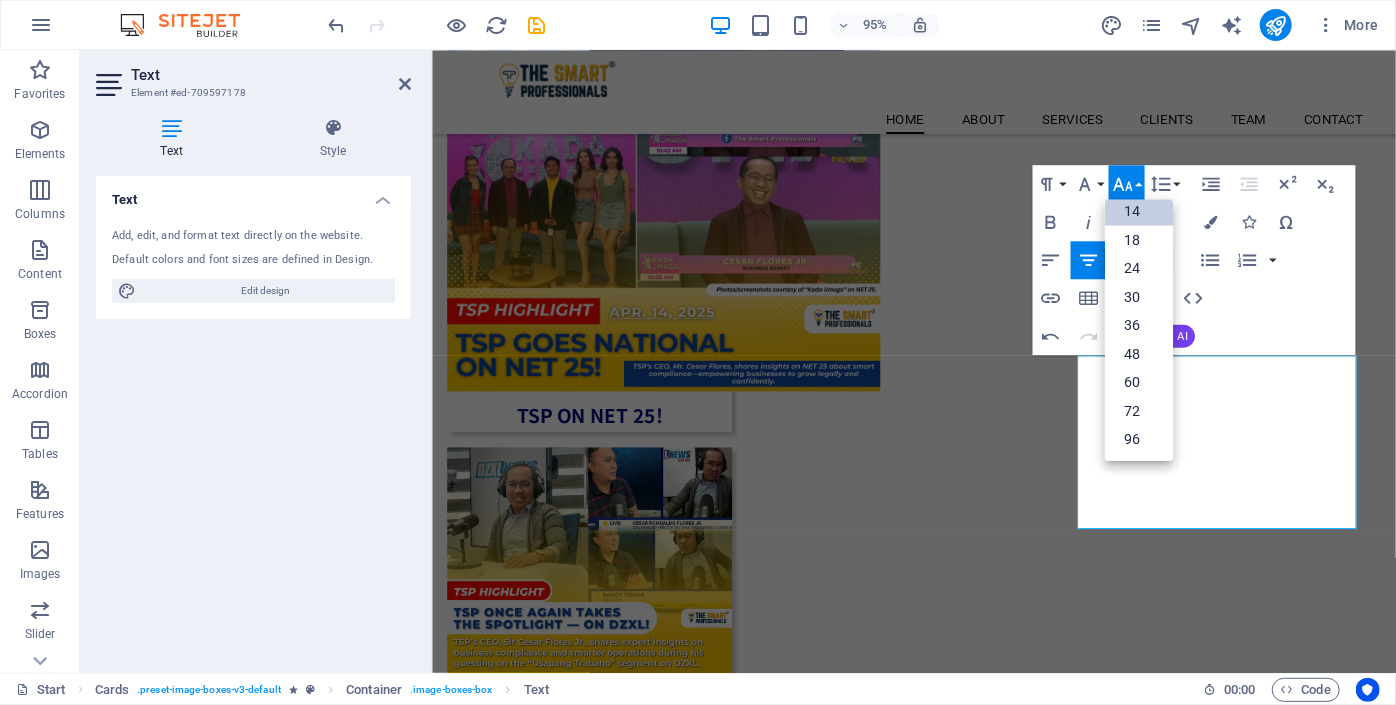scroll, scrollTop: 0, scrollLeft: 0, axis: both 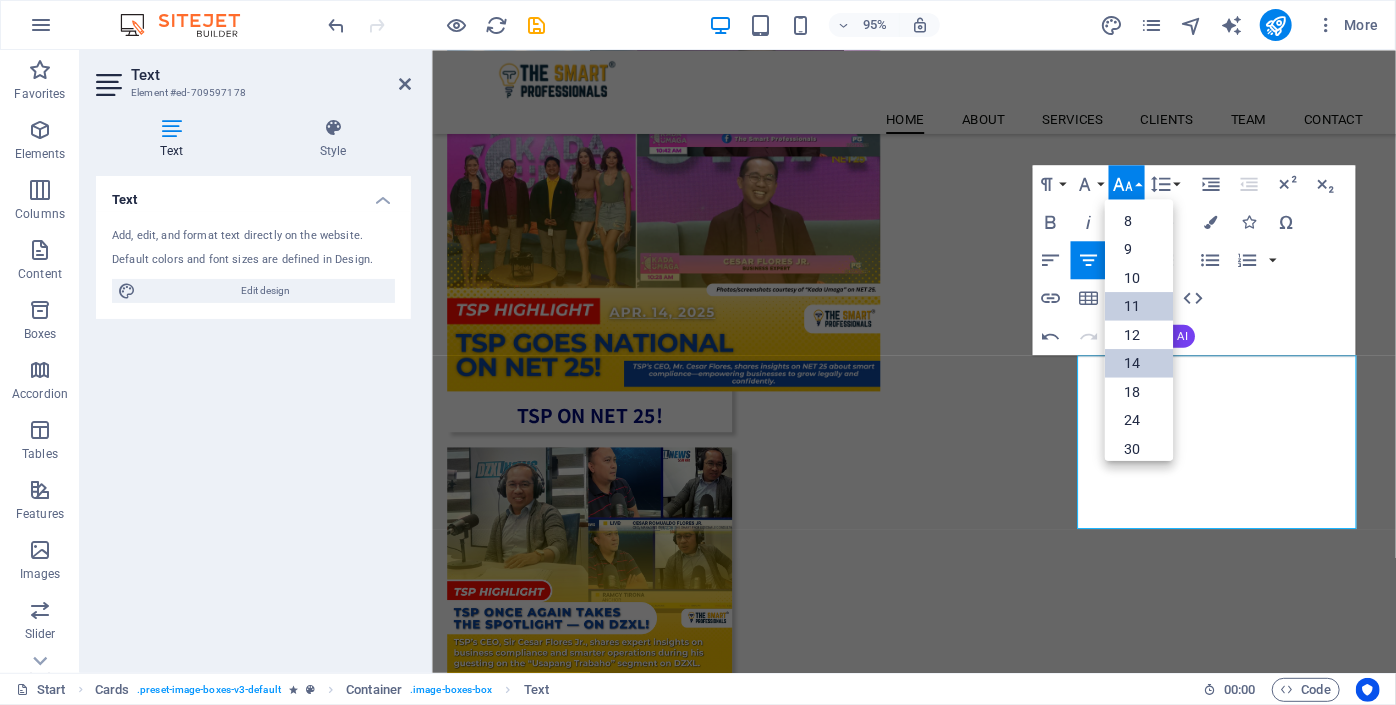 click on "11" at bounding box center [1139, 307] 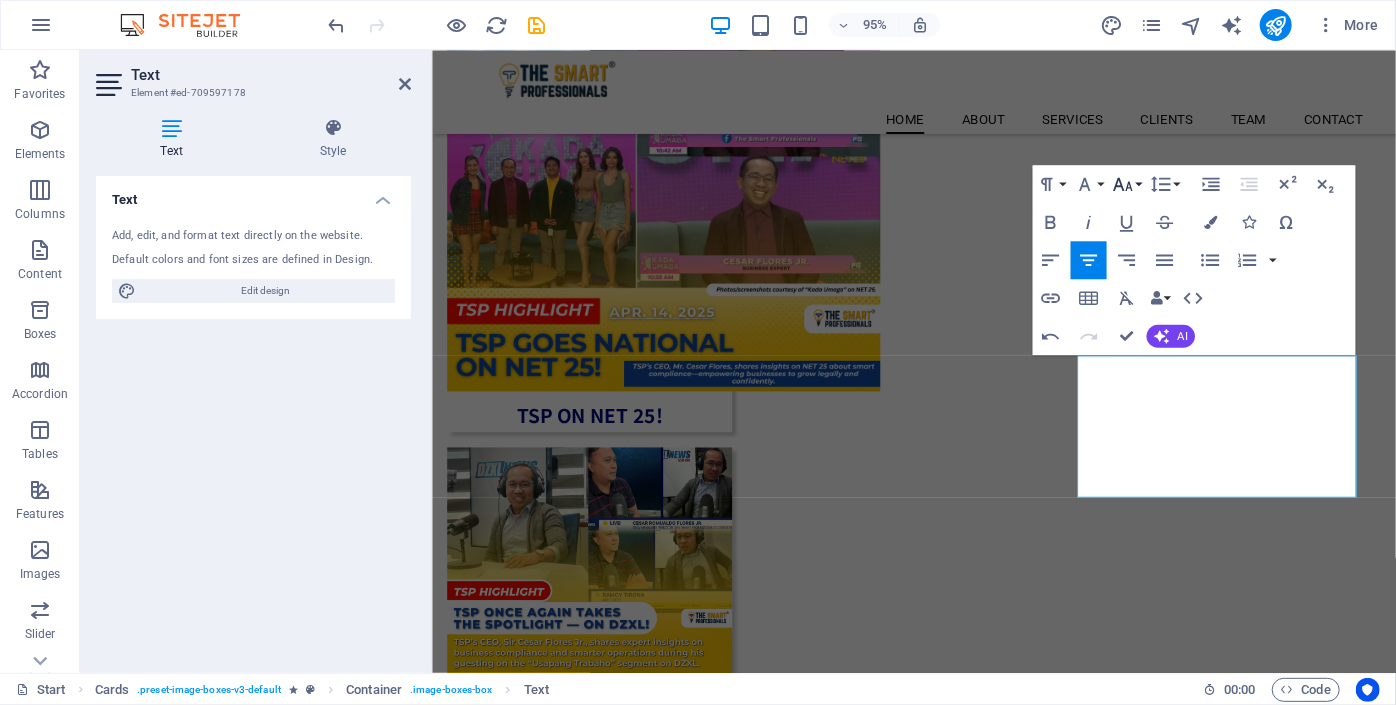 click 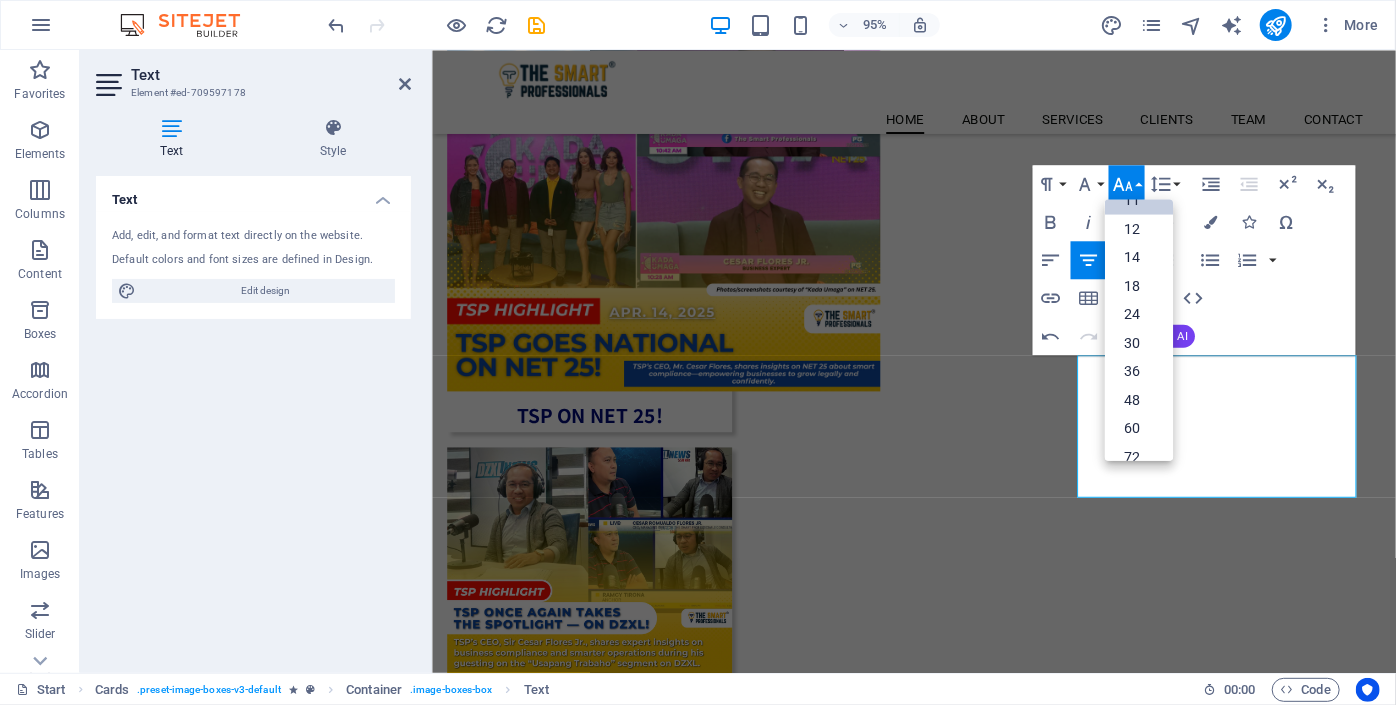 scroll, scrollTop: 0, scrollLeft: 0, axis: both 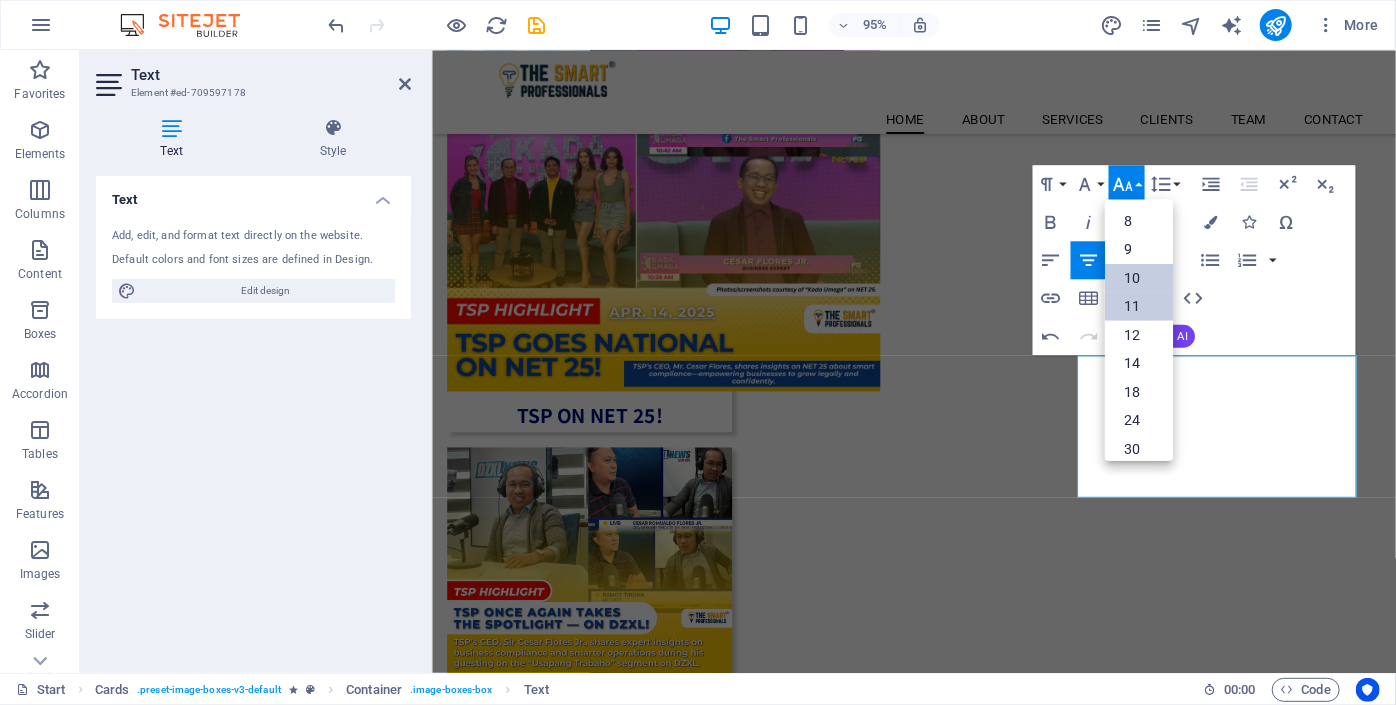 click on "10" at bounding box center [1139, 278] 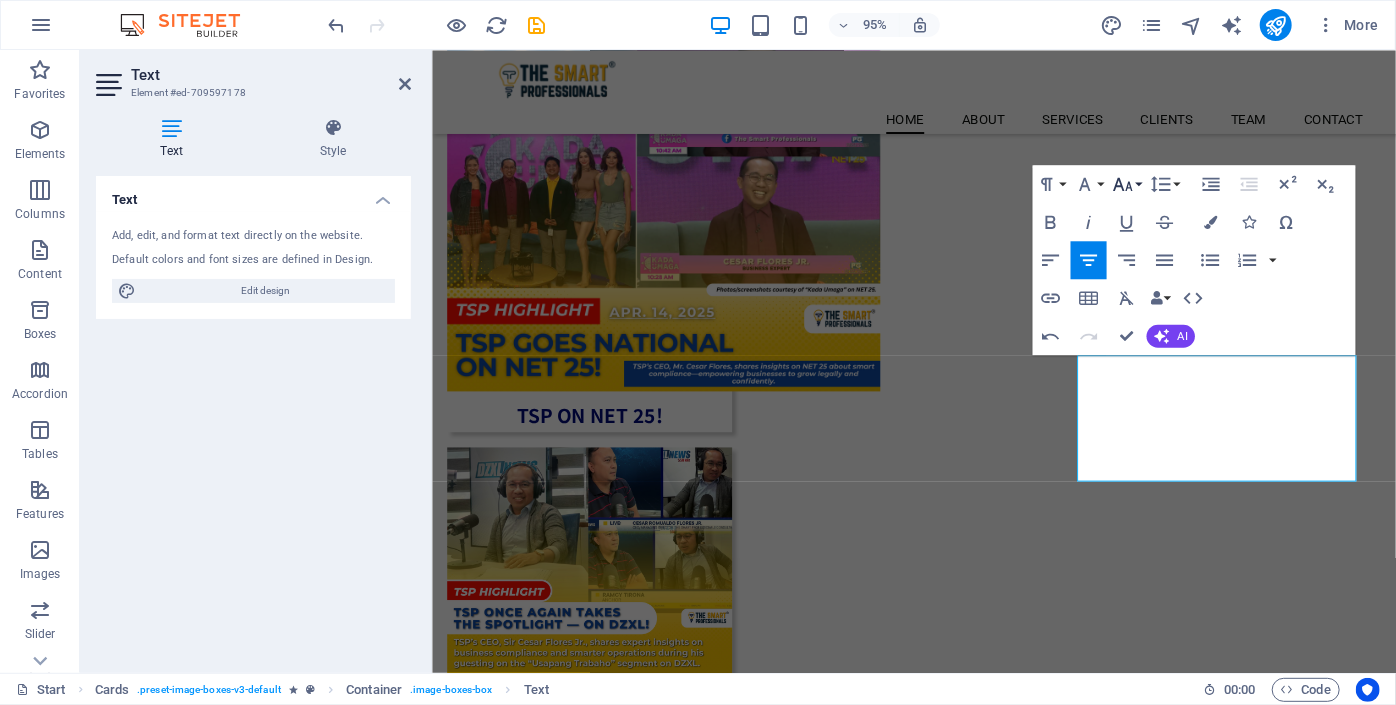 click on "Font Size" at bounding box center [1127, 184] 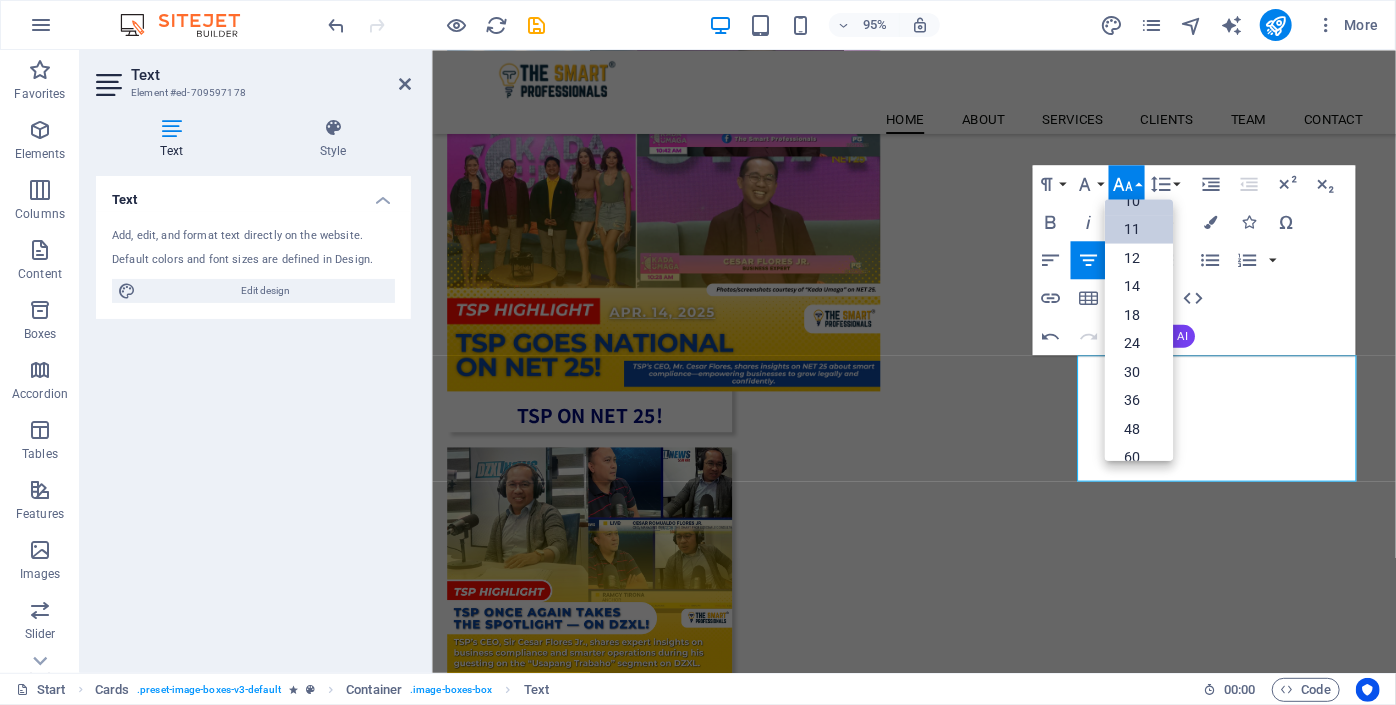 click on "11" at bounding box center [1139, 229] 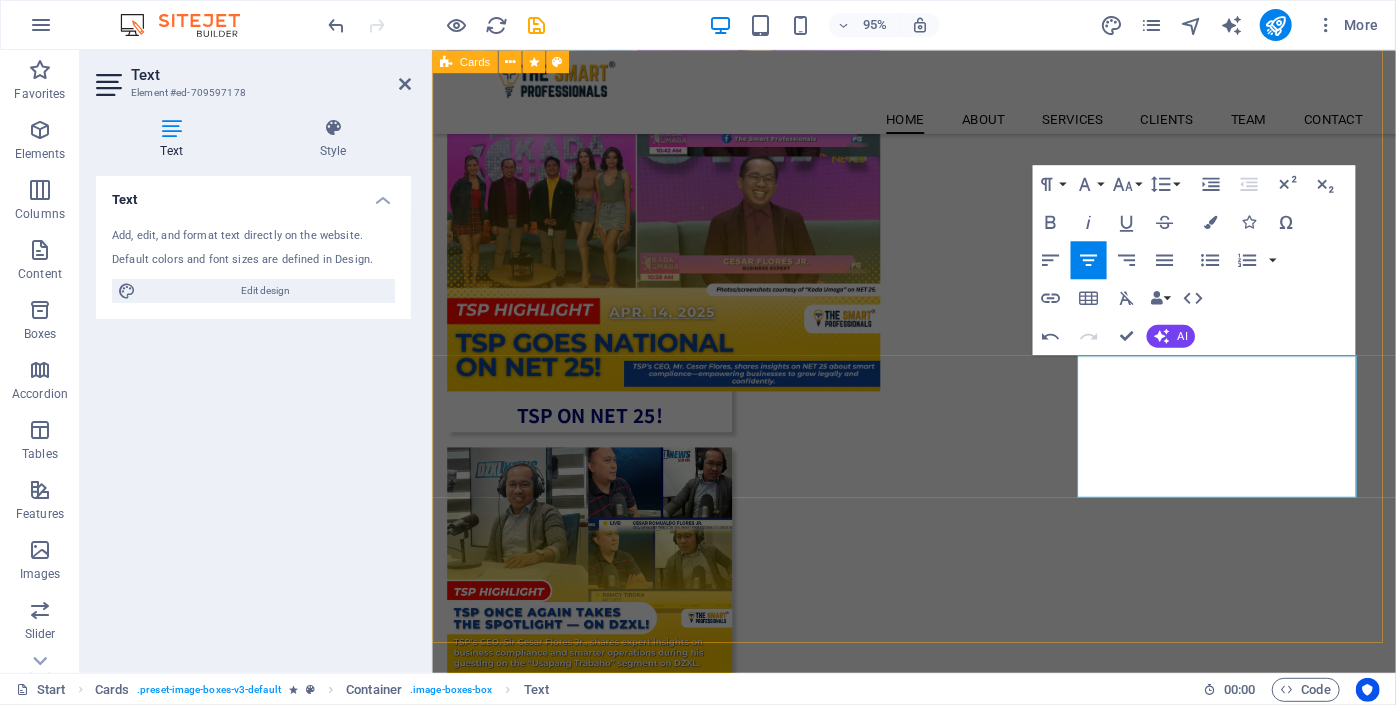 click on "TSP ON NET 25! On [DATE], The Smart Professionals (TSP) appeared on Net 25, where Sir C shared insights on simplifying accounting, tax, and business compliance. TSP remains committed to making professional services accessible for Filipino entrepreneurs. TSP ON DZXL! On [DATE], The Smart Professionals (TSP) was featured on DZXL News, where Sir C shared tips on simplifying accounting, tax, and business compliance. The guesting reinforced TSP’s mission to empower Filipino entrepreneurs with accessible expert guidance. TSP ON ROVING RADIO STATION! On [DATE], TSP CEO Mr. [FIRST] [LAST] shared insights on Roving Radio Station, emphasizing the importance of accounting, tax compliance, and strong financial systems. With 17+ years of experience, he highlighted TSP’s ongoing support for Filipino entrepreneurs." at bounding box center [938, 742] 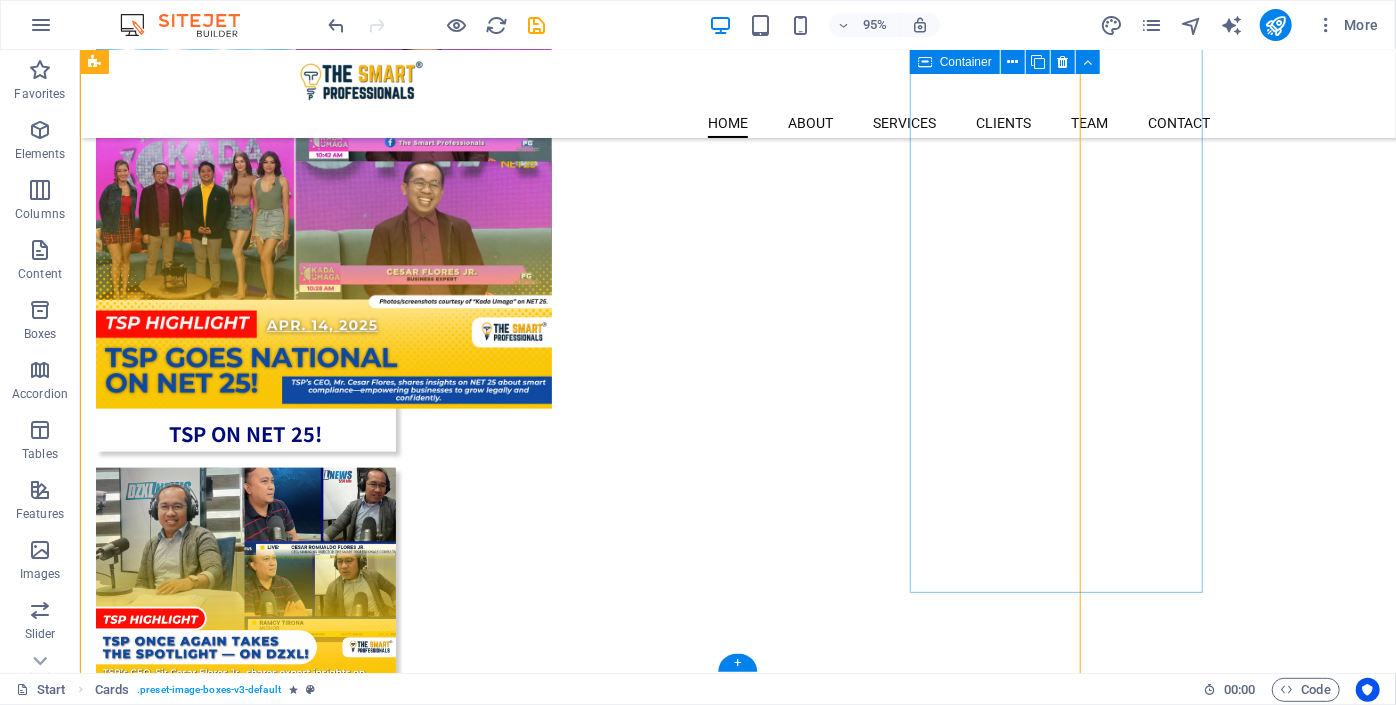 scroll, scrollTop: 1049, scrollLeft: 0, axis: vertical 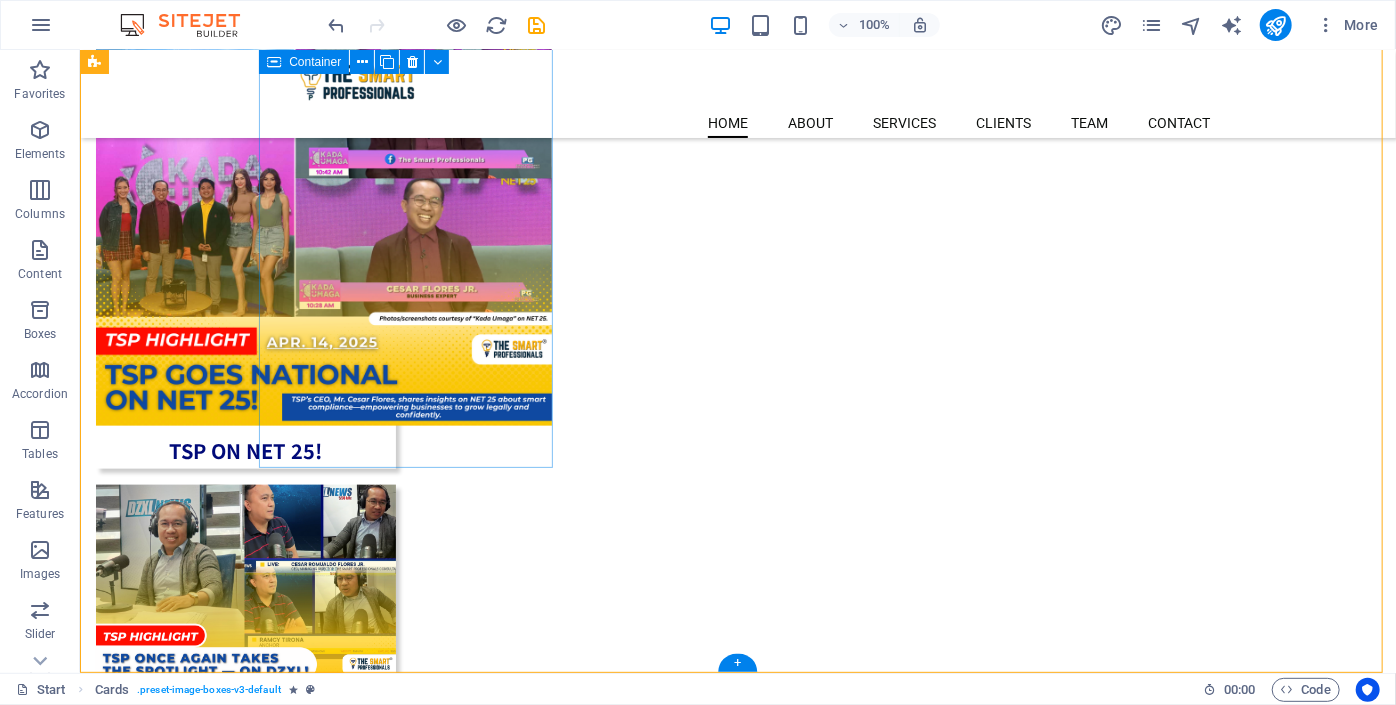 click on "TSP ON NET 25! On [DATE], The Smart Professionals (TSP) appeared on Net 25, where Sir C shared insights on simplifying accounting, tax, and business compliance. TSP remains committed to making professional services accessible for Filipino entrepreneurs." at bounding box center [245, 255] 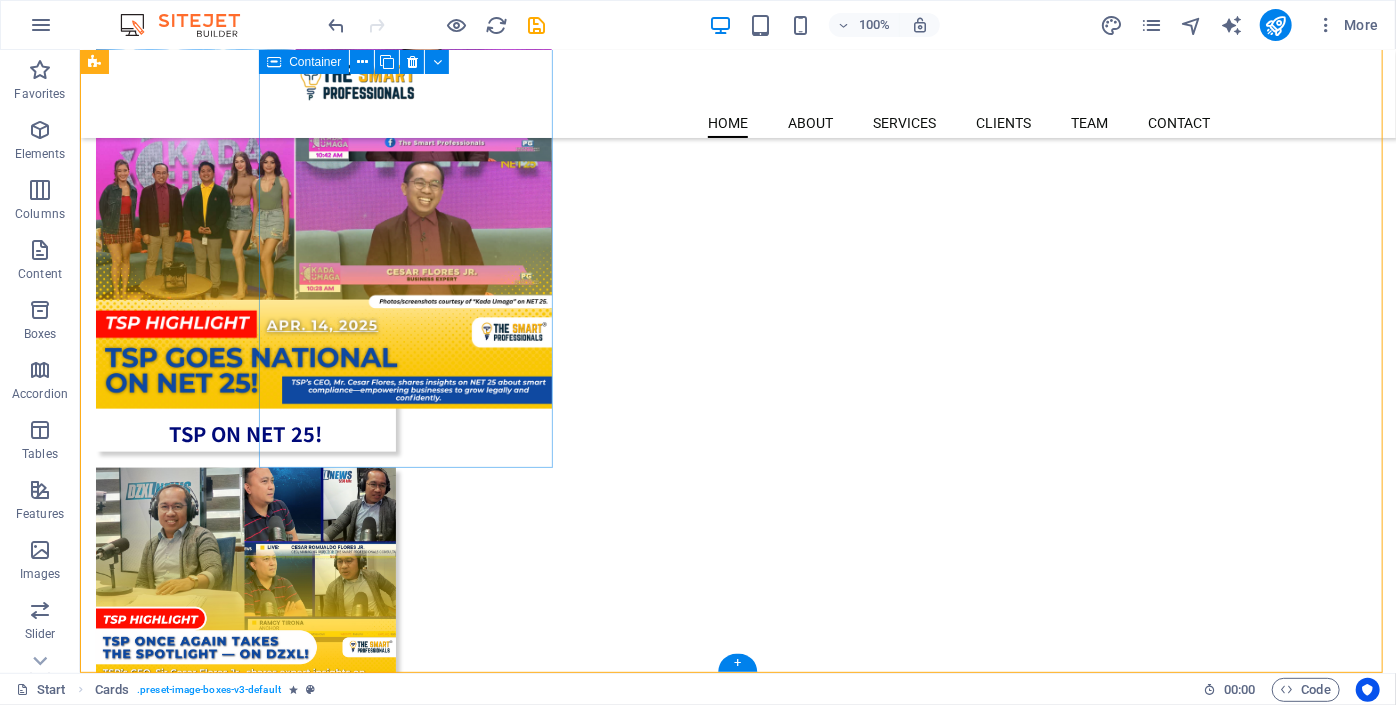 select on "px" 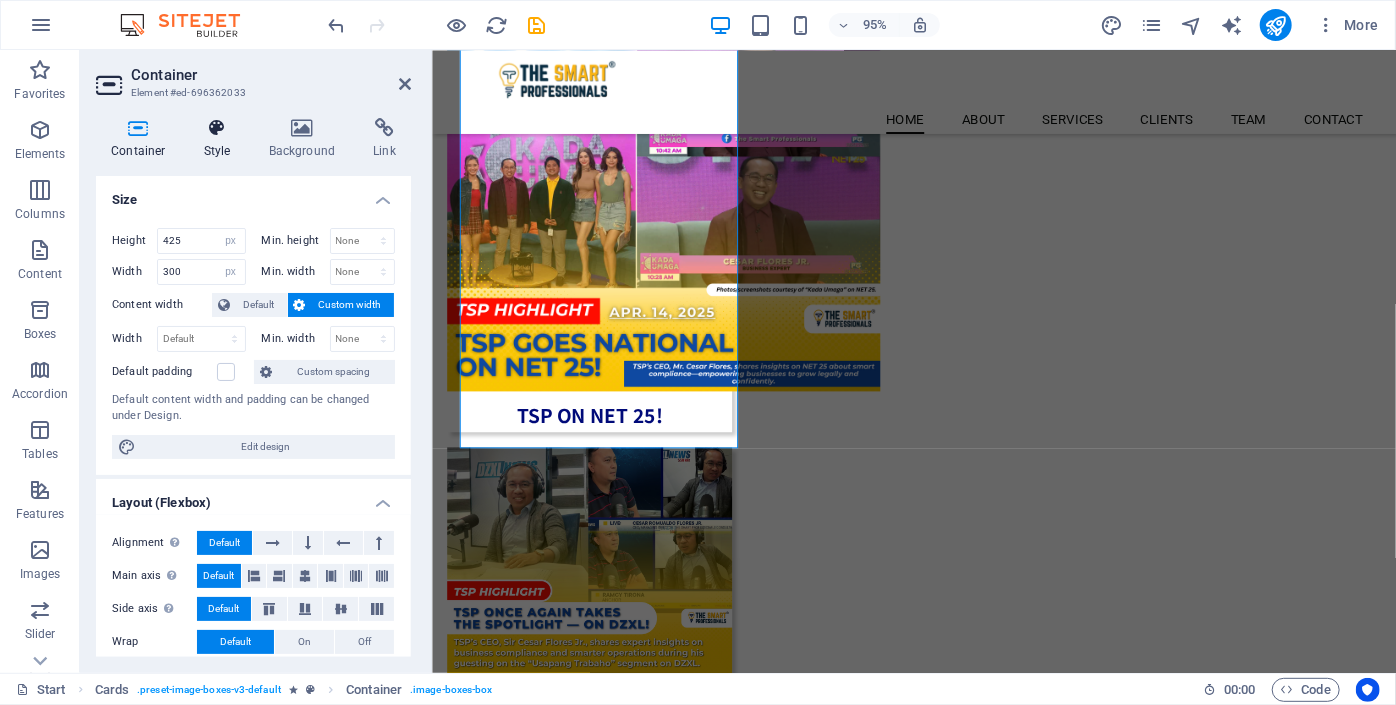 click at bounding box center (217, 128) 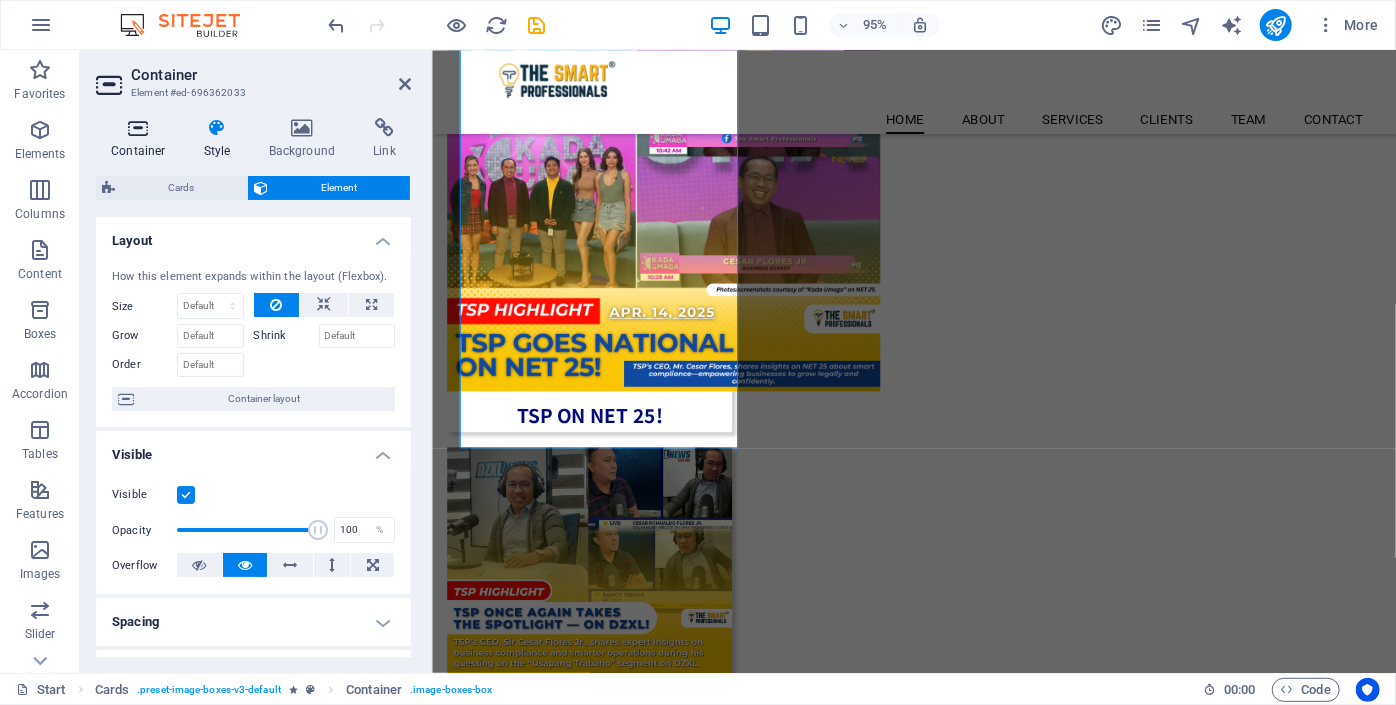 click at bounding box center [138, 128] 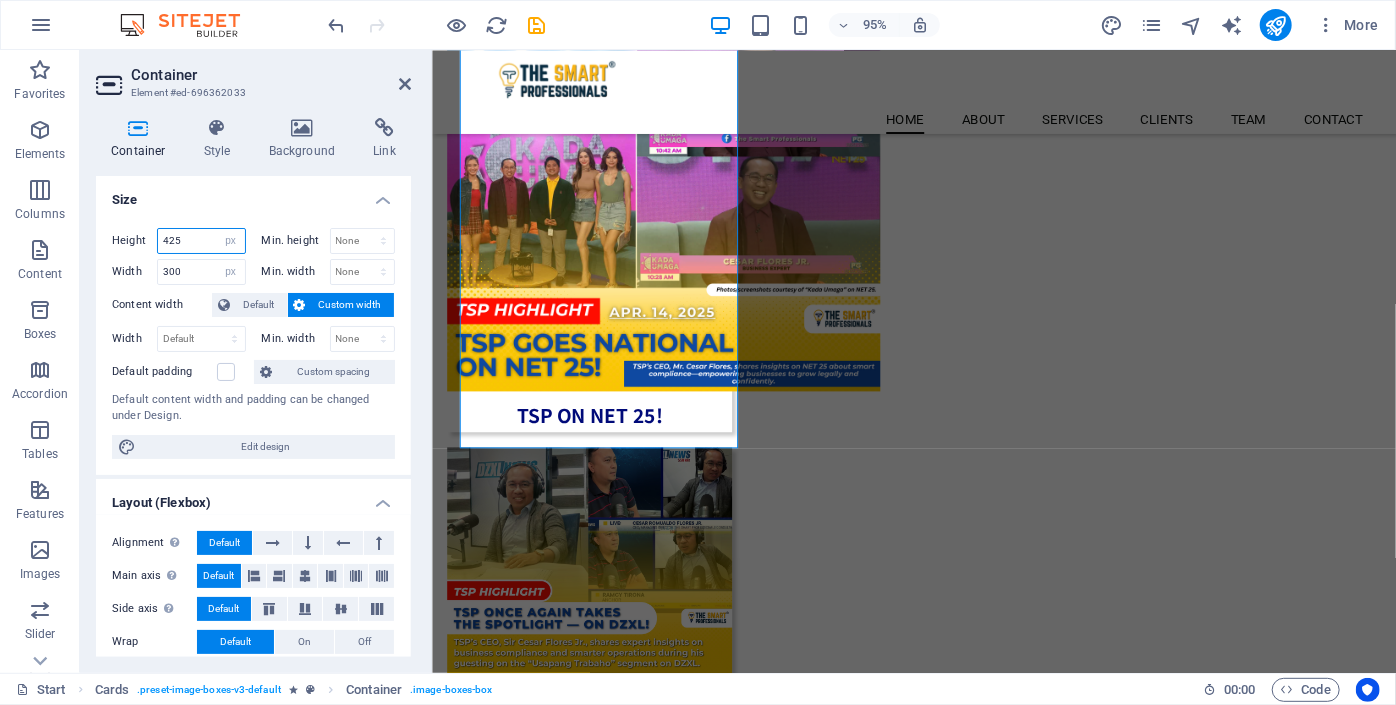 click on "425" at bounding box center [201, 241] 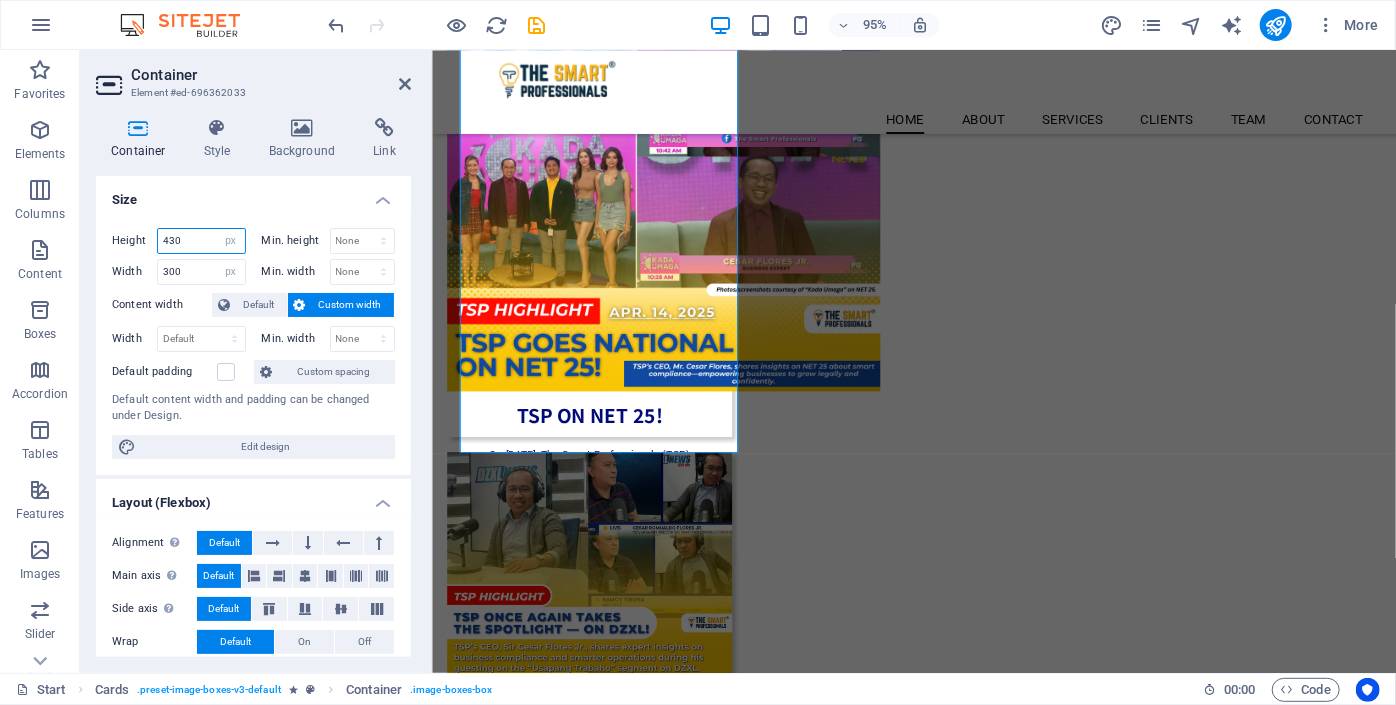 click on "430" at bounding box center (201, 241) 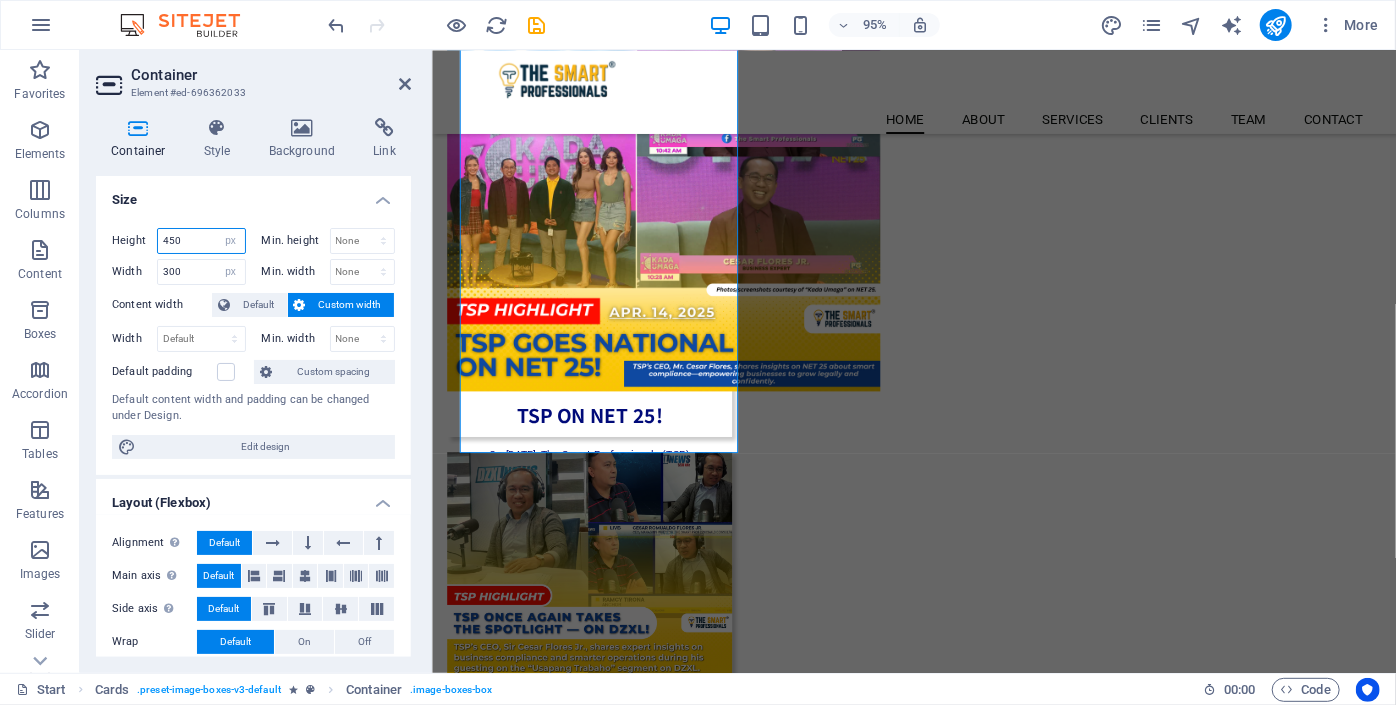 type on "450" 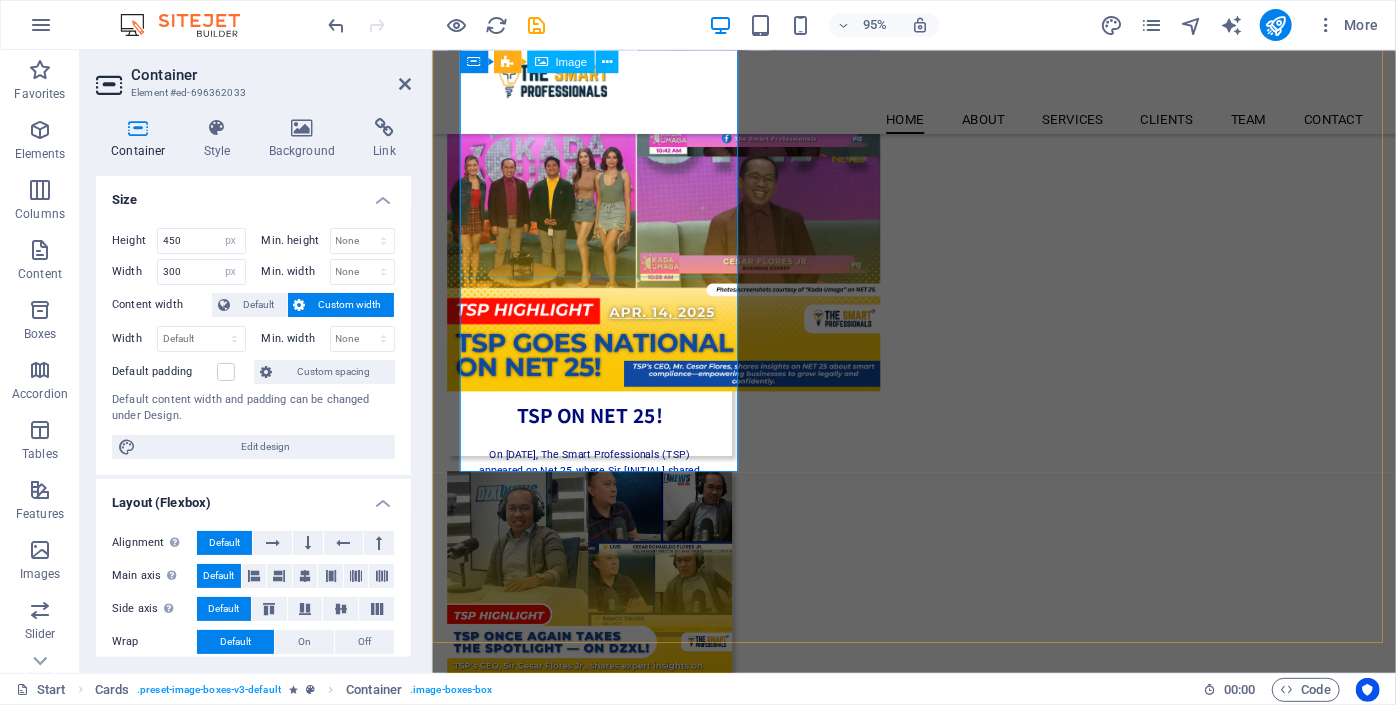 scroll, scrollTop: 1049, scrollLeft: 0, axis: vertical 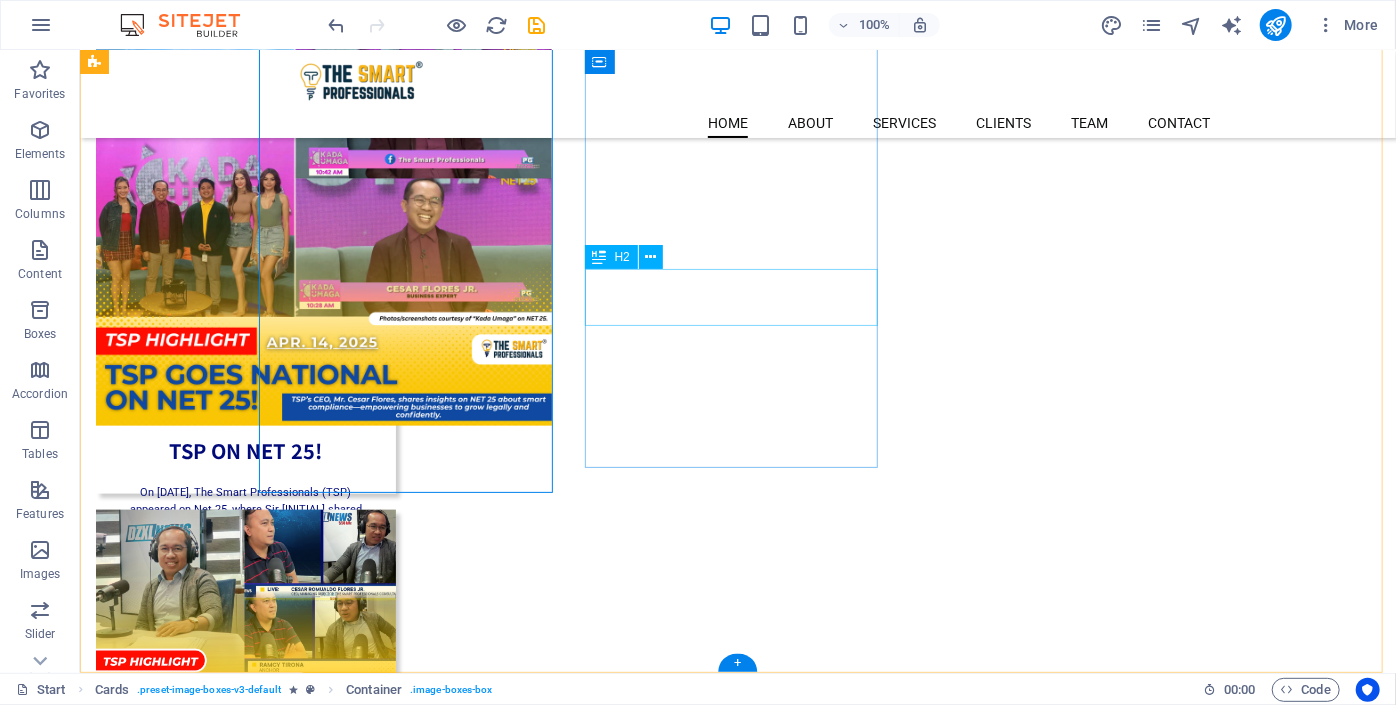 click on "TSP ON DZXL!" at bounding box center (245, 768) 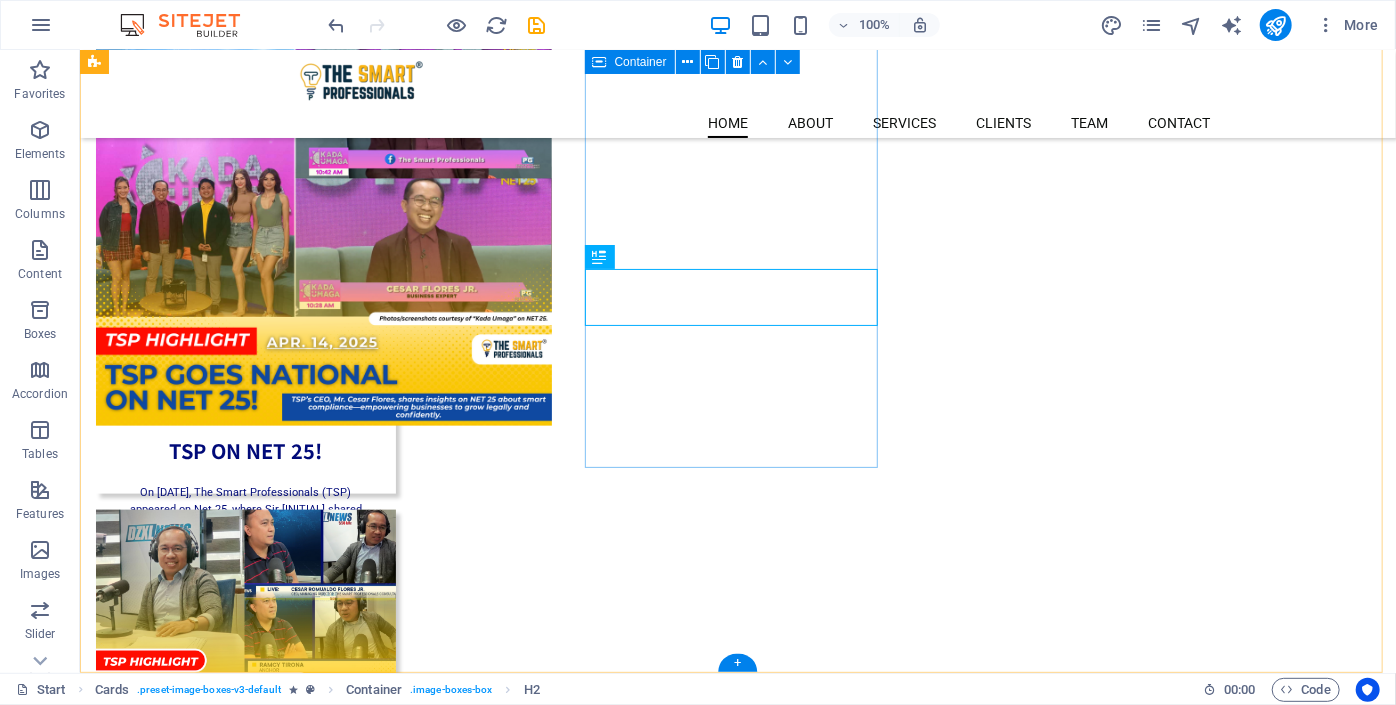 click on "TSP ON DZXL! On [DATE], The Smart Professionals (TSP) was featured on DZXL News, where Sir [INITIAL] shared tips on simplifying accounting, tax, and business compliance. The guesting reinforced TSP’s mission to empower Filipino entrepreneurs with accessible expert guidance." at bounding box center (245, 721) 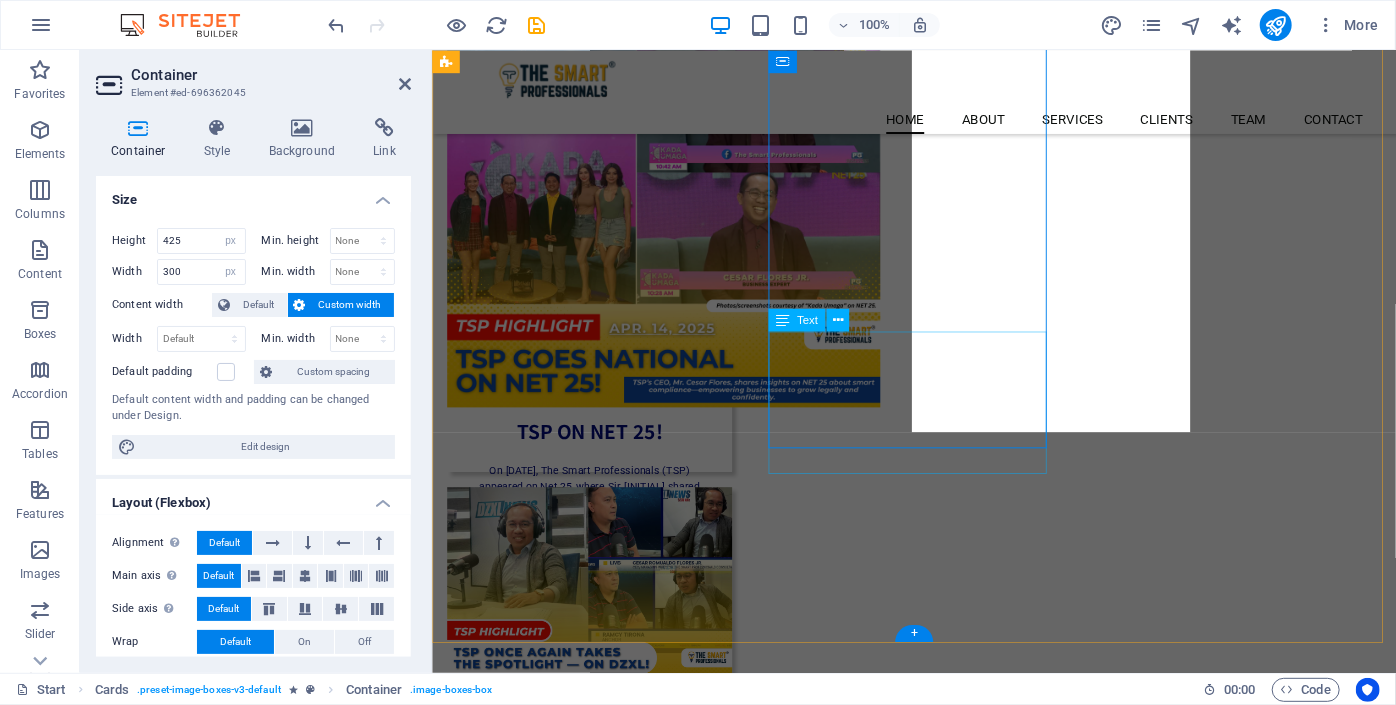 scroll, scrollTop: 1066, scrollLeft: 0, axis: vertical 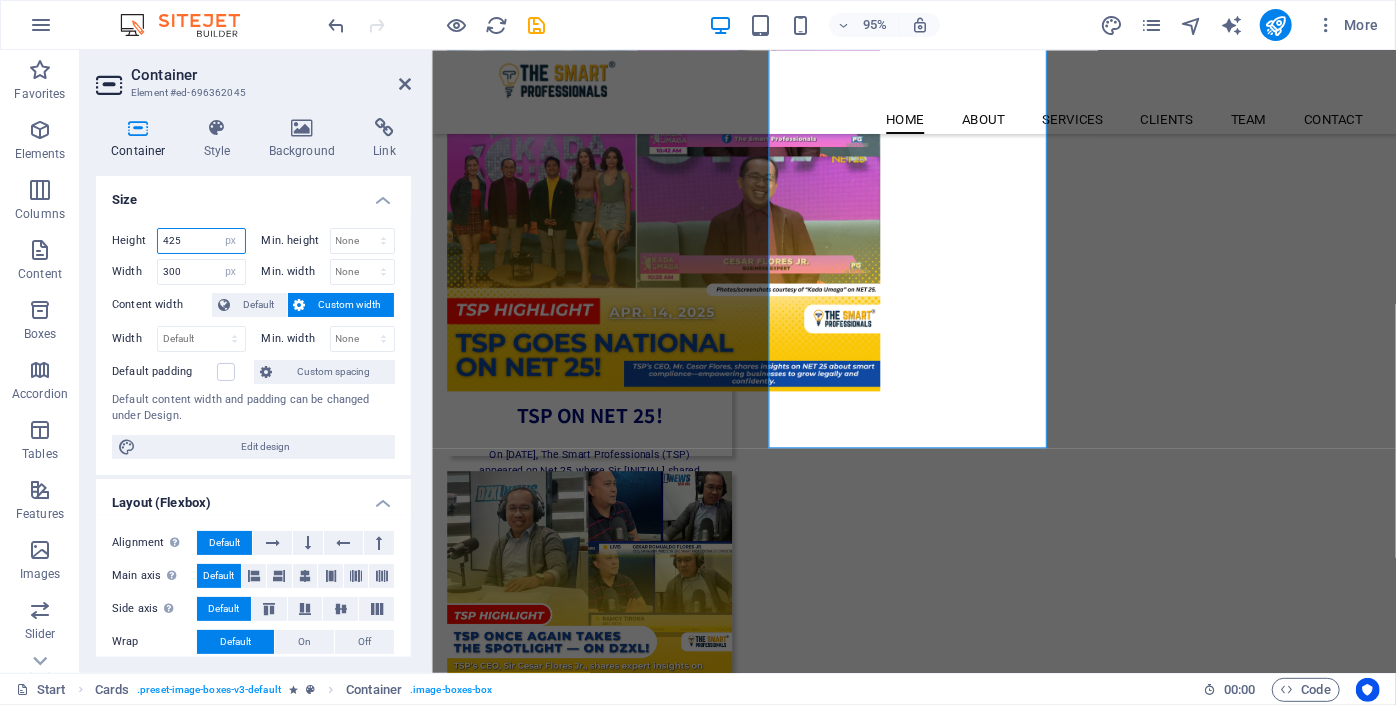 drag, startPoint x: 171, startPoint y: 237, endPoint x: 98, endPoint y: 238, distance: 73.00685 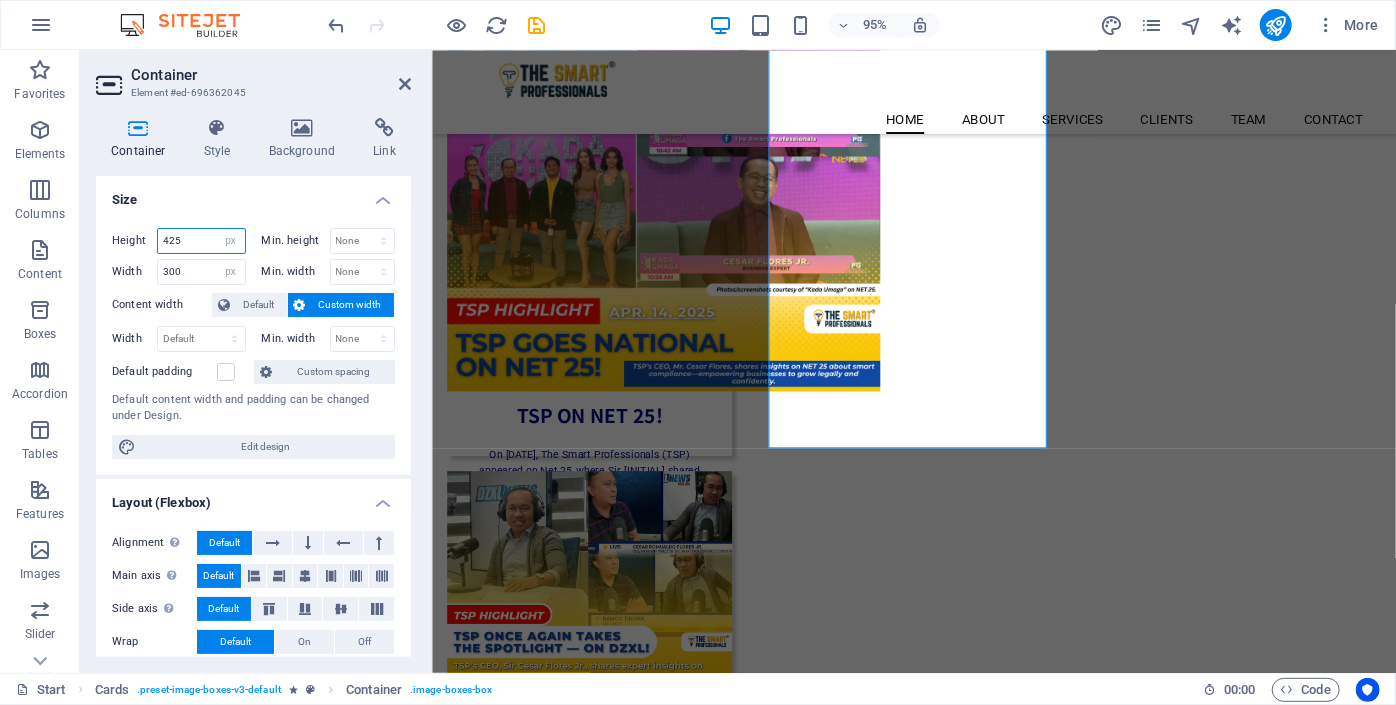 click on "425" at bounding box center (201, 241) 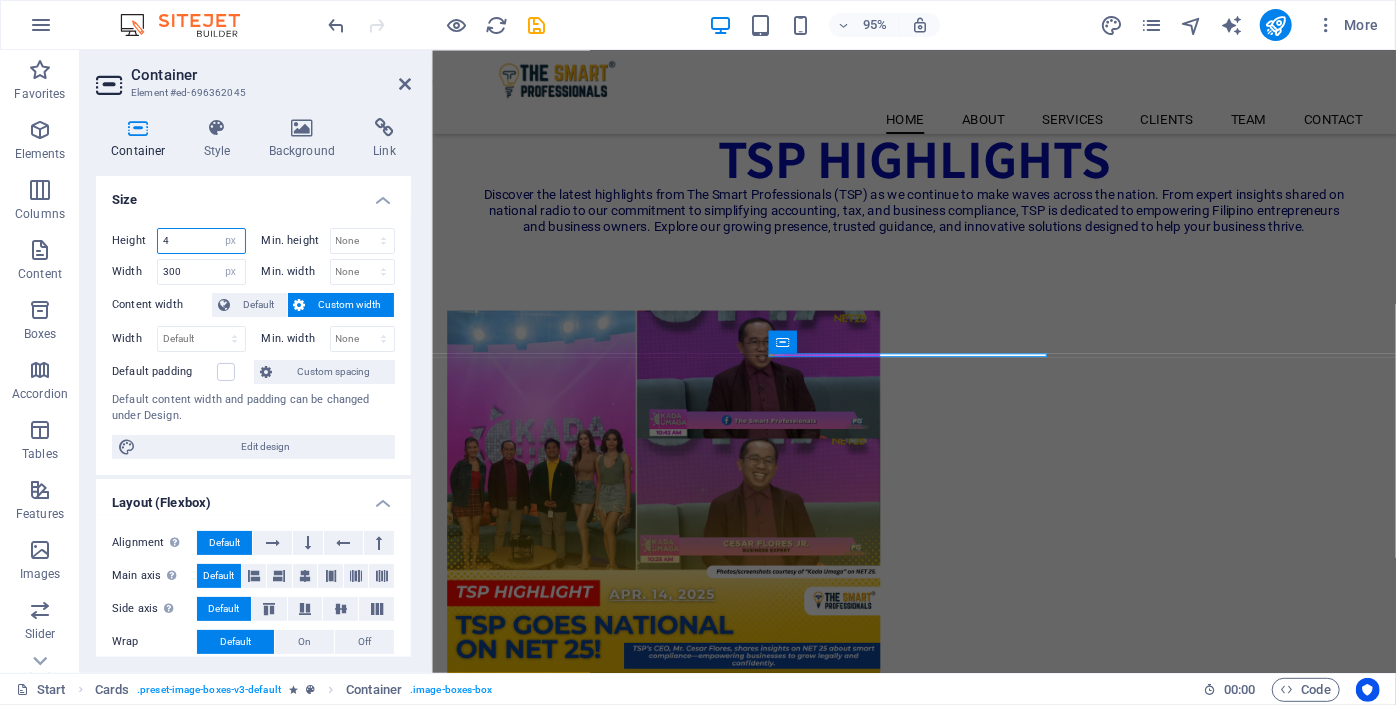 scroll, scrollTop: 740, scrollLeft: 0, axis: vertical 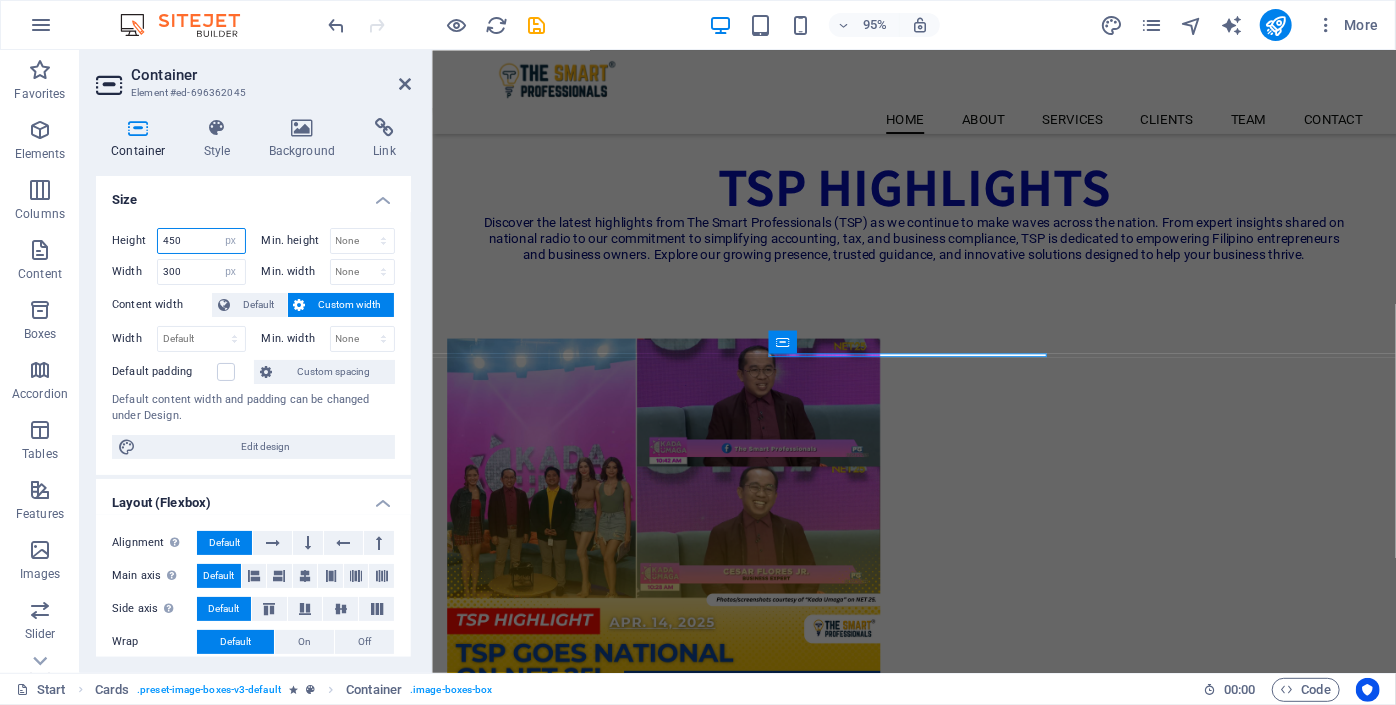 type on "450" 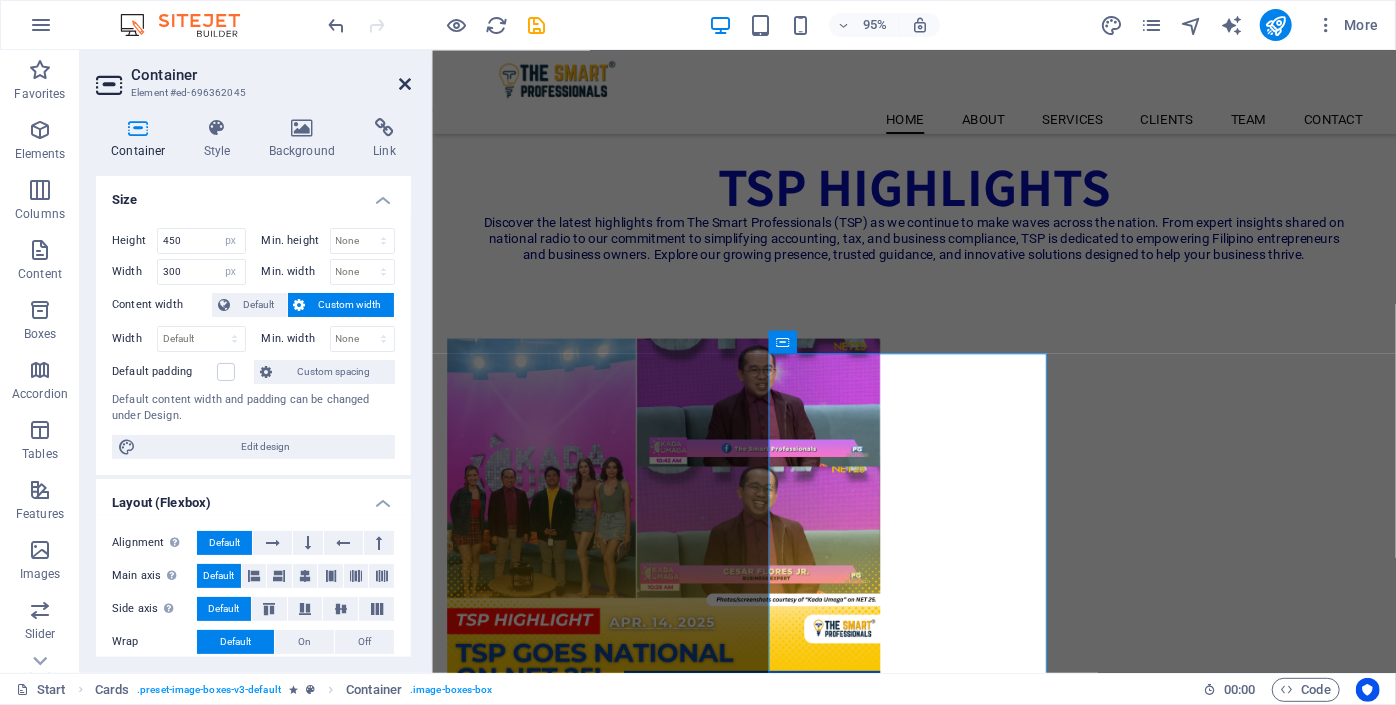 drag, startPoint x: 407, startPoint y: 80, endPoint x: 361, endPoint y: 72, distance: 46.69047 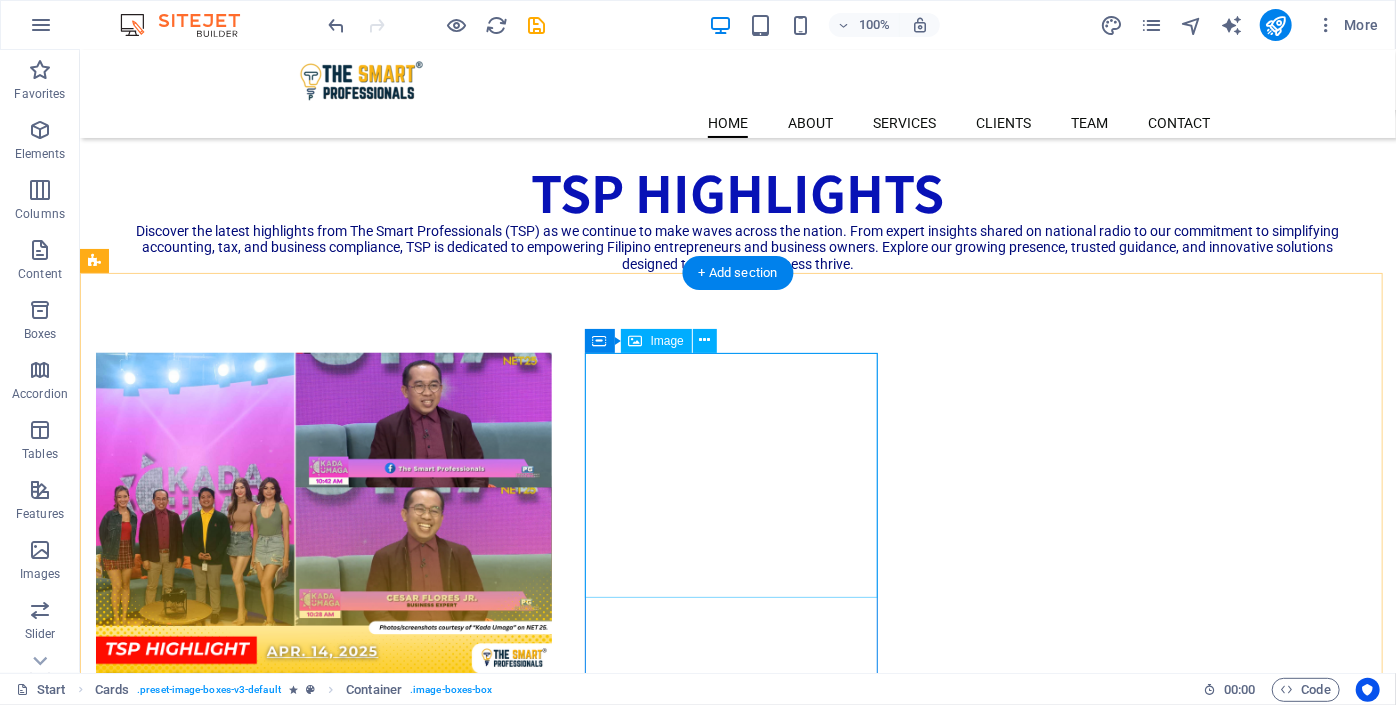 scroll, scrollTop: 1104, scrollLeft: 0, axis: vertical 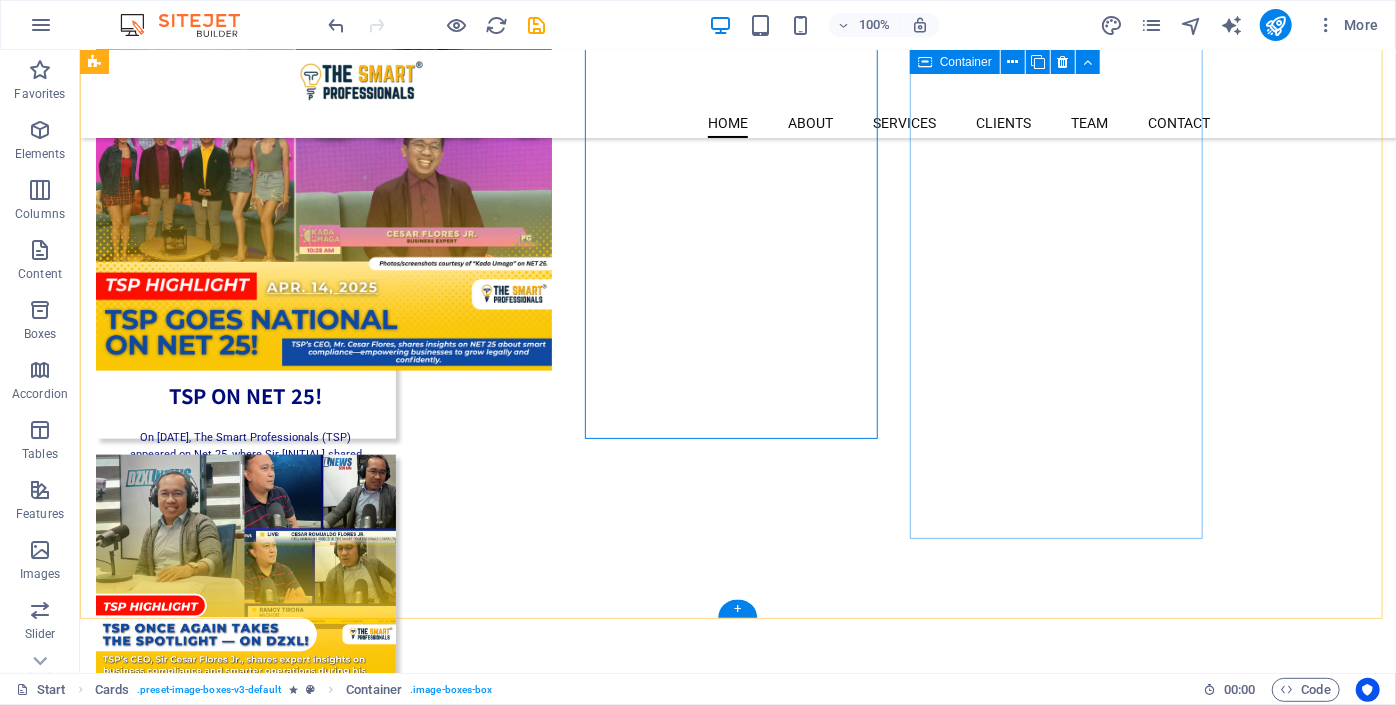 click on "TSP ON ROVING RADIO STATION! On [DATE], TSP CEO Mr. [FIRST] [LAST] shared insights on Roving Radio Station, emphasizing the importance of accounting, tax compliance, and strong financial systems. With 17+ years of experience, he highlighted TSP’s ongoing support for Filipino entrepreneurs." at bounding box center [245, 1195] 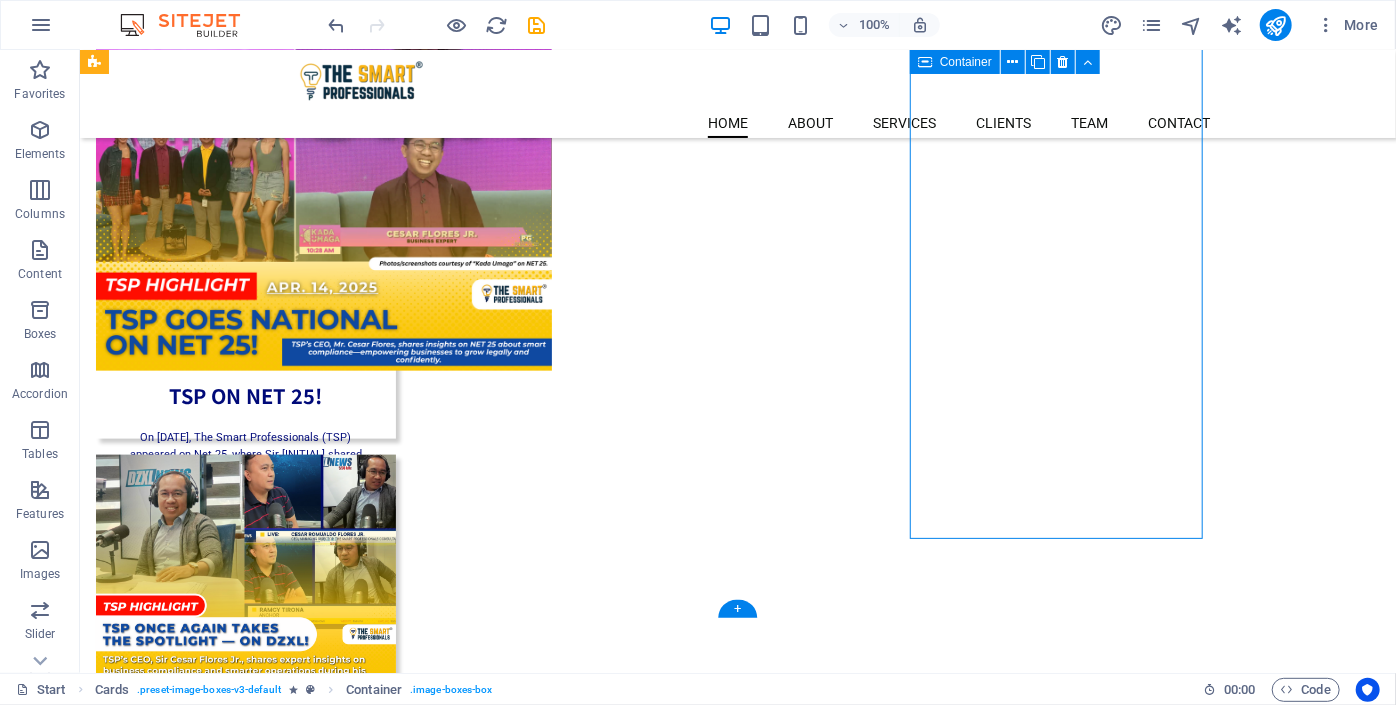 click on "TSP ON ROVING RADIO STATION! On [DATE], TSP CEO Mr. [FIRST] [LAST] shared insights on Roving Radio Station, emphasizing the importance of accounting, tax compliance, and strong financial systems. With 17+ years of experience, he highlighted TSP’s ongoing support for Filipino entrepreneurs." at bounding box center [245, 1195] 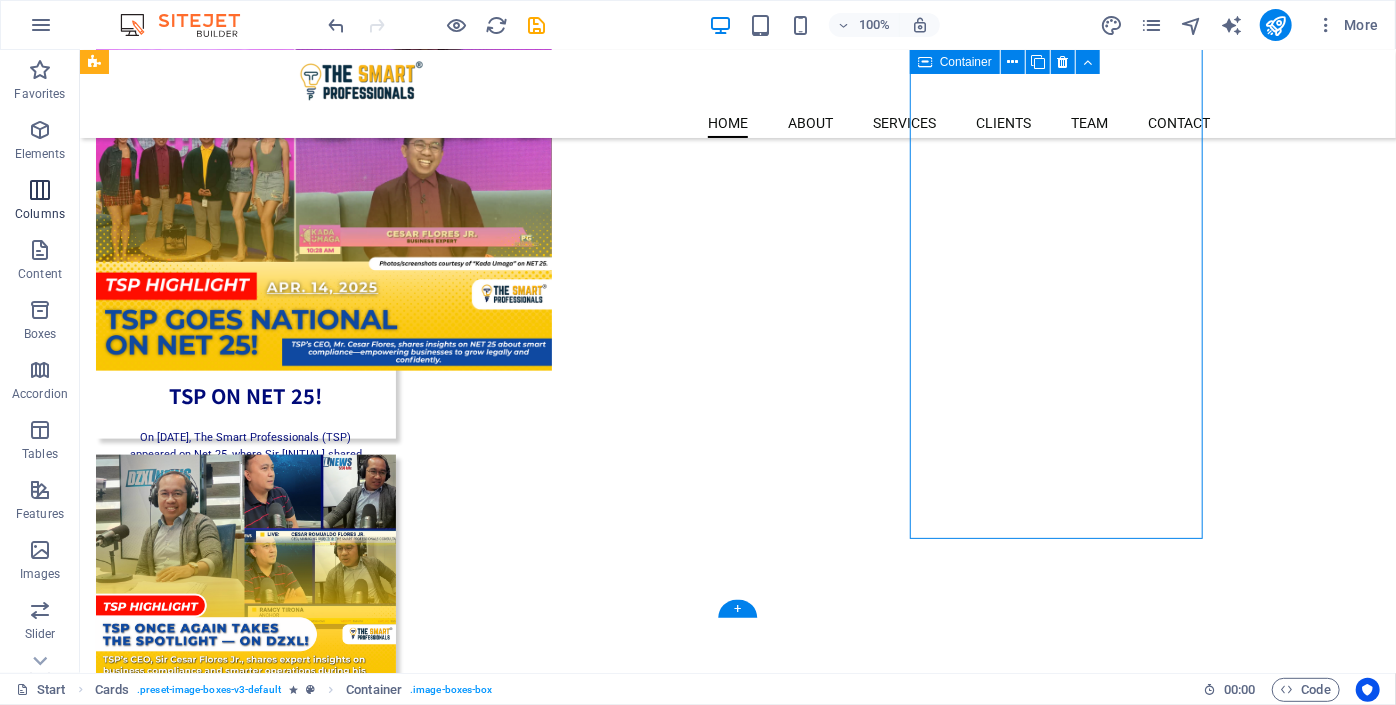select on "px" 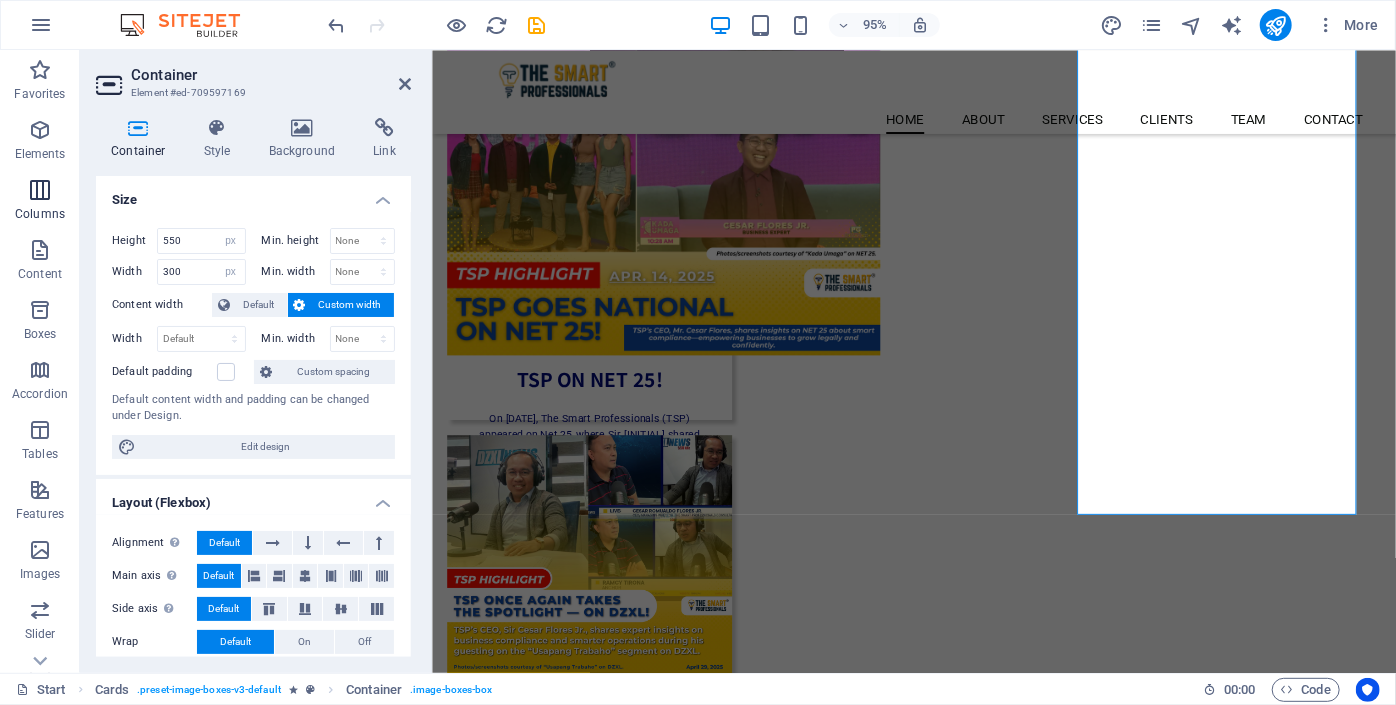 scroll, scrollTop: 1120, scrollLeft: 0, axis: vertical 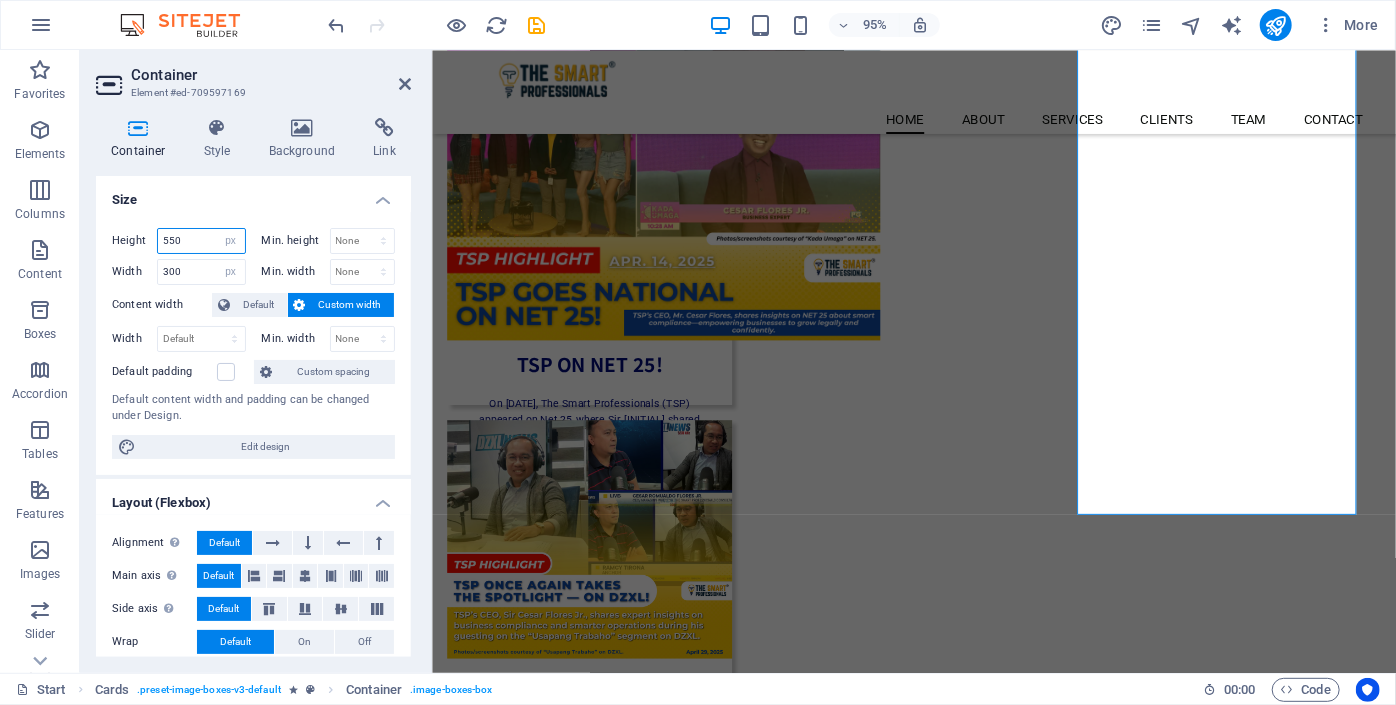 click on "550" at bounding box center [201, 241] 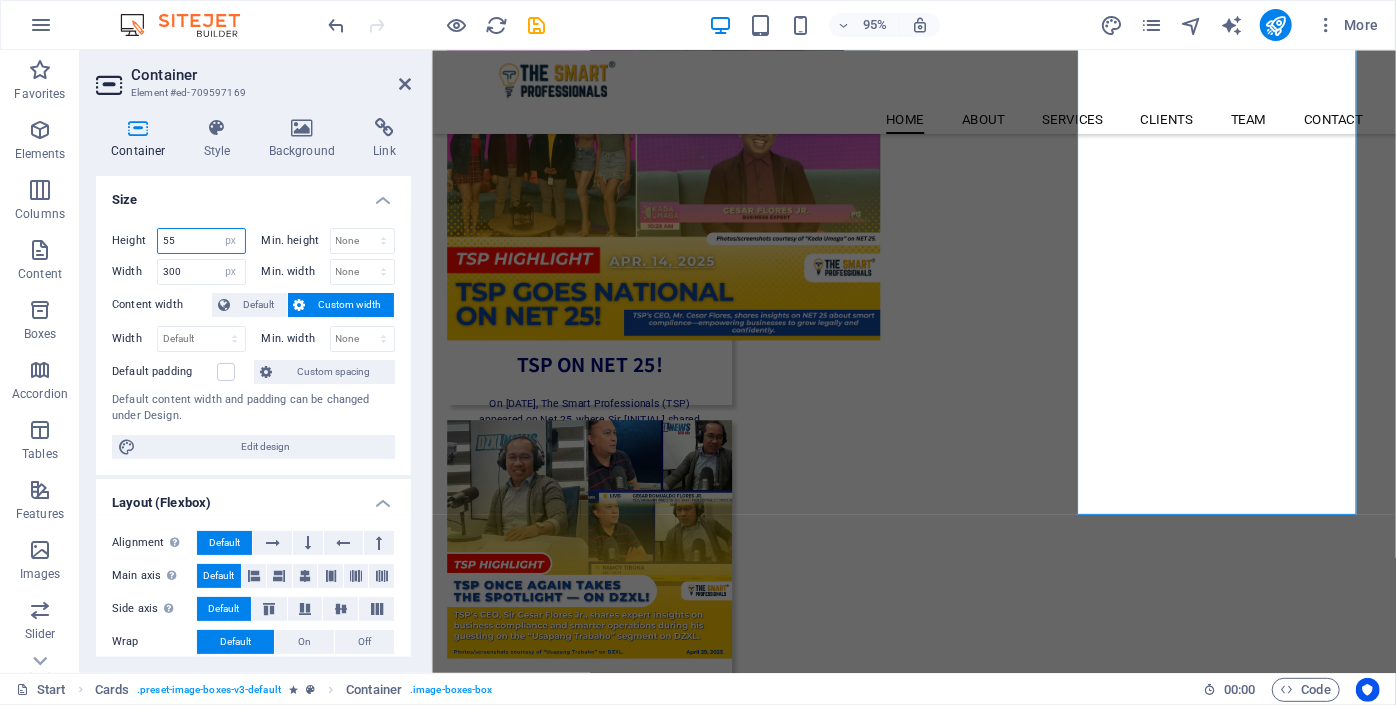 type on "5" 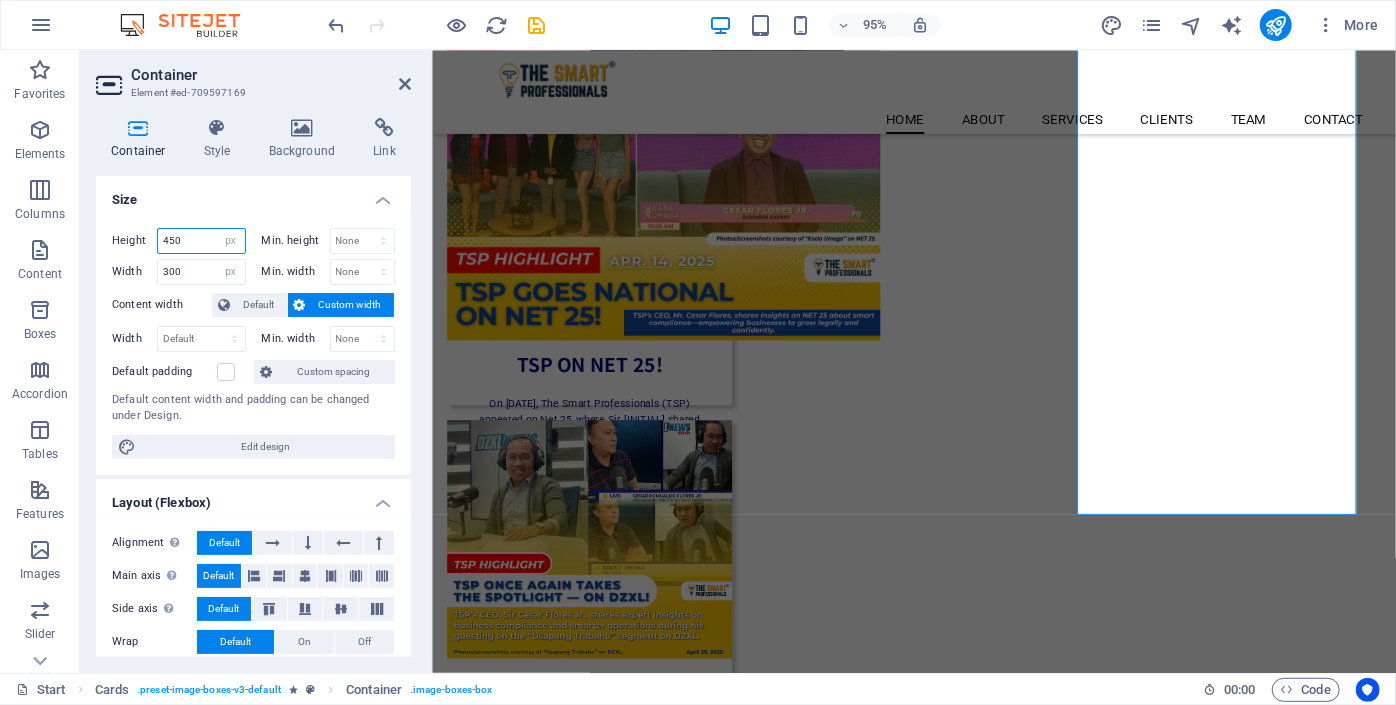 type on "450" 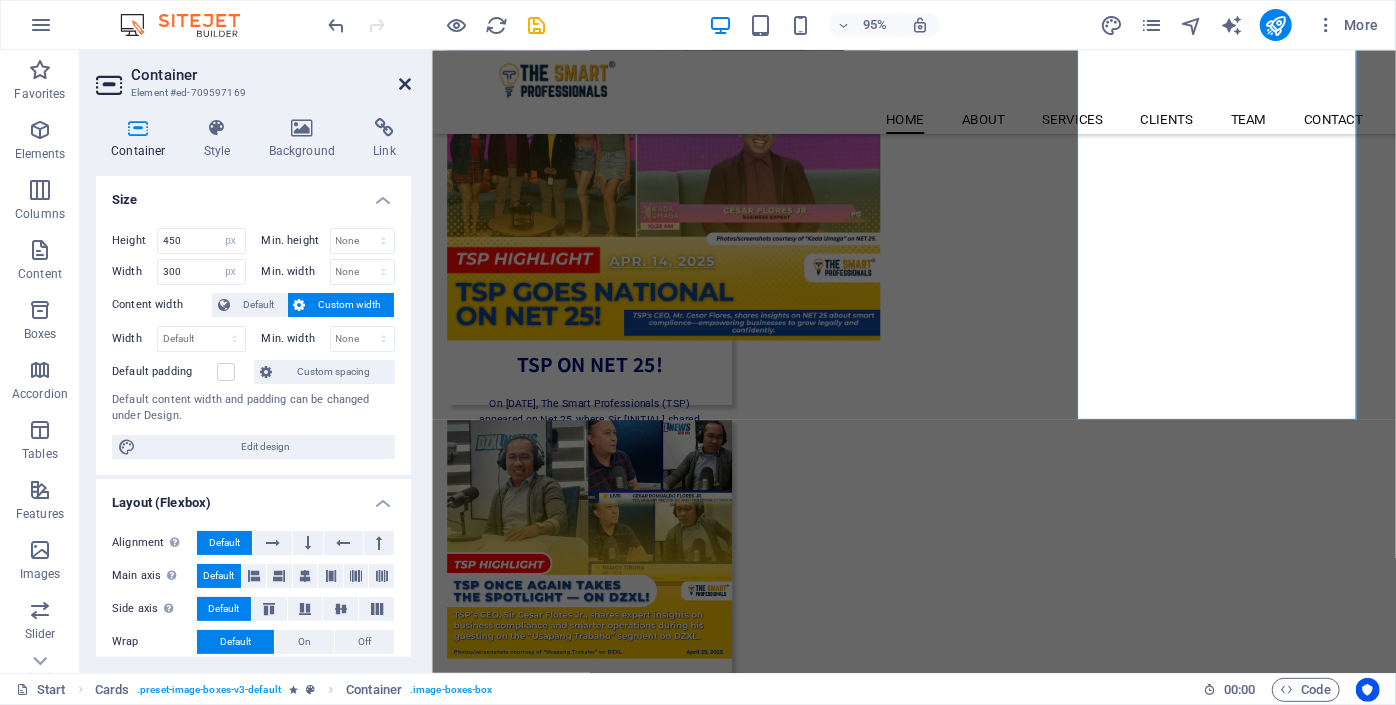 click at bounding box center (405, 84) 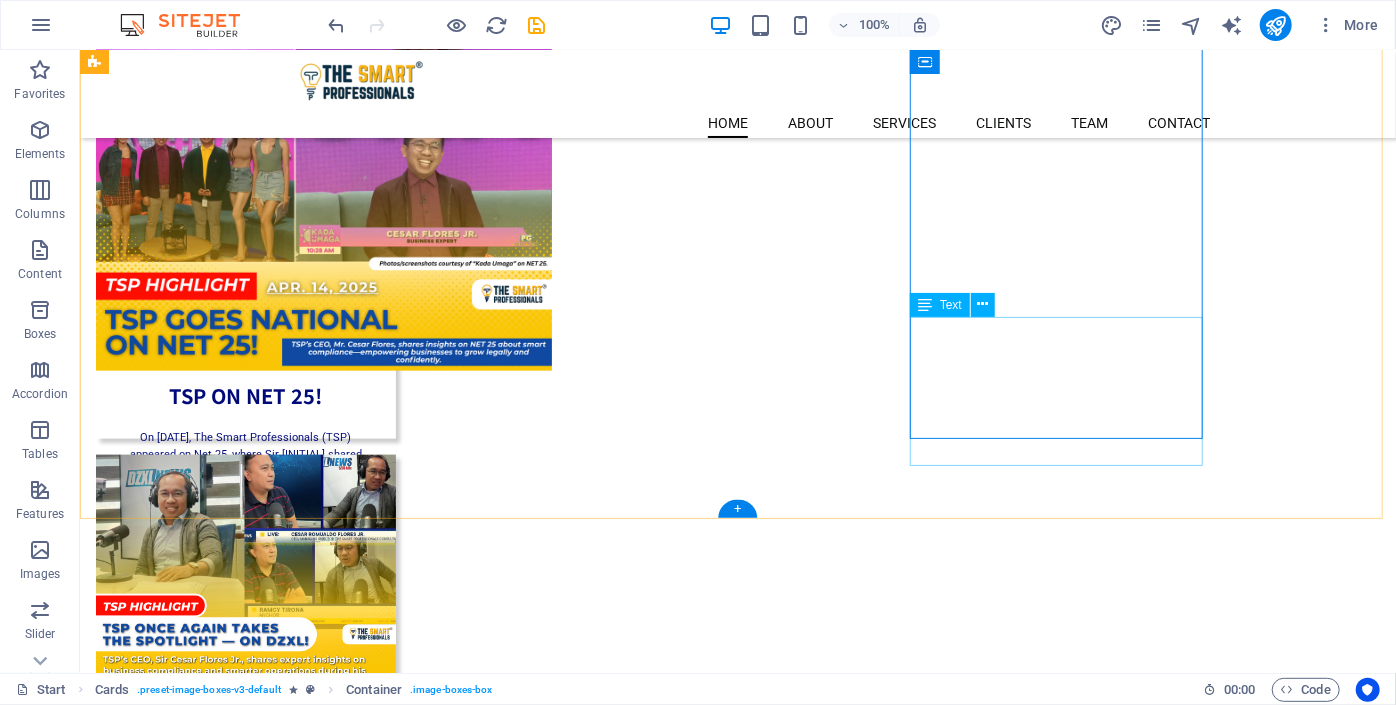 scroll, scrollTop: 1013, scrollLeft: 0, axis: vertical 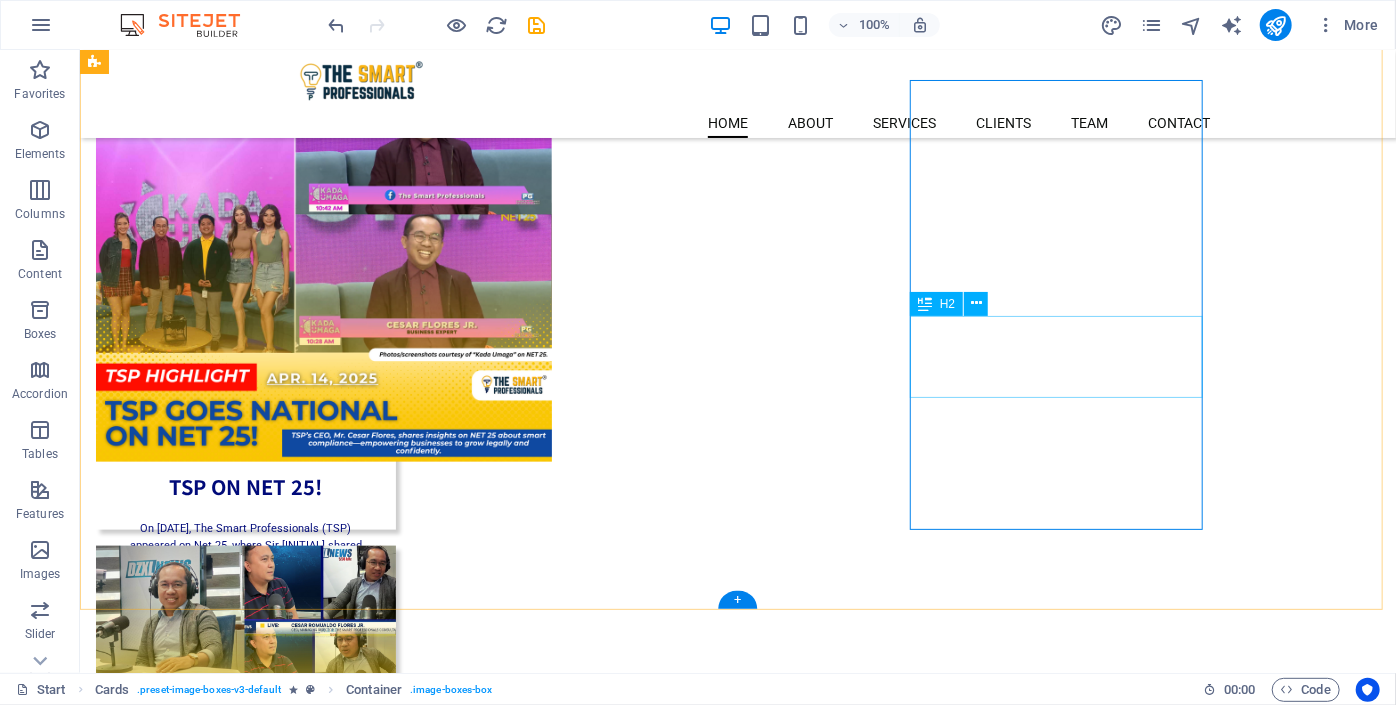 click on "TSP ON ROVING RADIO STATION!" at bounding box center (245, 1293) 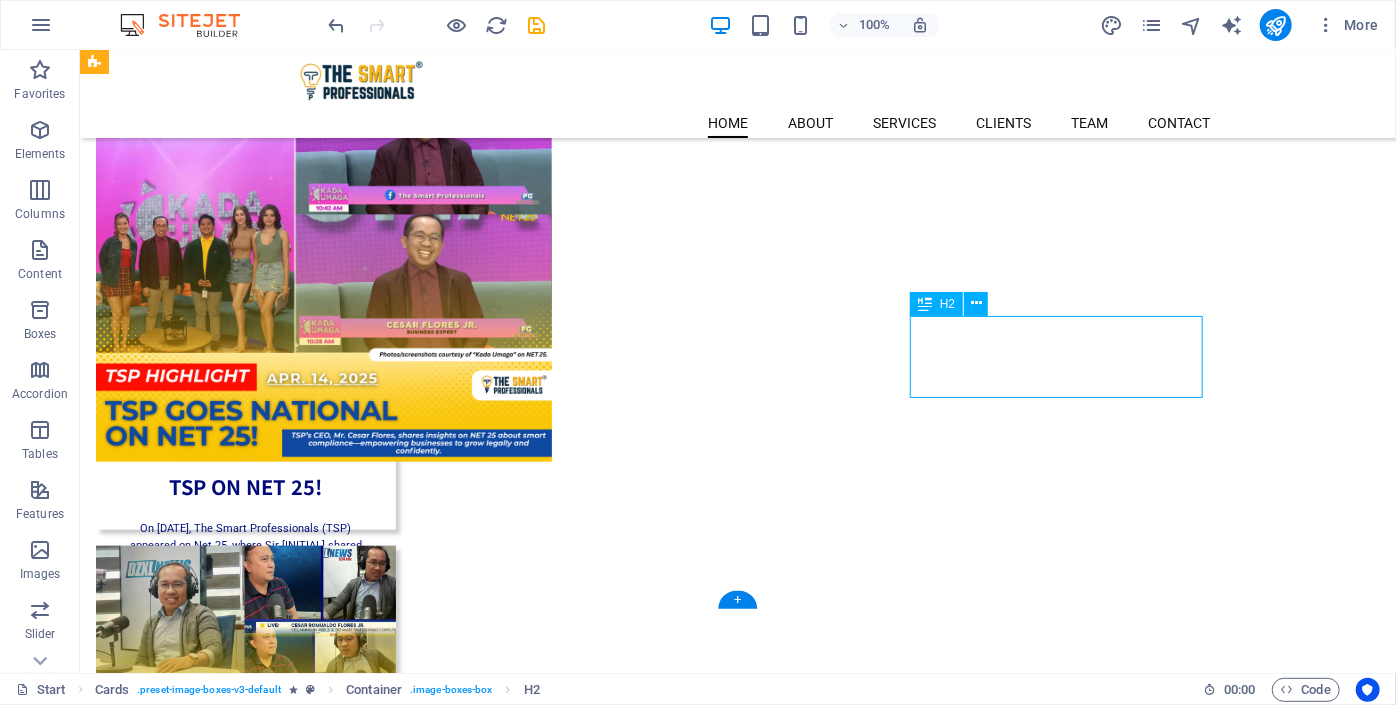 click on "TSP ON ROVING RADIO STATION!" at bounding box center (245, 1293) 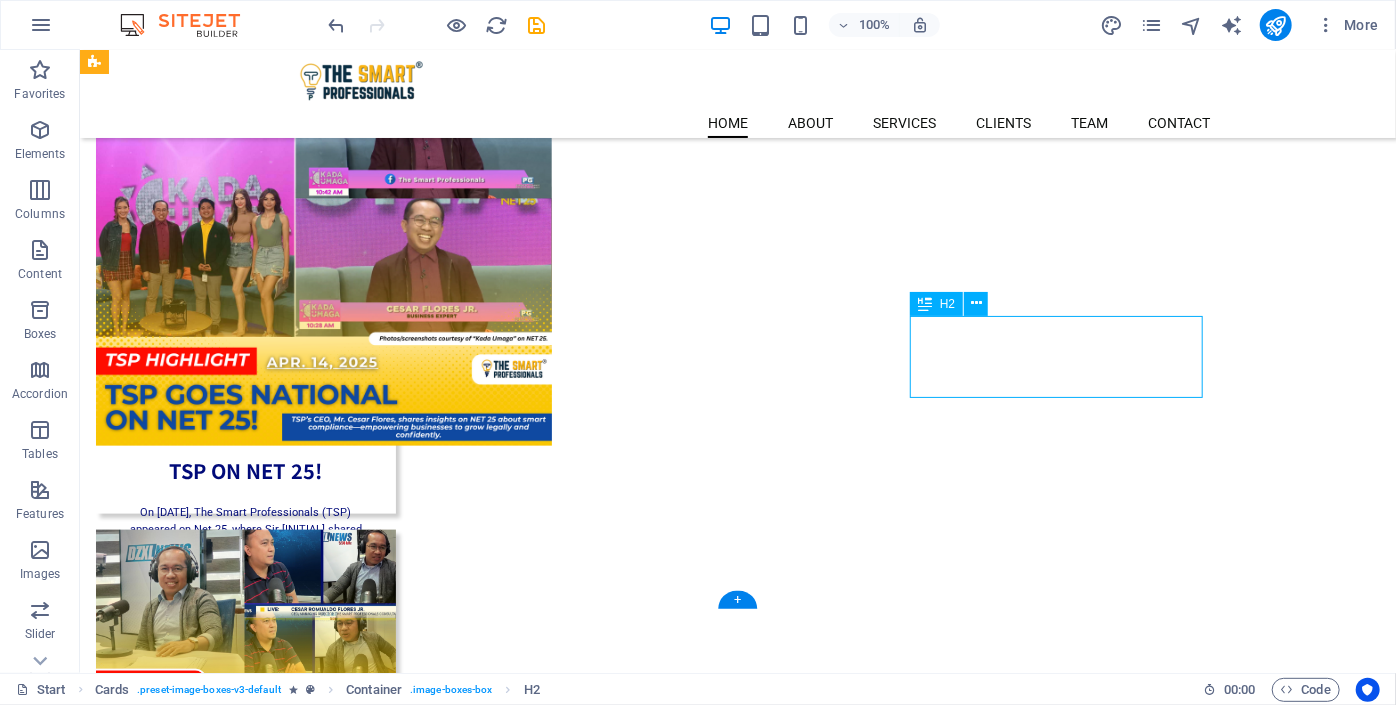 select on "px" 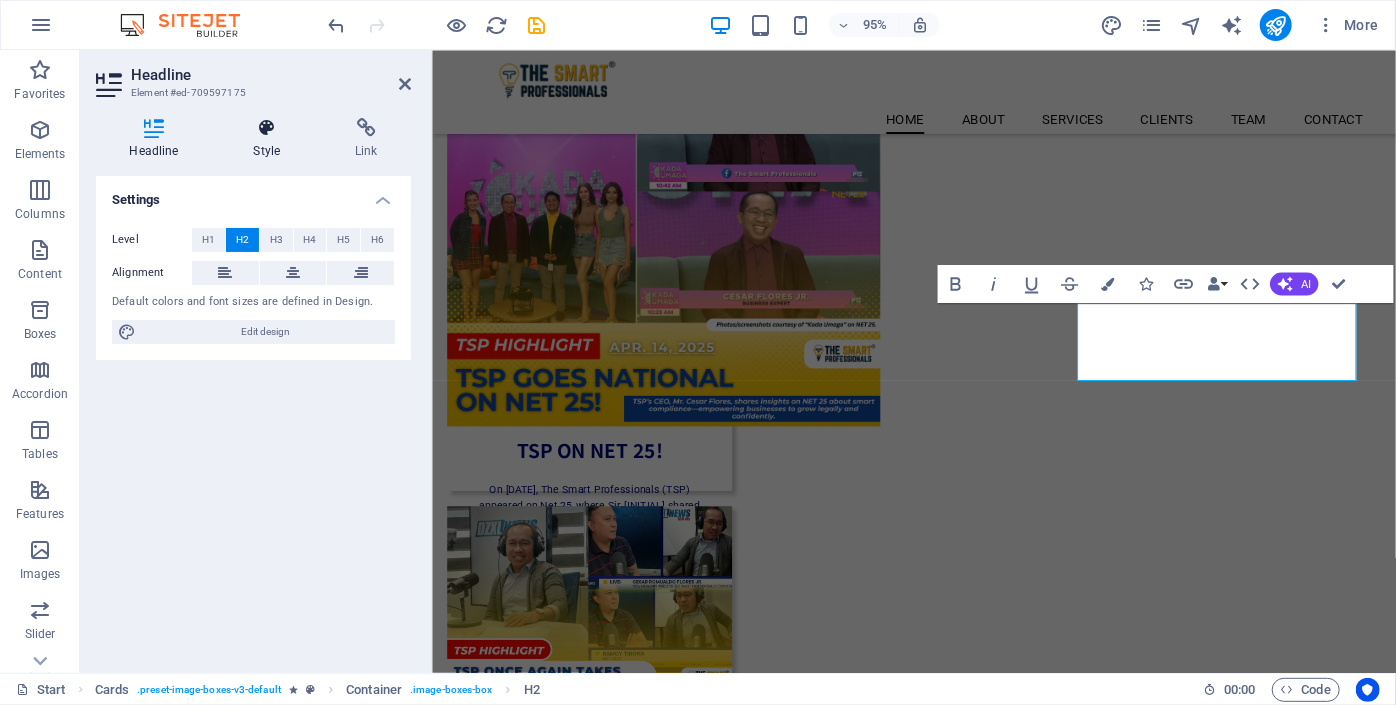 click on "Style" at bounding box center [271, 139] 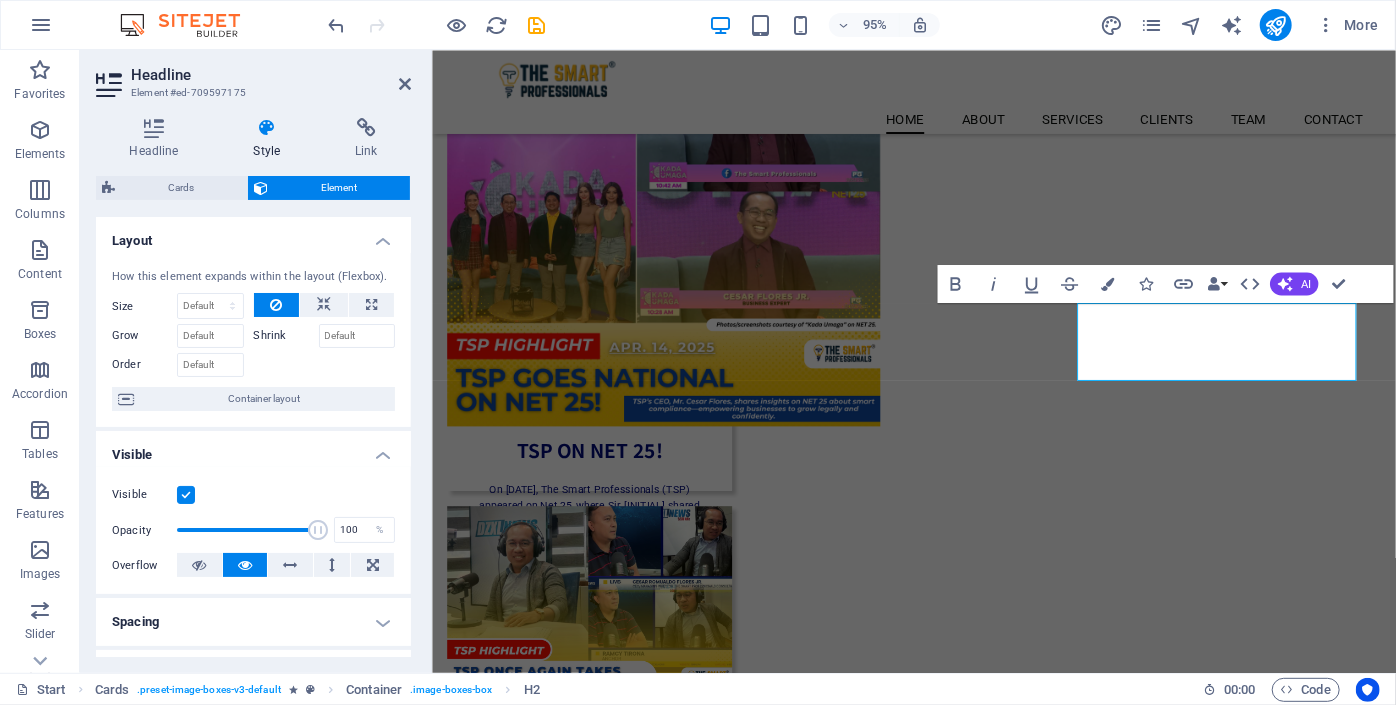 scroll, scrollTop: 404, scrollLeft: 0, axis: vertical 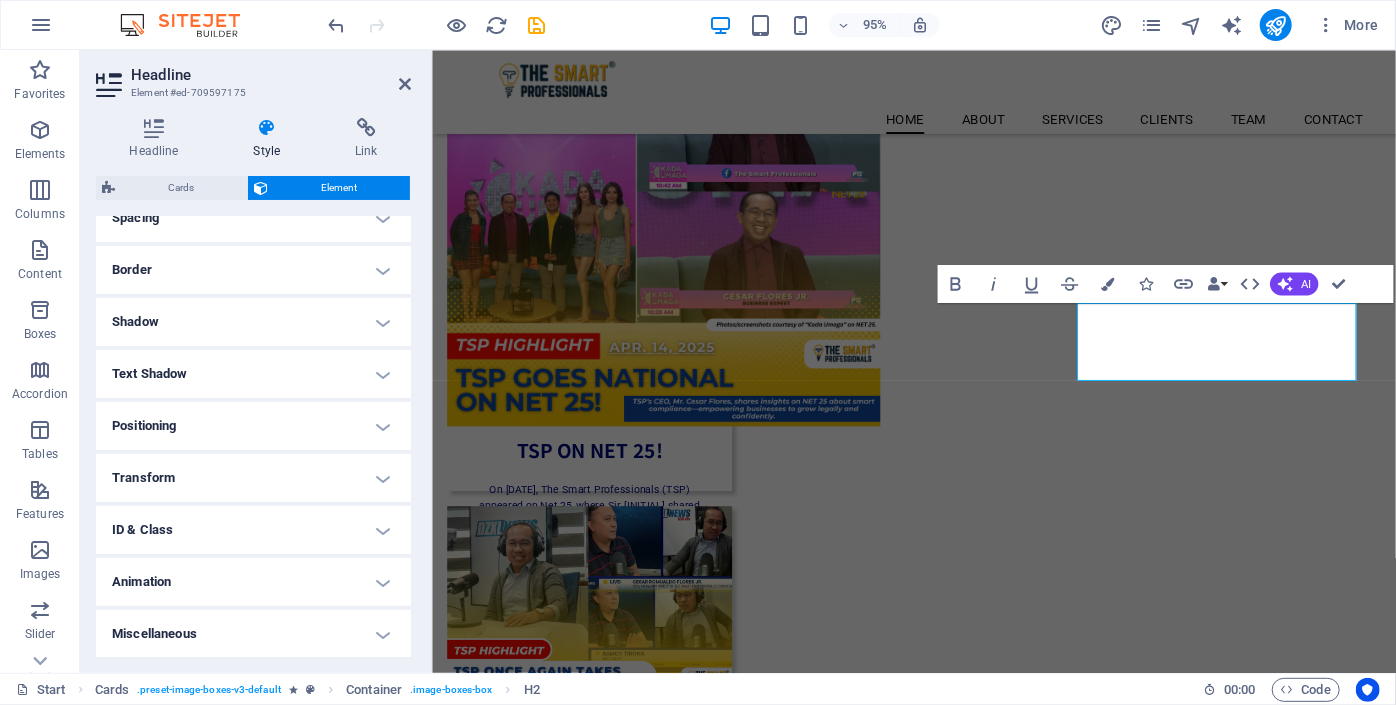 click on "Spacing" at bounding box center [253, 218] 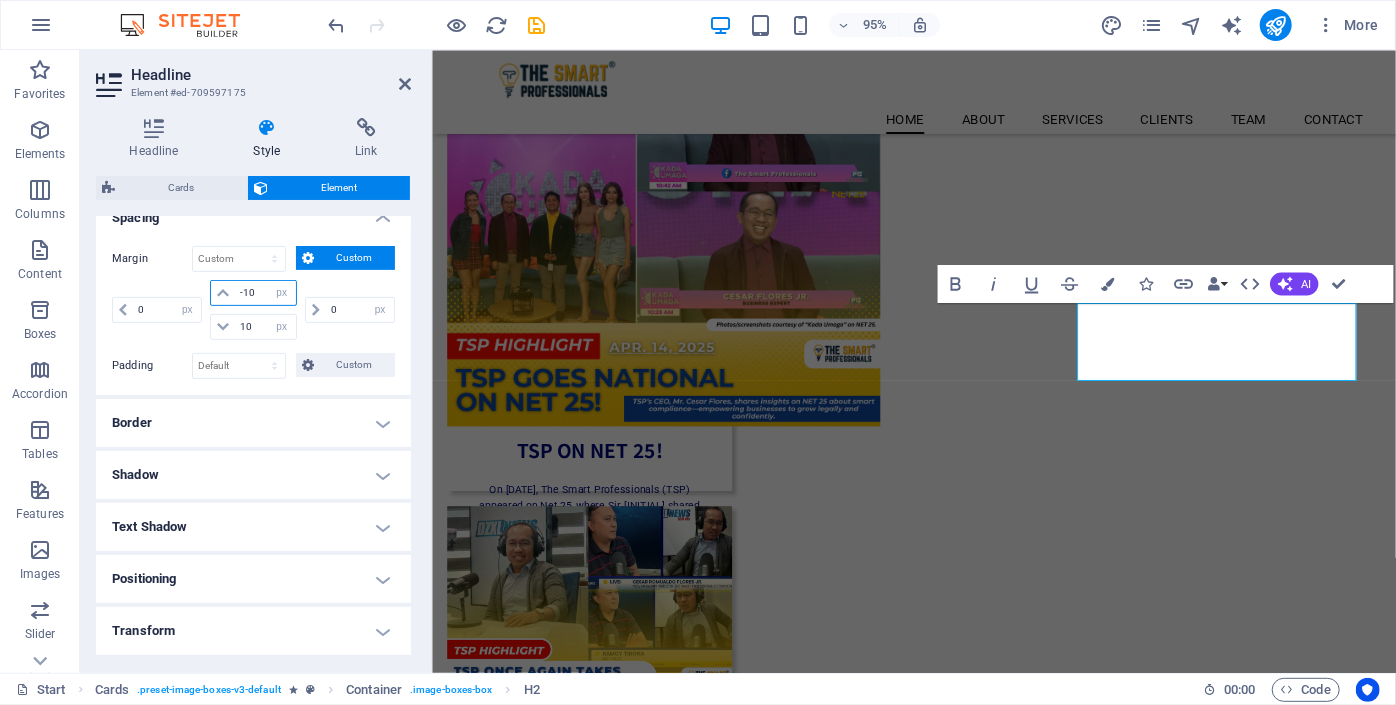 click on "-10" at bounding box center [265, 293] 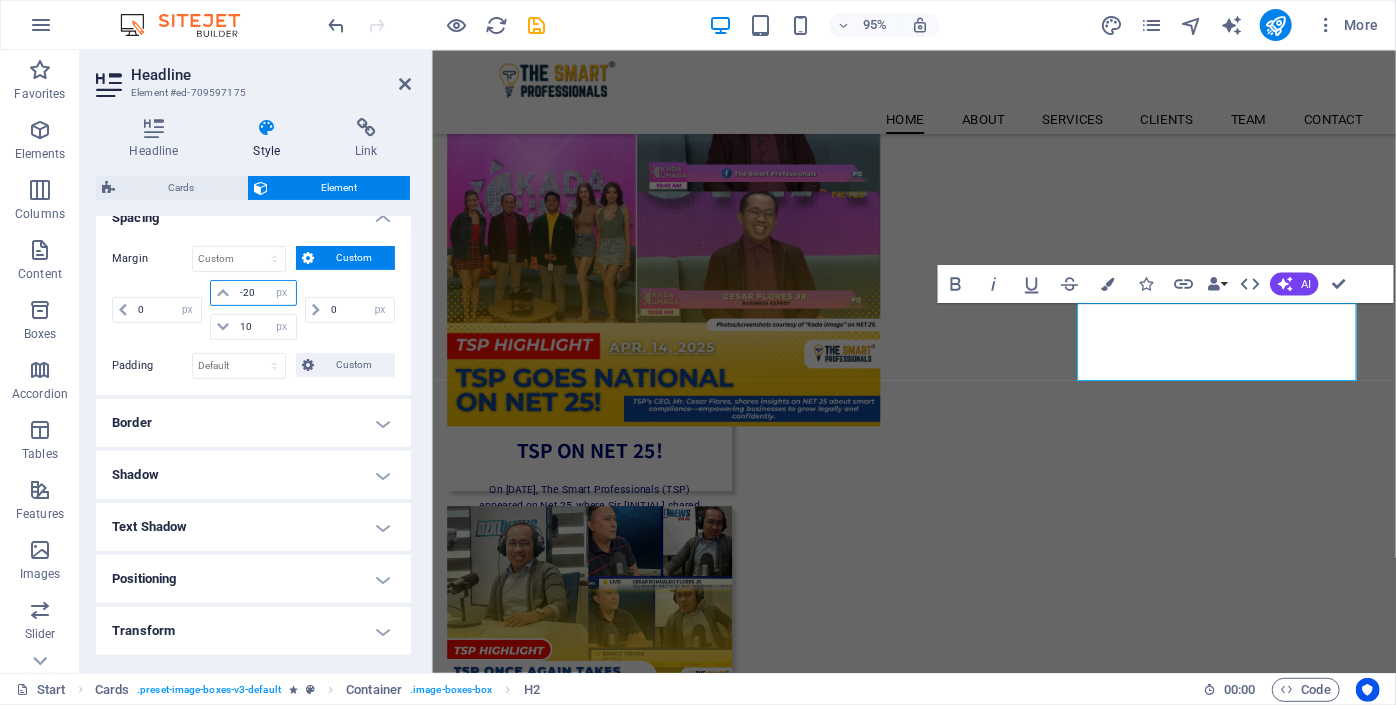 type on "-20" 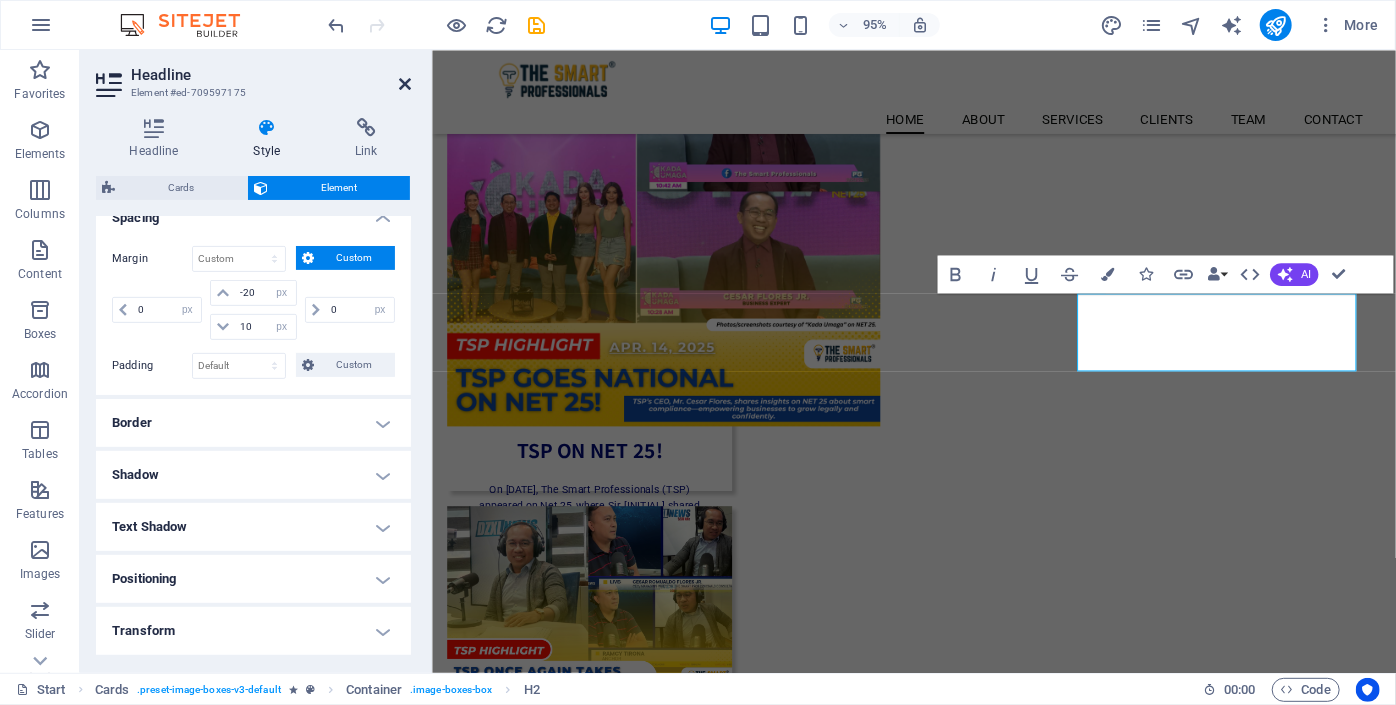 drag, startPoint x: 404, startPoint y: 89, endPoint x: 318, endPoint y: 38, distance: 99.985 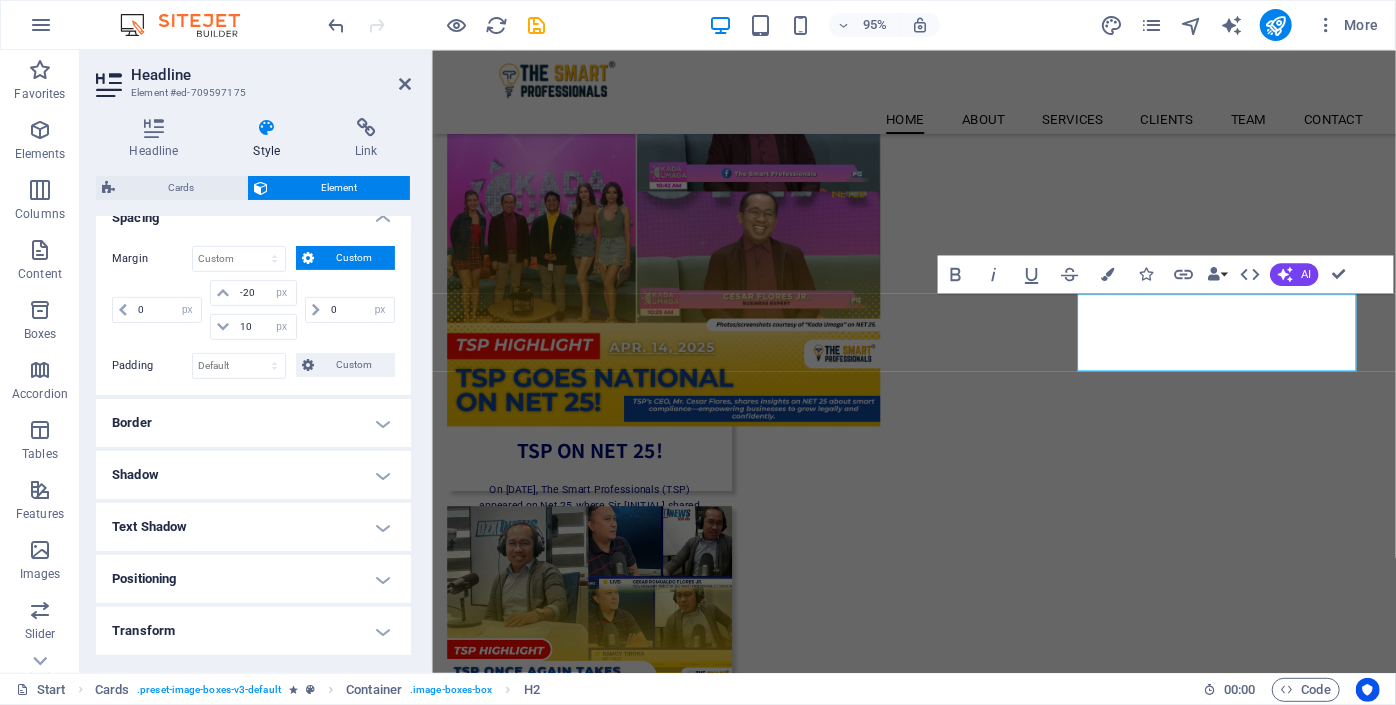 scroll, scrollTop: 1013, scrollLeft: 0, axis: vertical 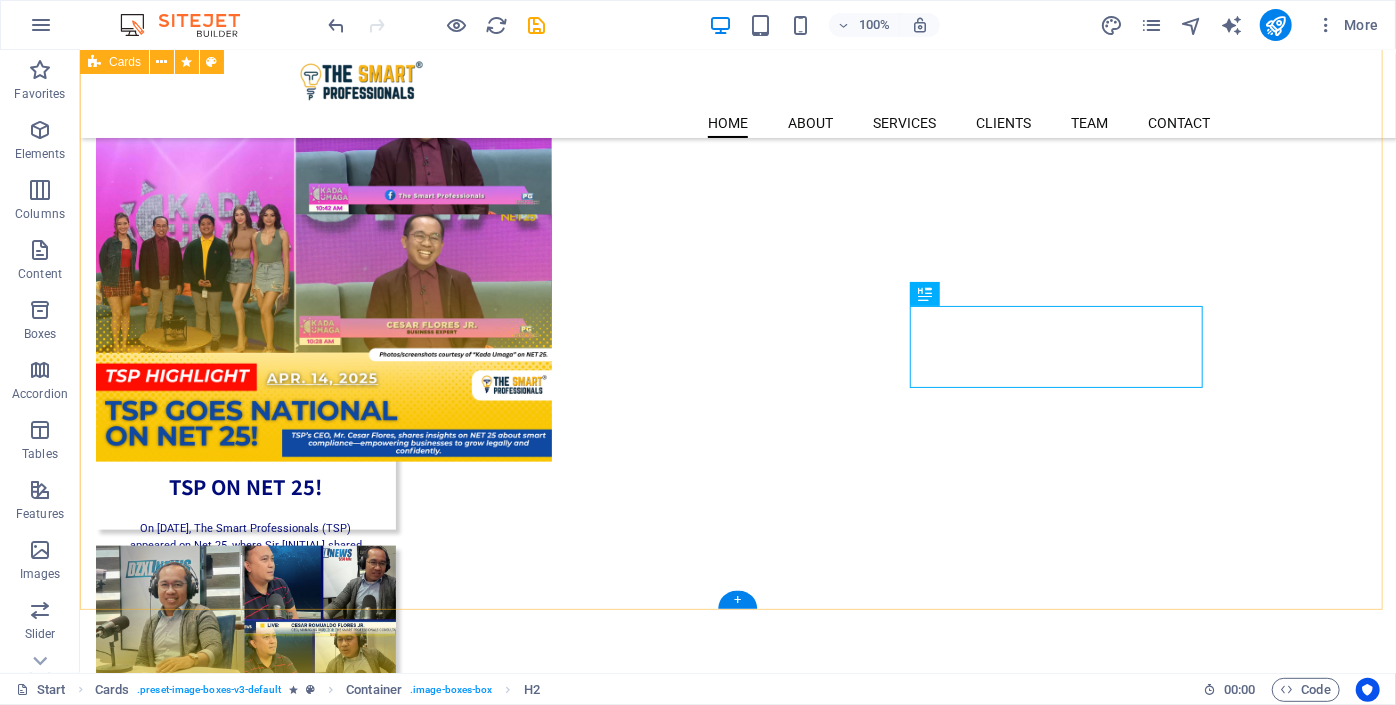 click on "TSP ON NET 25! On [DATE], The Smart Professionals (TSP) appeared on Net 25, where Sir C shared insights on simplifying accounting, tax, and business compliance. TSP remains committed to making professional services accessible for Filipino entrepreneurs. TSP ON DZXL! On [DATE], The Smart Professionals (TSP) was featured on DZXL News, where Sir C shared tips on simplifying accounting, tax, and business compliance. The guesting reinforced TSP’s mission to empower Filipino entrepreneurs with accessible expert guidance. TSP ON ROVING RADIO STATION! On [DATE], TSP CEO Mr. [FIRST] [LAST] shared insights on Roving Radio Station, emphasizing the importance of accounting, tax compliance, and strong financial systems. With 17+ years of experience, he highlighted TSP’s ongoing support for Filipino entrepreneurs." at bounding box center [737, 770] 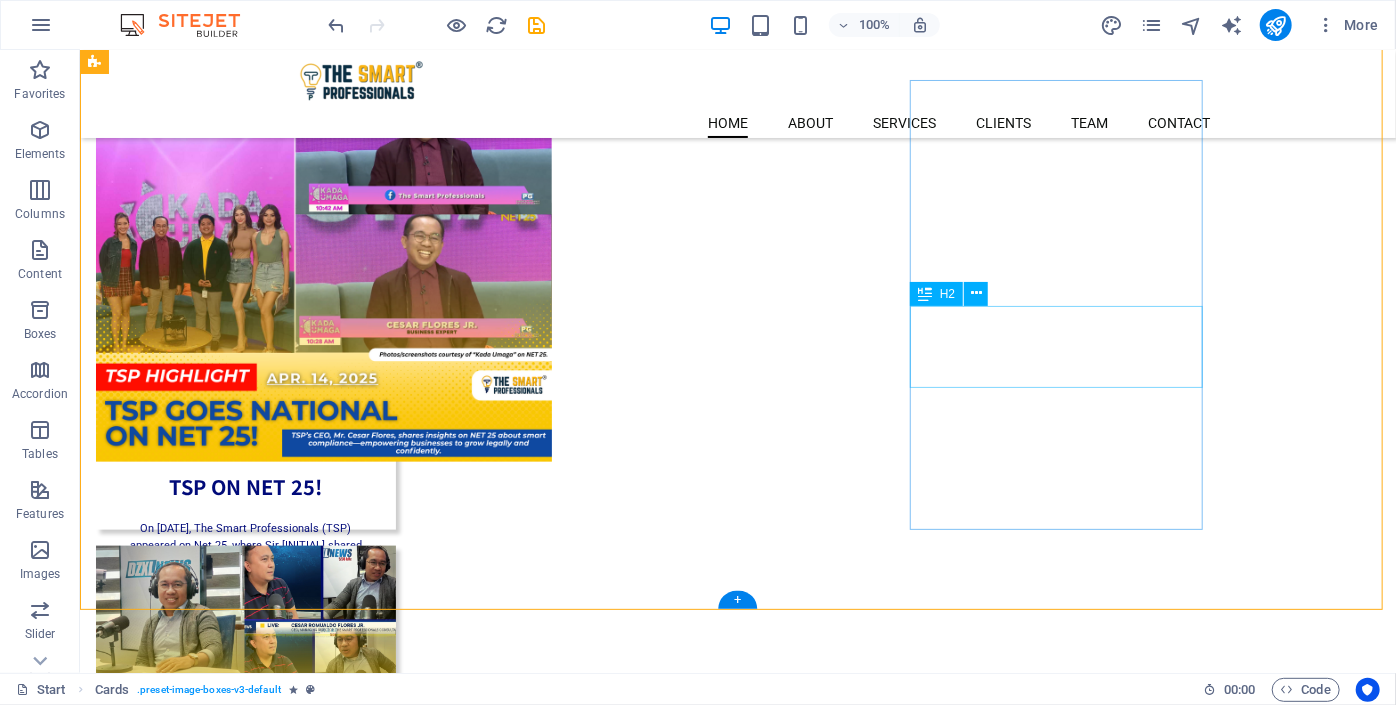 click on "TSP ON ROVING RADIO STATION!" at bounding box center (245, 1283) 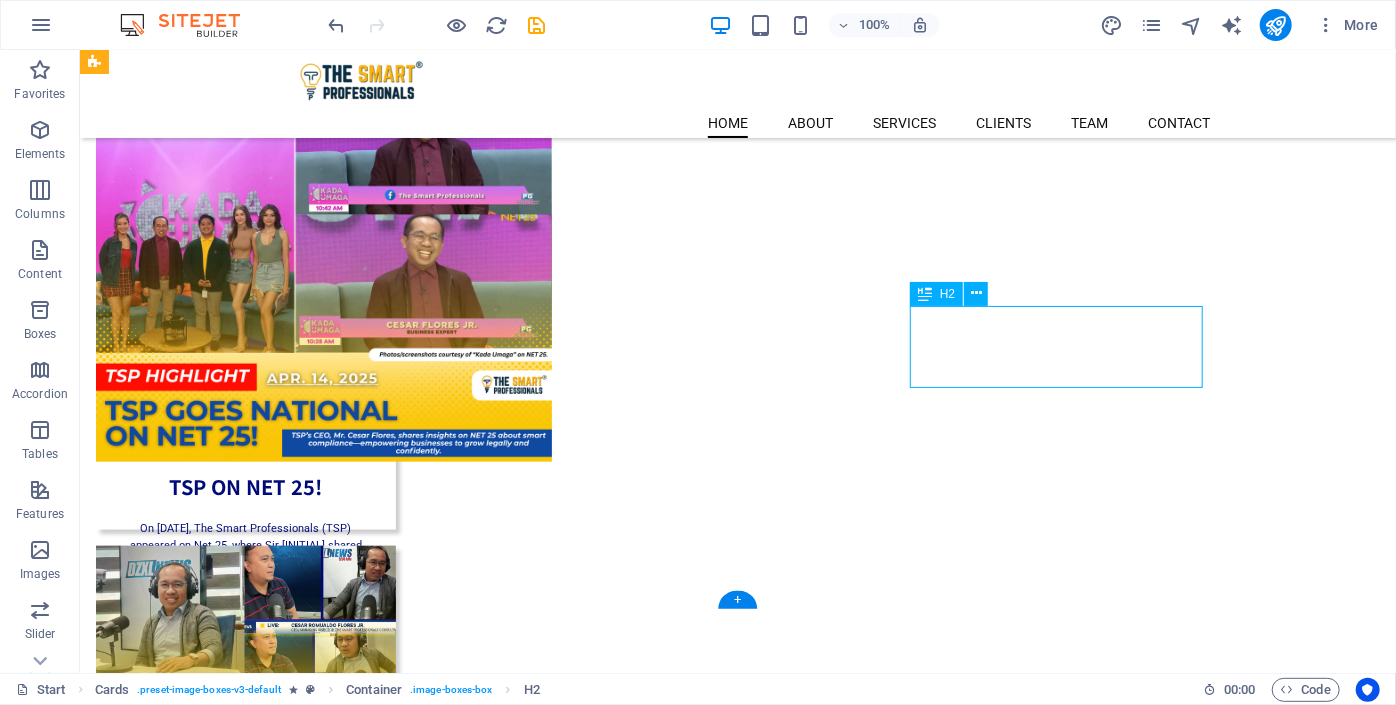 click on "TSP ON ROVING RADIO STATION!" at bounding box center (245, 1283) 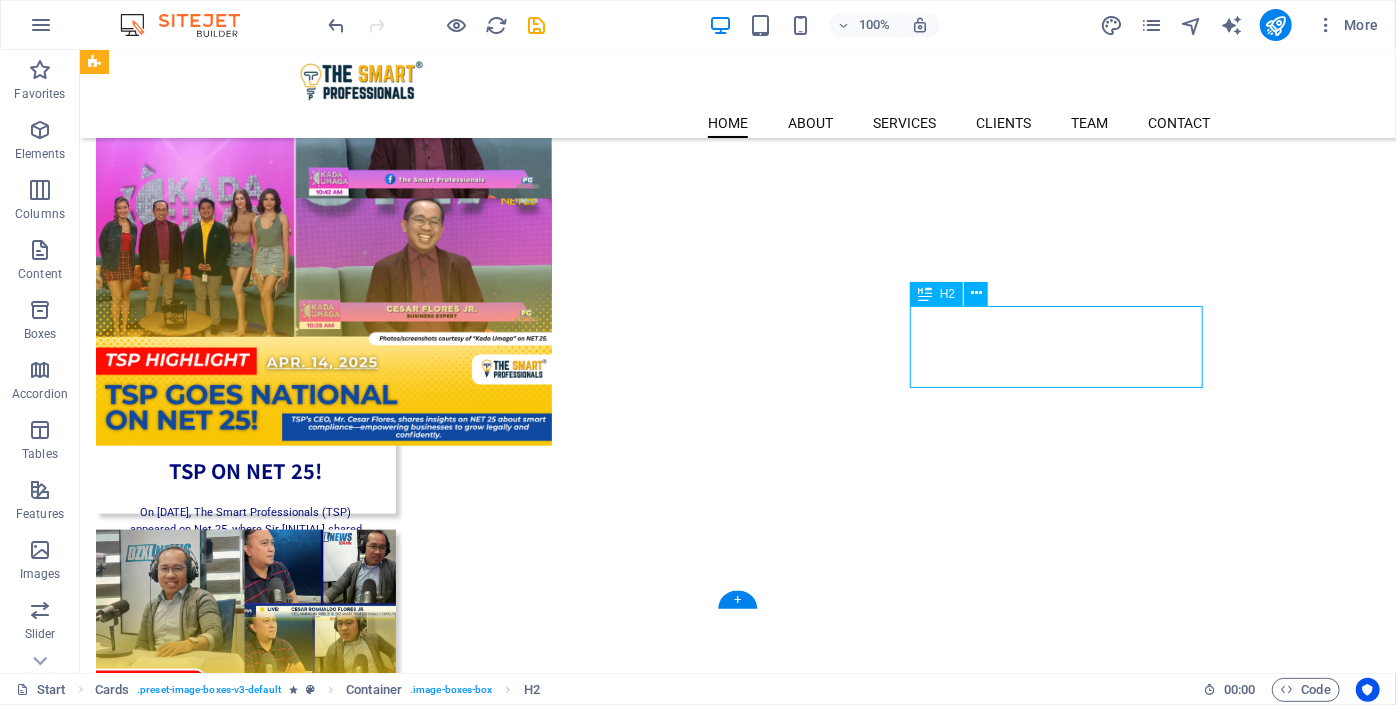 select on "px" 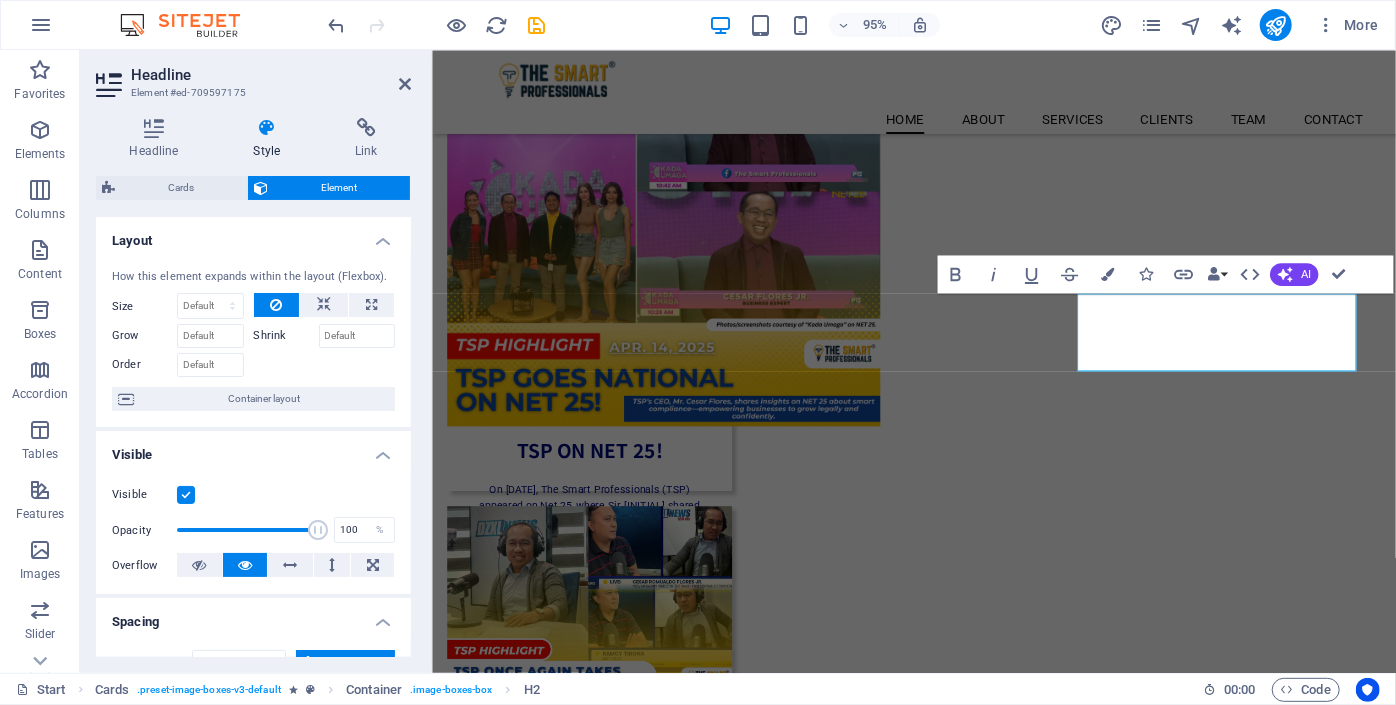 scroll, scrollTop: 272, scrollLeft: 0, axis: vertical 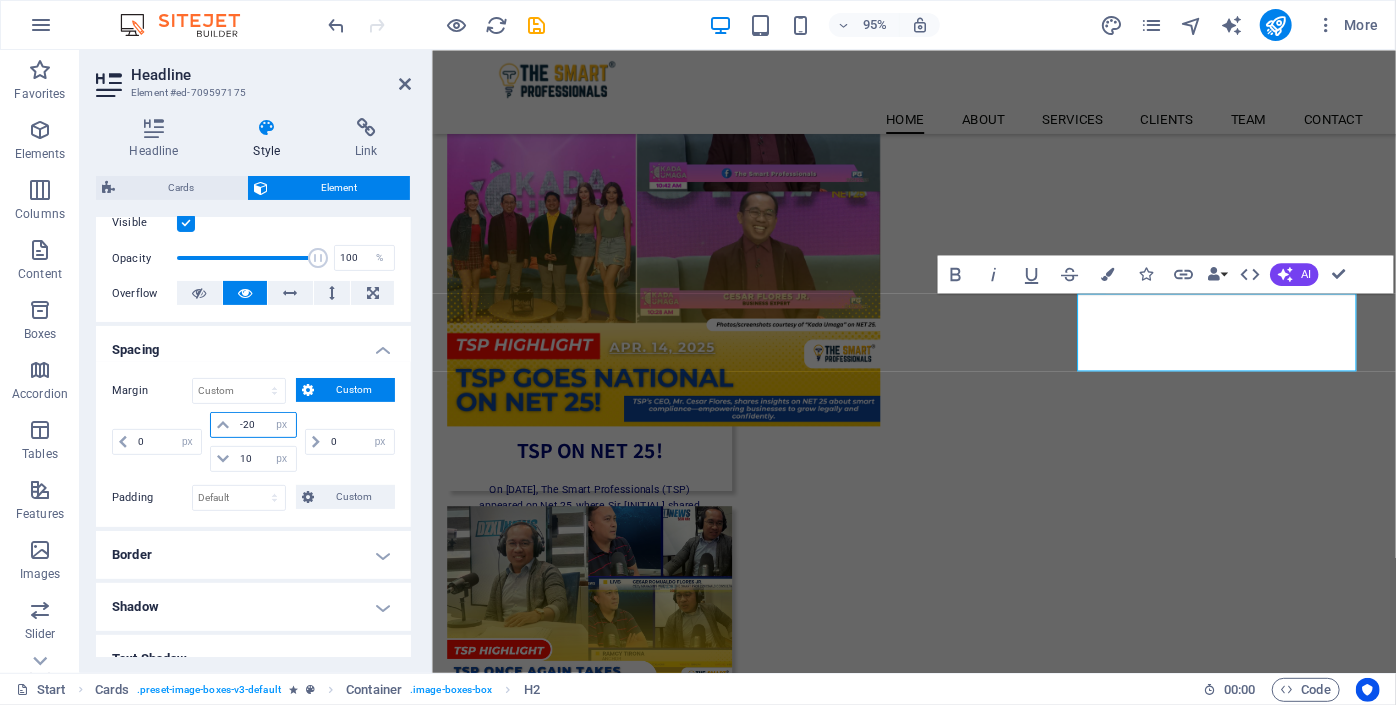 click on "-20" at bounding box center [265, 425] 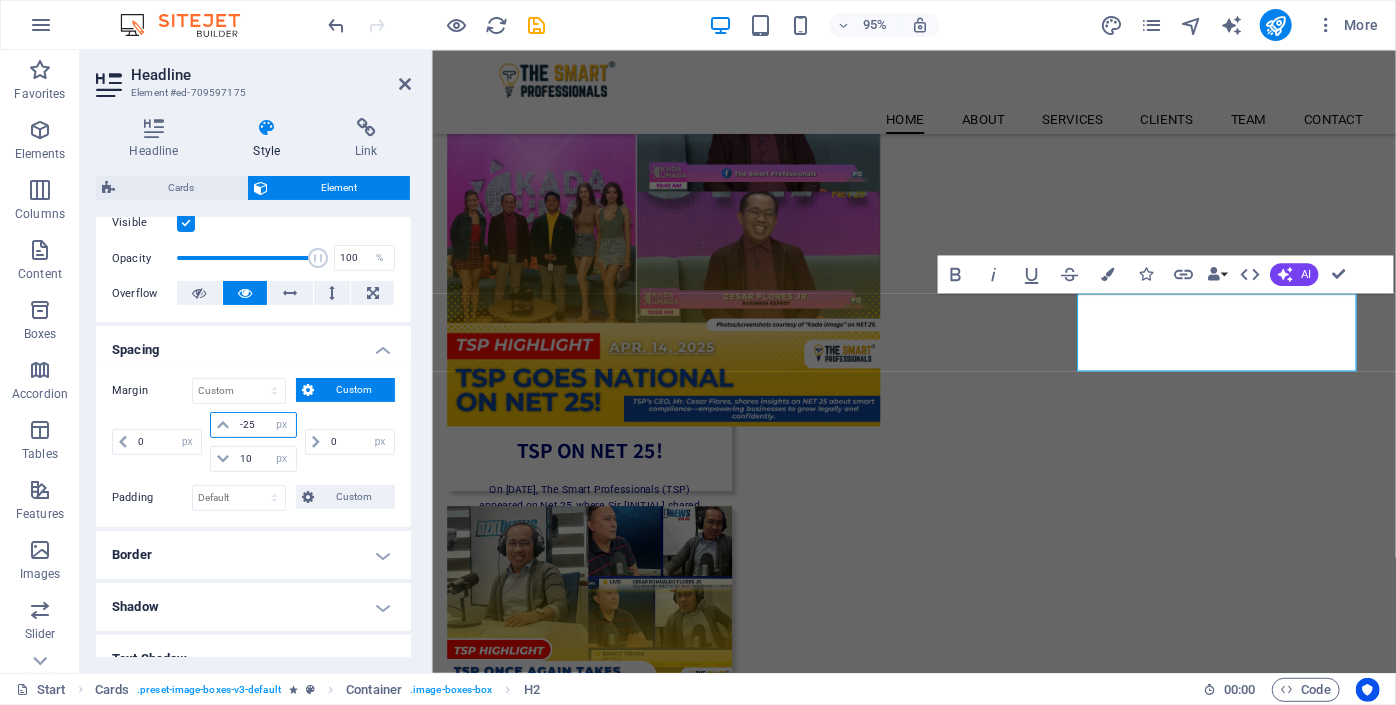 type on "-25" 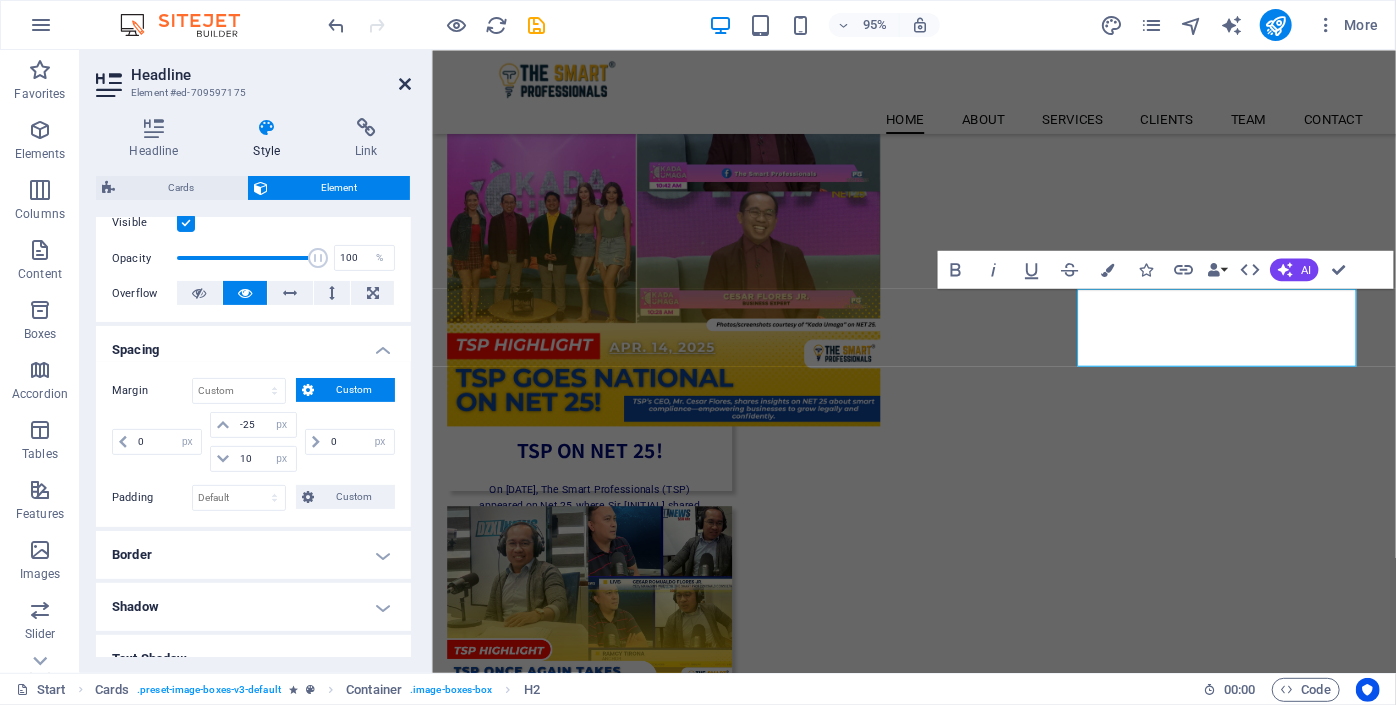 click at bounding box center [405, 84] 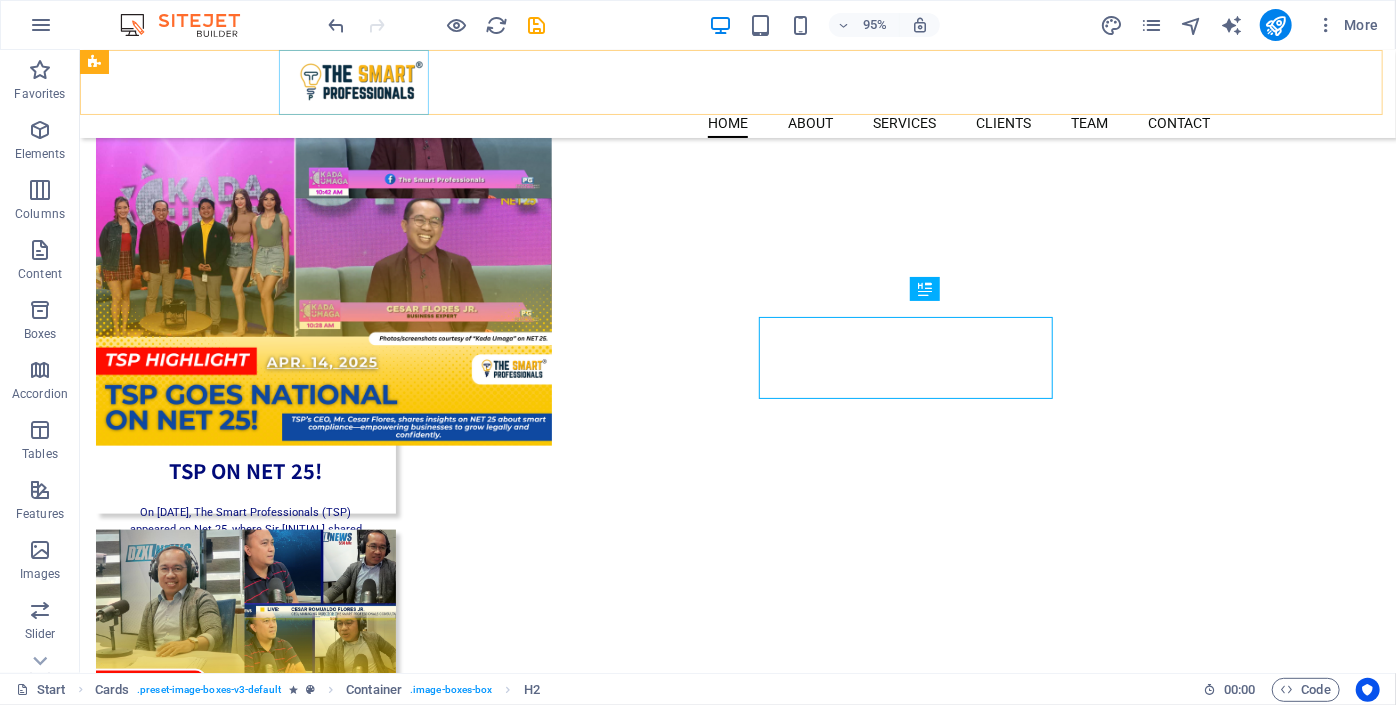 scroll, scrollTop: 1013, scrollLeft: 0, axis: vertical 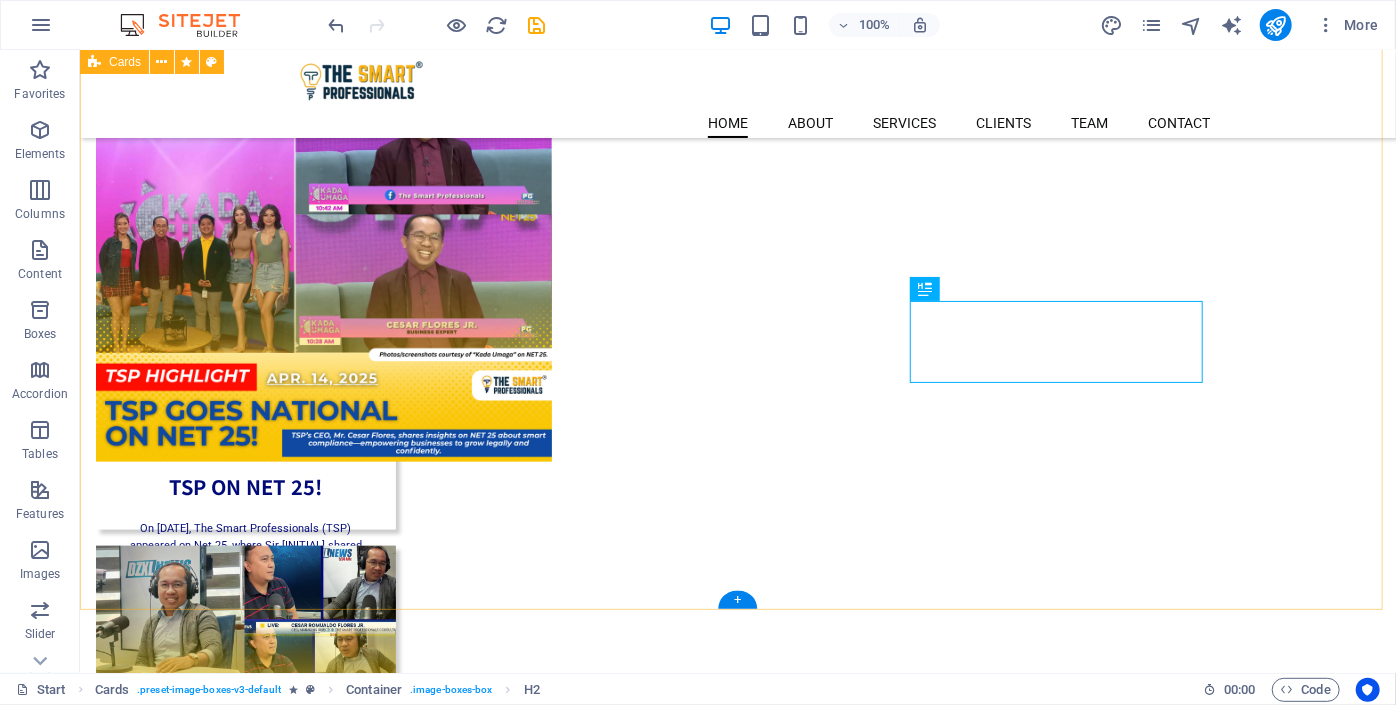 click on "TSP ON NET 25! On [DATE], The Smart Professionals (TSP) appeared on Net 25, where Sir C shared insights on simplifying accounting, tax, and business compliance. TSP remains committed to making professional services accessible for Filipino entrepreneurs. TSP ON DZXL! On [DATE], The Smart Professionals (TSP) was featured on DZXL News, where Sir C shared tips on simplifying accounting, tax, and business compliance. The guesting reinforced TSP’s mission to empower Filipino entrepreneurs with accessible expert guidance. TSP ON ROVING RADIO STATION! On [DATE], TSP CEO Mr. [FIRST] [LAST] shared insights on Roving Radio Station, emphasizing the importance of accounting, tax compliance, and strong financial systems. With 17+ years of experience, he highlighted TSP’s ongoing support for Filipino entrepreneurs." at bounding box center [737, 770] 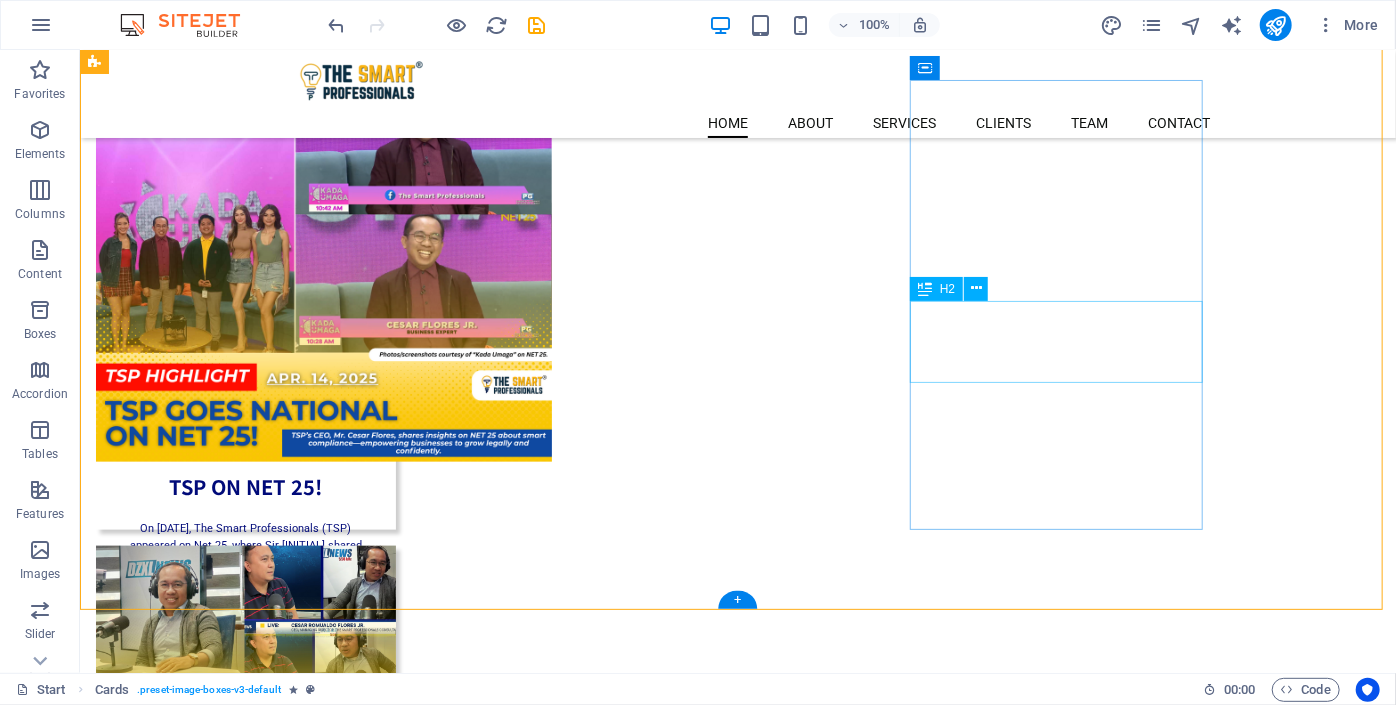 click on "TSP ON ROVING RADIO STATION!" at bounding box center [245, 1278] 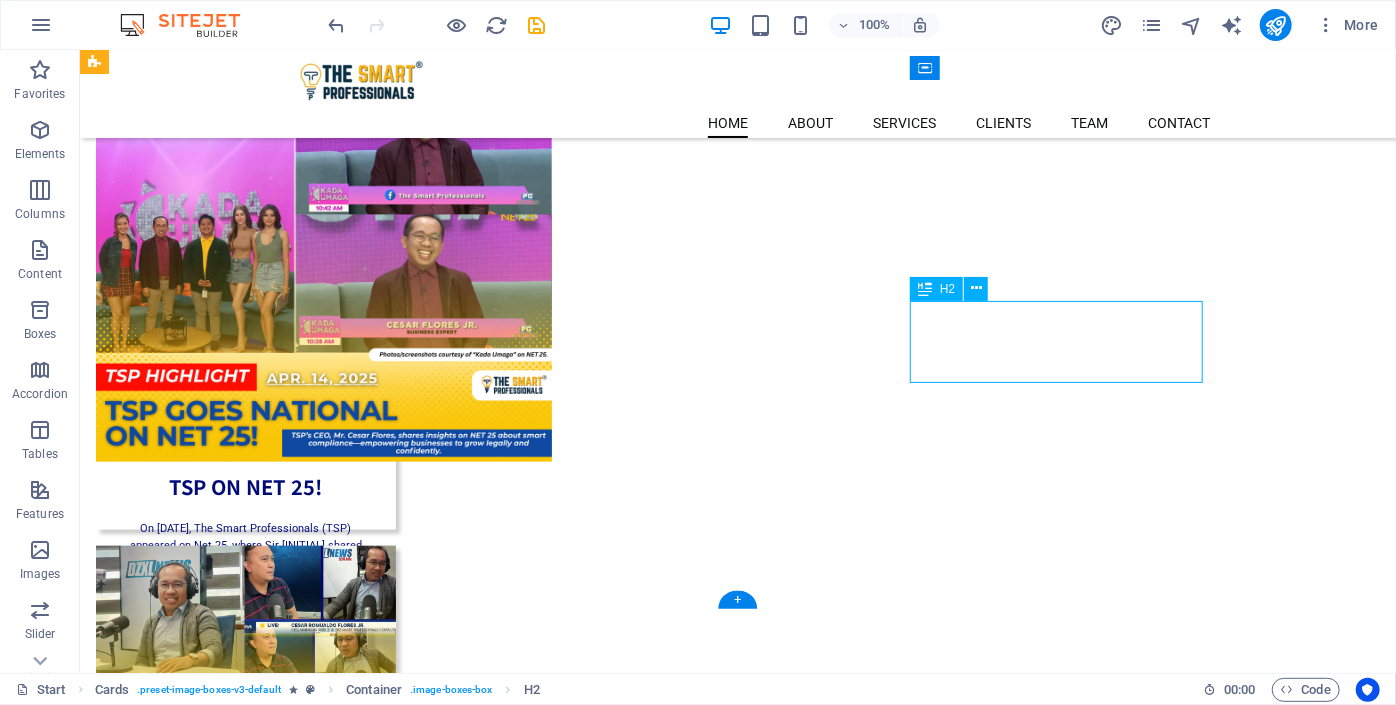 click on "TSP ON ROVING RADIO STATION!" at bounding box center (245, 1278) 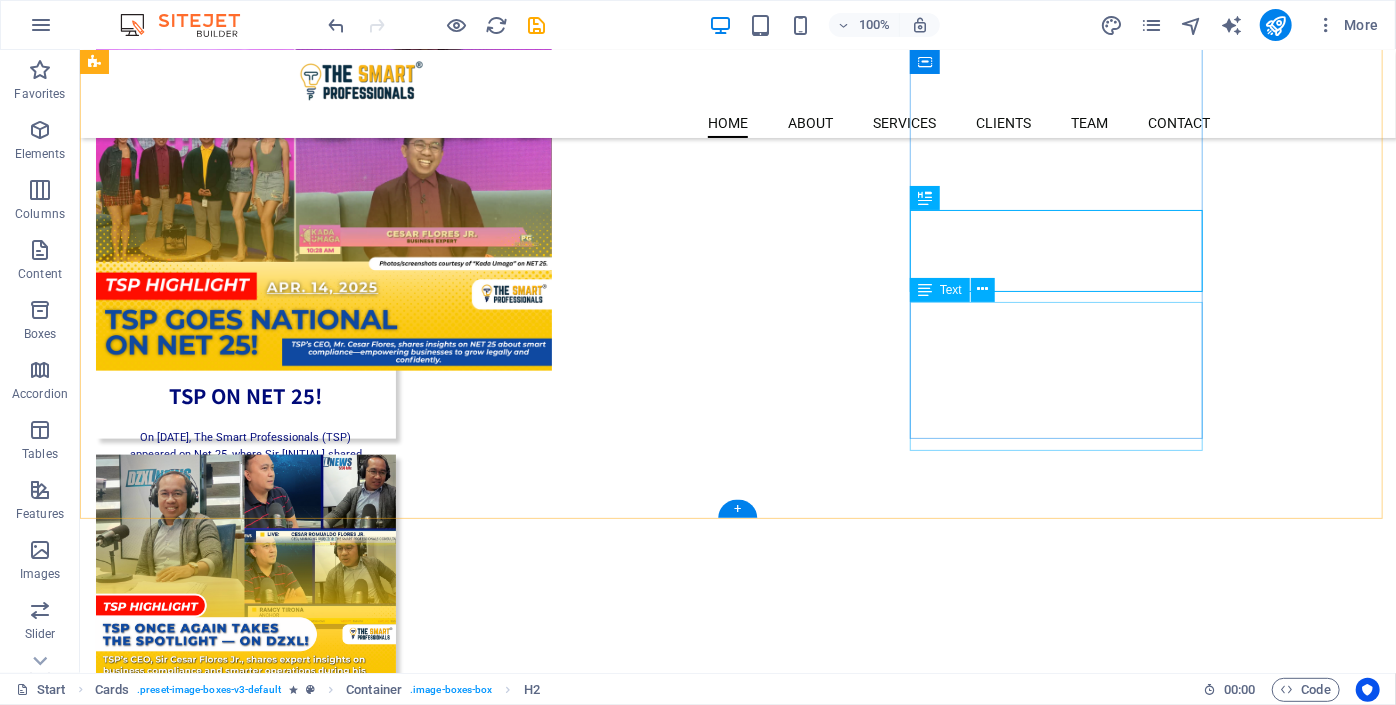 scroll, scrollTop: 740, scrollLeft: 0, axis: vertical 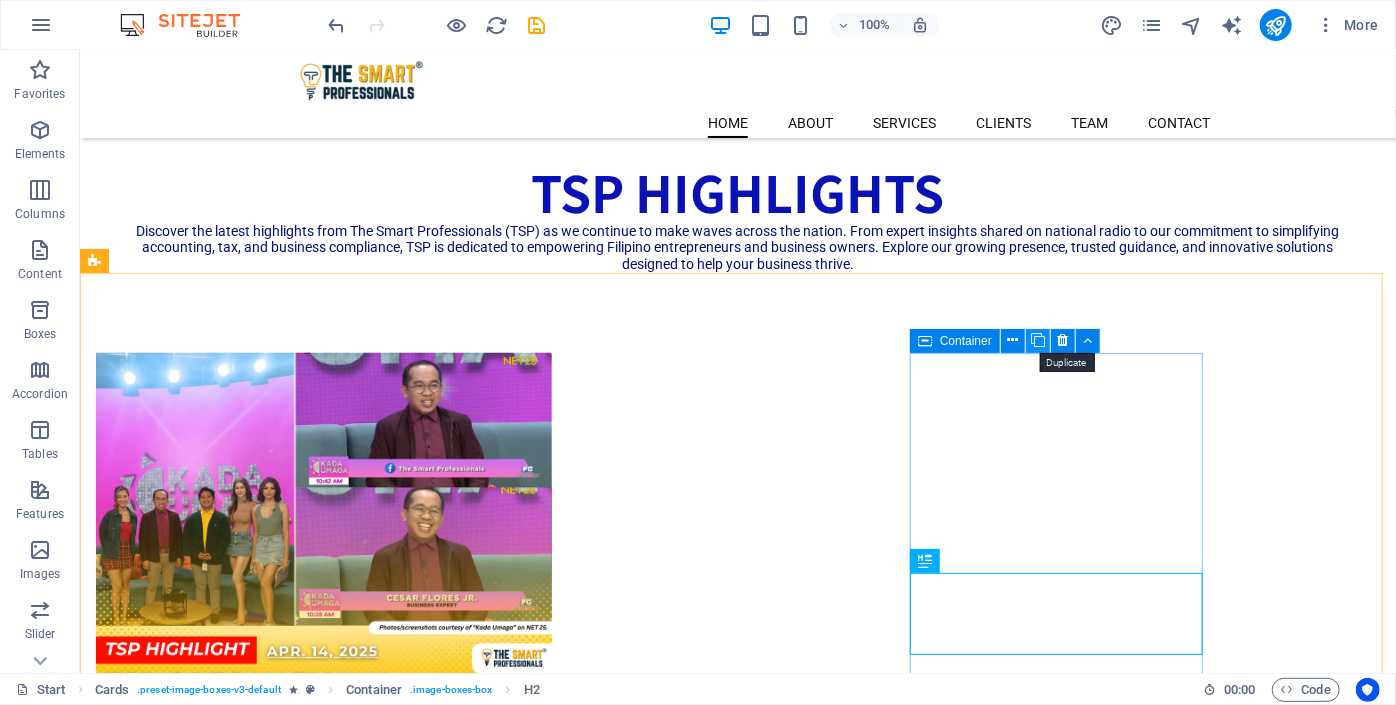 click at bounding box center (1038, 340) 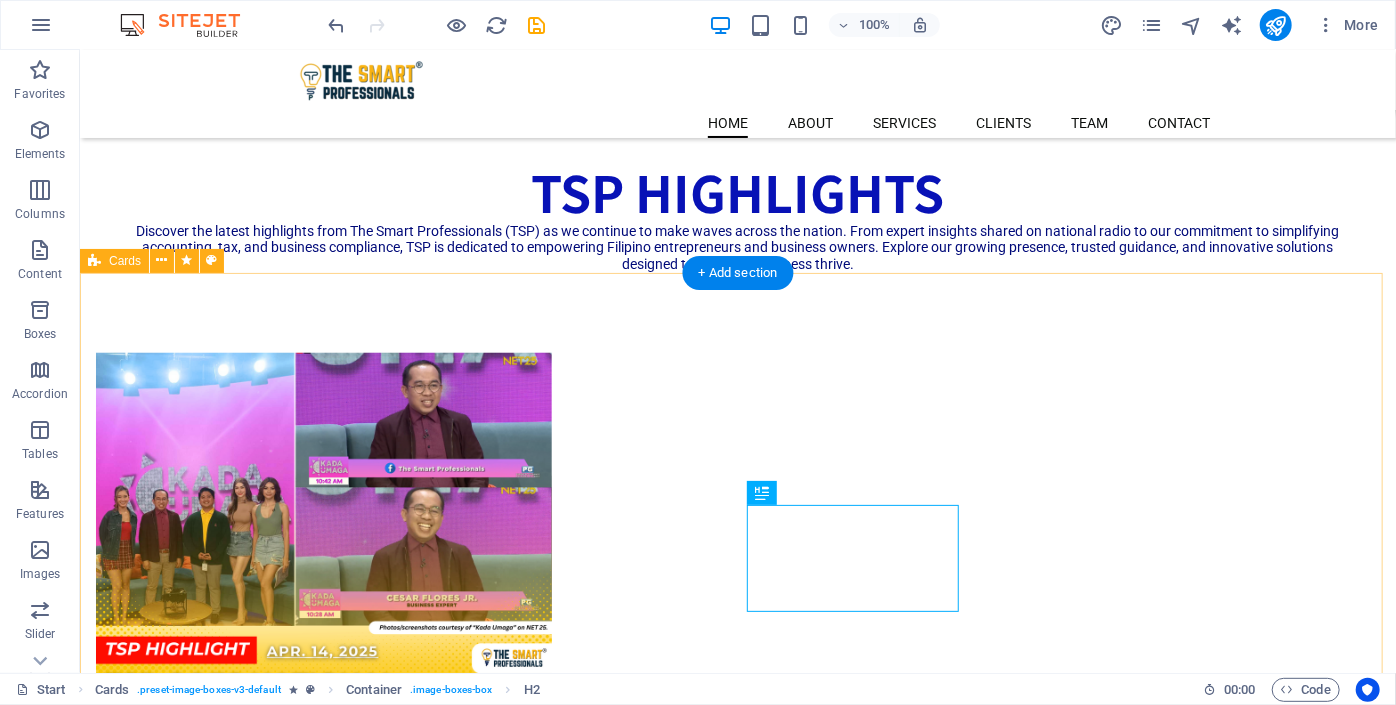 scroll, scrollTop: 922, scrollLeft: 0, axis: vertical 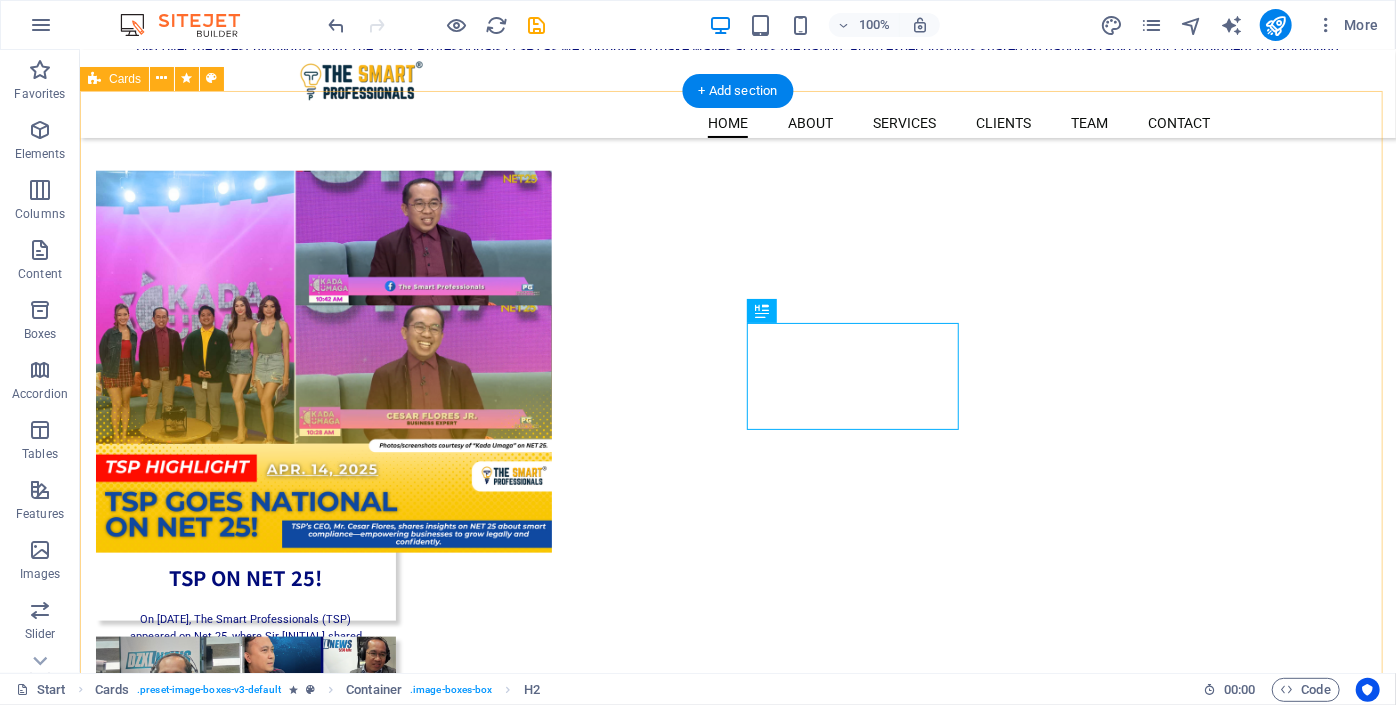click on "TSP ON NET 25! On [DATE], The Smart Professionals (TSP) appeared on Net 25, where Sir C shared insights on simplifying accounting, tax, and business compliance. TSP remains committed to making professional services accessible for Filipino entrepreneurs. TSP ON DZXL! On [DATE], The Smart Professionals (TSP) was featured on DZXL News, where Sir C shared tips on simplifying accounting, tax, and business compliance. The guesting reinforced TSP’s mission to empower Filipino entrepreneurs with accessible expert guidance. TSP ON ROVING RADIO STATION! On [DATE], TSP CEO Mr. [FIRST] [LAST] shared insights on Roving Radio Station, emphasizing the importance of accounting, tax compliance, and strong financial systems. With 17+ years of experience, he highlighted TSP’s ongoing support for Filipino entrepreneurs. TSP ON ROVING RADIO STATION!" at bounding box center (737, 1094) 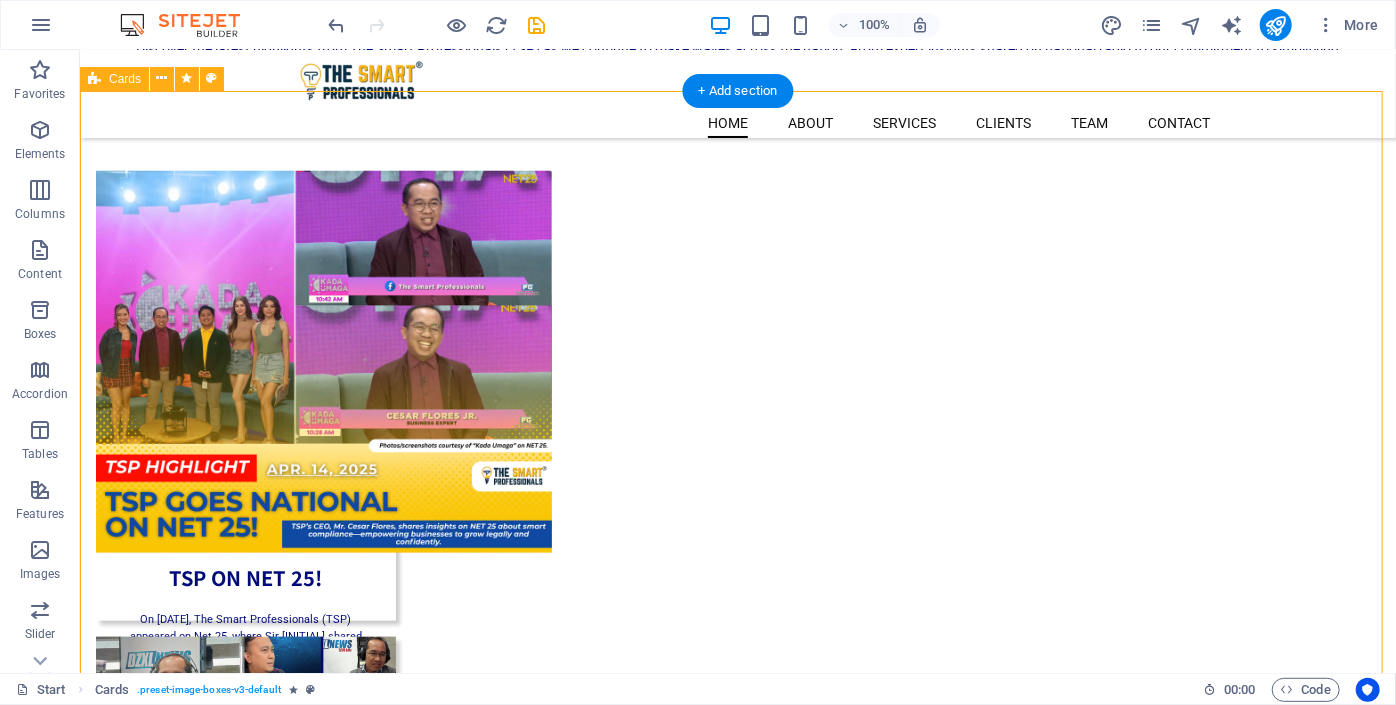 click on "TSP ON NET 25! On [DATE], The Smart Professionals (TSP) appeared on Net 25, where Sir C shared insights on simplifying accounting, tax, and business compliance. TSP remains committed to making professional services accessible for Filipino entrepreneurs. TSP ON DZXL! On [DATE], The Smart Professionals (TSP) was featured on DZXL News, where Sir C shared tips on simplifying accounting, tax, and business compliance. The guesting reinforced TSP’s mission to empower Filipino entrepreneurs with accessible expert guidance. TSP ON ROVING RADIO STATION! On [DATE], TSP CEO Mr. [FIRST] [LAST] shared insights on Roving Radio Station, emphasizing the importance of accounting, tax compliance, and strong financial systems. With 17+ years of experience, he highlighted TSP’s ongoing support for Filipino entrepreneurs. TSP ON ROVING RADIO STATION!" at bounding box center (737, 1094) 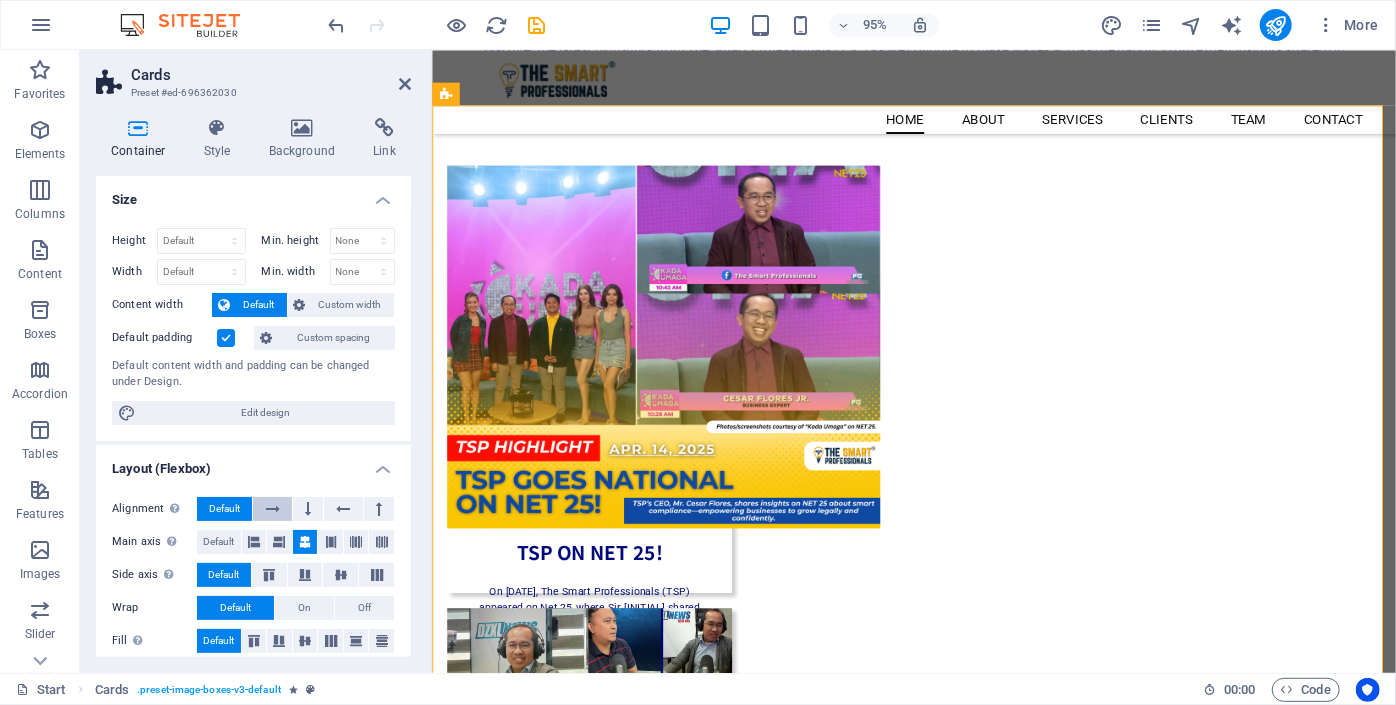 click at bounding box center (273, 509) 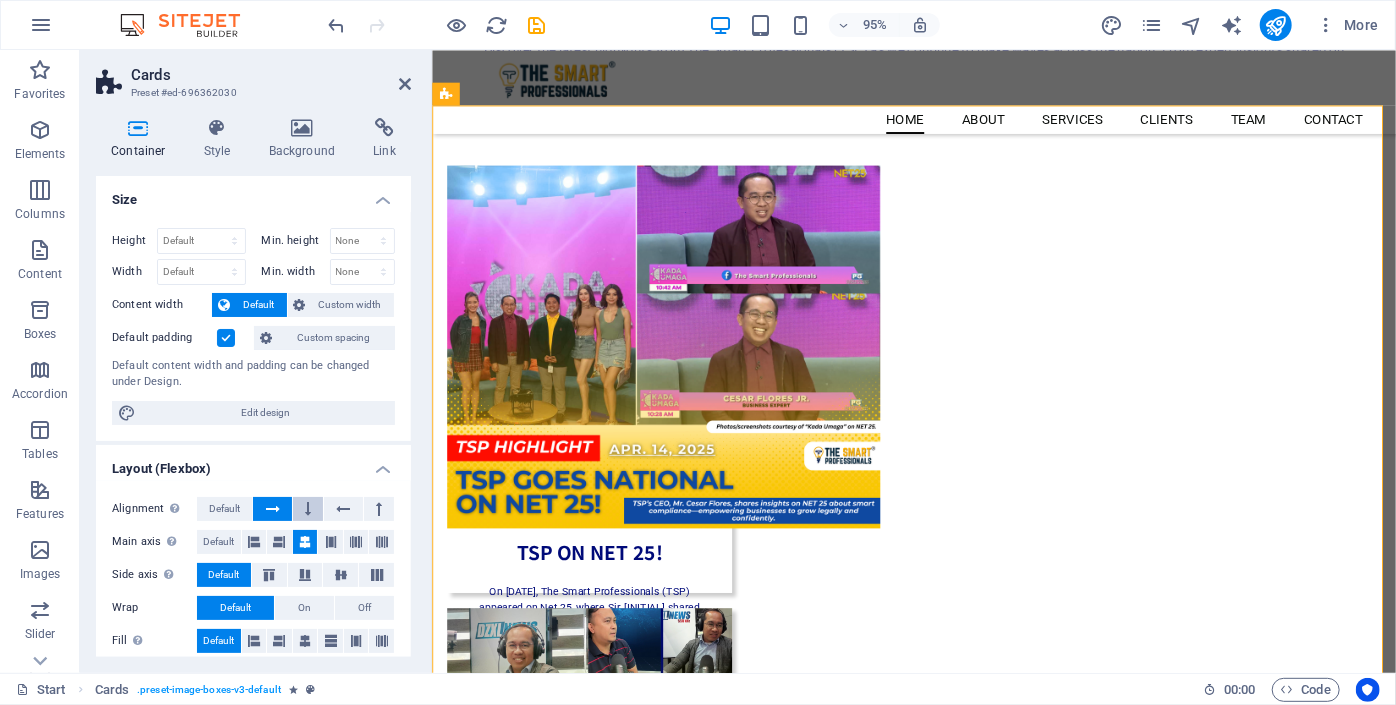 click at bounding box center (308, 509) 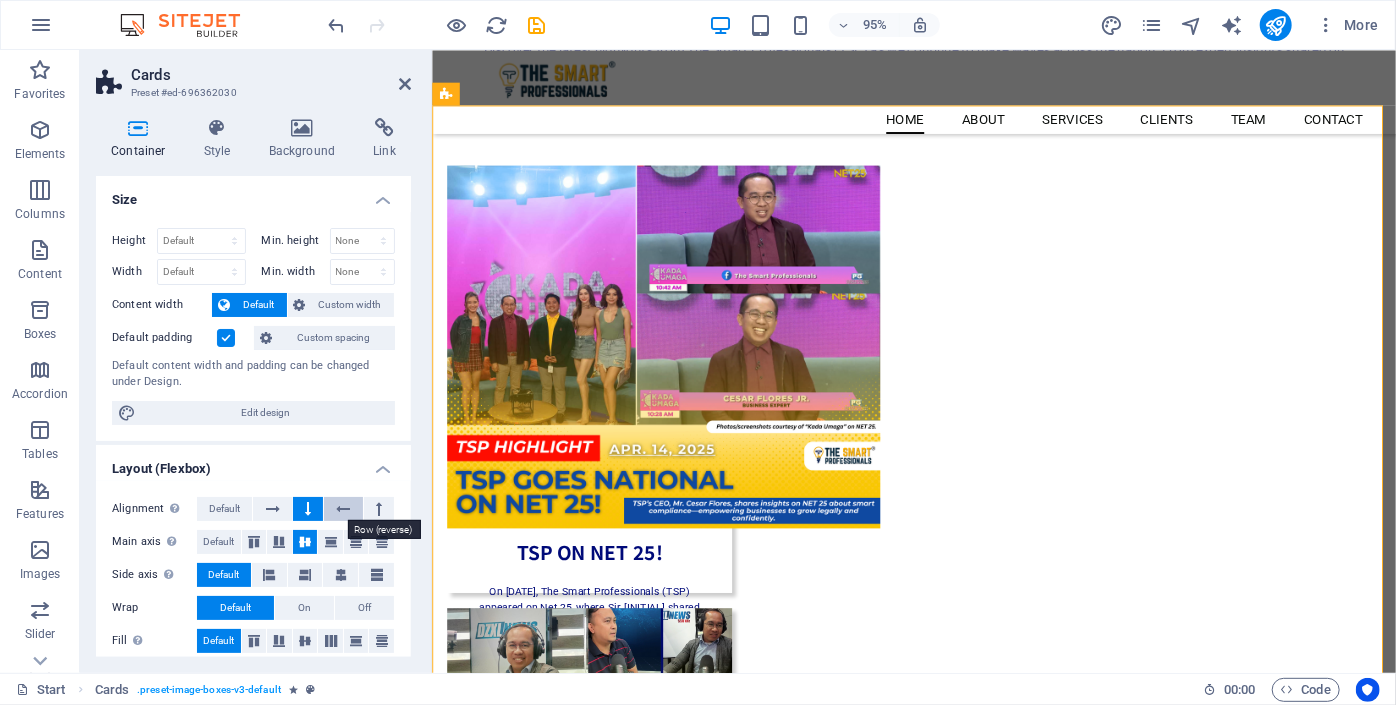click at bounding box center (343, 509) 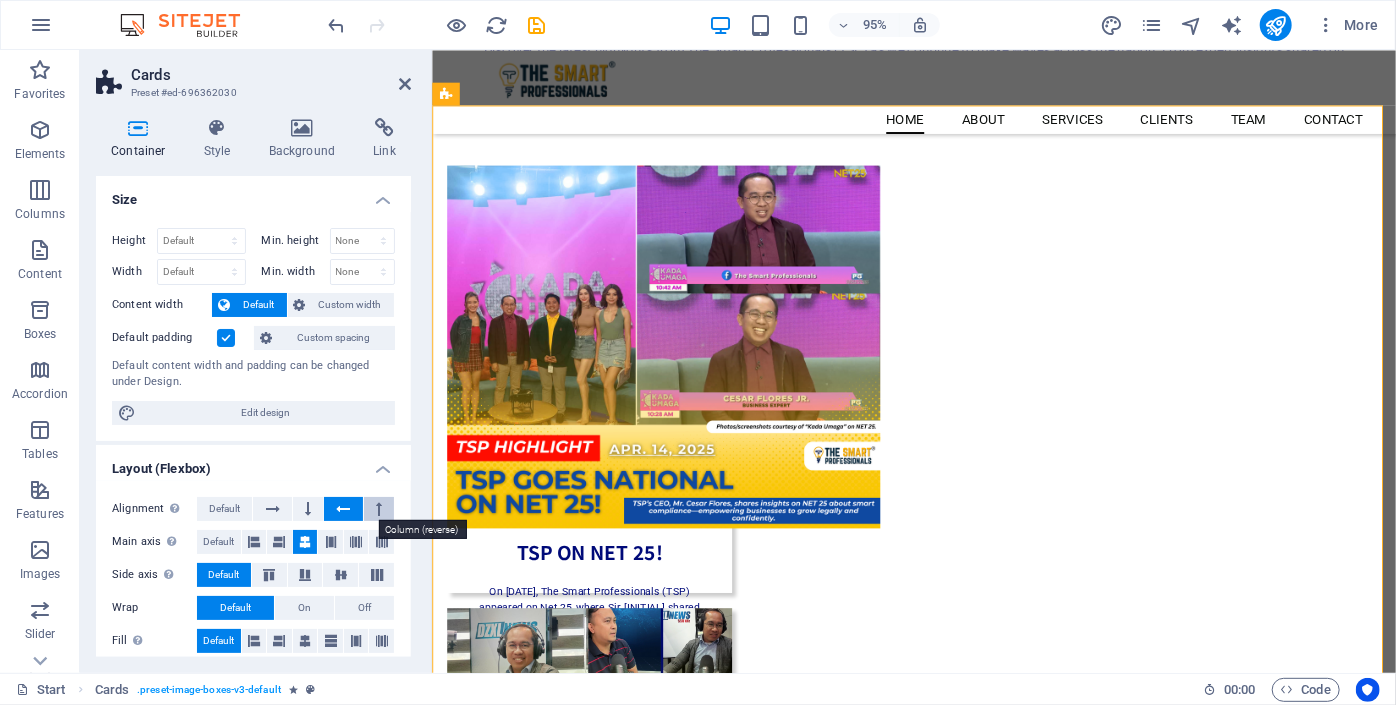 click at bounding box center (379, 509) 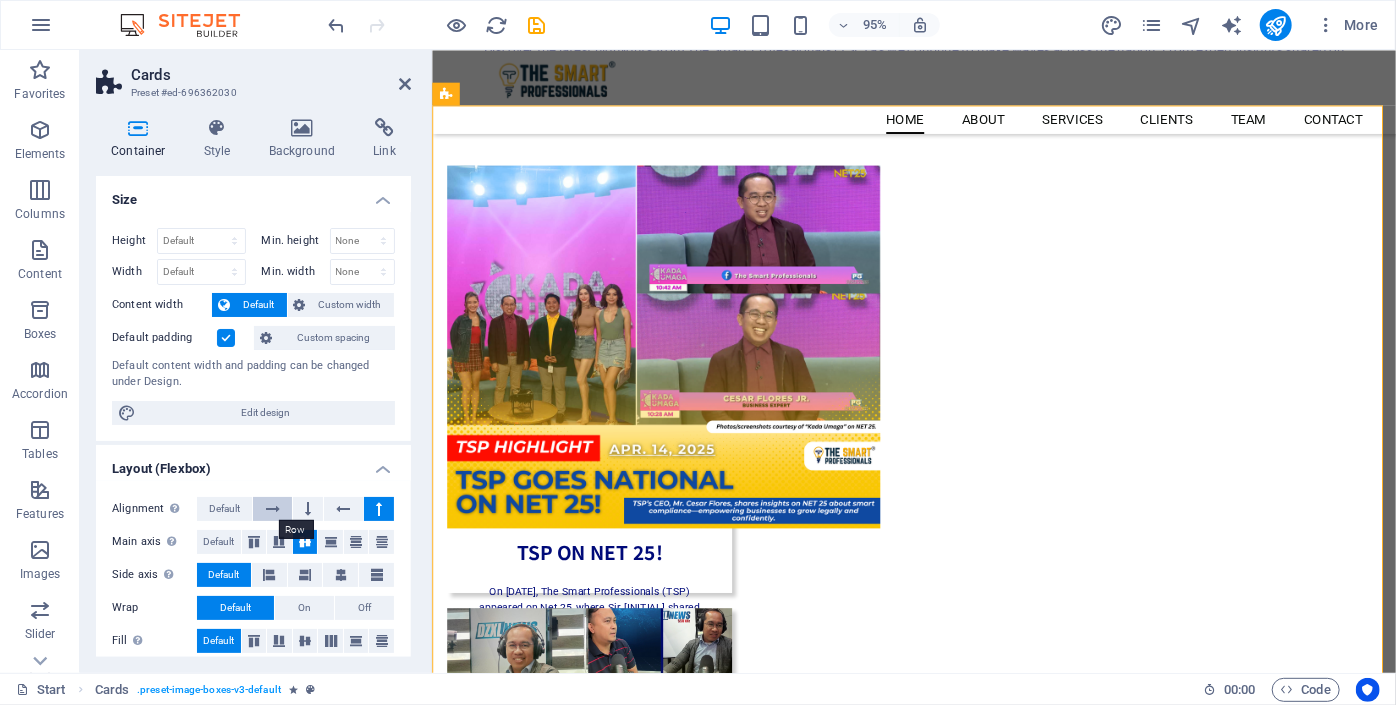 click at bounding box center (273, 509) 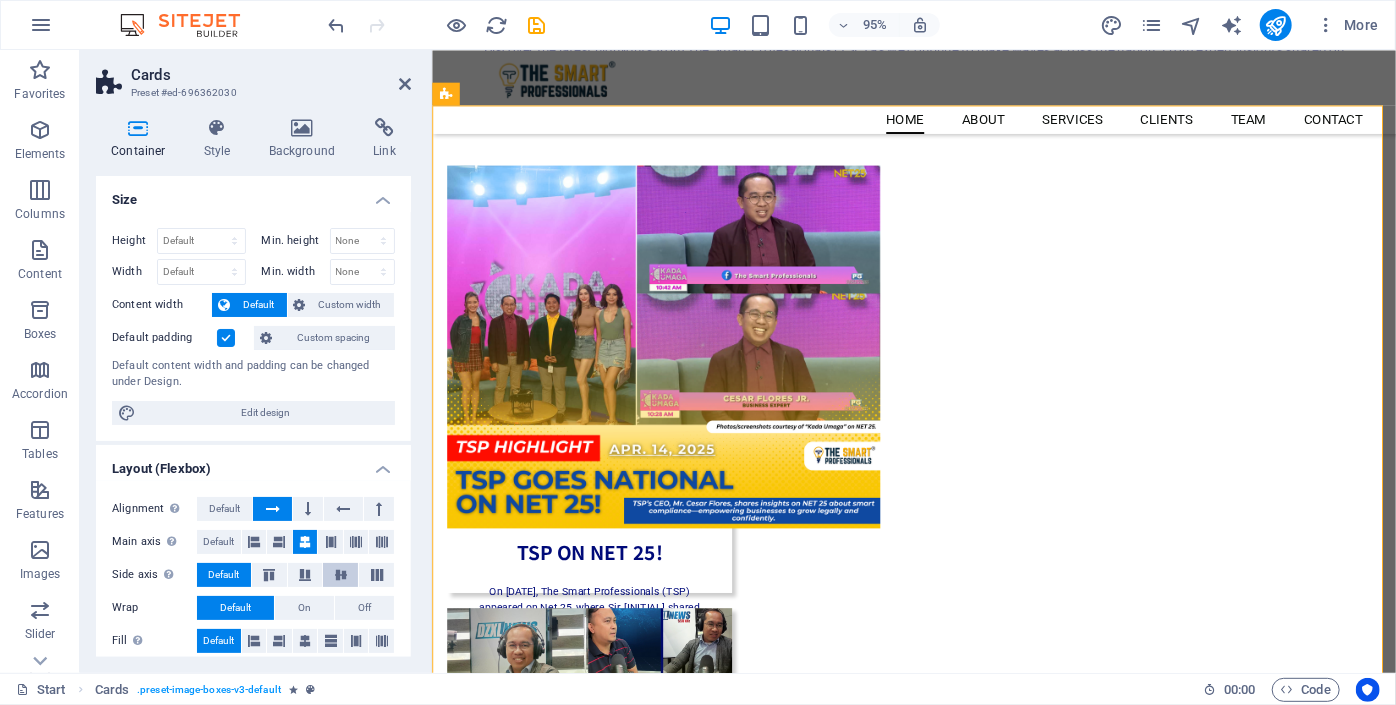 click at bounding box center [341, 575] 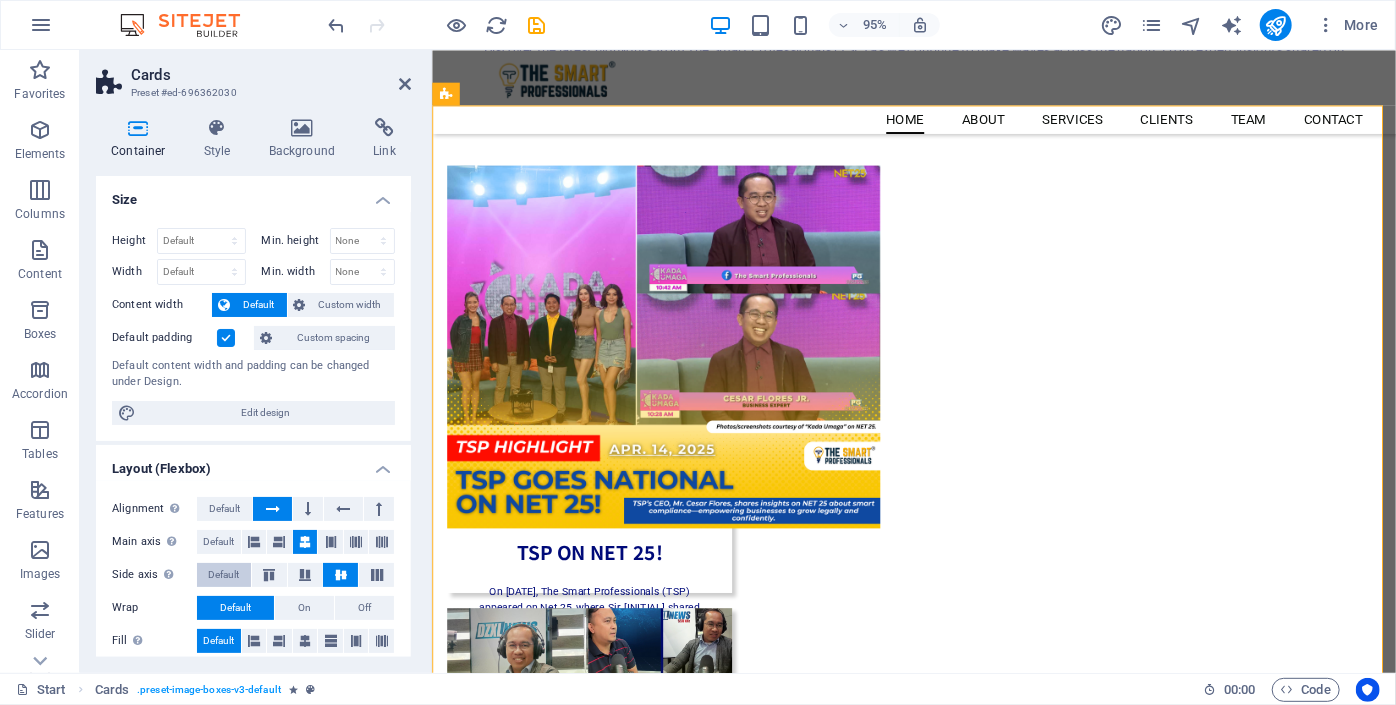 click on "Default" at bounding box center (223, 575) 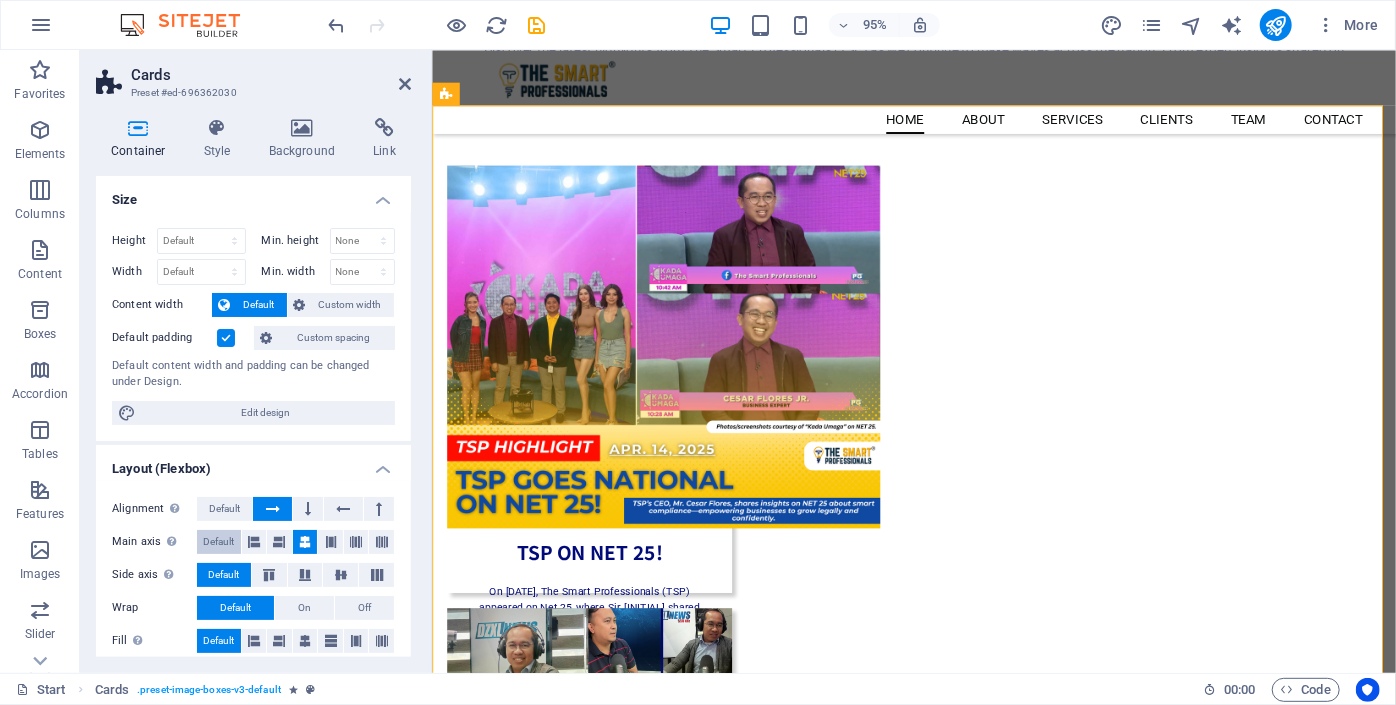 click on "Default" at bounding box center [218, 542] 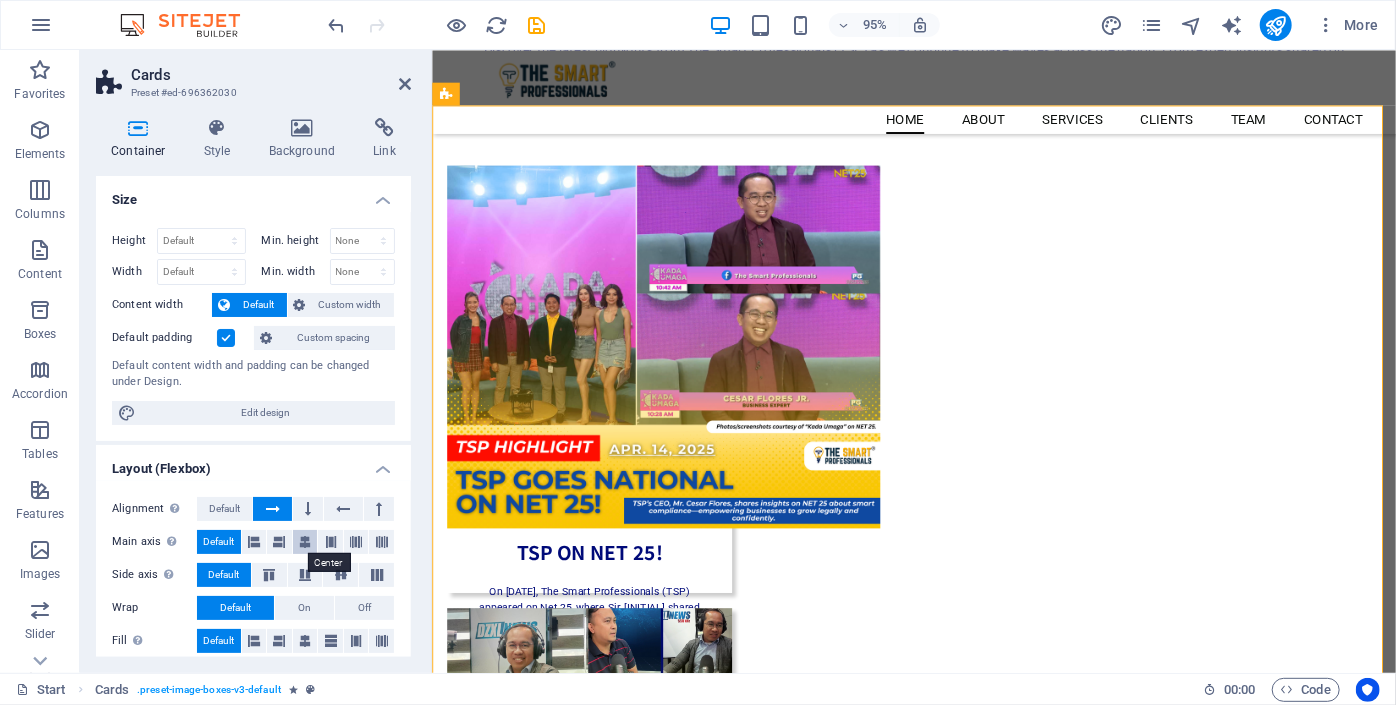 click at bounding box center (305, 542) 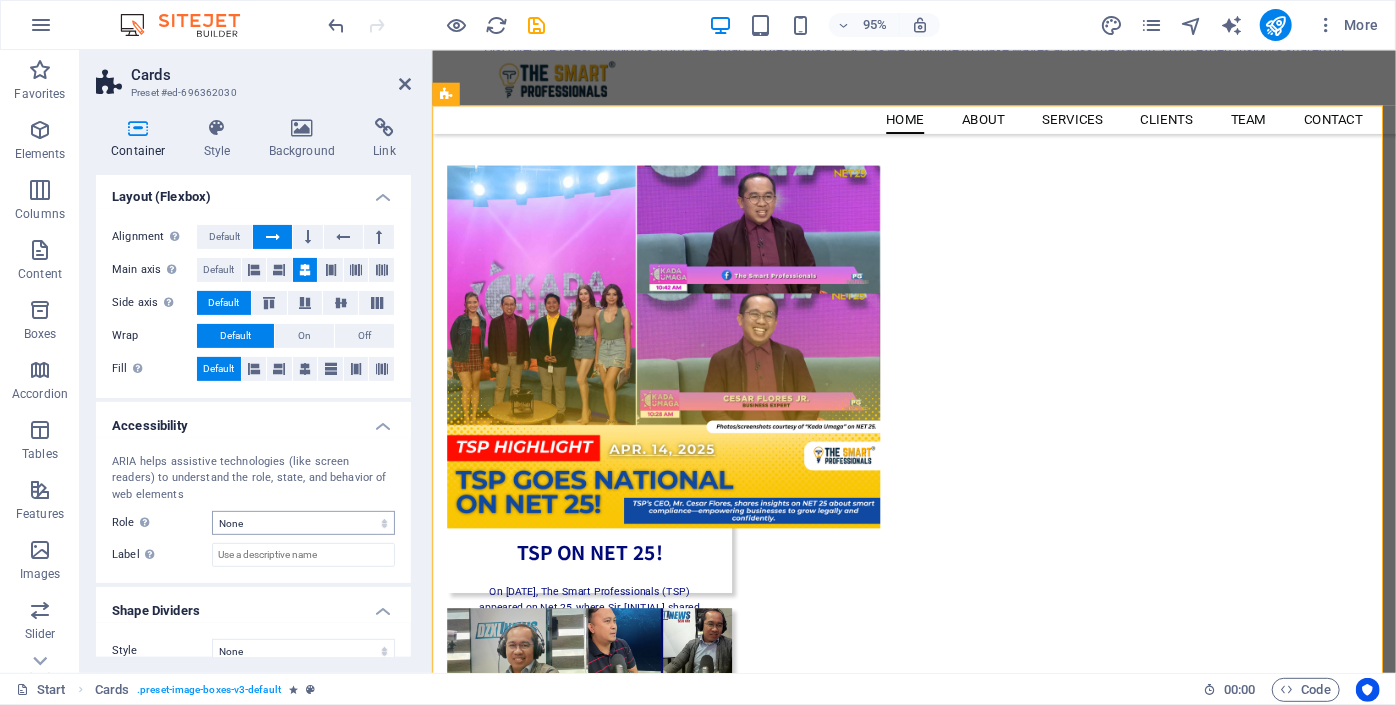 scroll, scrollTop: 0, scrollLeft: 0, axis: both 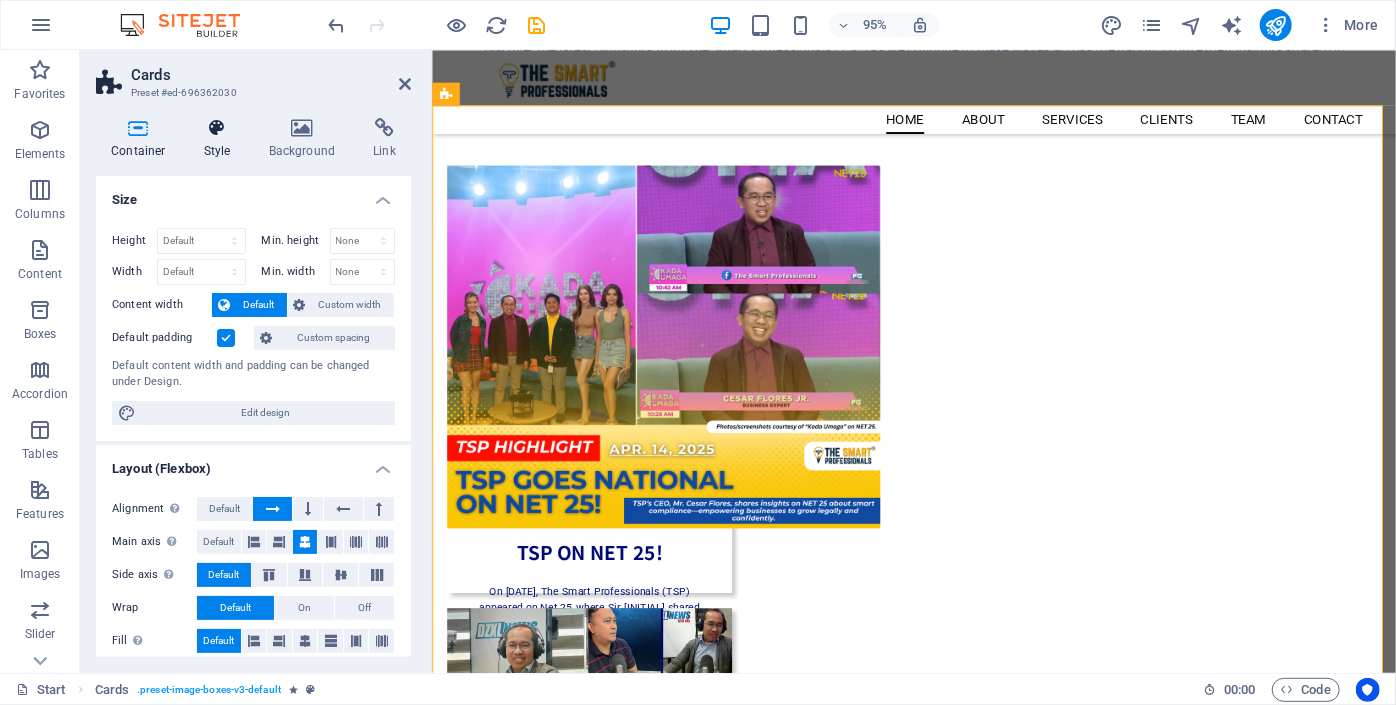 click at bounding box center (217, 128) 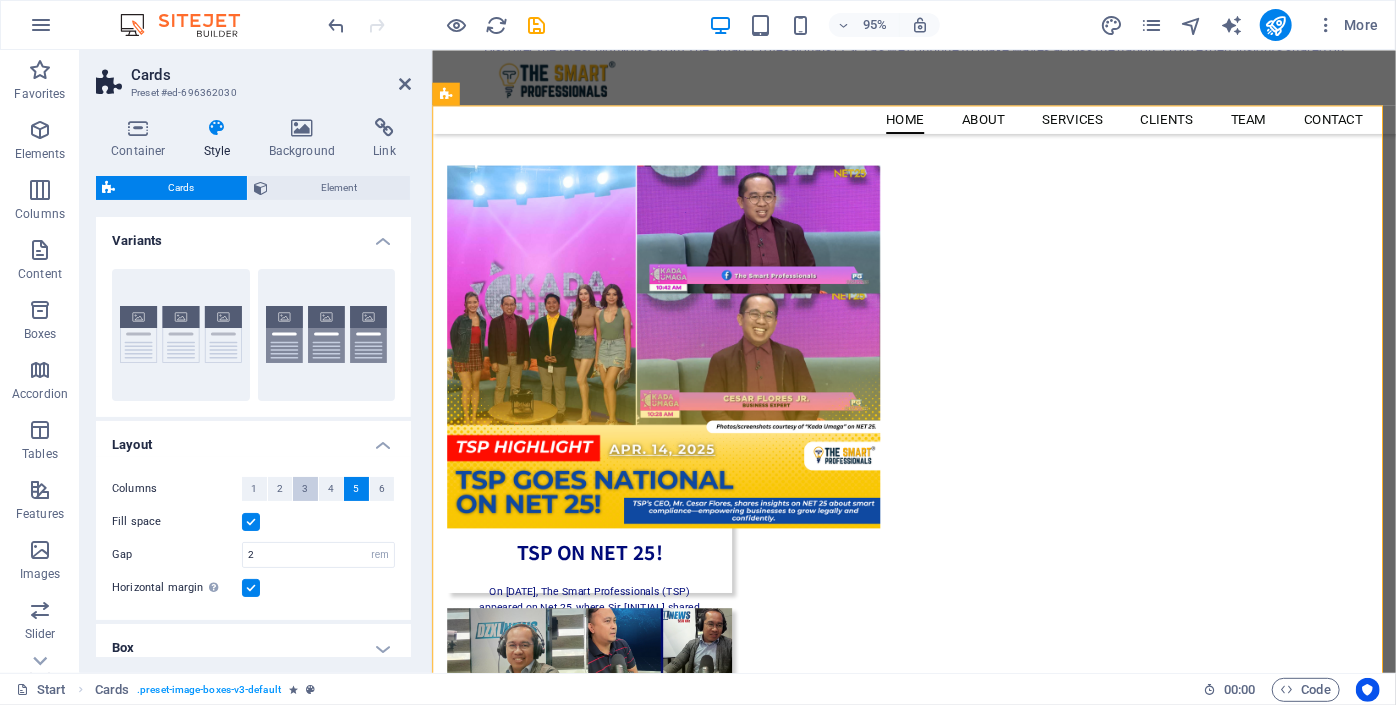 click on "3" at bounding box center [305, 489] 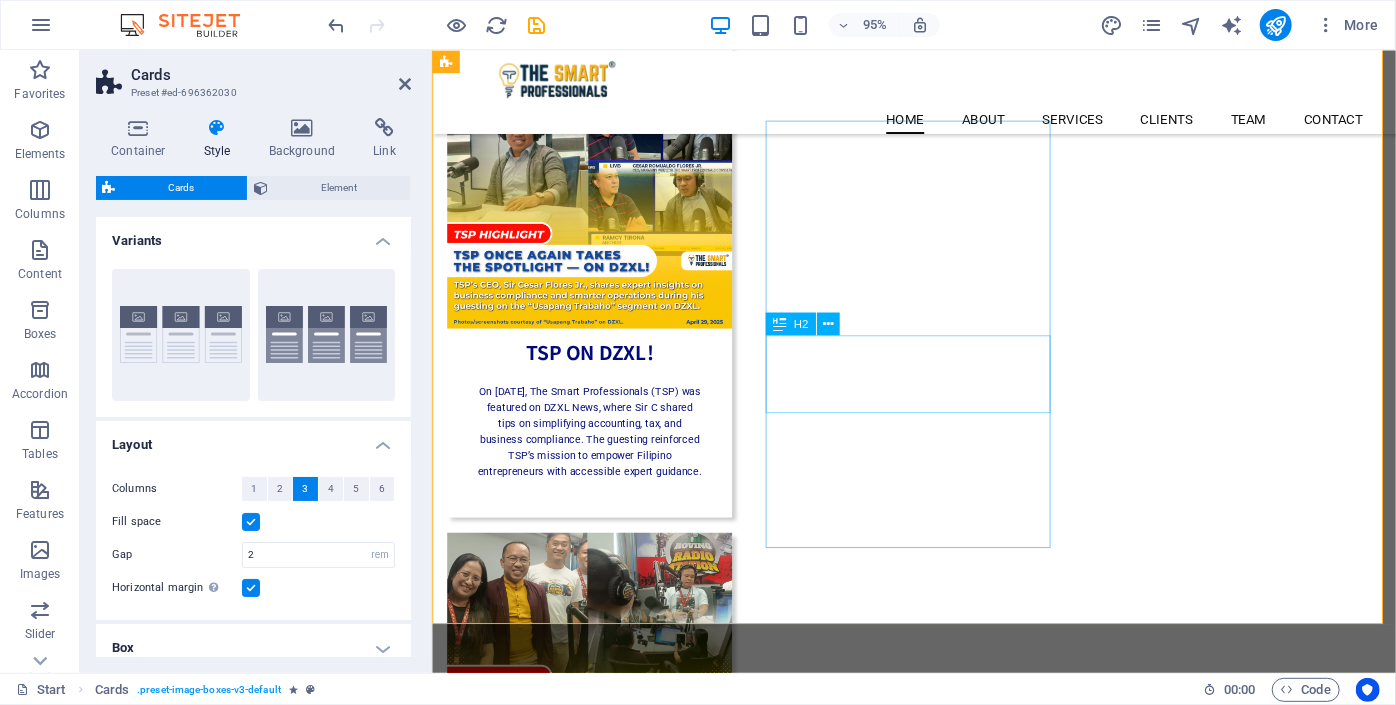 scroll, scrollTop: 1376, scrollLeft: 0, axis: vertical 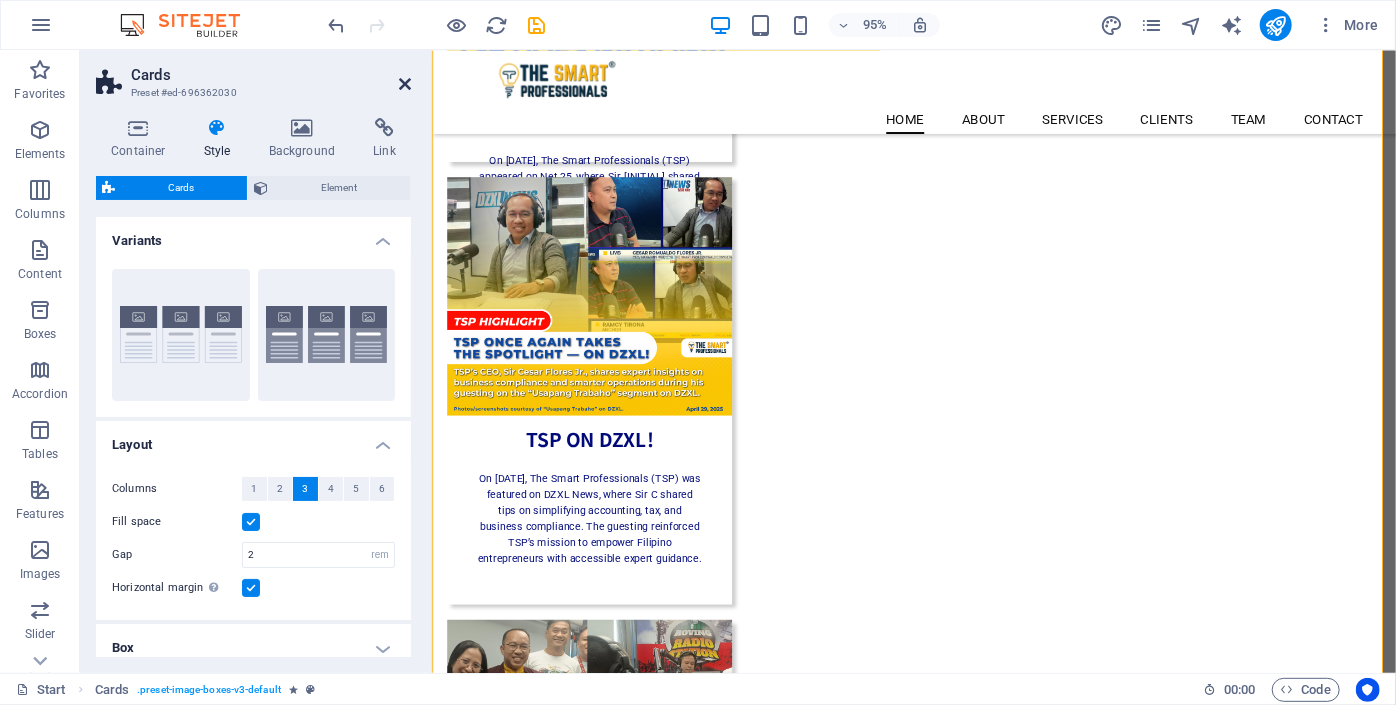 click at bounding box center (405, 84) 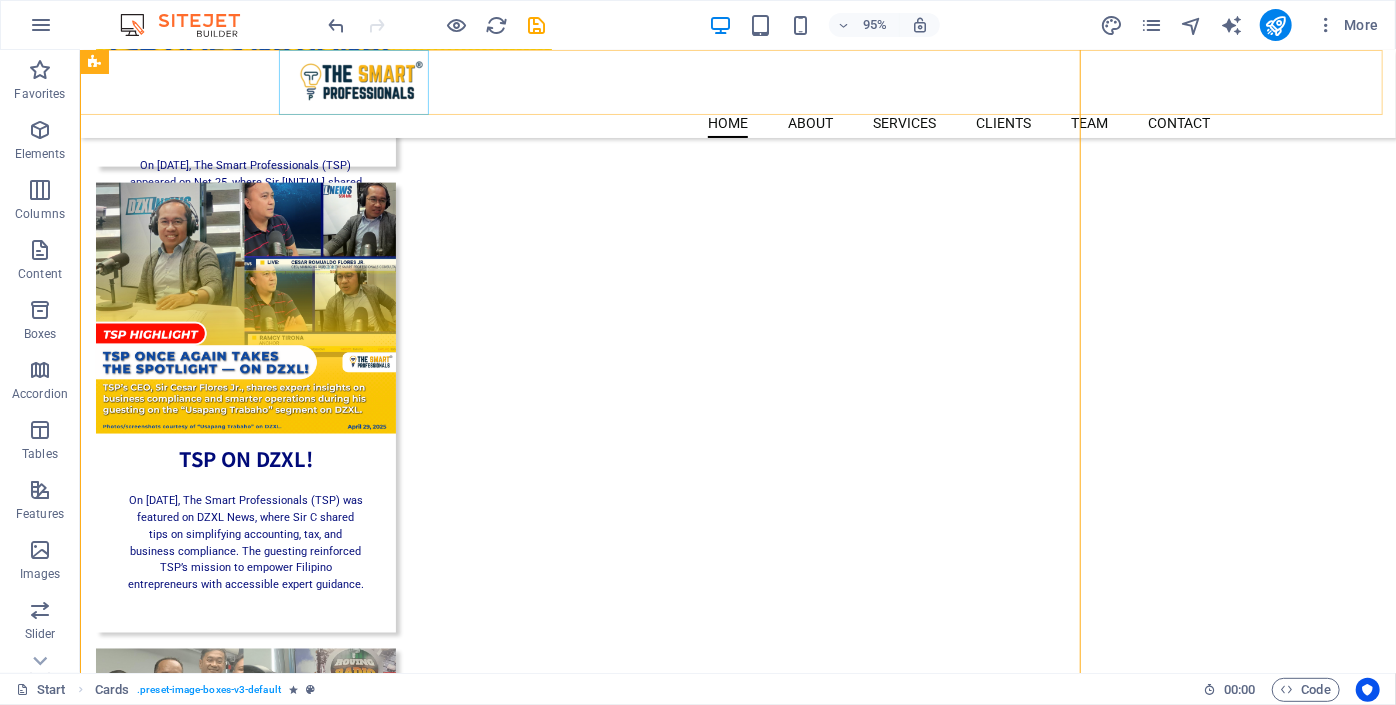 scroll, scrollTop: 1360, scrollLeft: 0, axis: vertical 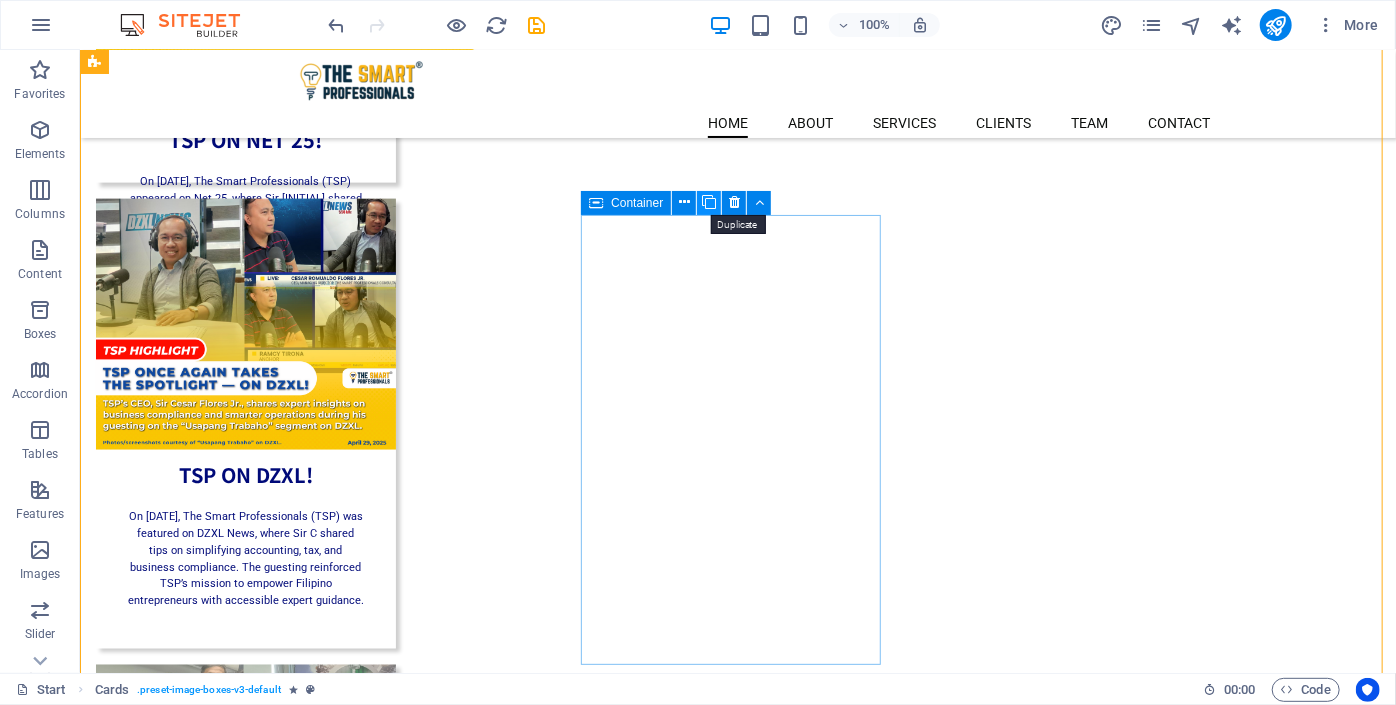 click at bounding box center (709, 203) 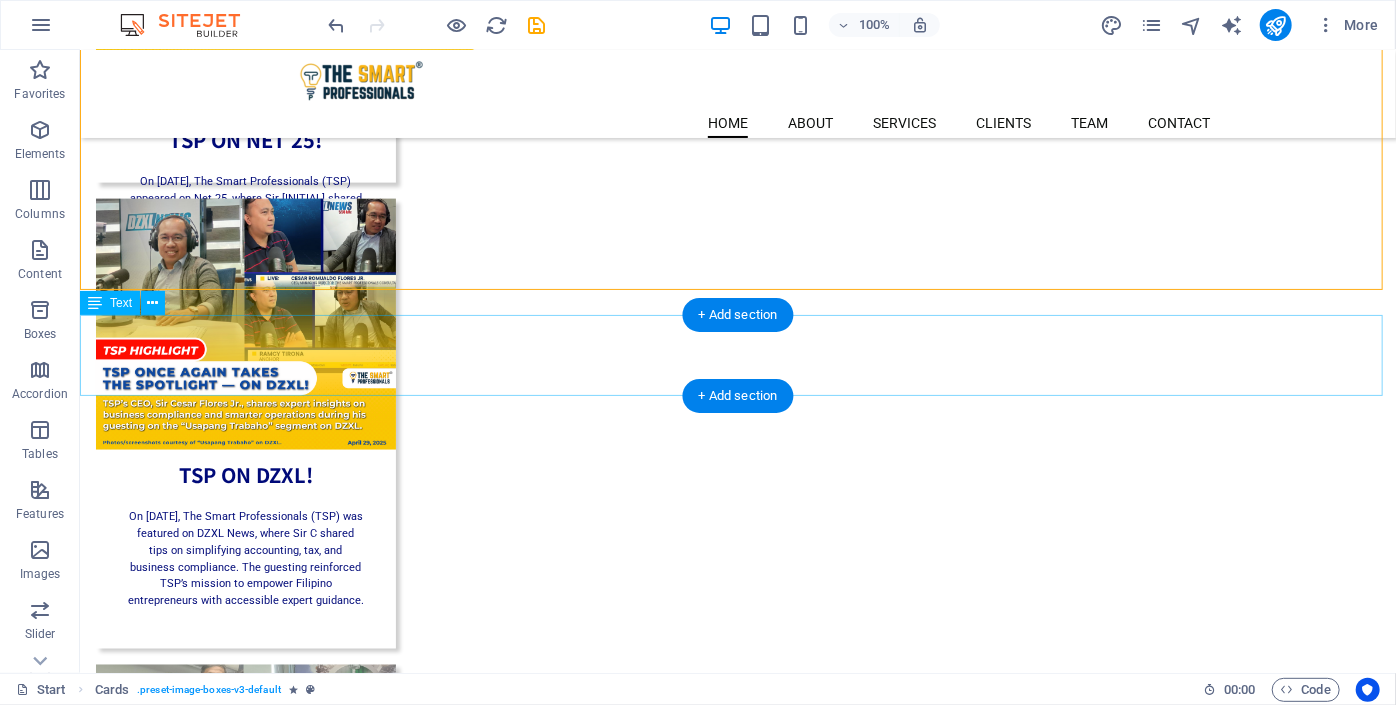 scroll, scrollTop: 1814, scrollLeft: 0, axis: vertical 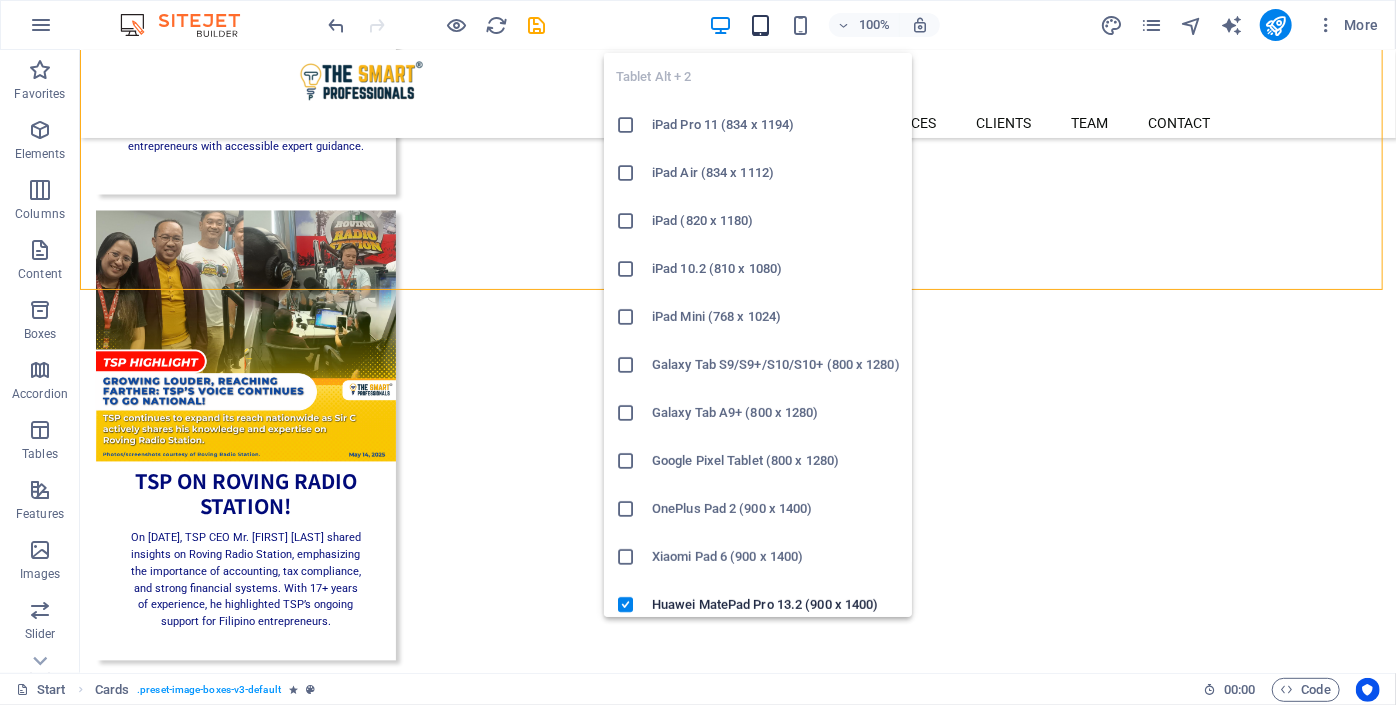 click at bounding box center [760, 25] 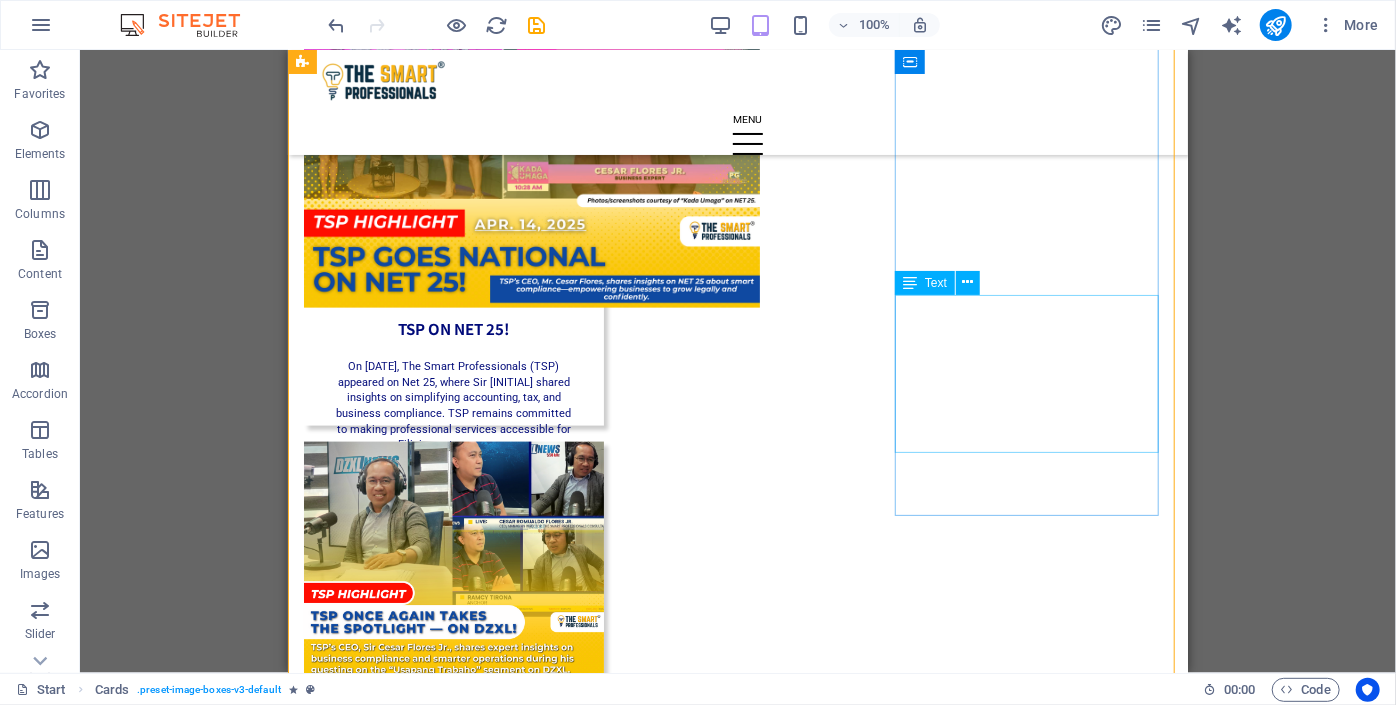 scroll, scrollTop: 1087, scrollLeft: 0, axis: vertical 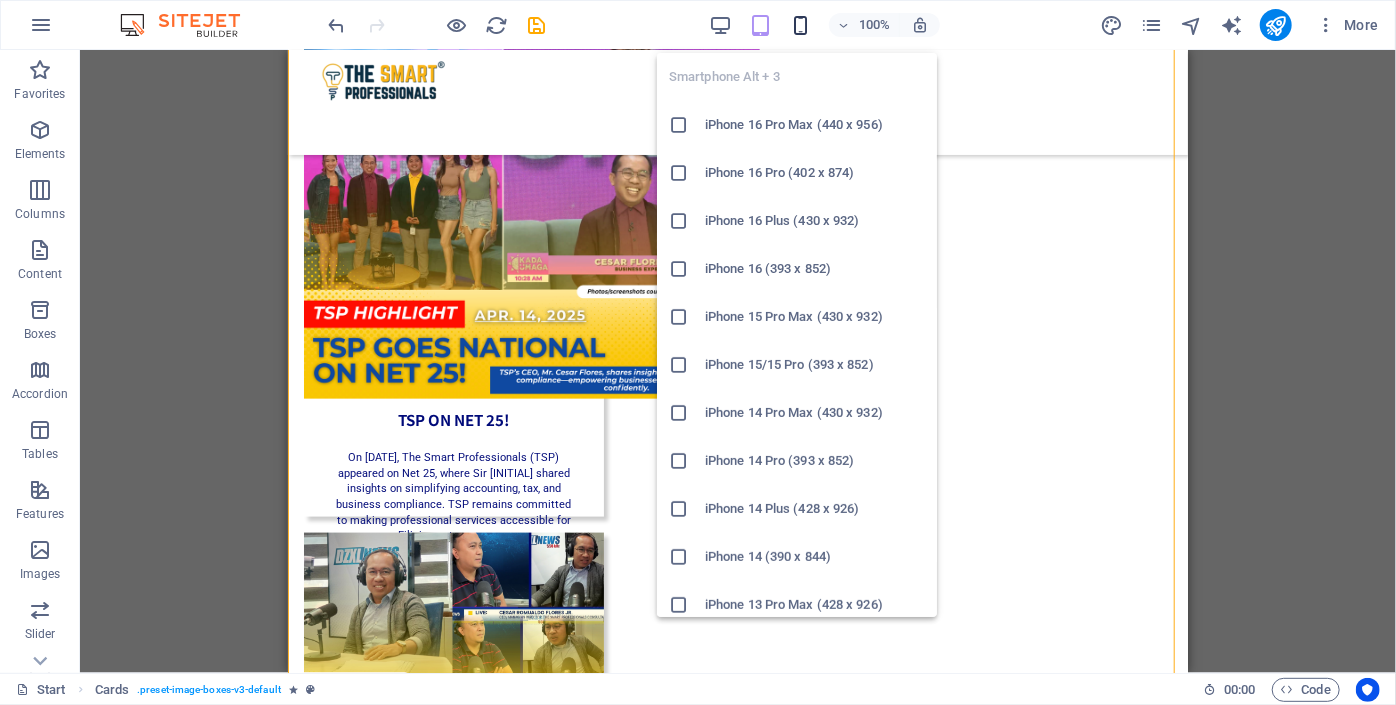 click at bounding box center (800, 25) 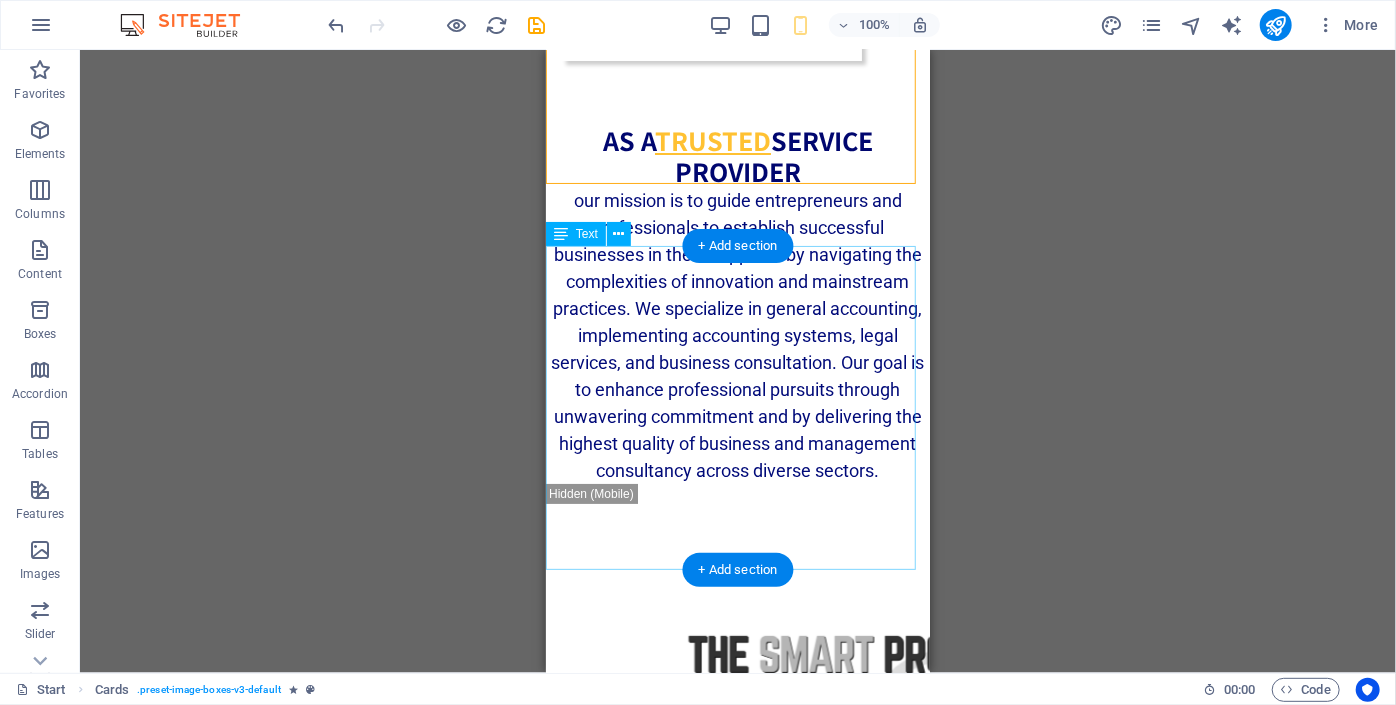 scroll, scrollTop: 3269, scrollLeft: 0, axis: vertical 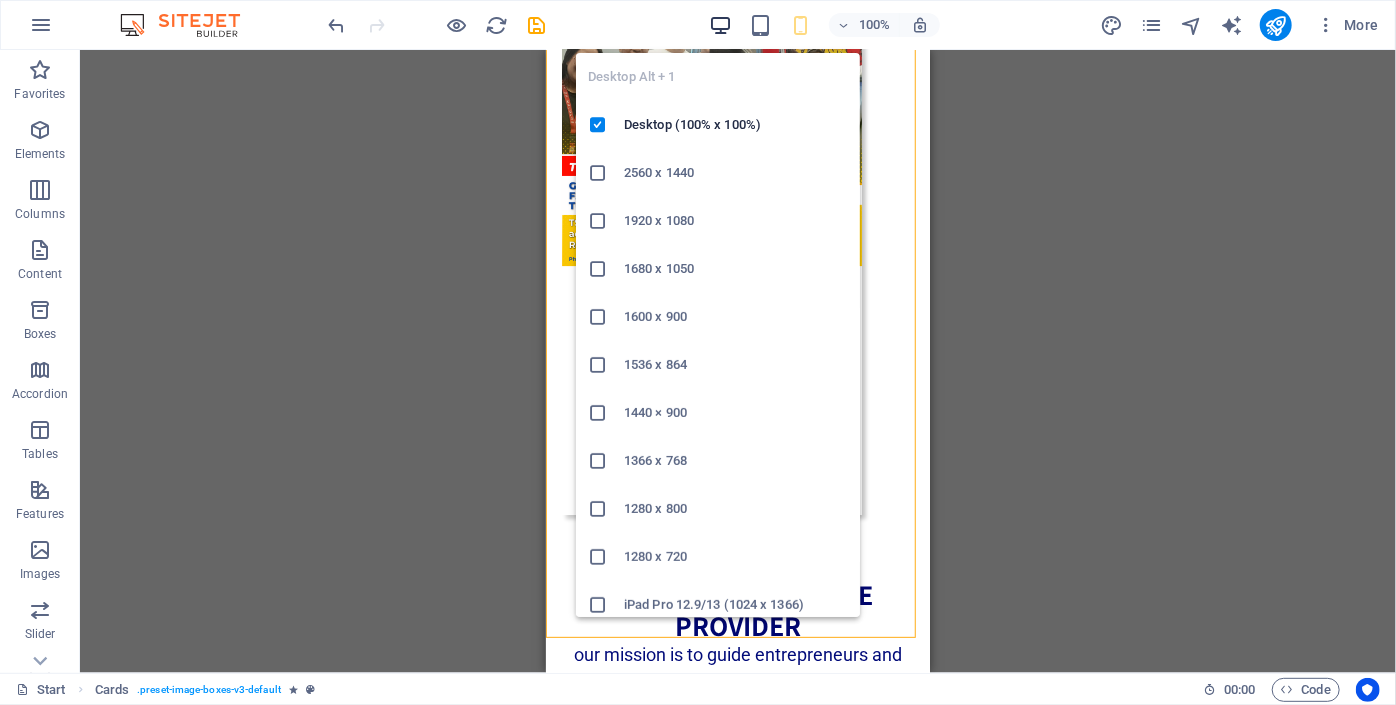 click at bounding box center (720, 25) 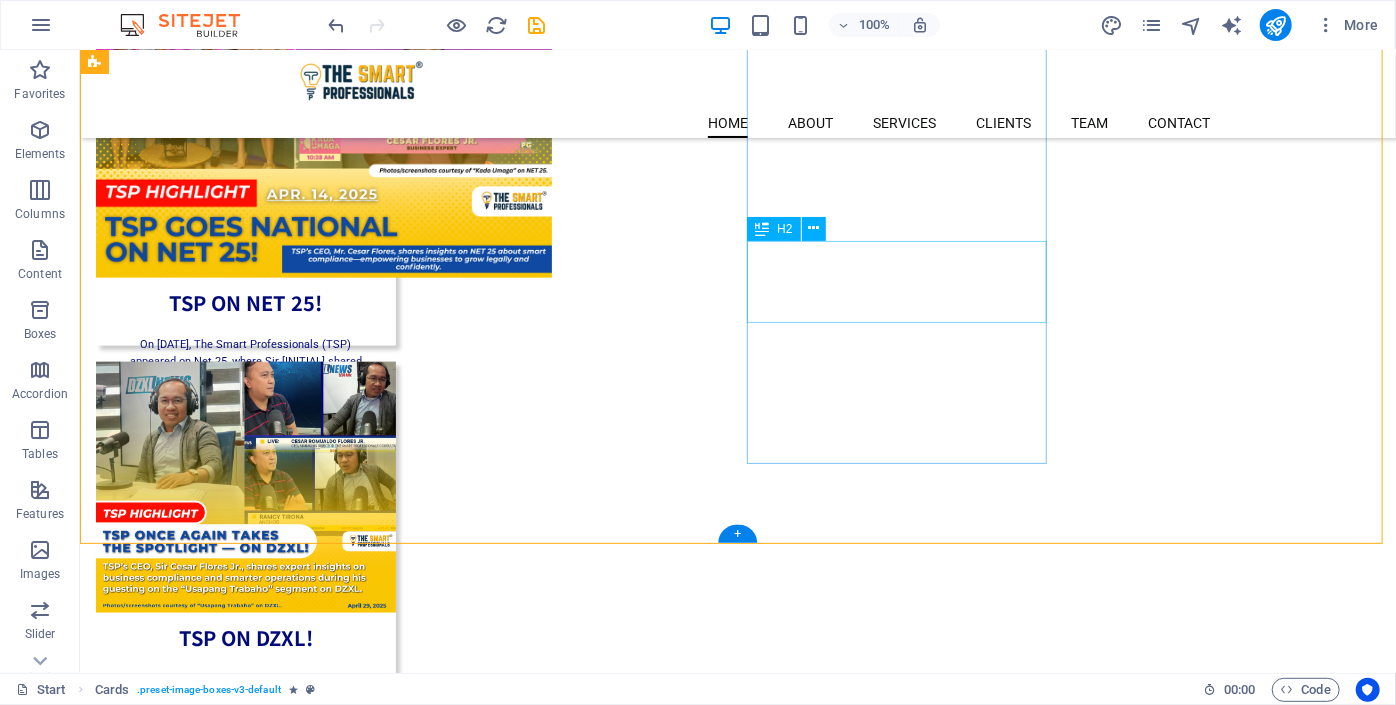 scroll, scrollTop: 1560, scrollLeft: 0, axis: vertical 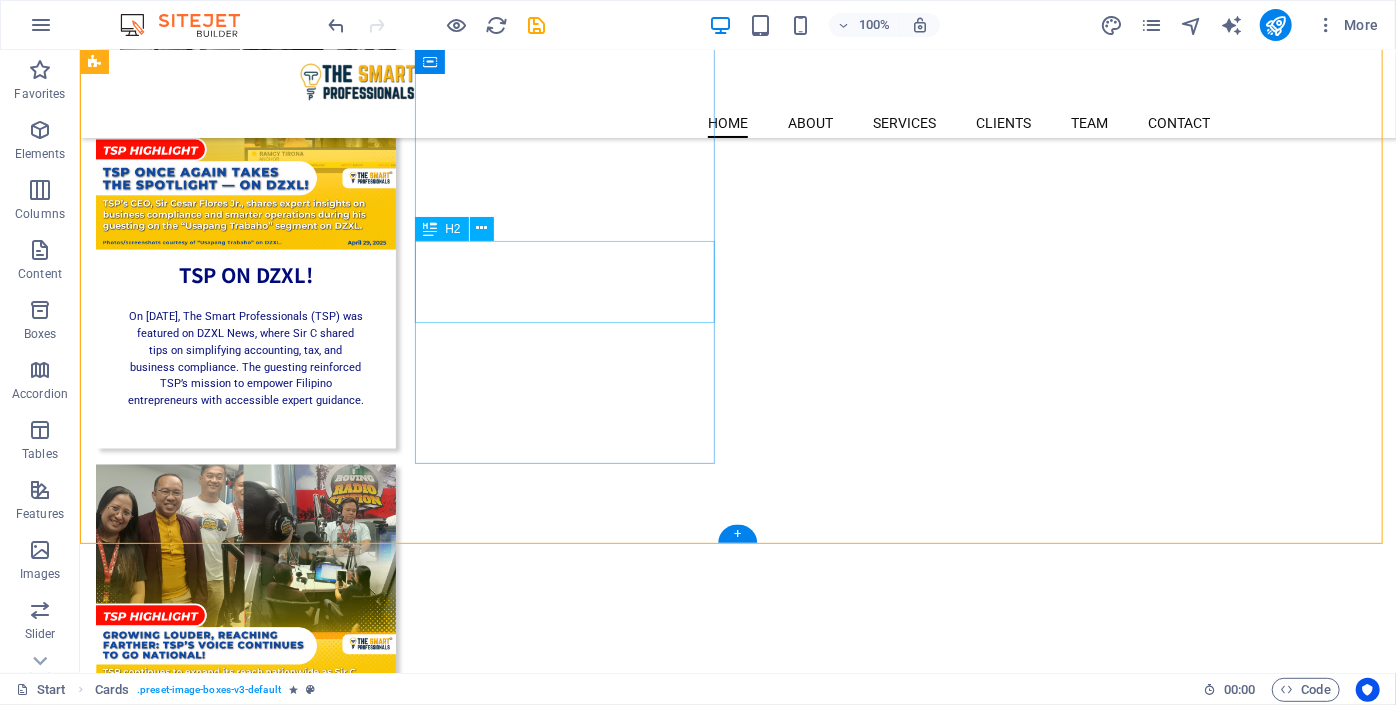 click on "TSP ON ROVING RADIO STATION!" at bounding box center [245, 1197] 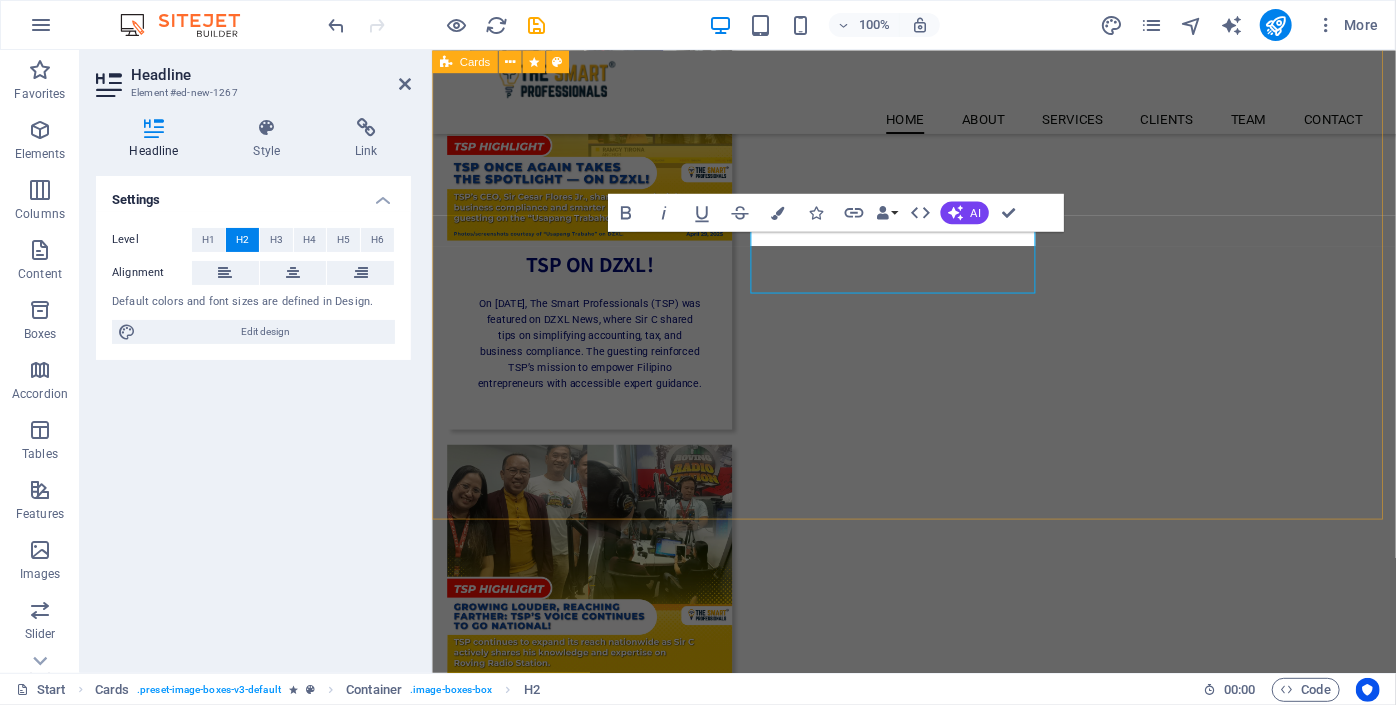 scroll, scrollTop: 1577, scrollLeft: 0, axis: vertical 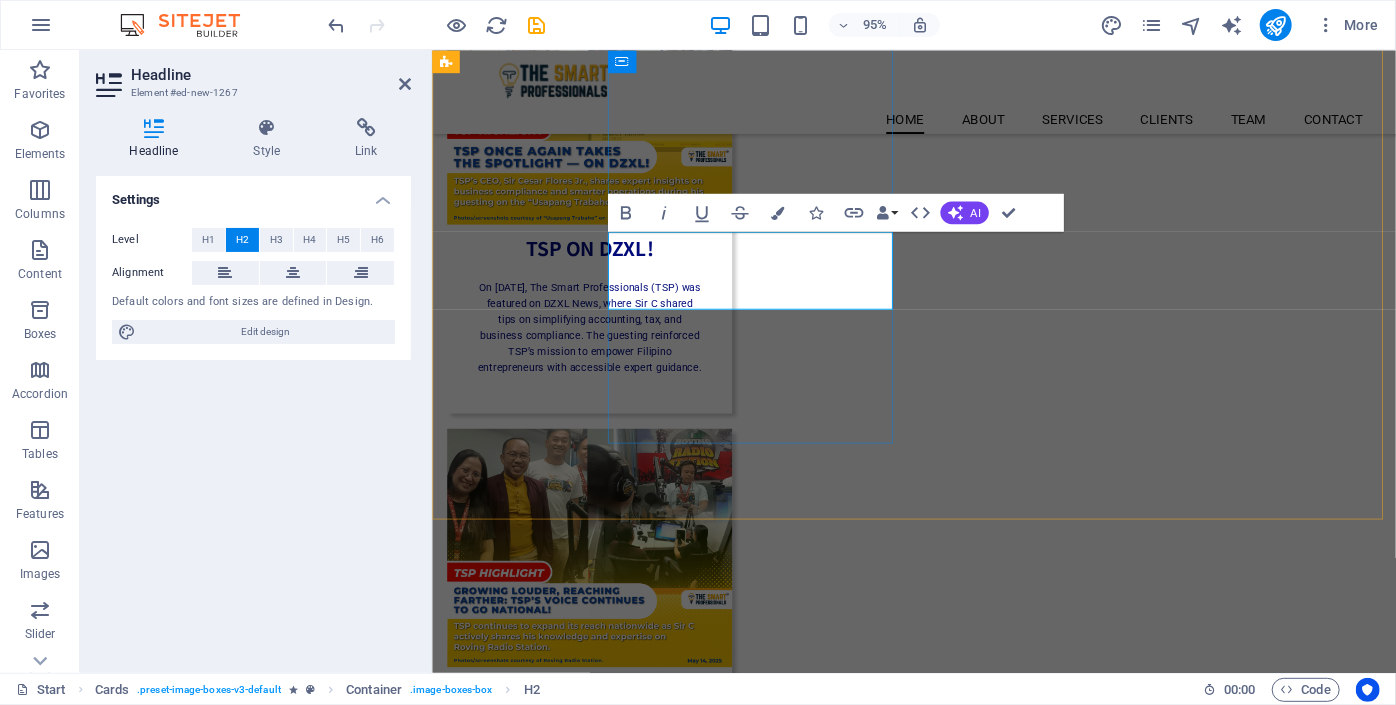 click on "TSP ON ROVING RADIO STATION!" at bounding box center [597, 1196] 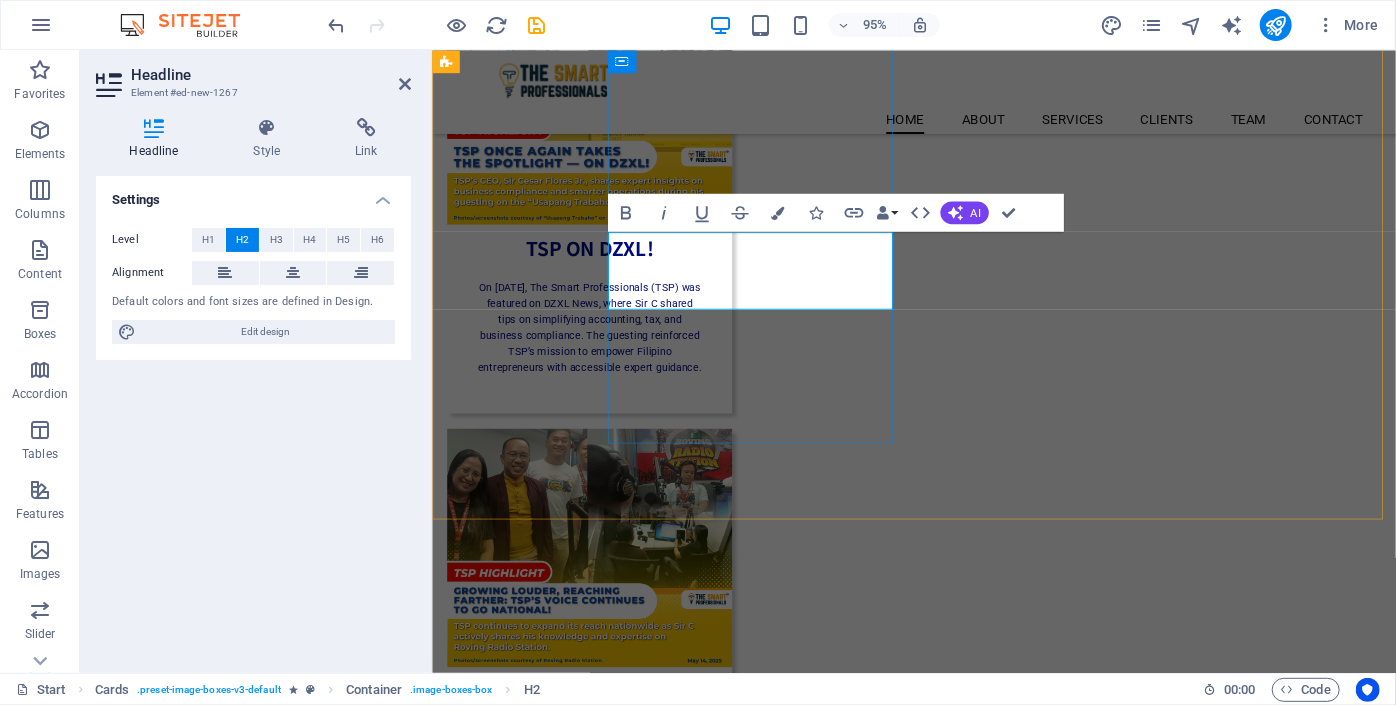 drag, startPoint x: 732, startPoint y: 284, endPoint x: 824, endPoint y: 302, distance: 93.74433 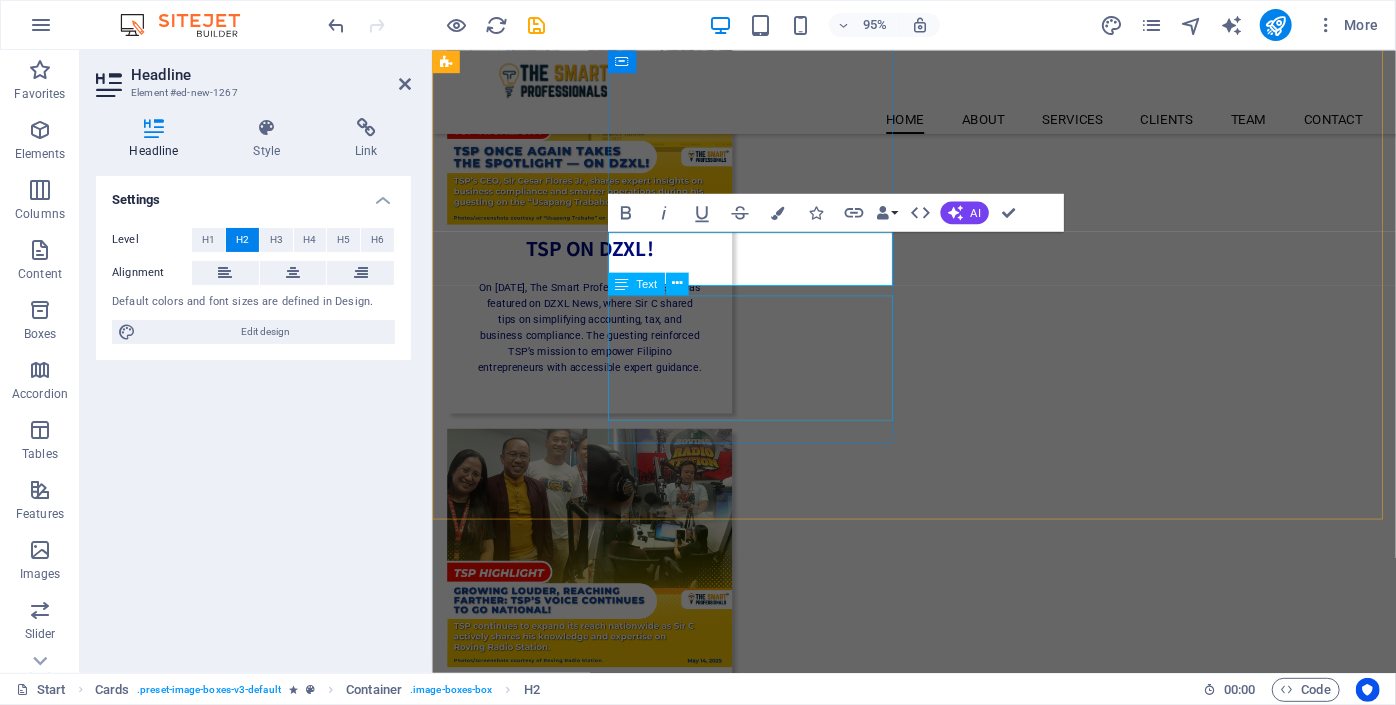 click on "On [DATE], TSP CEO Mr. [FIRST] [LAST] shared insights on Roving Radio Station, emphasizing the importance of accounting, tax compliance, and strong financial systems. With 17+ years of experience, he highlighted TSP’s ongoing support for Filipino entrepreneurs." at bounding box center (597, 1272) 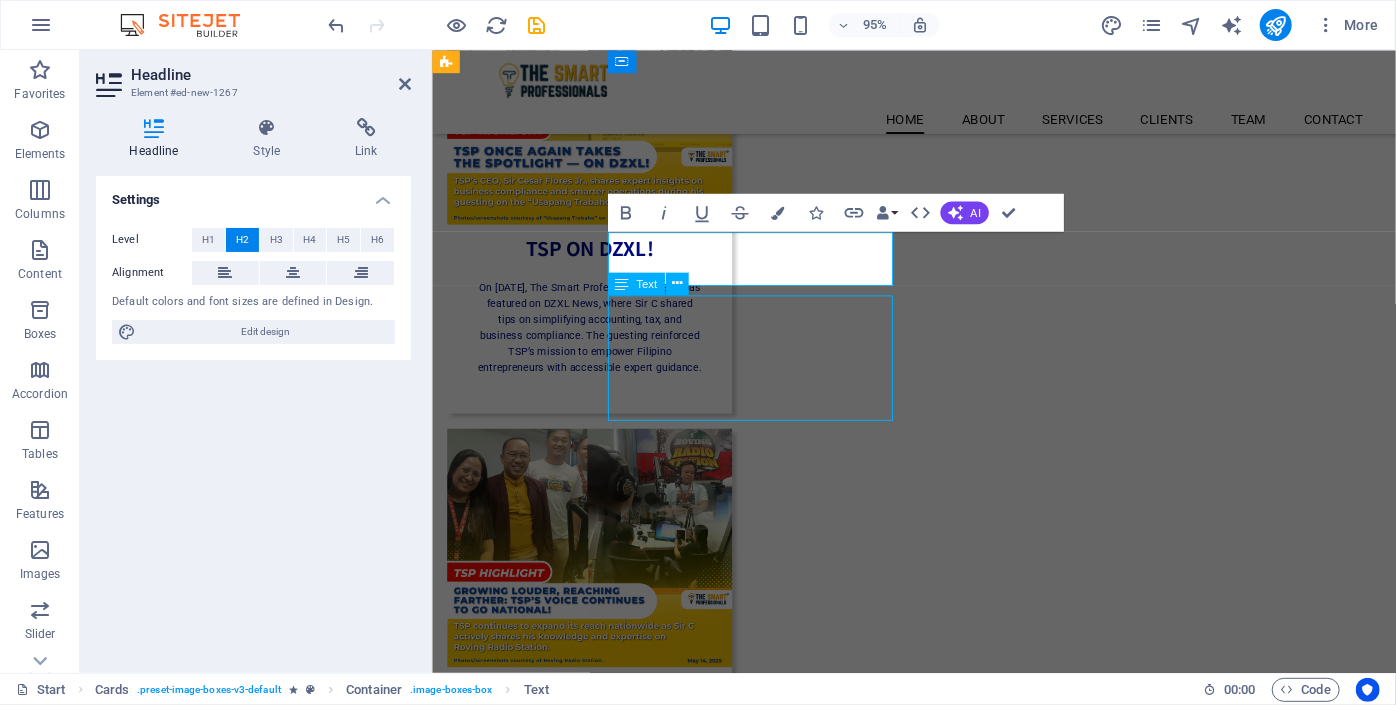 scroll, scrollTop: 1560, scrollLeft: 0, axis: vertical 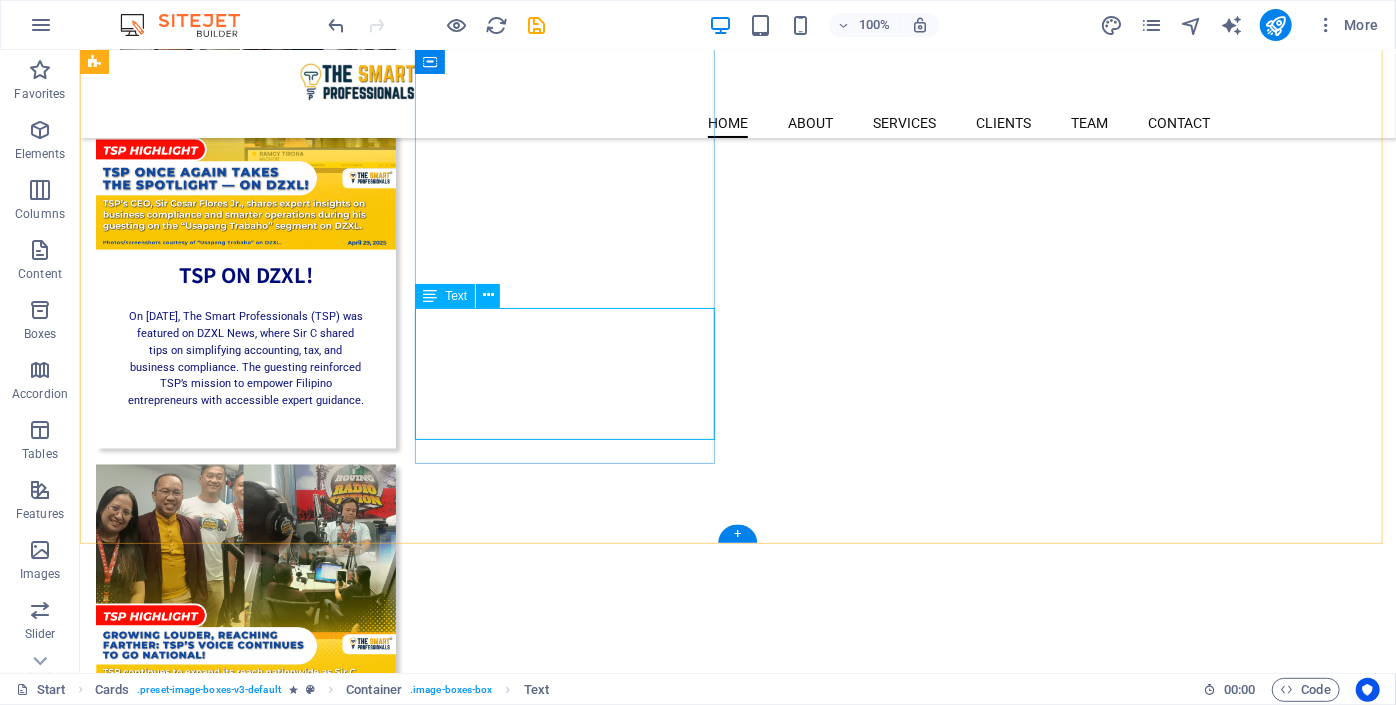 click on "On [DATE], TSP CEO Mr. [FIRST] [LAST] shared insights on Roving Radio Station, emphasizing the importance of accounting, tax compliance, and strong financial systems. With 17+ years of experience, he highlighted TSP’s ongoing support for Filipino entrepreneurs." at bounding box center (245, 1289) 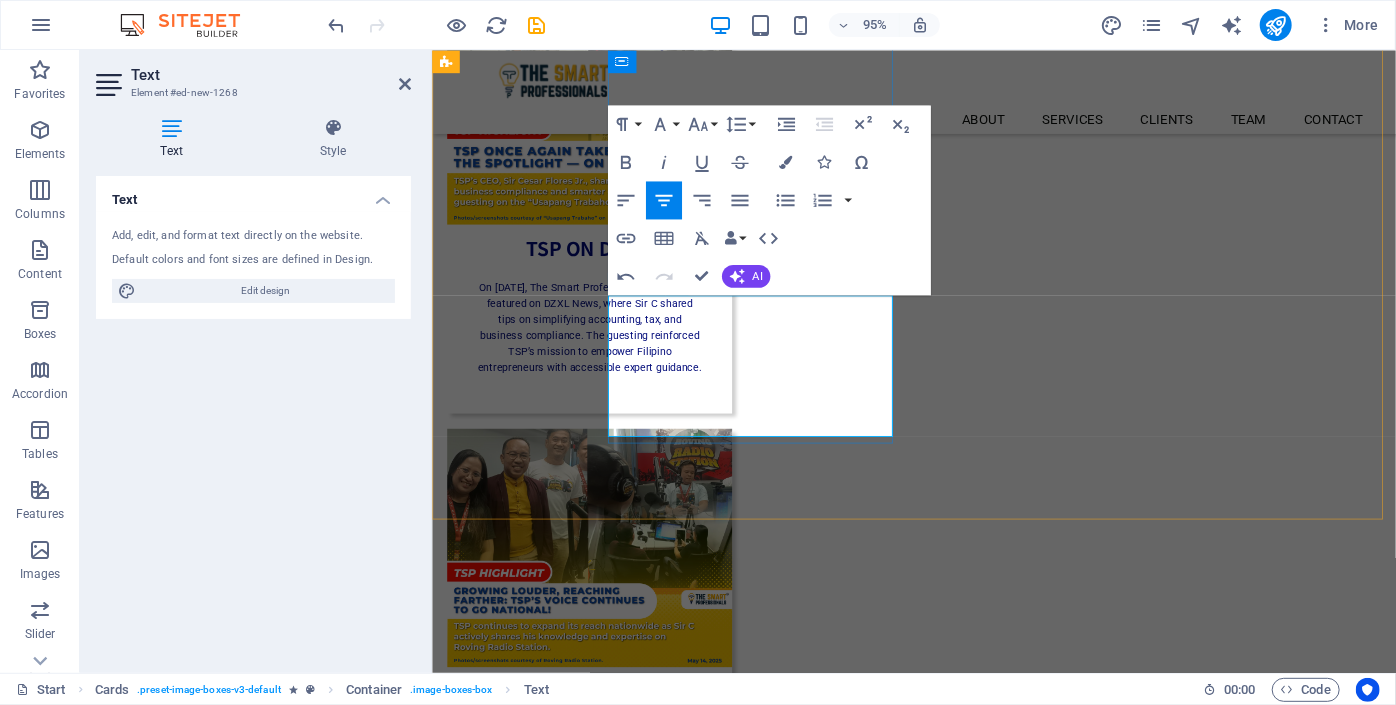 click on "On [DATE], TSP CEO Mr. [FIRST] [LAST] guested on DZMM, sharing practical tips on accounting, tax compliance, and business growth. His appearance reinforced TSP’s mission to support and empower Filipino entrepreneurs." at bounding box center [597, 1265] 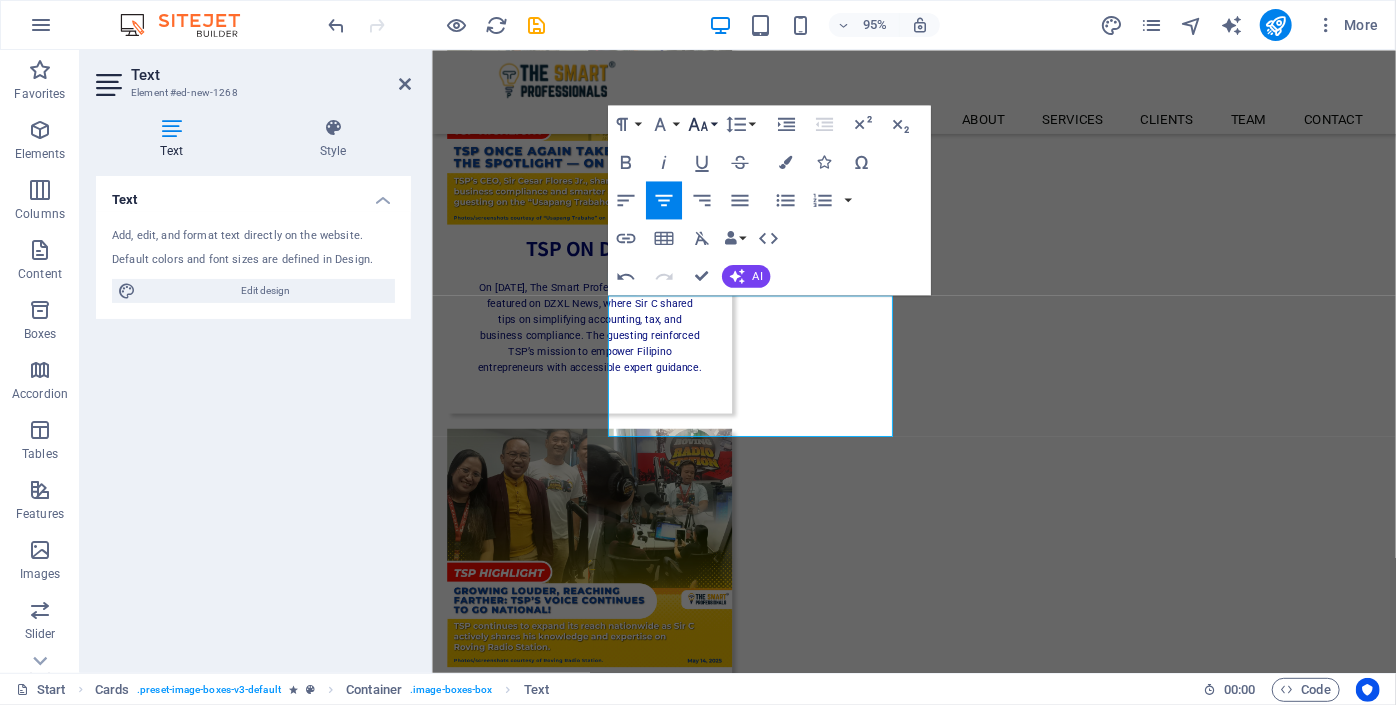click on "Font Size" at bounding box center [701, 124] 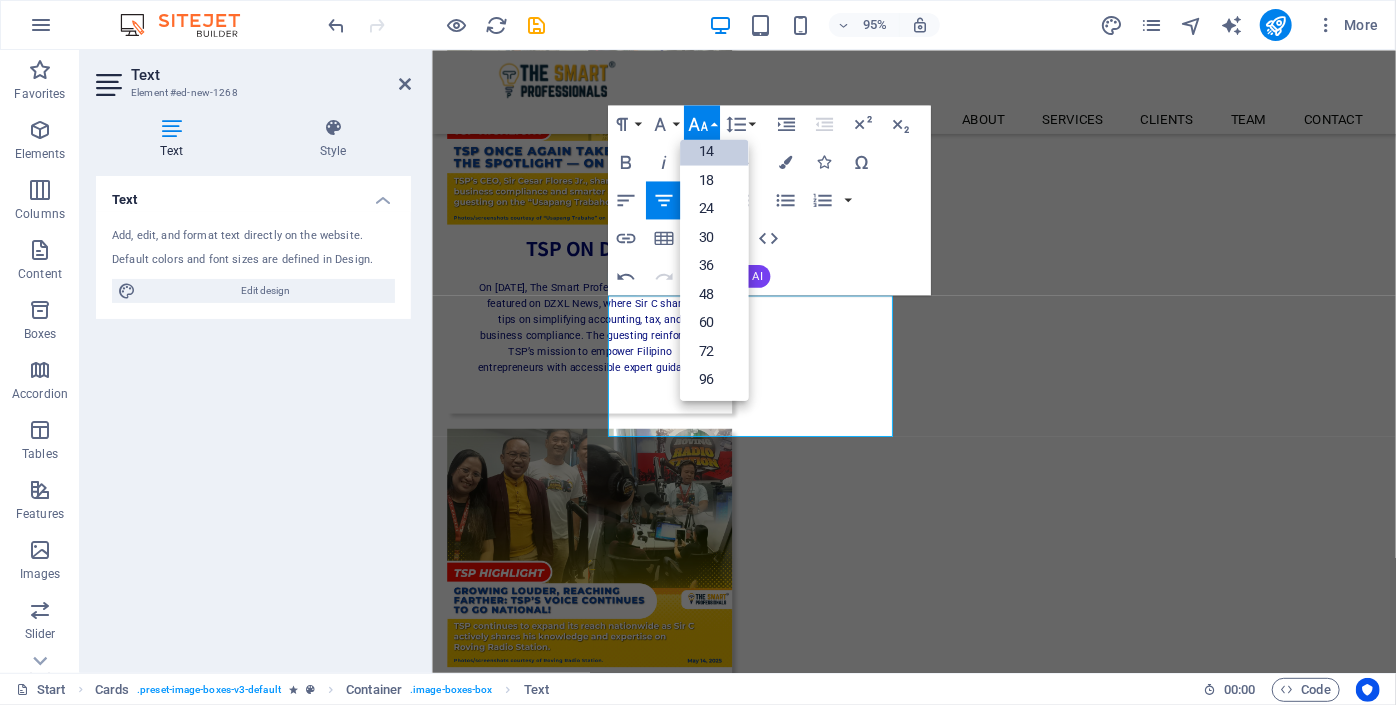 scroll, scrollTop: 0, scrollLeft: 0, axis: both 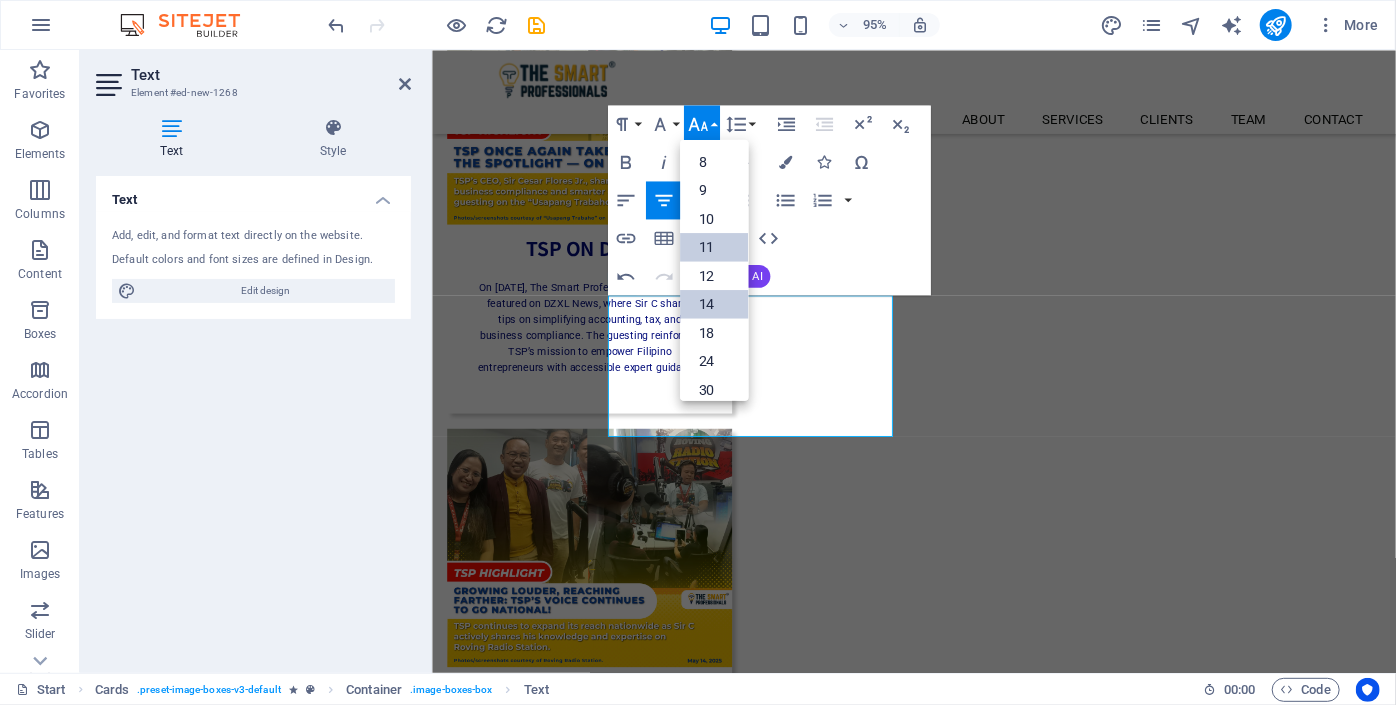 click on "11" at bounding box center [714, 246] 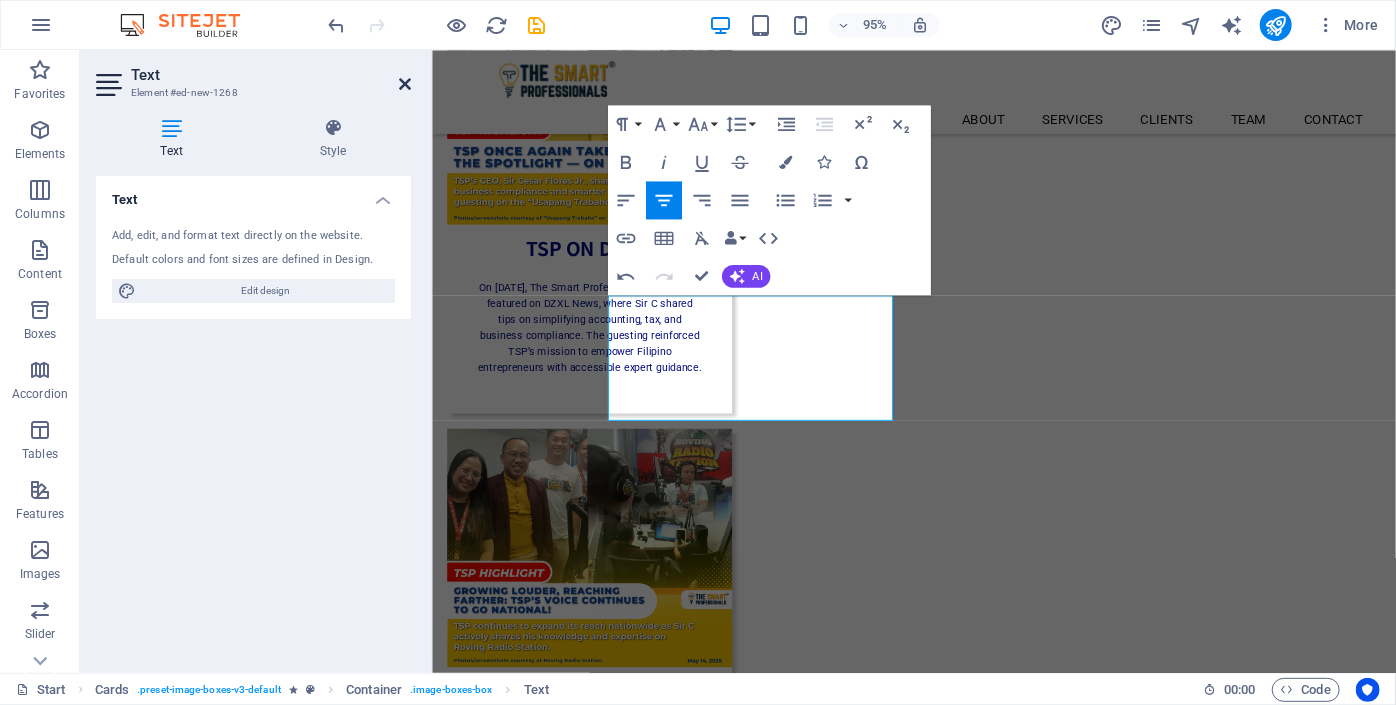 click at bounding box center (405, 84) 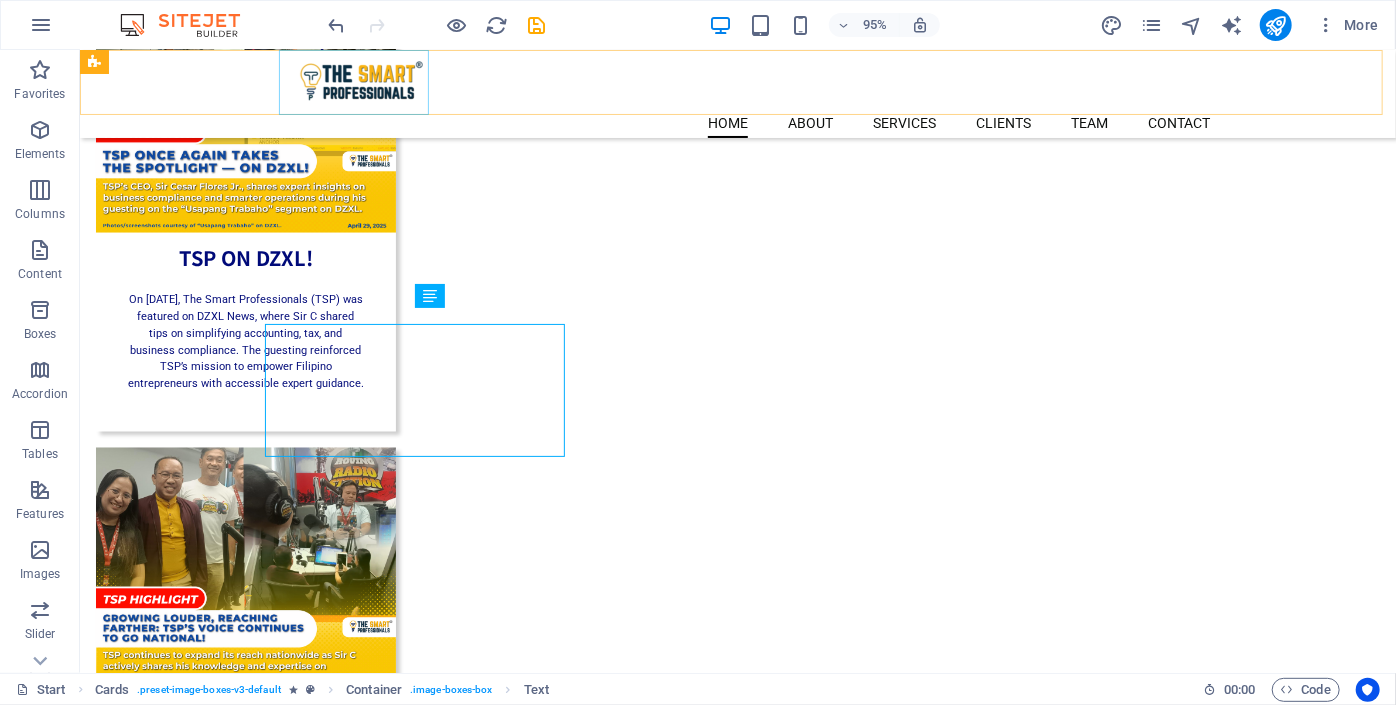 scroll, scrollTop: 1560, scrollLeft: 0, axis: vertical 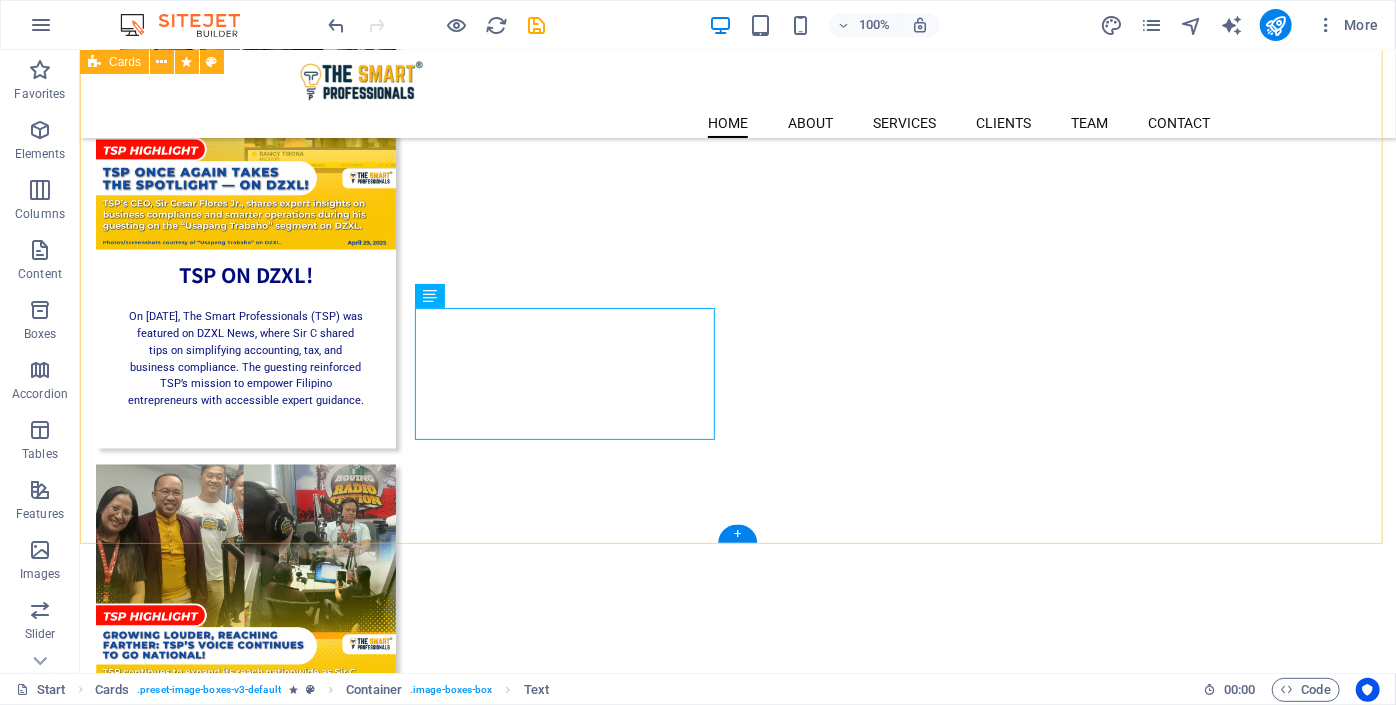 click on "TSP ON NET 25! On [DATE], The Smart Professionals (TSP) appeared on Net 25, where Sir C shared insights on simplifying accounting, tax, and business compliance. TSP remains committed to making professional services accessible for Filipino entrepreneurs. TSP ON DZXL! On [DATE], The Smart Professionals (TSP) was featured on DZXL News, where Sir C shared tips on simplifying accounting, tax, and business compliance. The guesting reinforced TSP’s mission to empower Filipino entrepreneurs with accessible expert guidance. TSP ON ROVING RADIO STATION! On [DATE], TSP CEO Mr. [FIRST] [LAST] shared insights on Roving Radio Station, emphasizing the importance of accounting, tax compliance, and strong financial systems. With 17+ years of experience, he highlighted TSP’s ongoing support for Filipino entrepreneurs. TSP ON DZMM TSP ON ROVING RADIO STATION!" at bounding box center [737, 689] 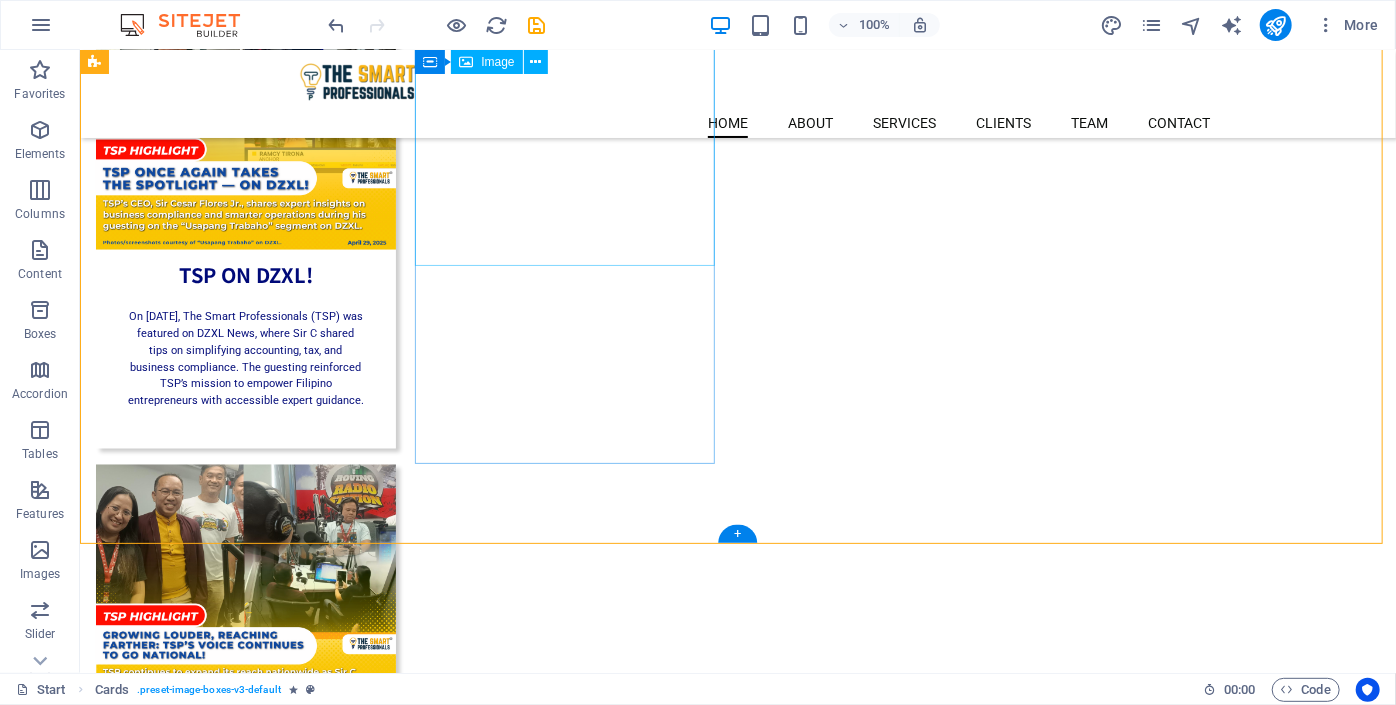 click at bounding box center (245, 1055) 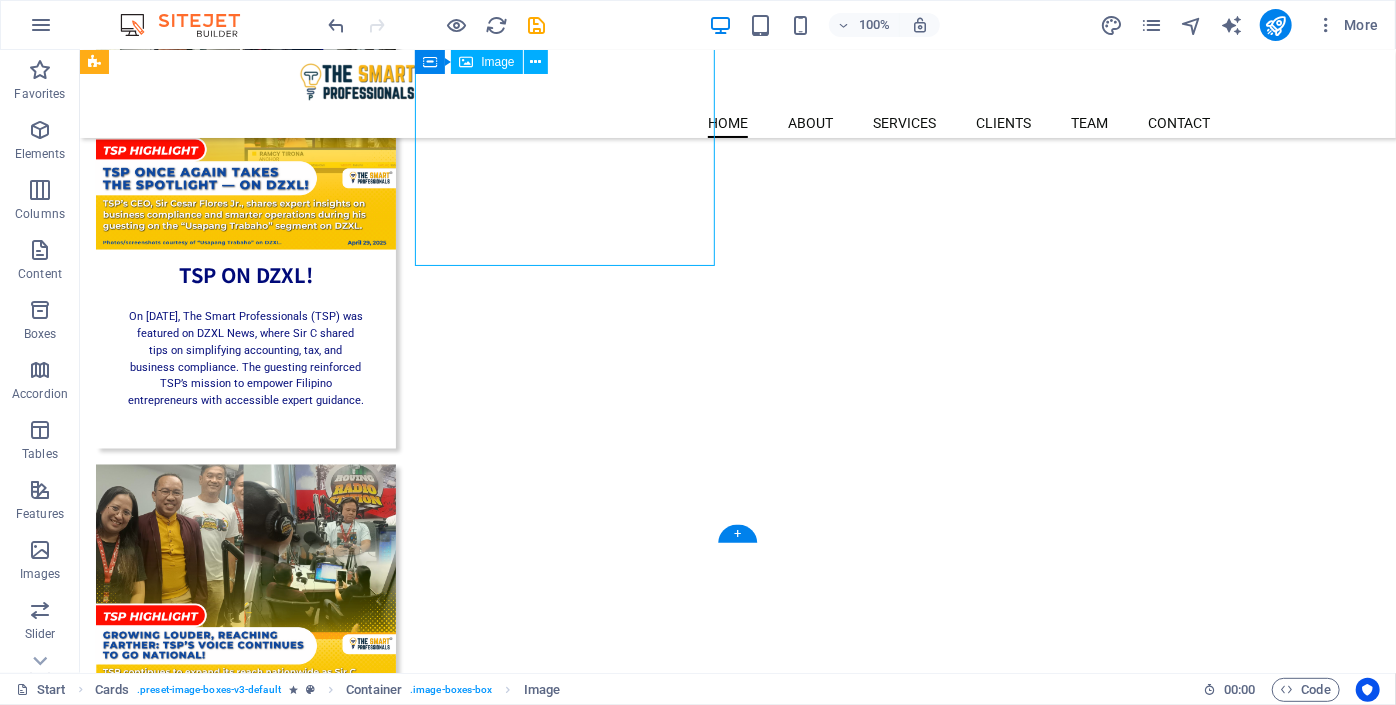 click at bounding box center (245, 1055) 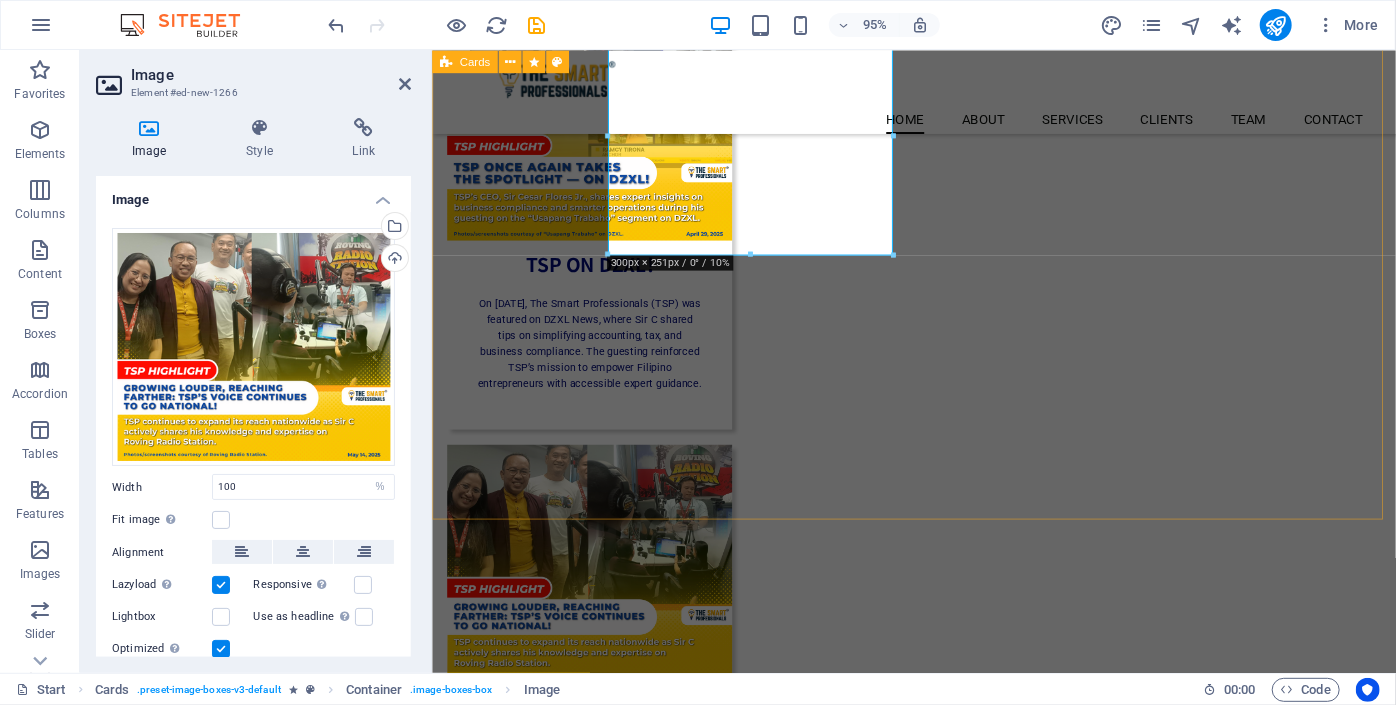 scroll, scrollTop: 1577, scrollLeft: 0, axis: vertical 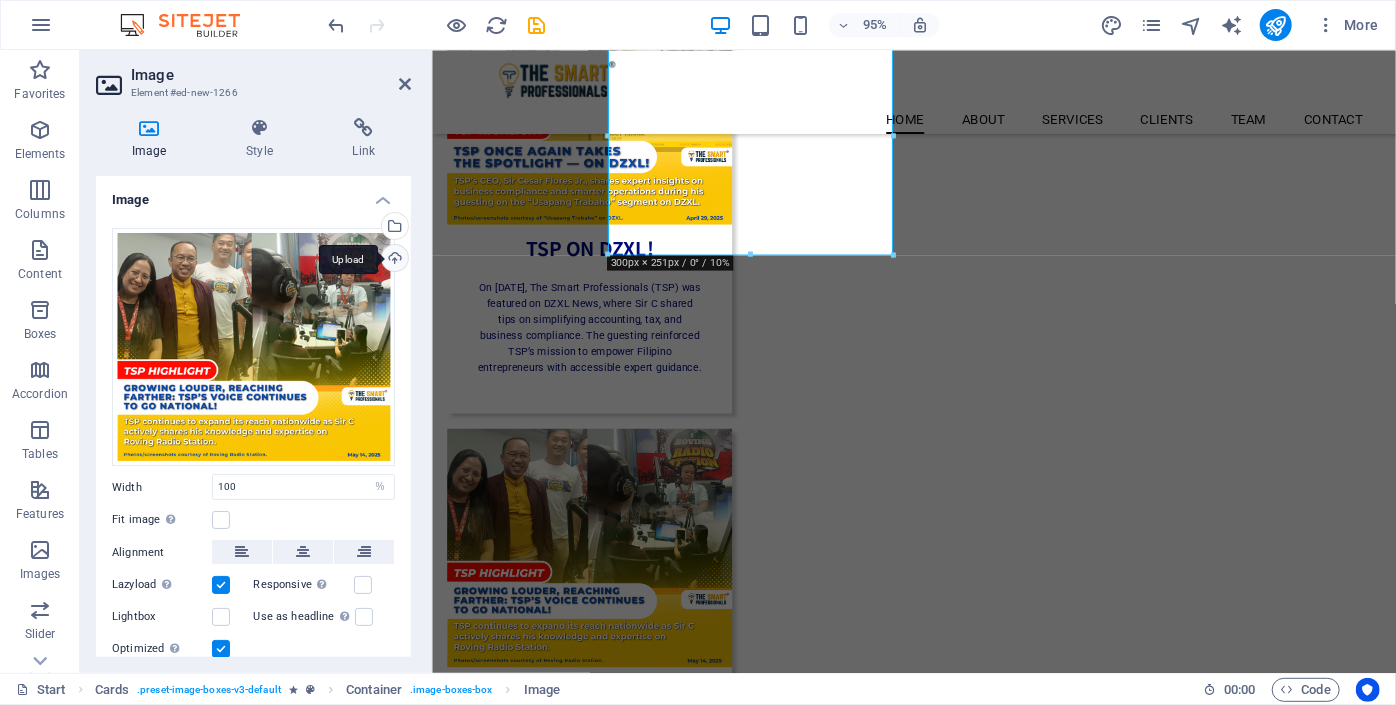 click on "Upload" at bounding box center (393, 260) 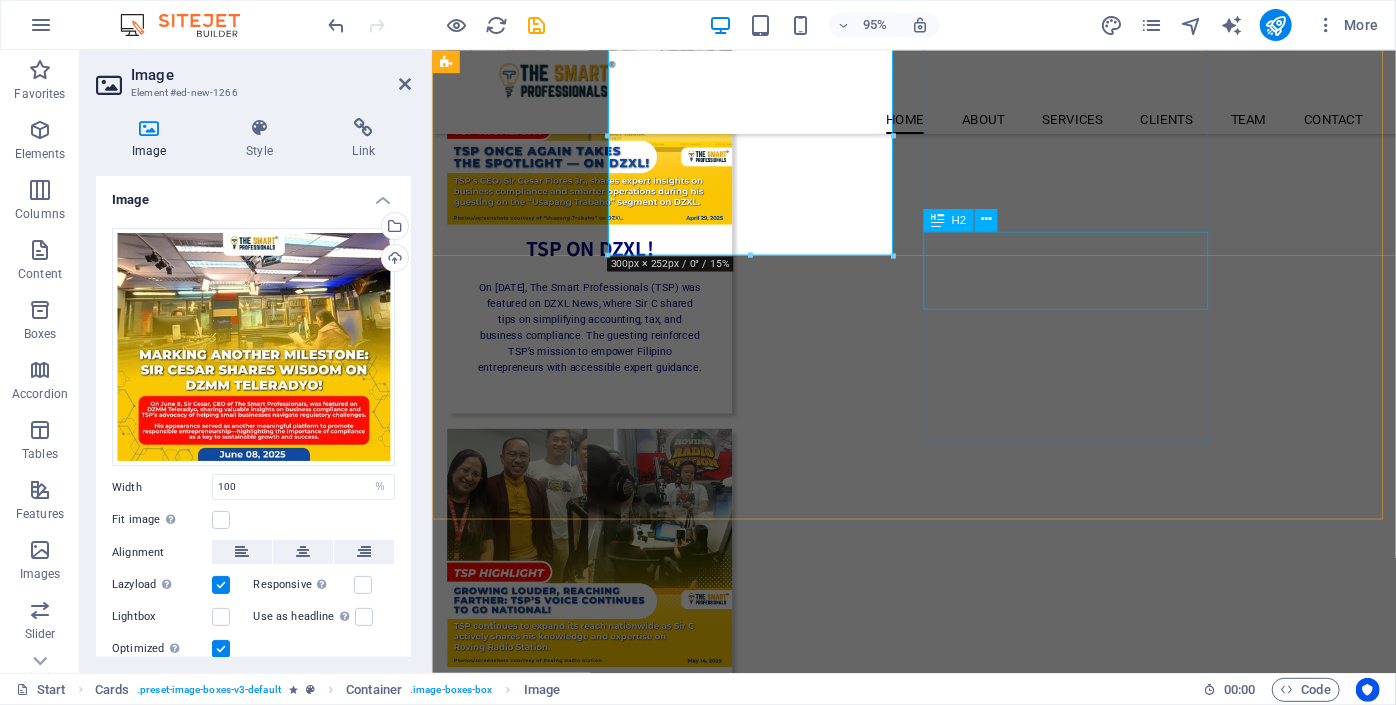 click on "TSP ON ROVING RADIO STATION!" at bounding box center (597, 1646) 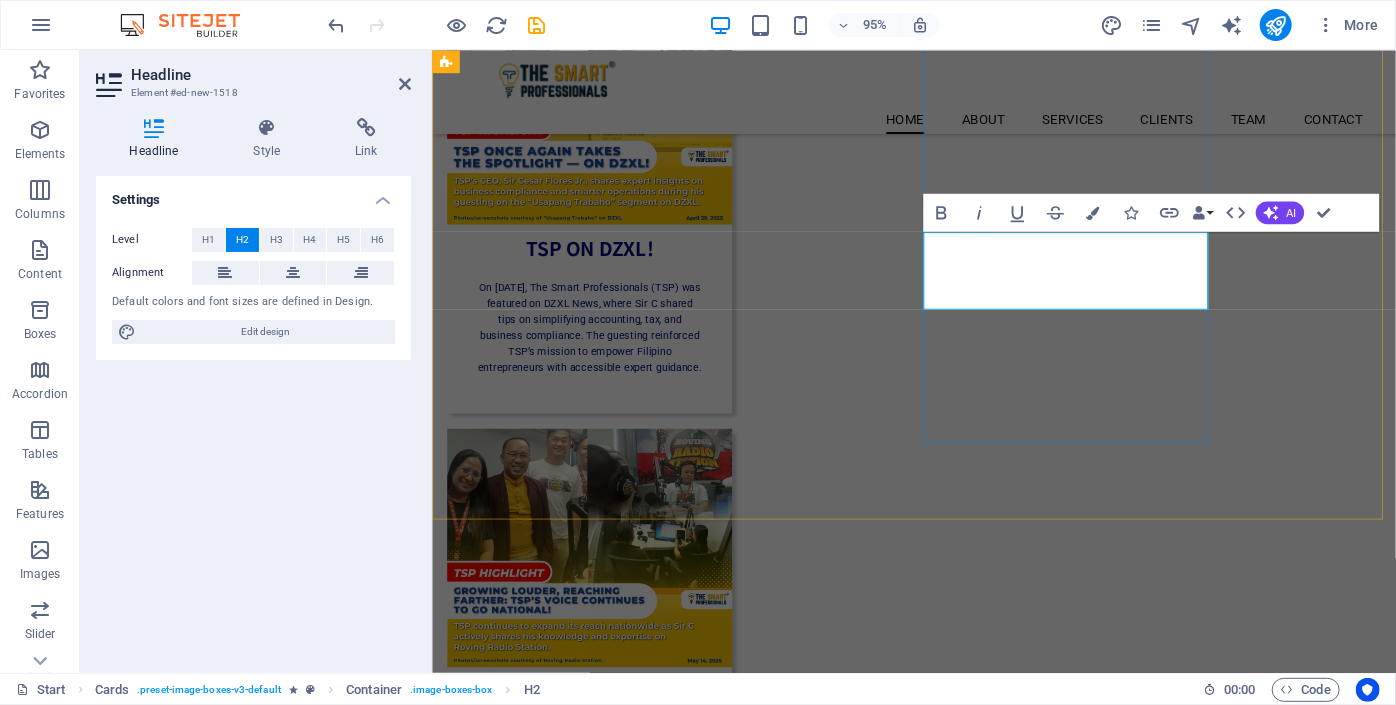 click on "TSP ON ROVING RADIO STATION!" at bounding box center (597, 1662) 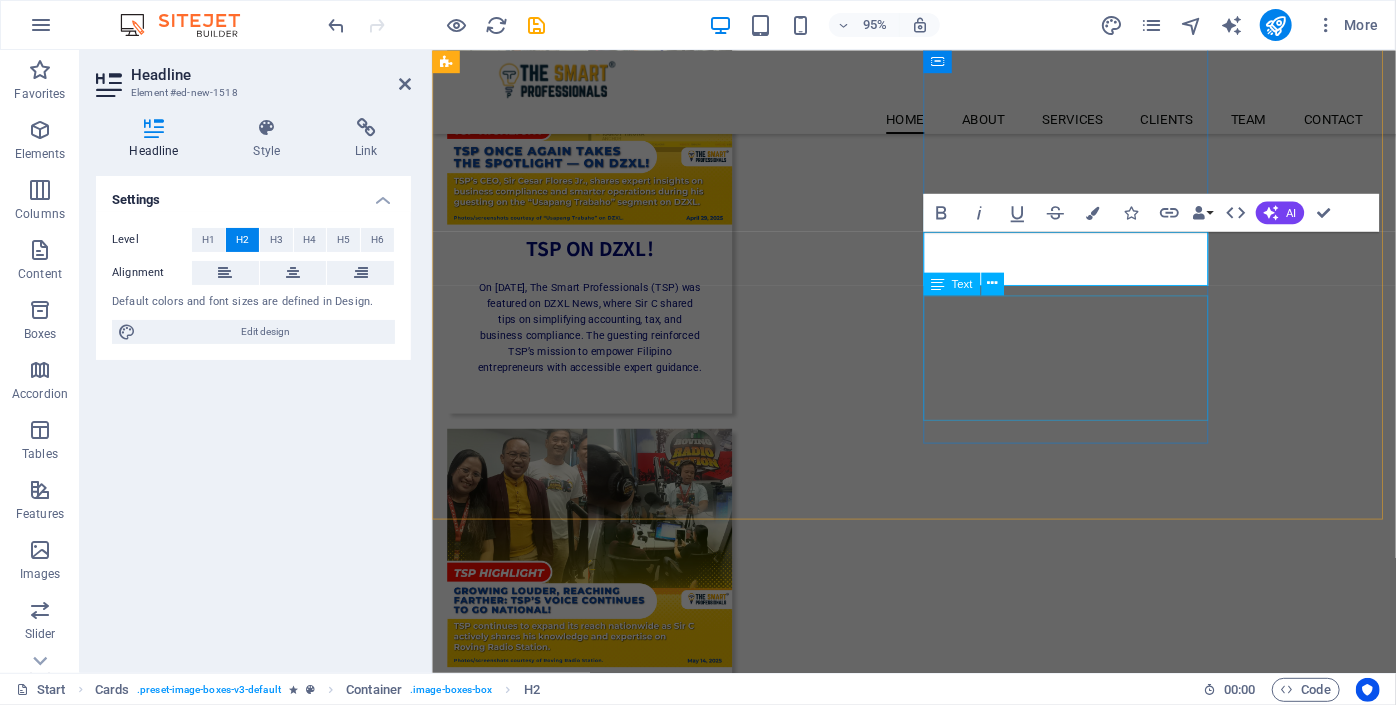 click on "On [DATE], TSP CEO Mr. [FIRST] [LAST] shared insights on Roving Radio Station, emphasizing the importance of accounting, tax compliance, and strong financial systems. With 17+ years of experience, he highlighted TSP’s ongoing support for Filipino entrepreneurs." at bounding box center [597, 1738] 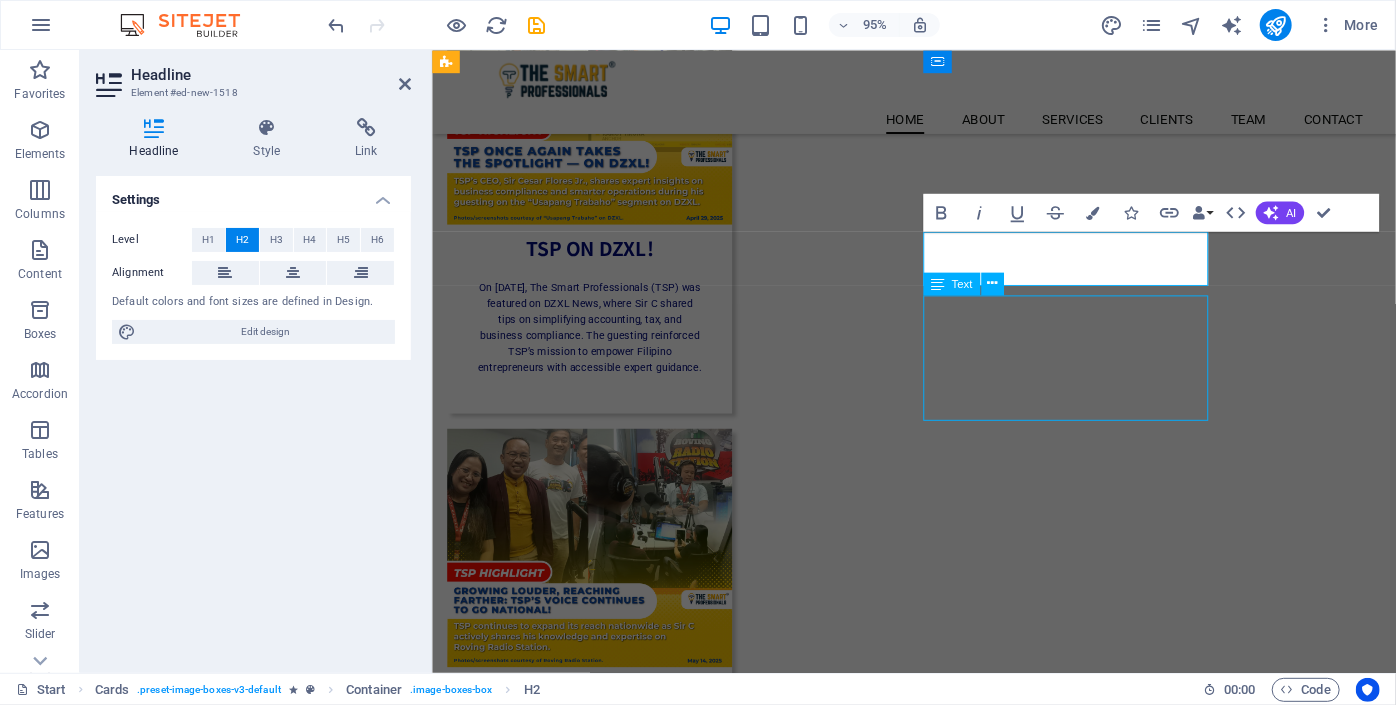 click on "On [DATE], TSP CEO Mr. [FIRST] [LAST] shared insights on Roving Radio Station, emphasizing the importance of accounting, tax compliance, and strong financial systems. With 17+ years of experience, he highlighted TSP’s ongoing support for Filipino entrepreneurs." at bounding box center [597, 1738] 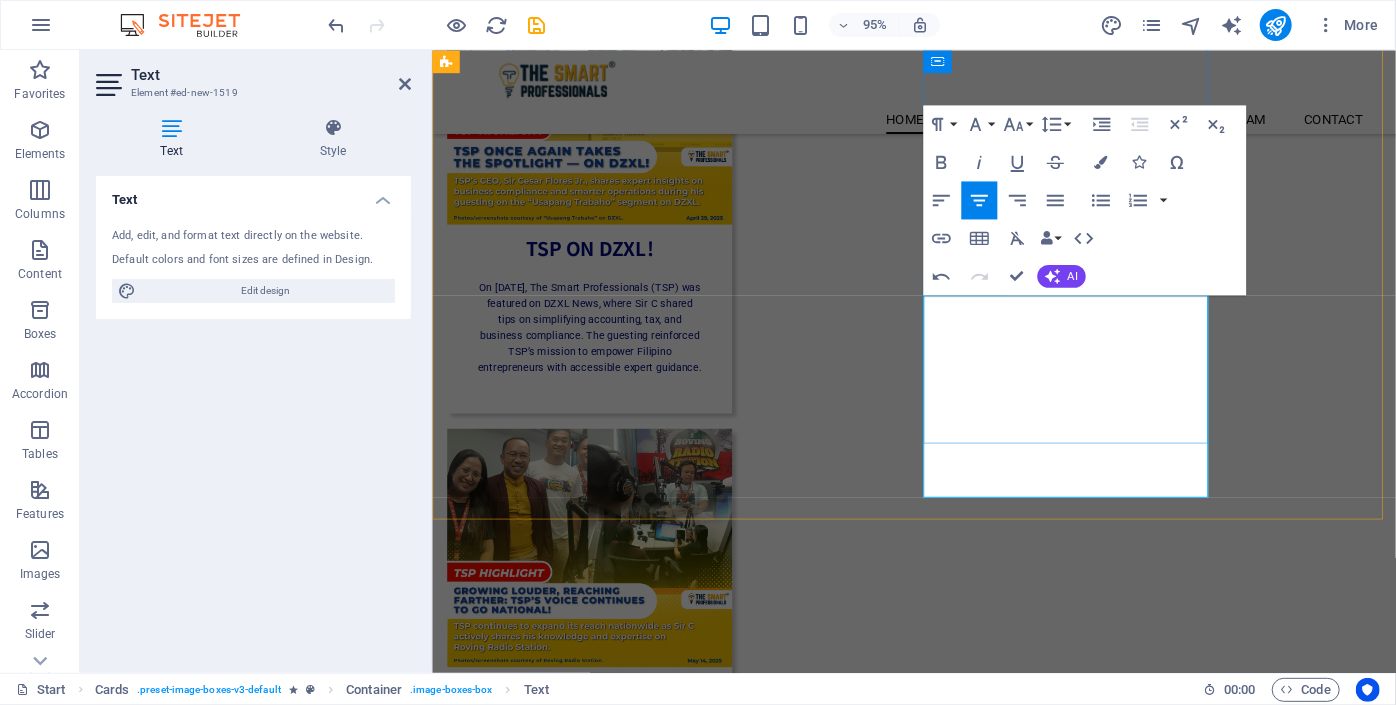 drag, startPoint x: 1208, startPoint y: 436, endPoint x: 1070, endPoint y: 458, distance: 139.74261 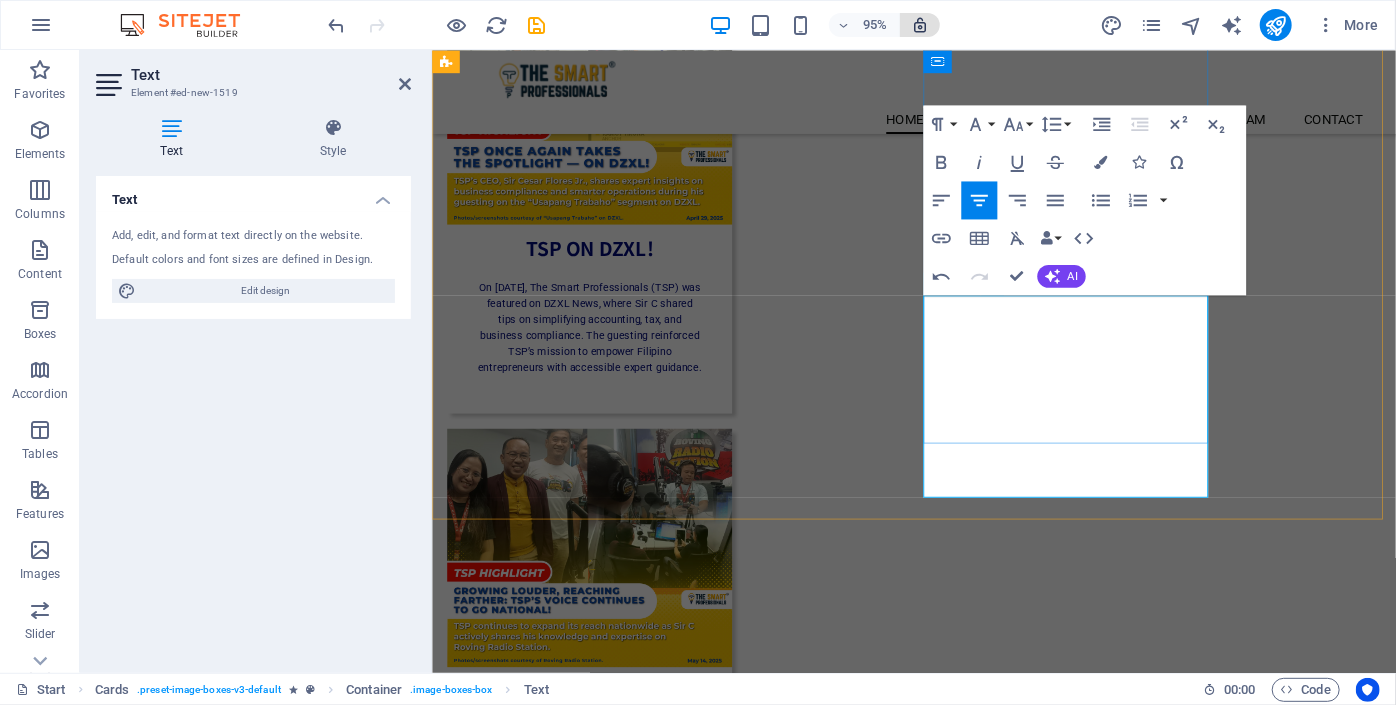 type 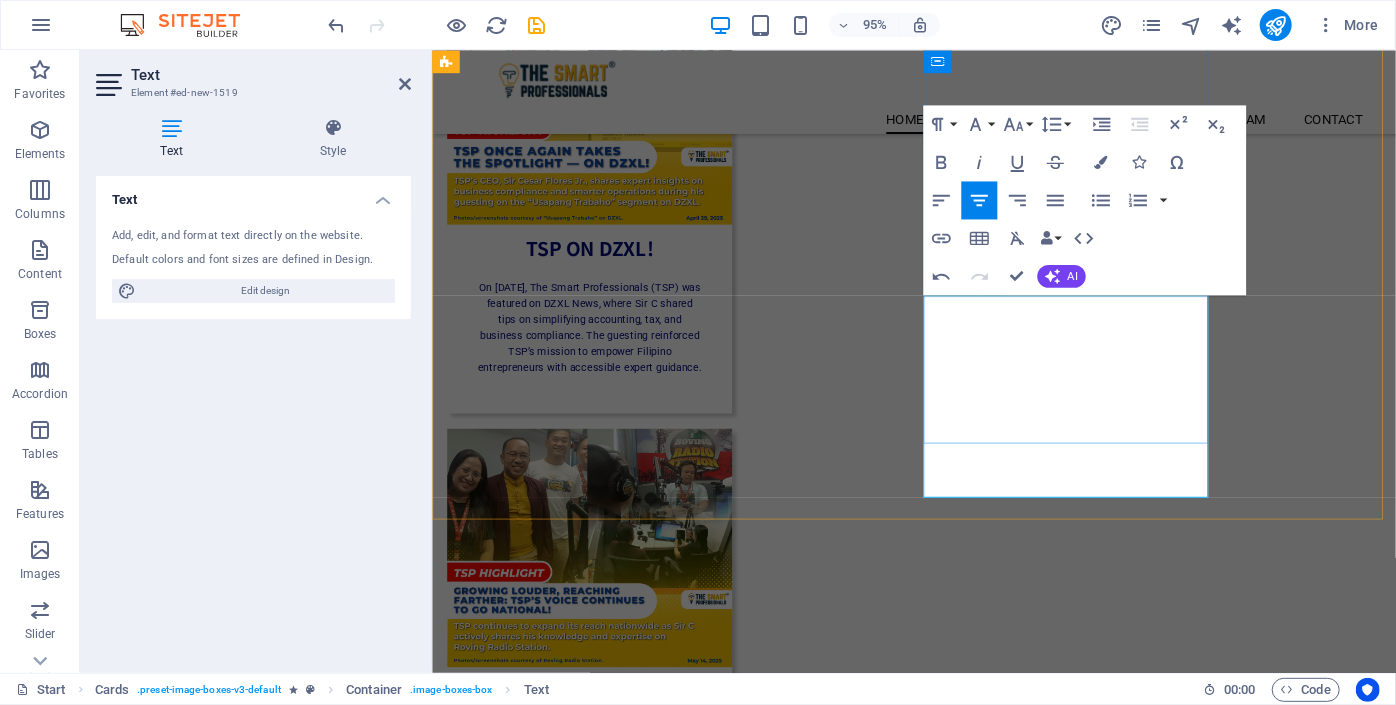 click on "Usapang Tagumpay" at bounding box center (568, 1714) 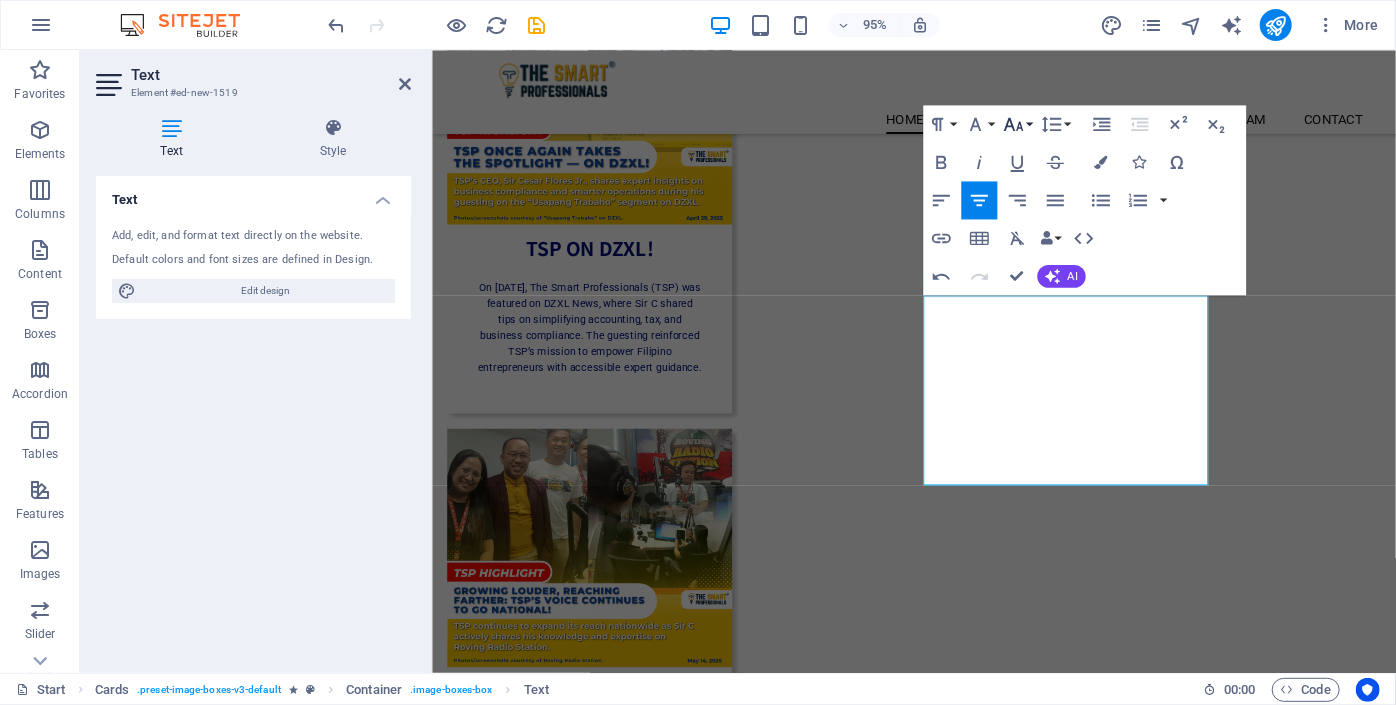 click 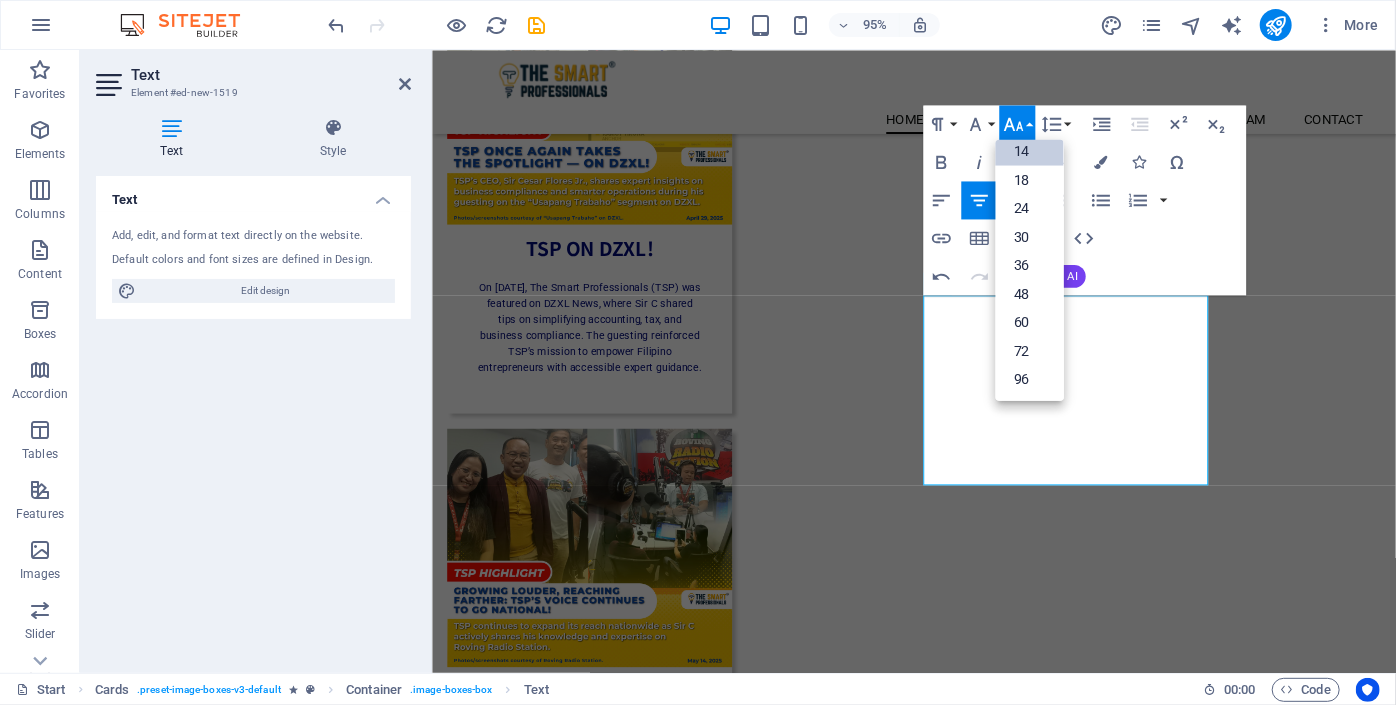 scroll, scrollTop: 0, scrollLeft: 0, axis: both 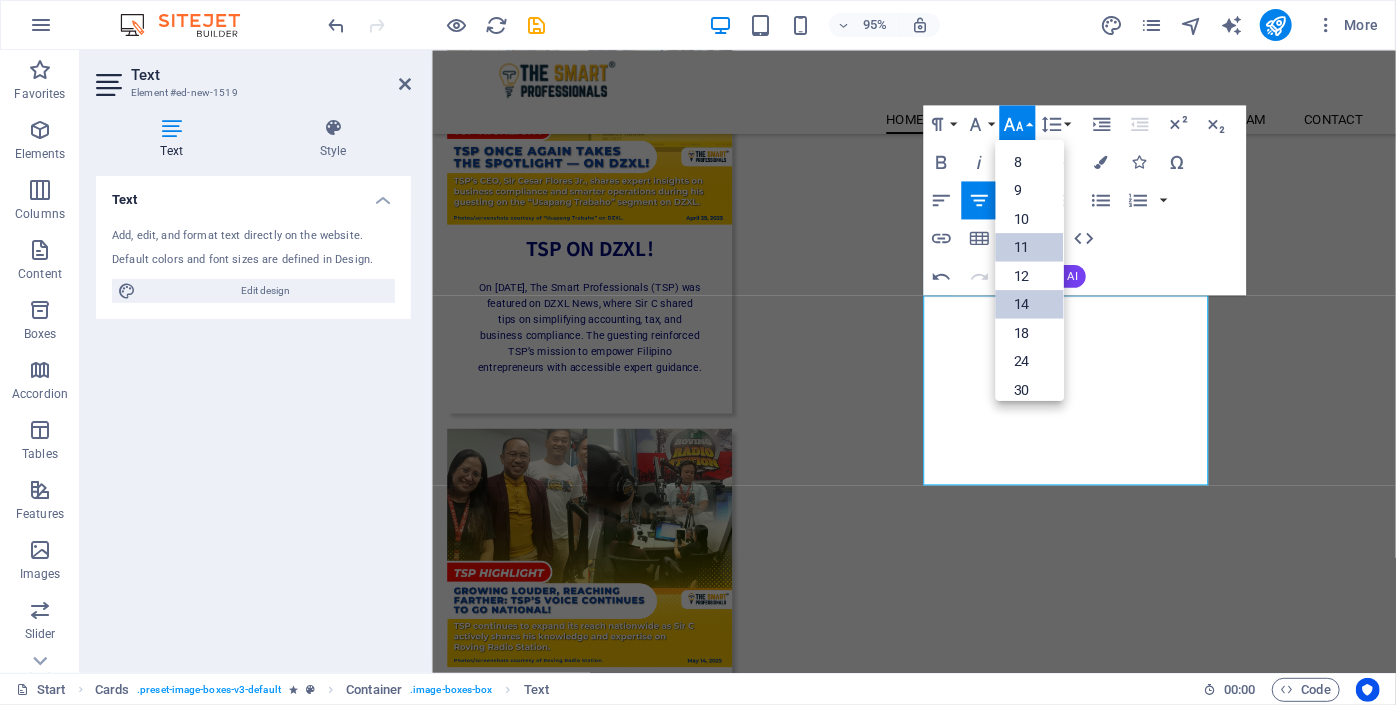 click on "11" at bounding box center [1029, 246] 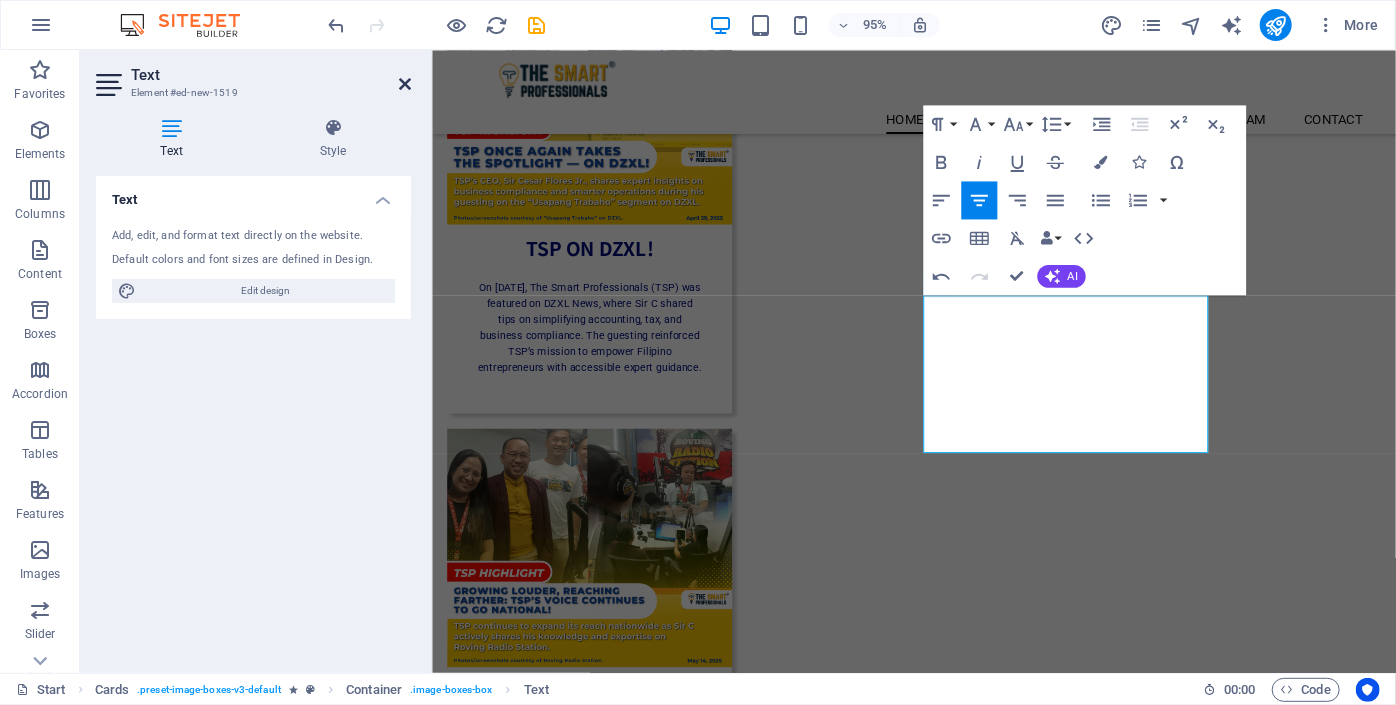 click at bounding box center (405, 84) 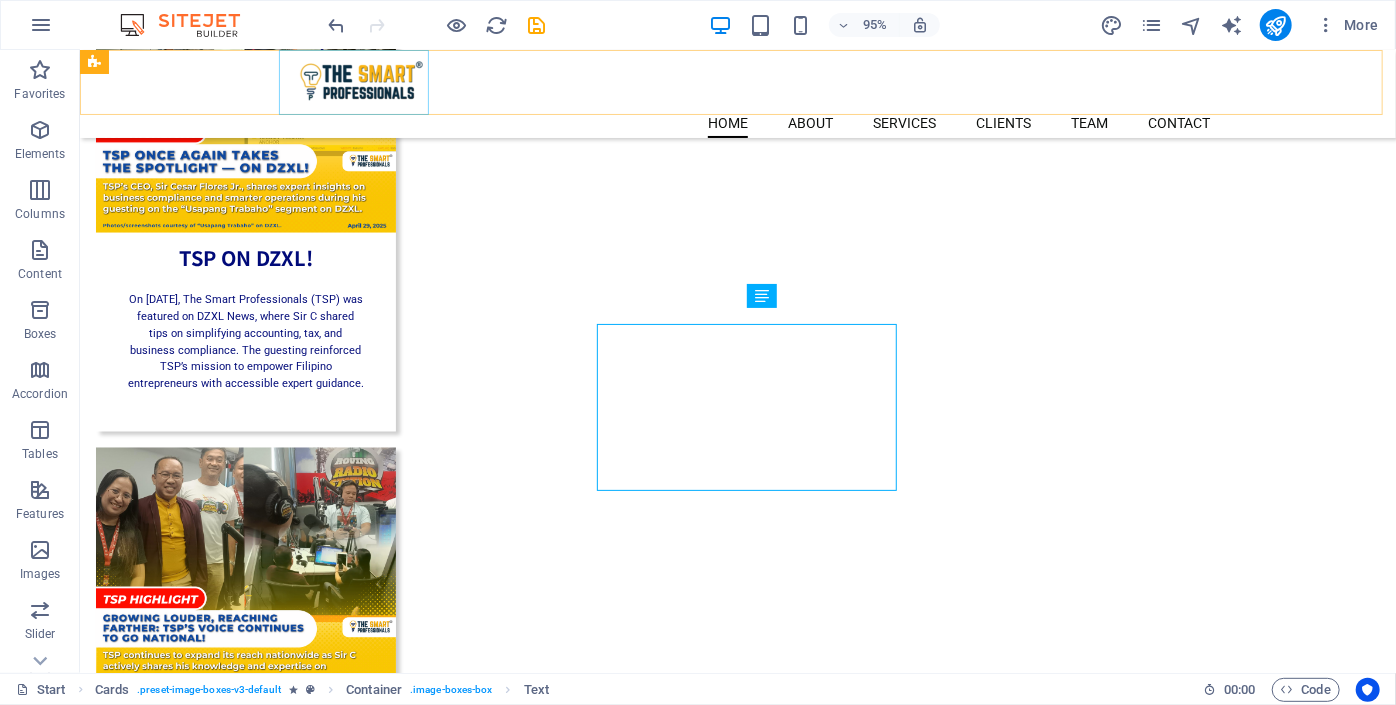 scroll, scrollTop: 1560, scrollLeft: 0, axis: vertical 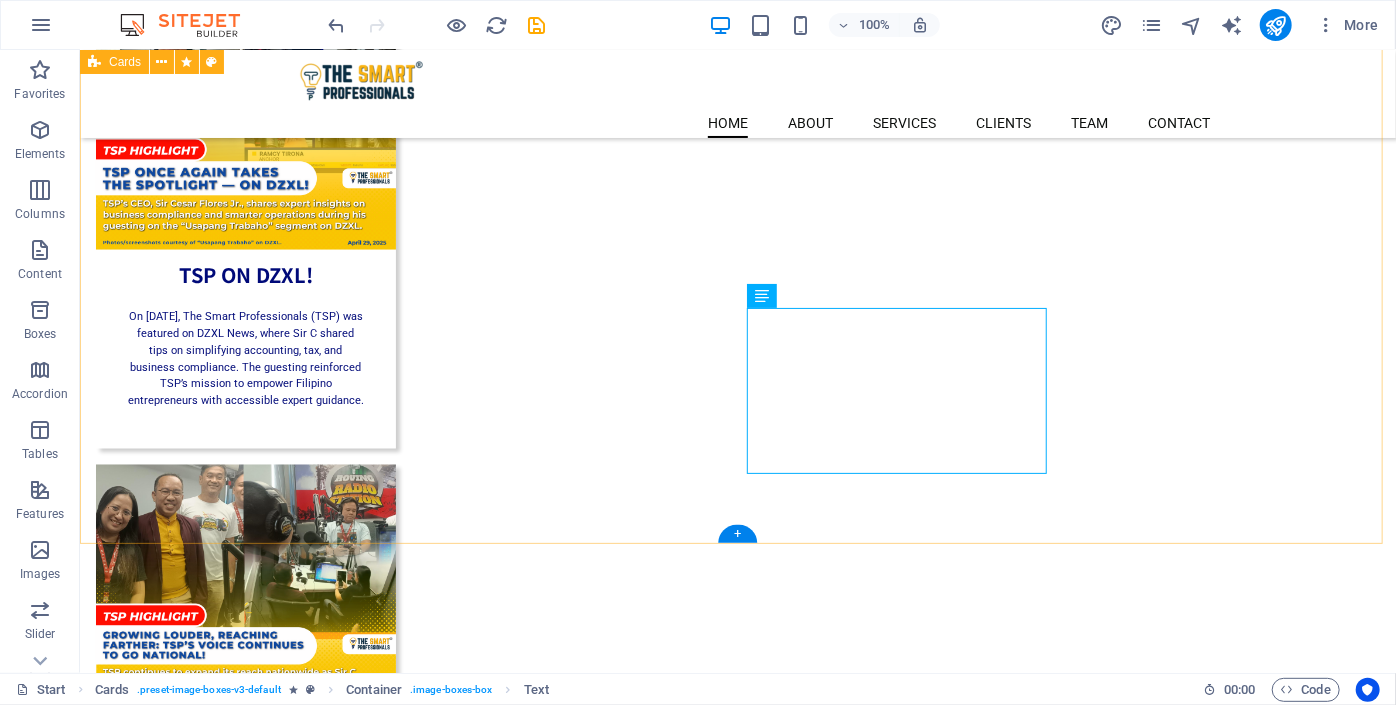 click on "TSP ON NET 25! On [DATE], The Smart Professionals (TSP) appeared on Net 25, where Sir C shared insights on simplifying accounting, tax, and business compliance. TSP remains committed to making professional services accessible for Filipino entrepreneurs. TSP ON DZXL! On [DATE], The Smart Professionals (TSP) was featured on DZXL News, where Sir C shared tips on simplifying accounting, tax, and business compliance. The guesting reinforced TSP’s mission to empower Filipino entrepreneurs with accessible expert guidance. TSP ON ROVING RADIO STATION! On [DATE], TSP CEO Mr. [FIRST] [LAST] shared insights on Roving Radio Station, emphasizing the importance of accounting, tax compliance, and strong financial systems. With 17+ years of experience, he highlighted TSP’s ongoing support for Filipino entrepreneurs. TSP ON DZMM TSP ON DZME On [DATE], CEO Sir [FIRST] [LAST] appeared on DZME Radyo TV’s Usapang Tagumpay" at bounding box center (737, 689) 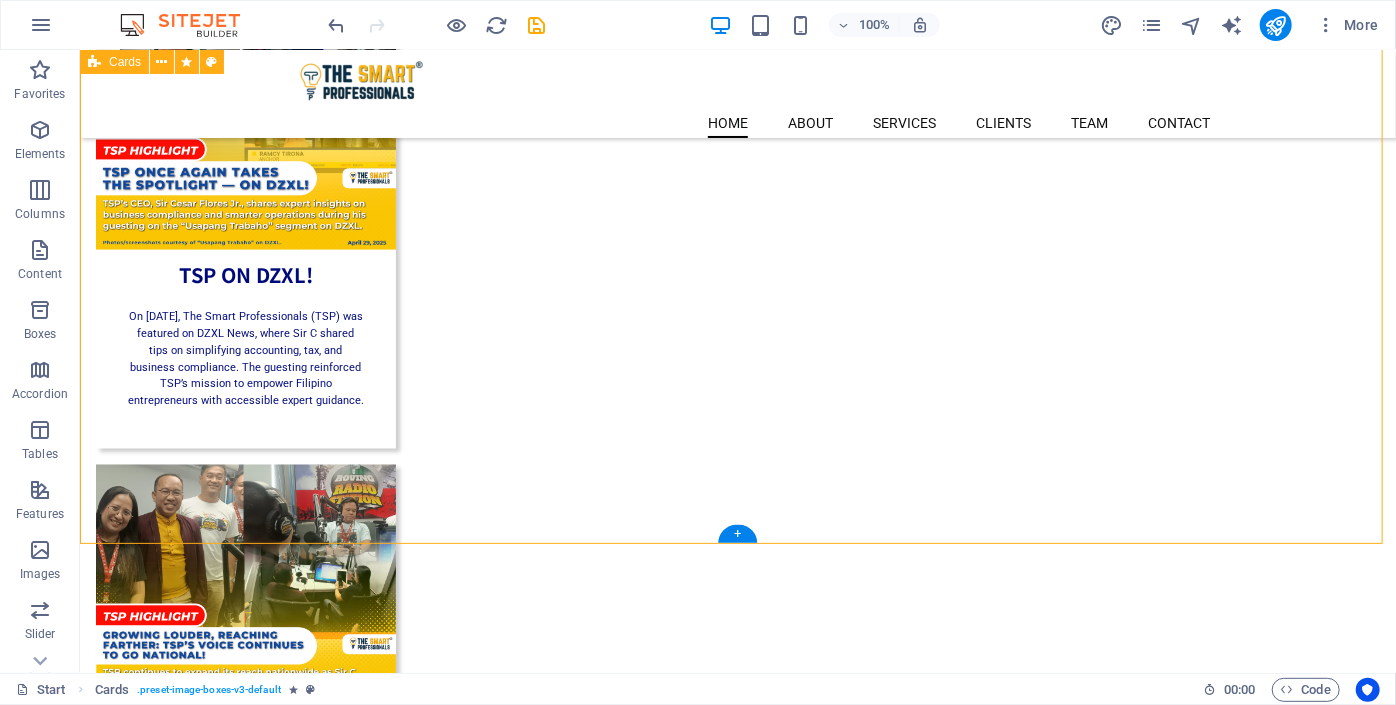 click on "TSP ON NET 25! On [DATE], The Smart Professionals (TSP) appeared on Net 25, where Sir C shared insights on simplifying accounting, tax, and business compliance. TSP remains committed to making professional services accessible for Filipino entrepreneurs. TSP ON DZXL! On [DATE], The Smart Professionals (TSP) was featured on DZXL News, where Sir C shared tips on simplifying accounting, tax, and business compliance. The guesting reinforced TSP’s mission to empower Filipino entrepreneurs with accessible expert guidance. TSP ON ROVING RADIO STATION! On [DATE], TSP CEO Mr. [FIRST] [LAST] shared insights on Roving Radio Station, emphasizing the importance of accounting, tax compliance, and strong financial systems. With 17+ years of experience, he highlighted TSP’s ongoing support for Filipino entrepreneurs. TSP ON DZMM TSP ON DZME On [DATE], CEO Sir [FIRST] [LAST] appeared on DZME Radyo TV’s Usapang Tagumpay" at bounding box center (737, 689) 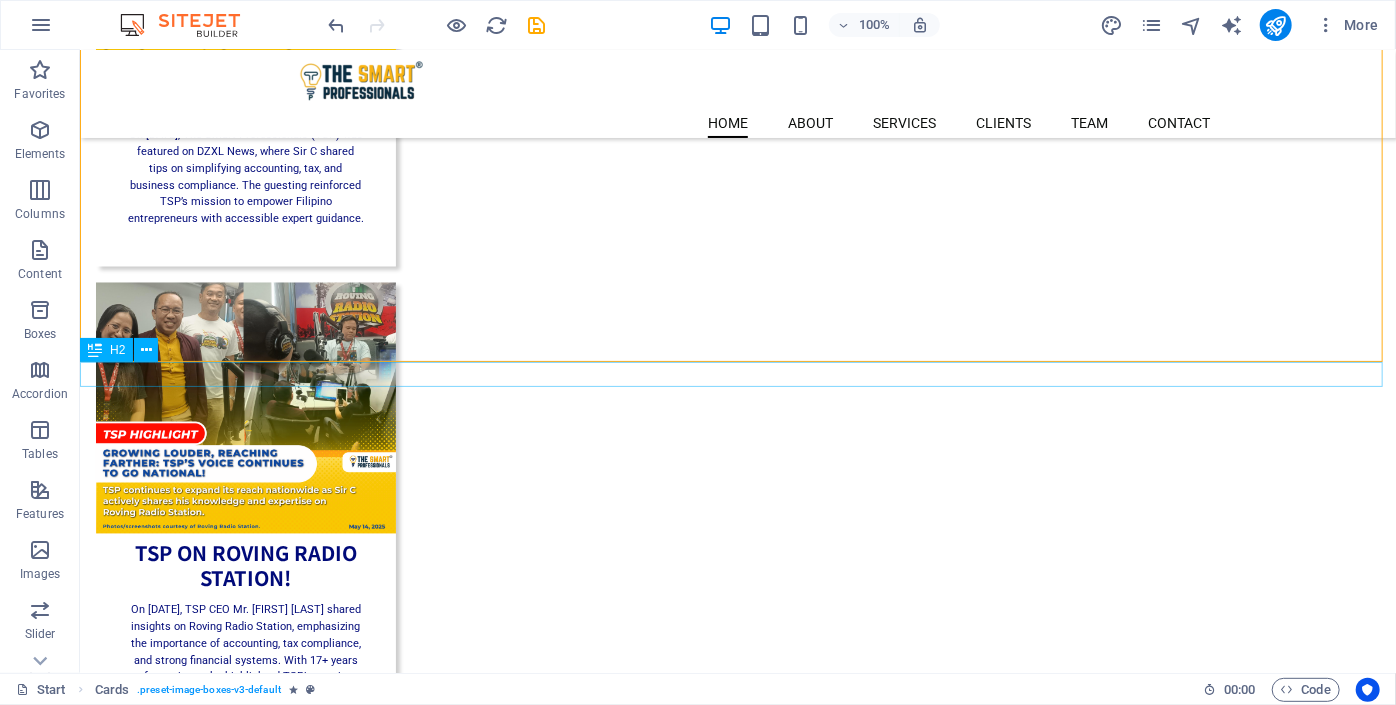 scroll, scrollTop: 1651, scrollLeft: 0, axis: vertical 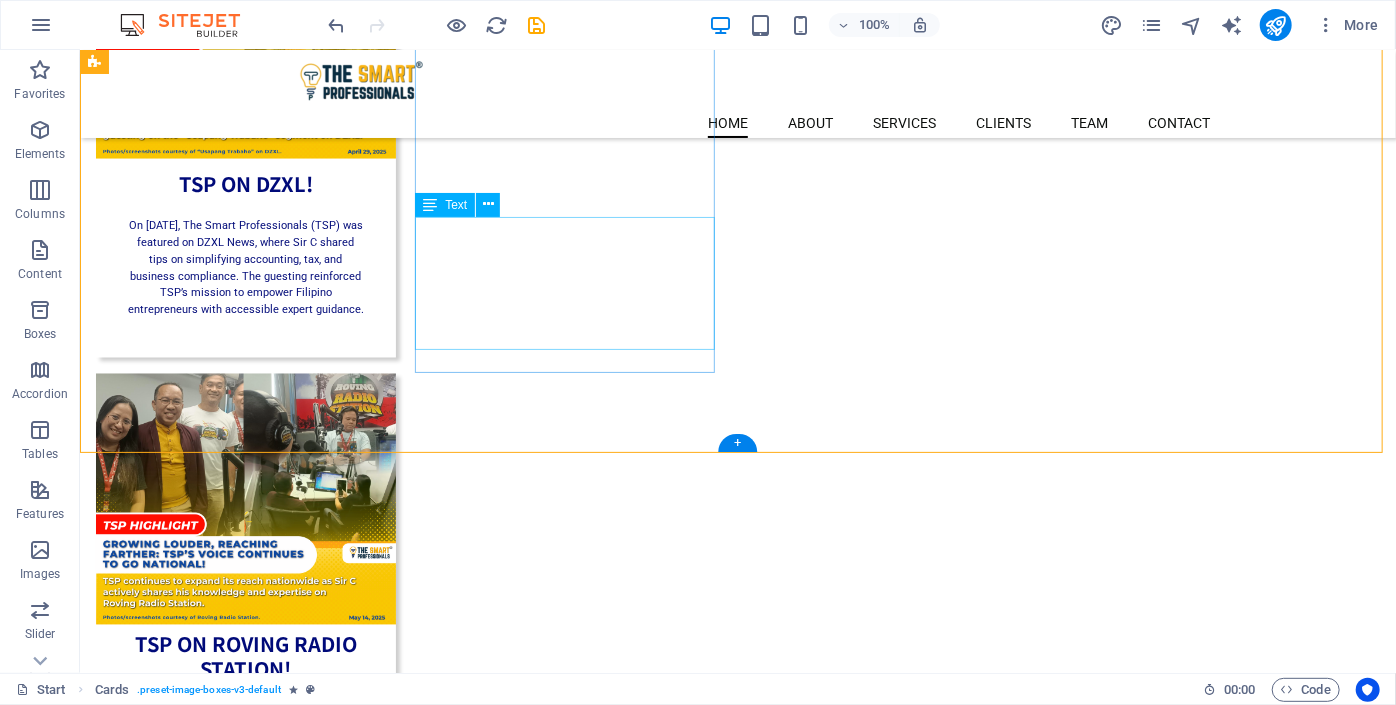 click on "On [DATE], TSP CEO Mr. [FIRST] [LAST] guested on DZMM, sharing practical tips on accounting, tax compliance, and business growth. His appearance reinforced TSP’s mission to support and empower Filipino entrepreneurs." at bounding box center (245, 1191) 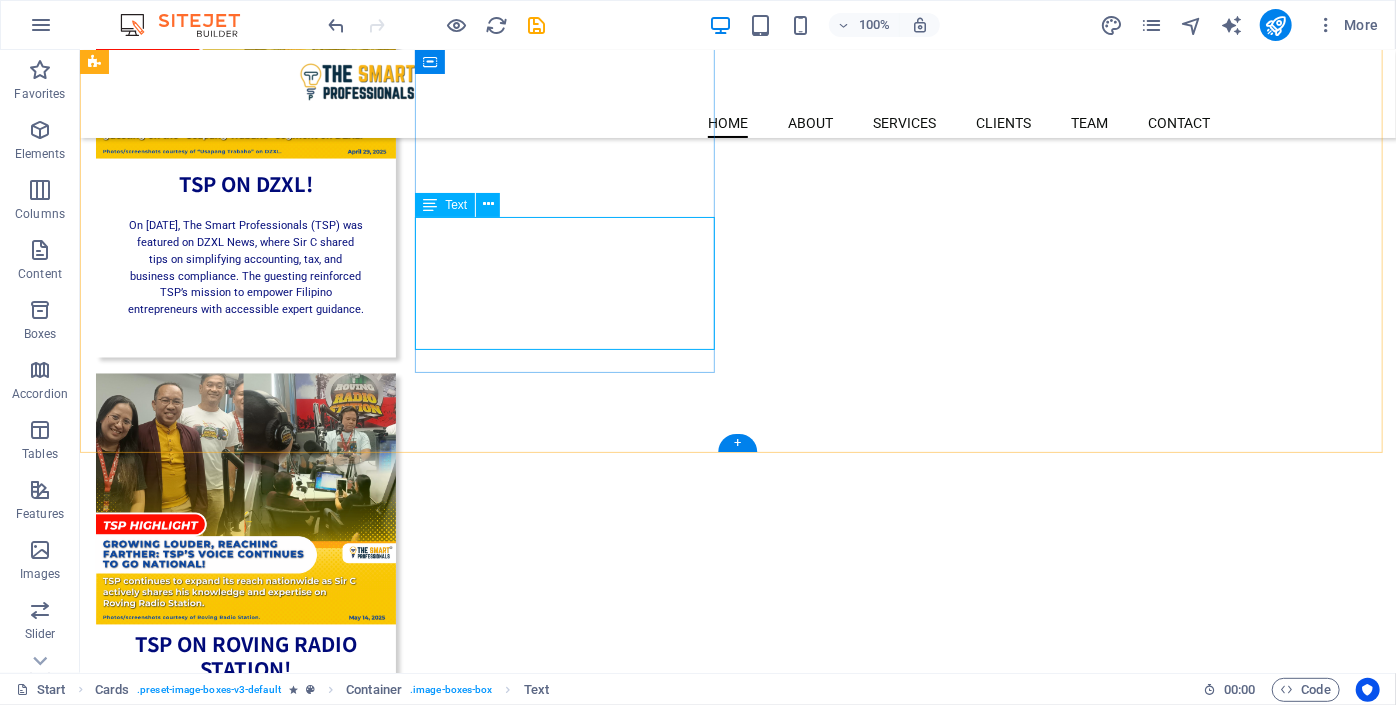 drag, startPoint x: 457, startPoint y: 254, endPoint x: 103, endPoint y: 258, distance: 354.02258 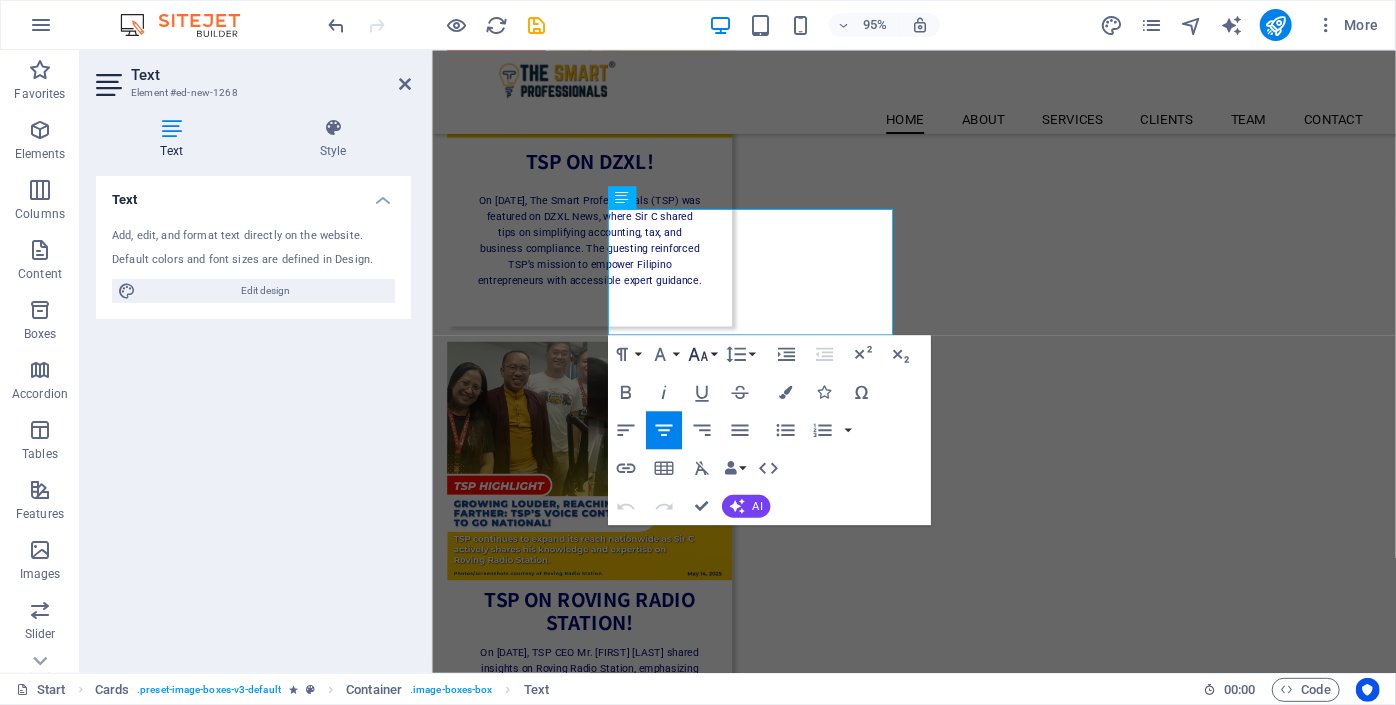 click 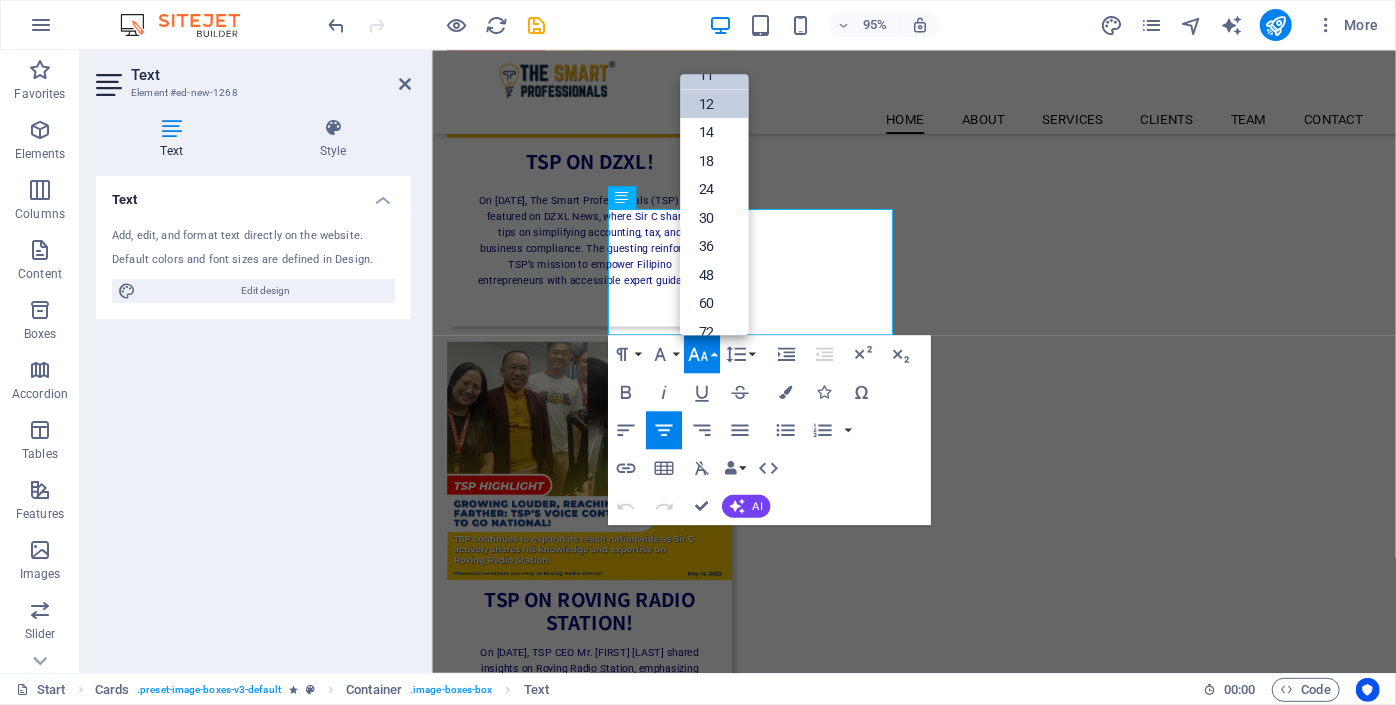 click on "12" at bounding box center (714, 103) 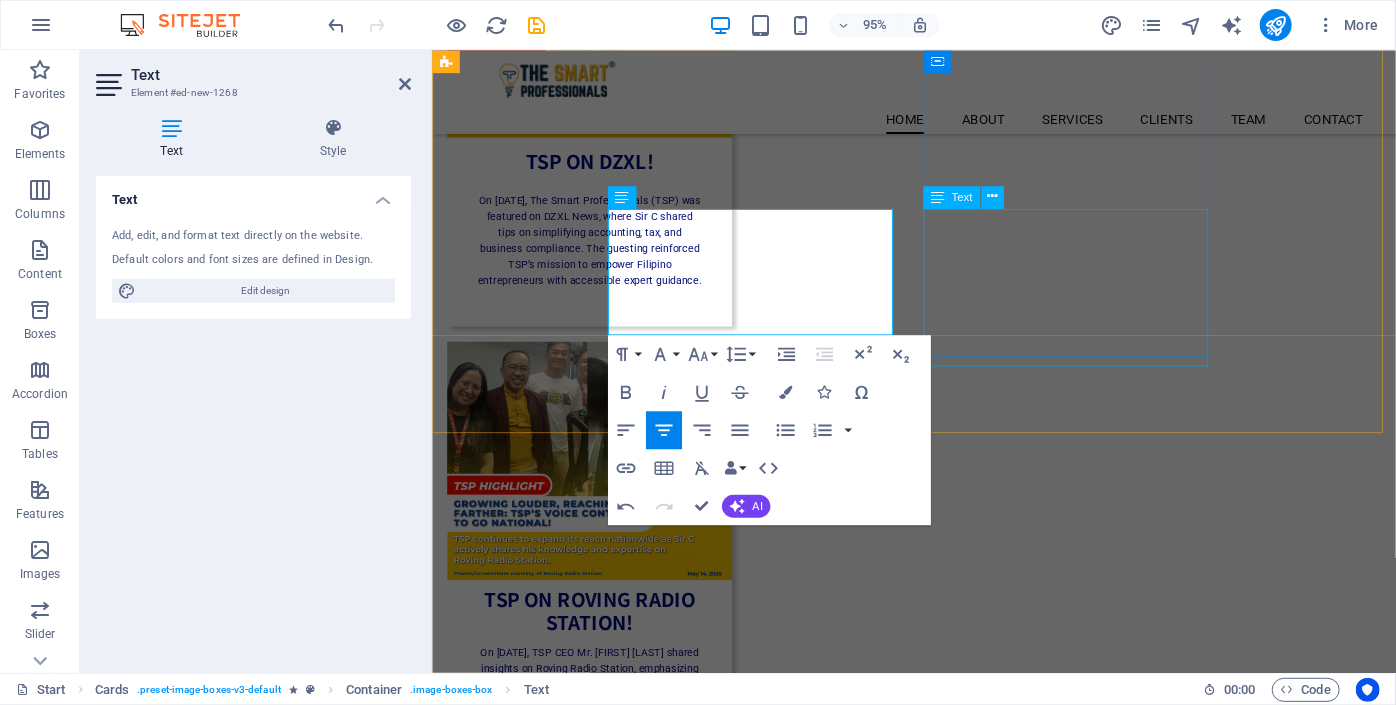 click on "On [DATE], CEO Sir [NAME] [LAST] appeared on DZME Radyo TV’s  Usapang Tagumpay , sharing how faith fuels his passion to help small businesses thrive. He emphasized that true success comes from serving others with integrity, purpose, and strong values." at bounding box center [597, 1664] 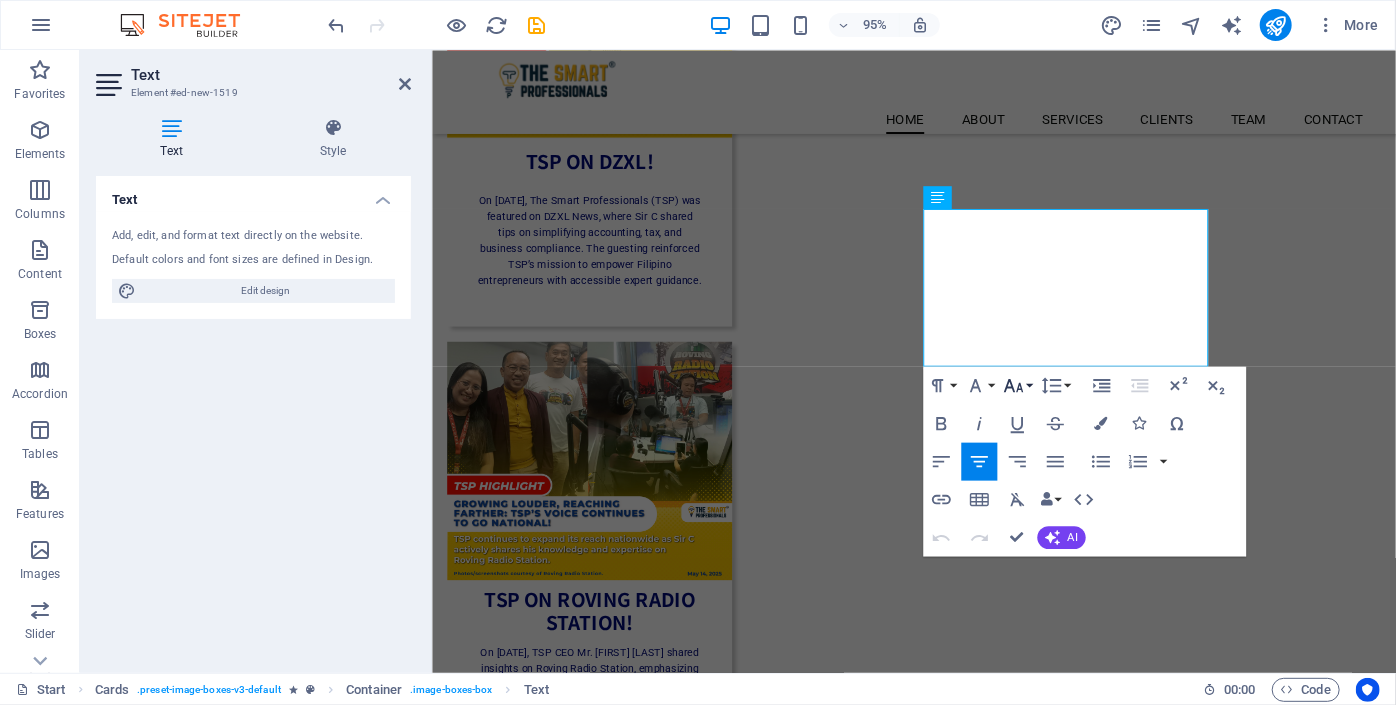 click 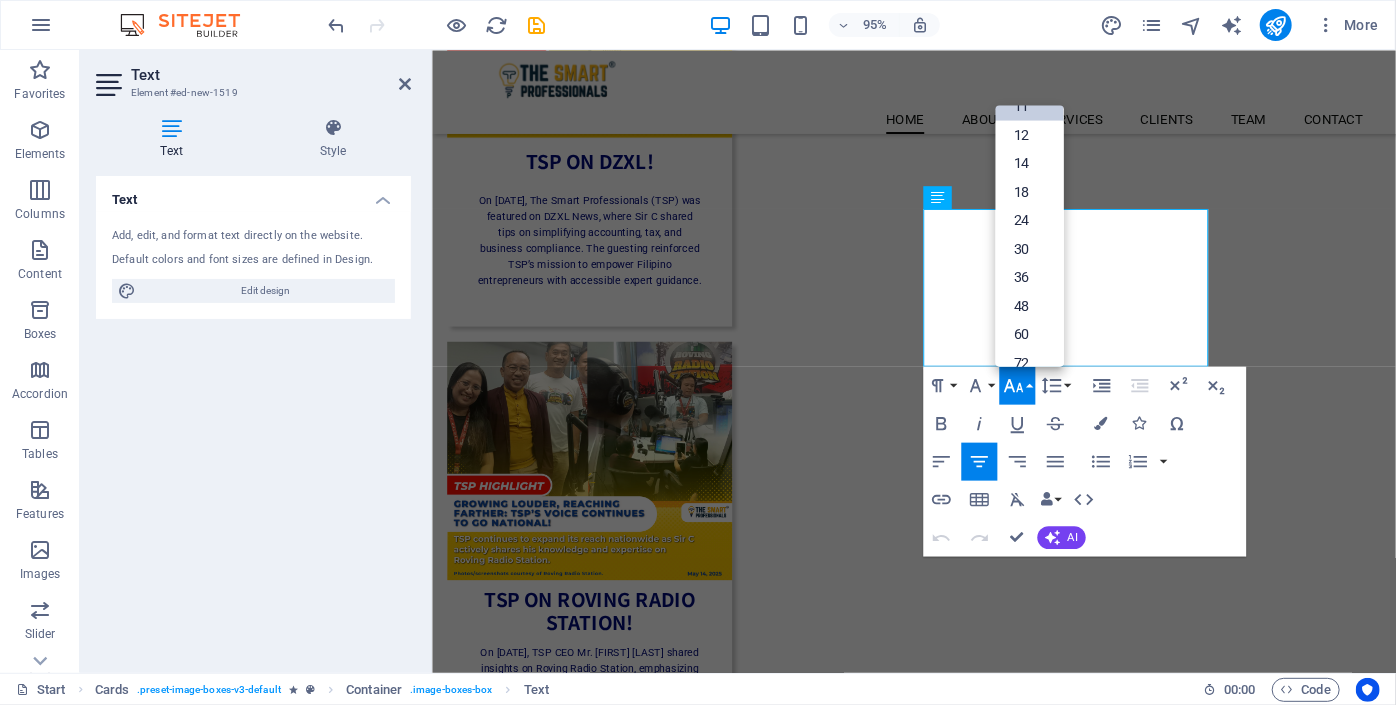 click on "12" at bounding box center (1029, 134) 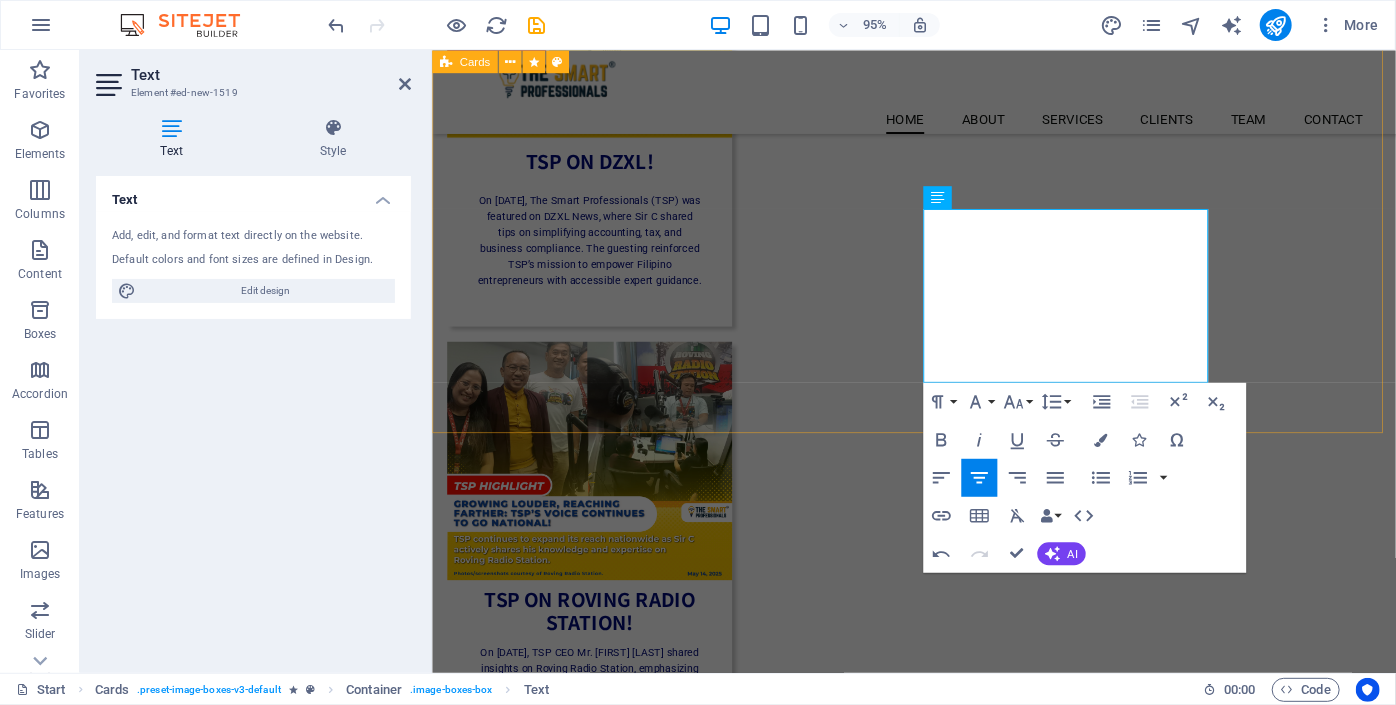 drag, startPoint x: 1361, startPoint y: 294, endPoint x: 1355, endPoint y: 279, distance: 16.155495 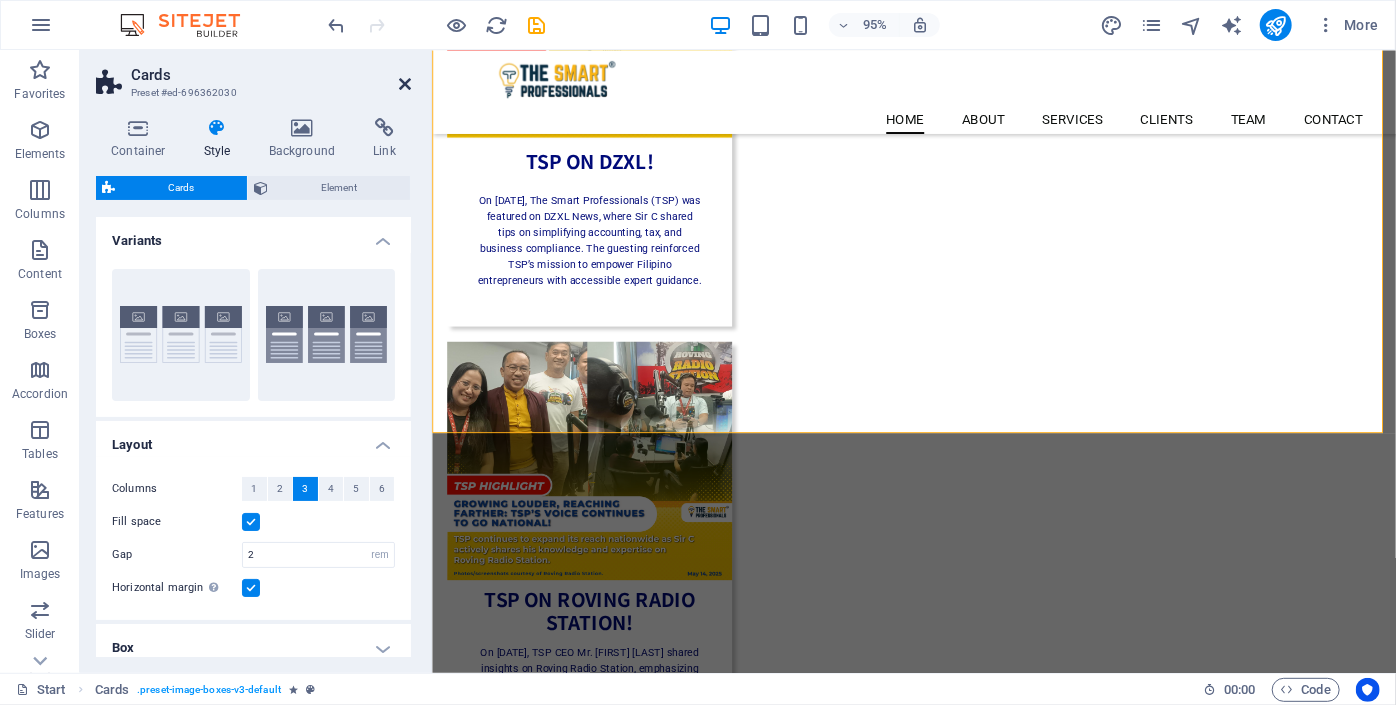 click at bounding box center (405, 84) 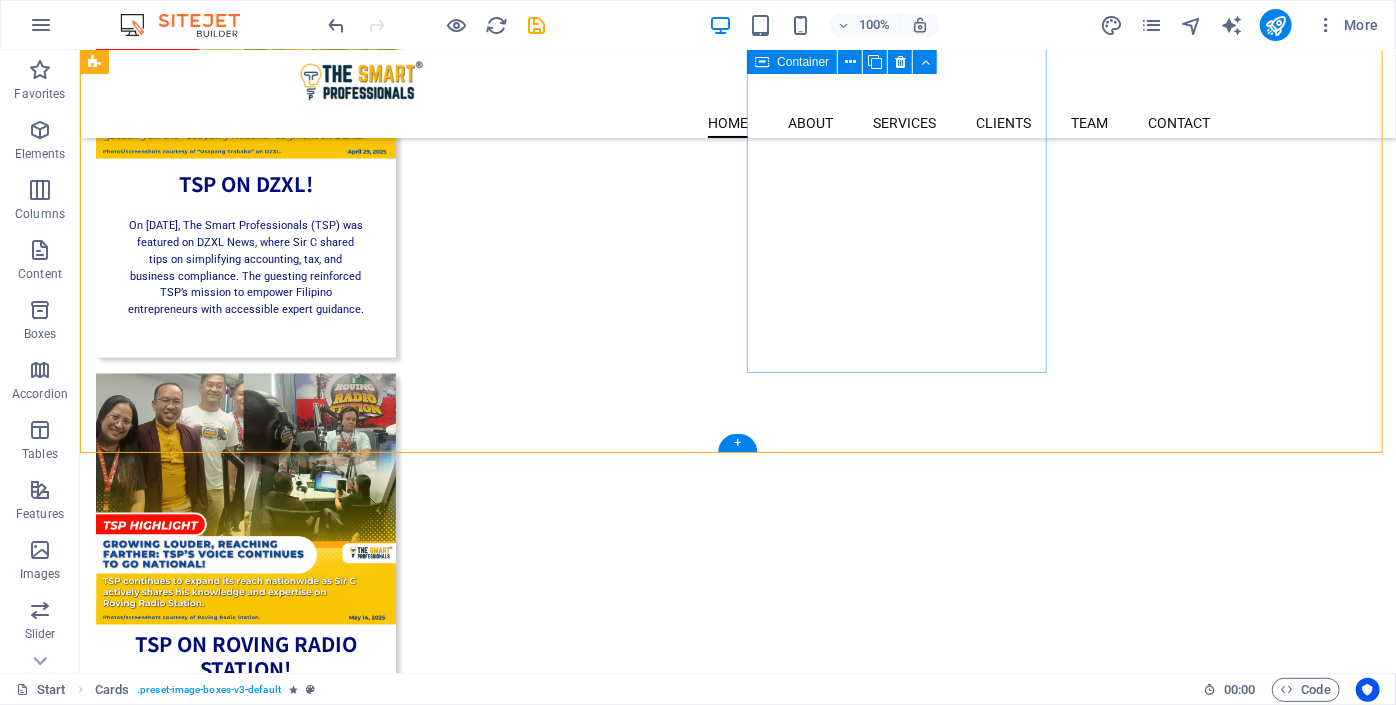 scroll, scrollTop: 1378, scrollLeft: 0, axis: vertical 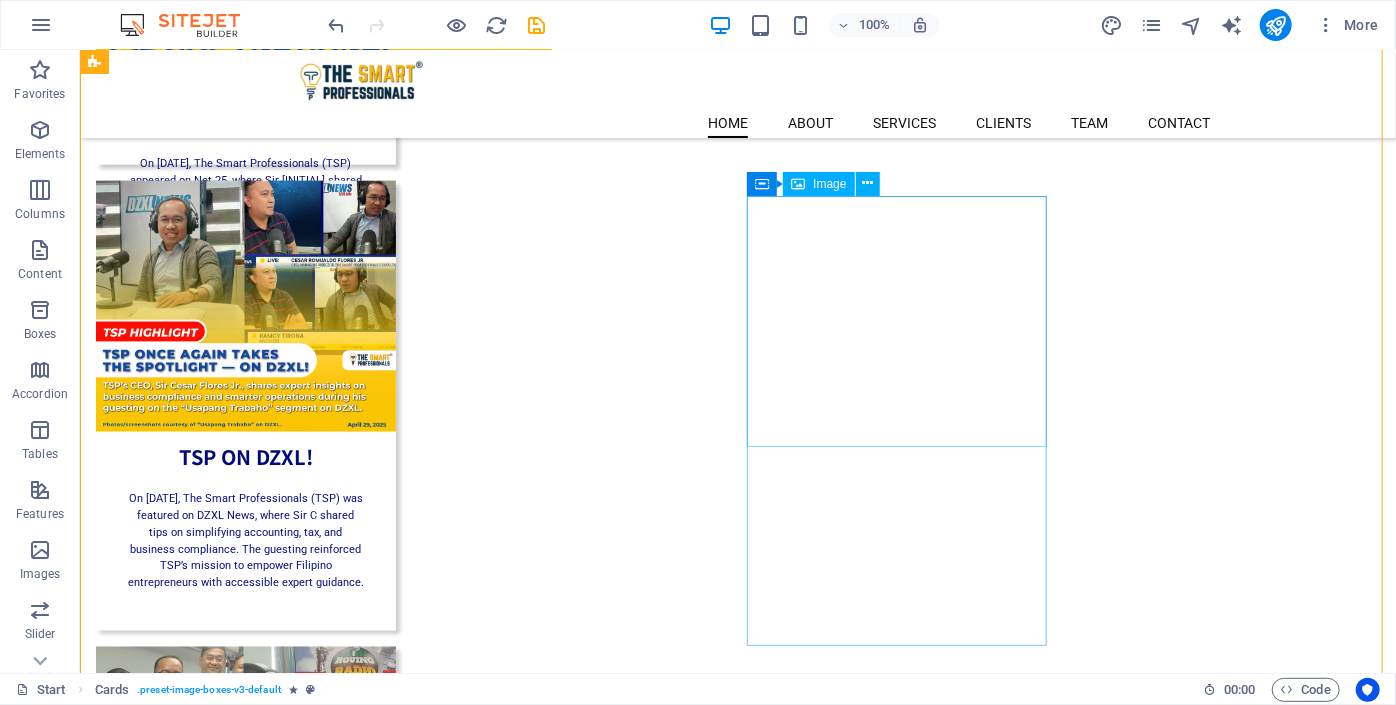 click at bounding box center (245, 1703) 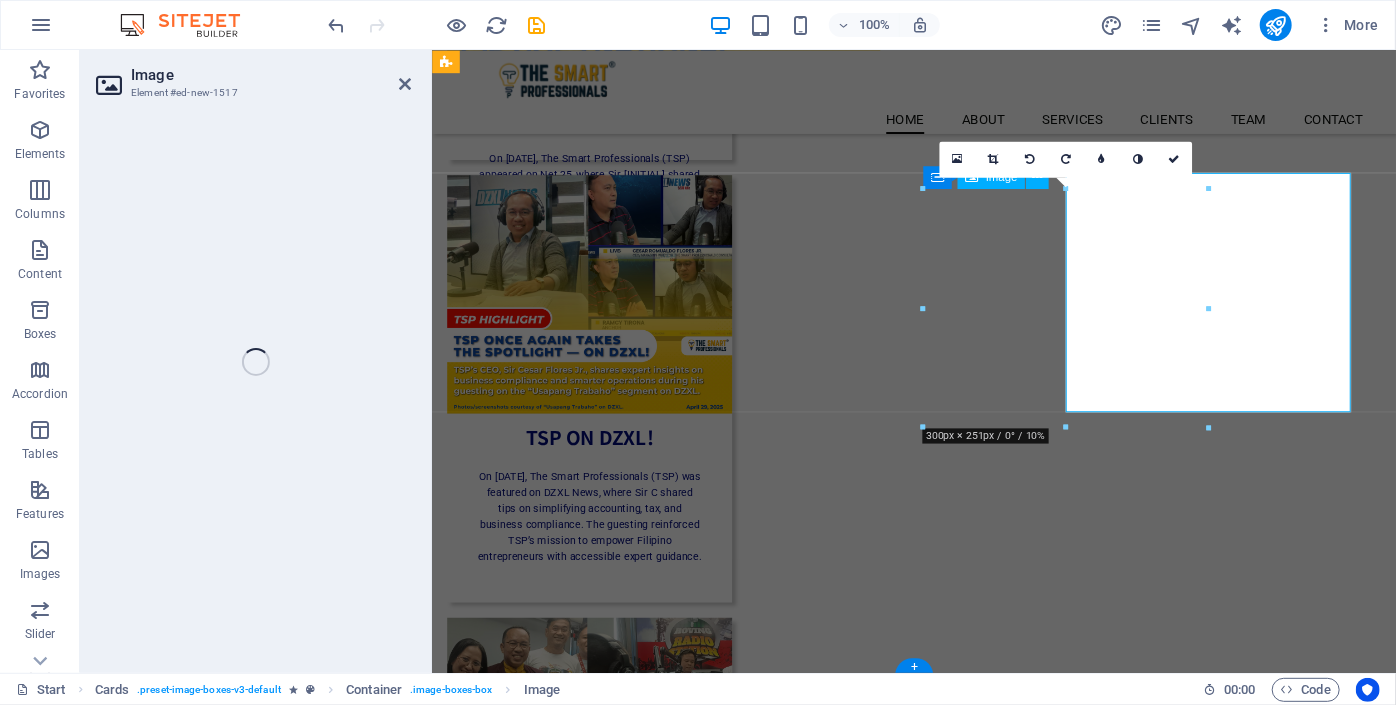 scroll, scrollTop: 1395, scrollLeft: 0, axis: vertical 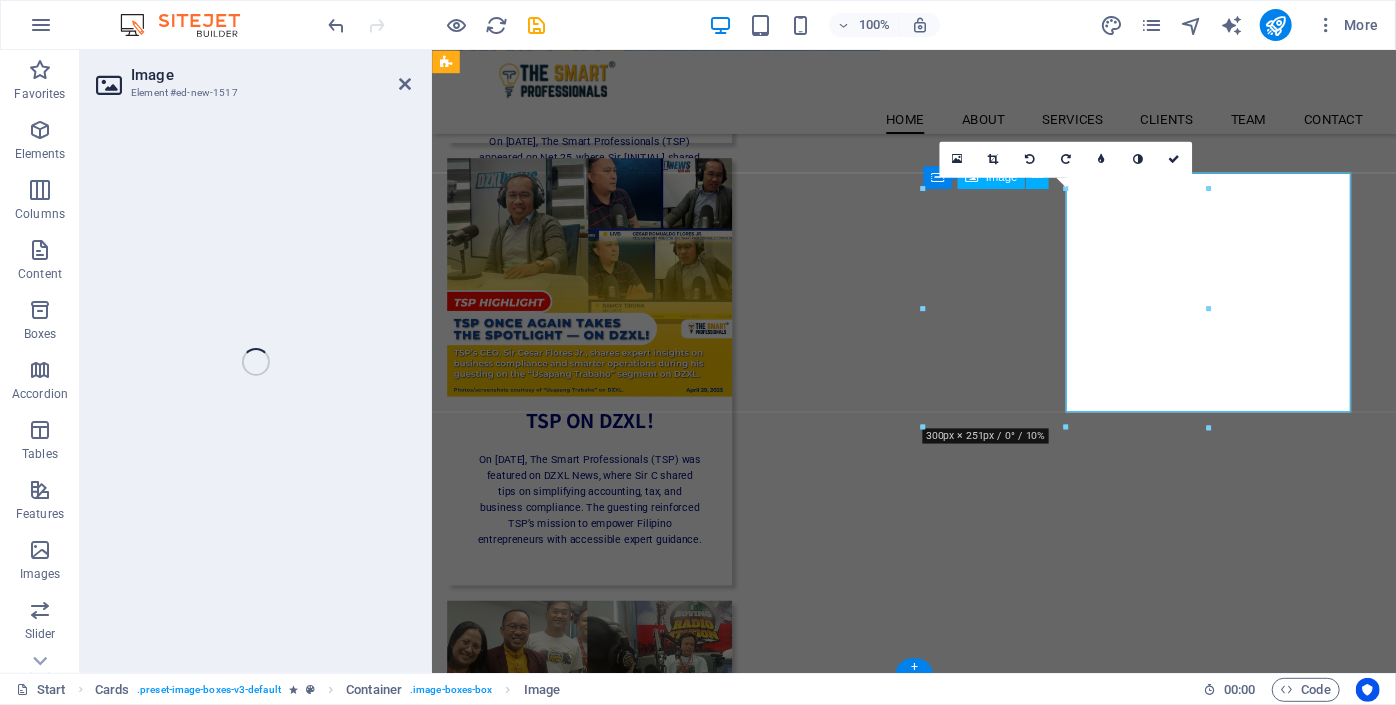 select on "%" 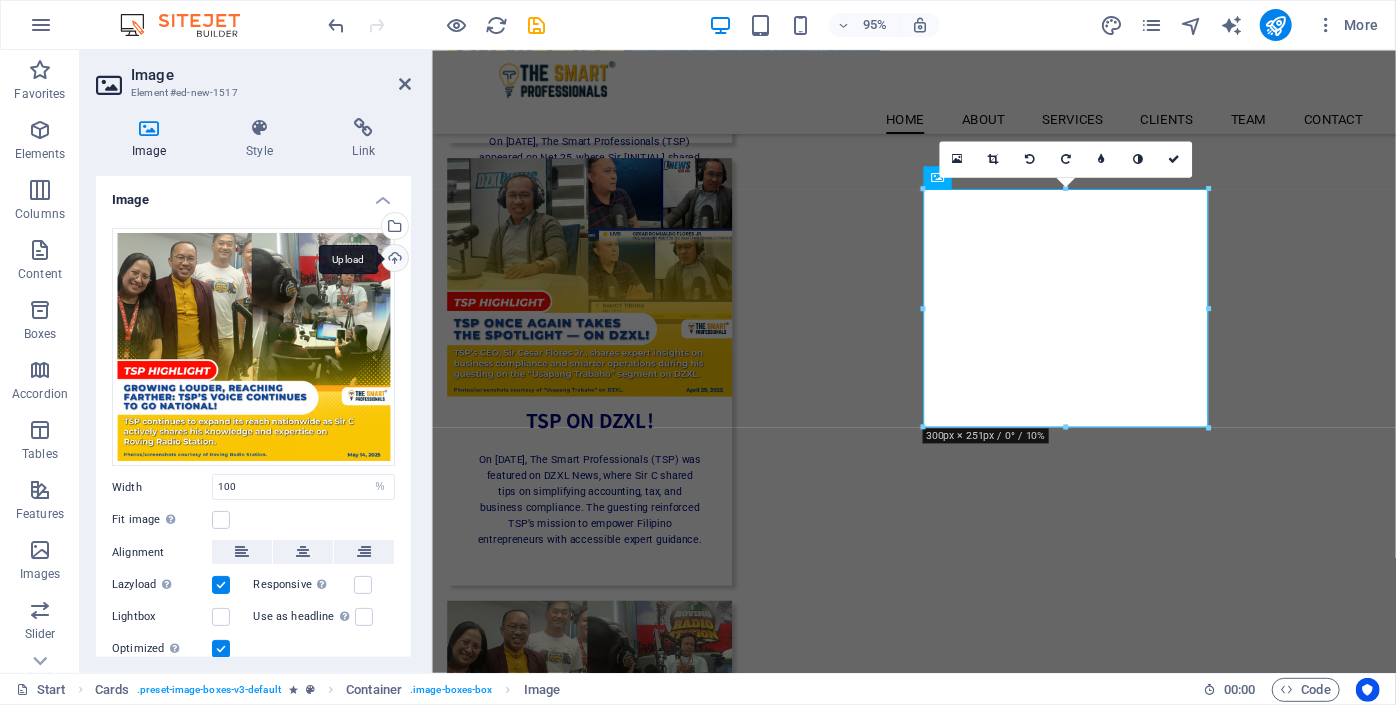click on "Upload" at bounding box center (393, 260) 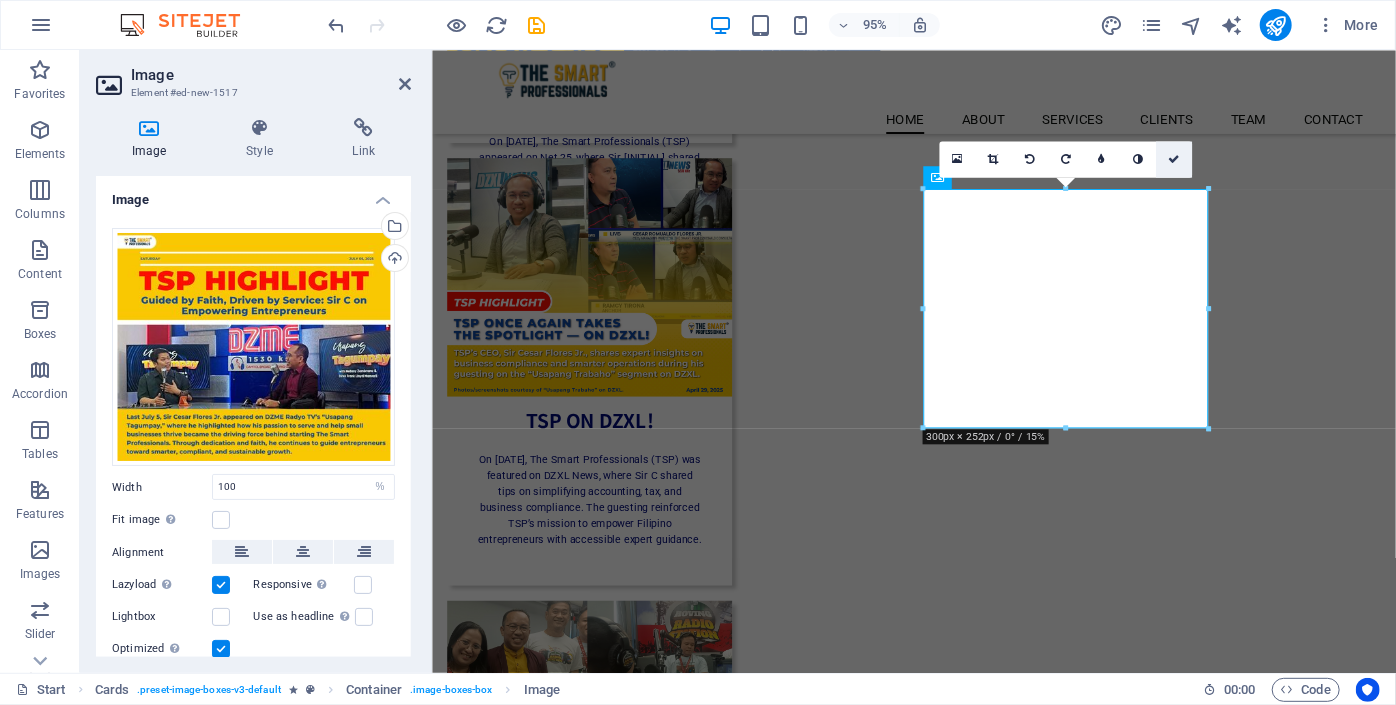 click at bounding box center [1174, 159] 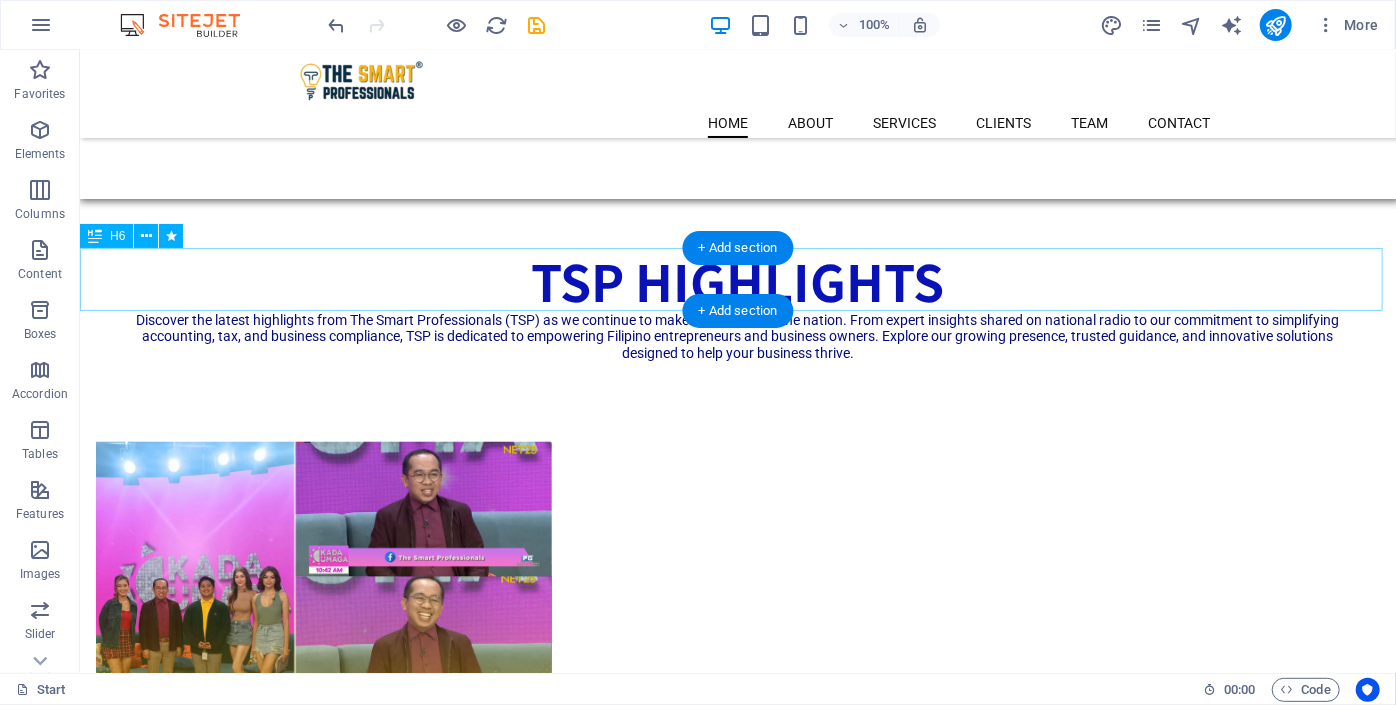 scroll, scrollTop: 1197, scrollLeft: 0, axis: vertical 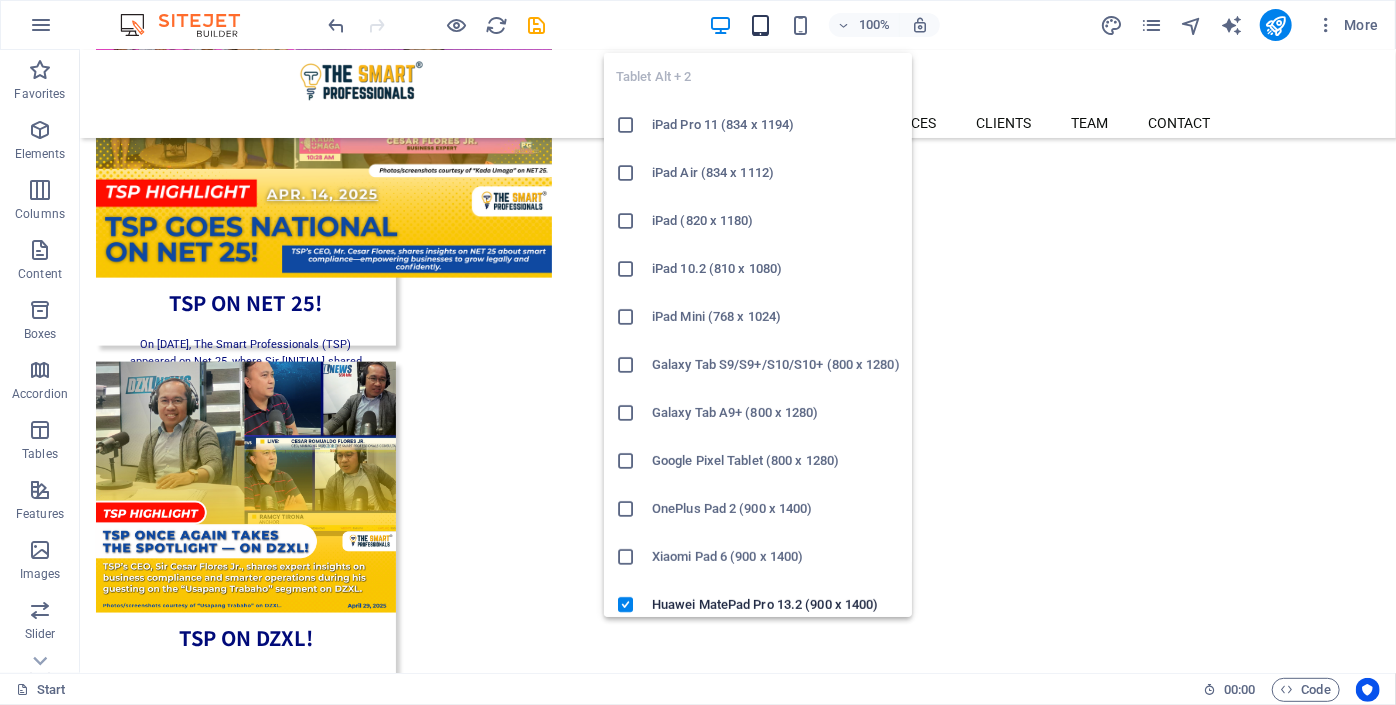 click at bounding box center [760, 25] 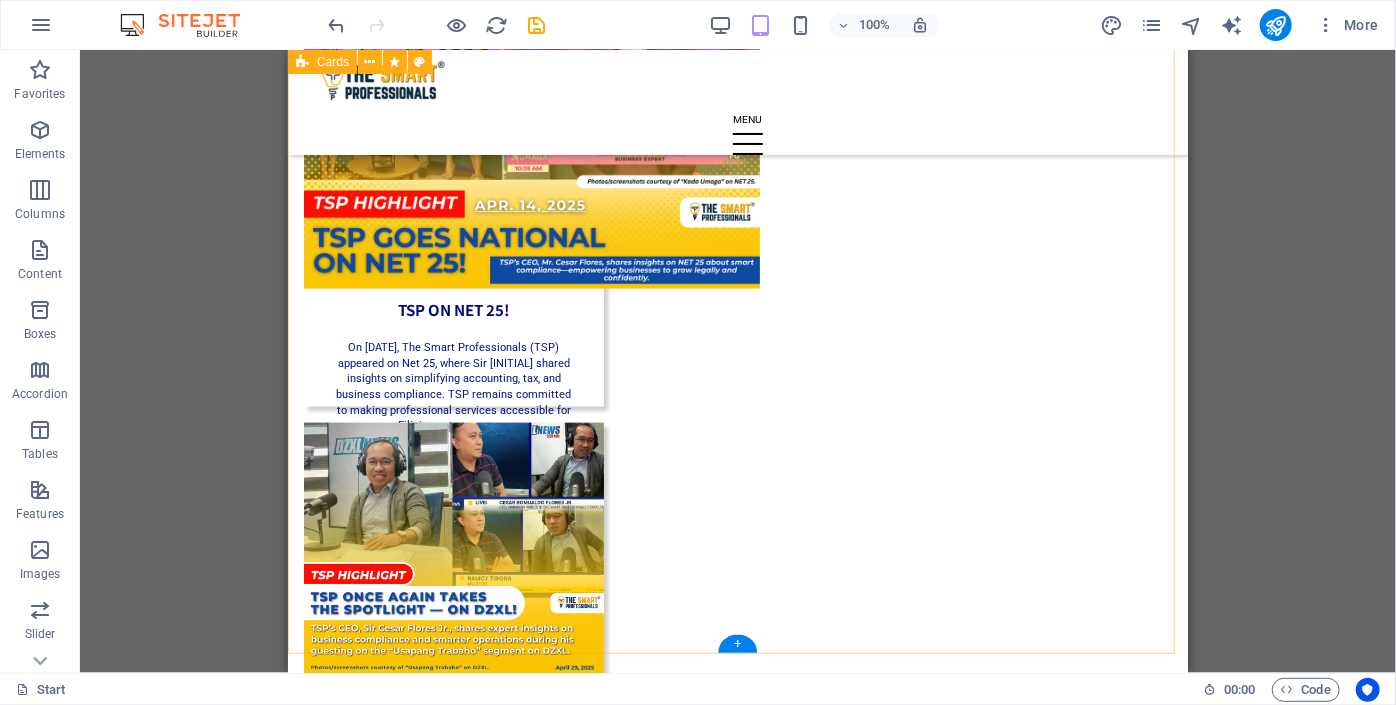 scroll, scrollTop: 1742, scrollLeft: 0, axis: vertical 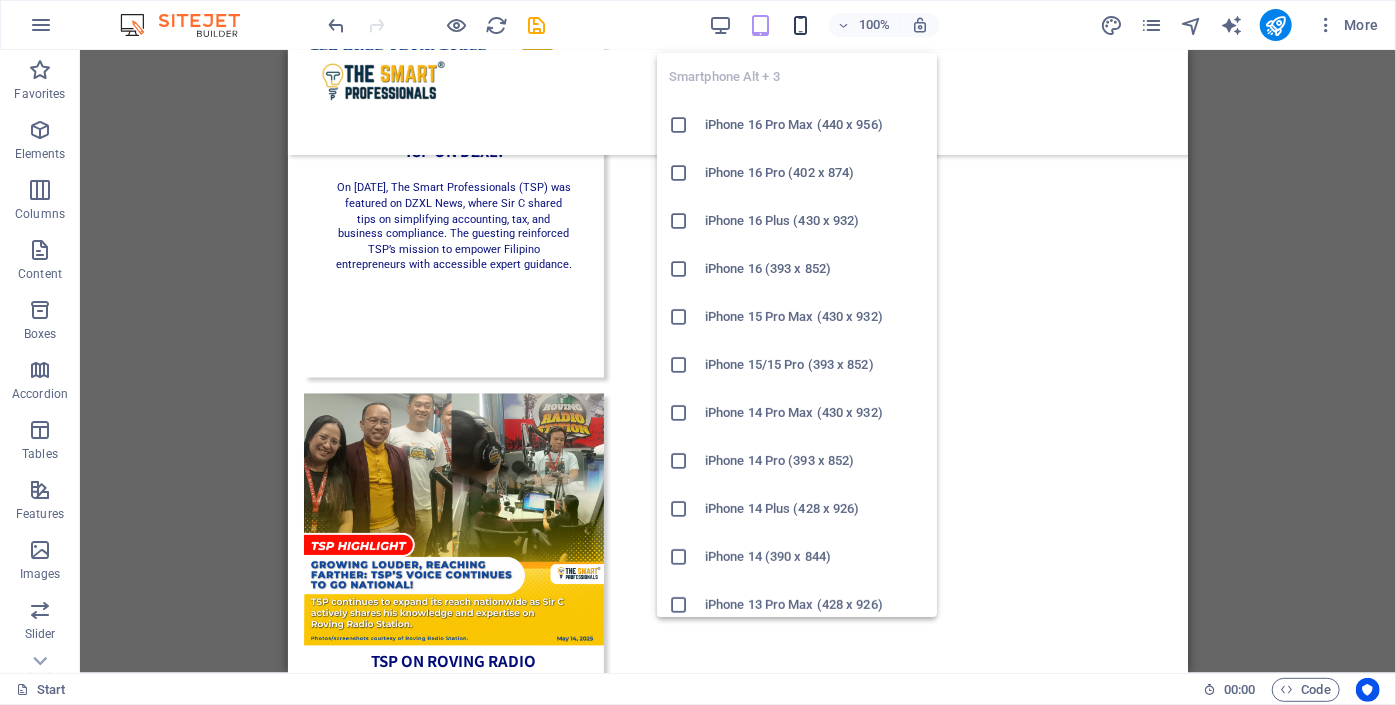 click at bounding box center (800, 25) 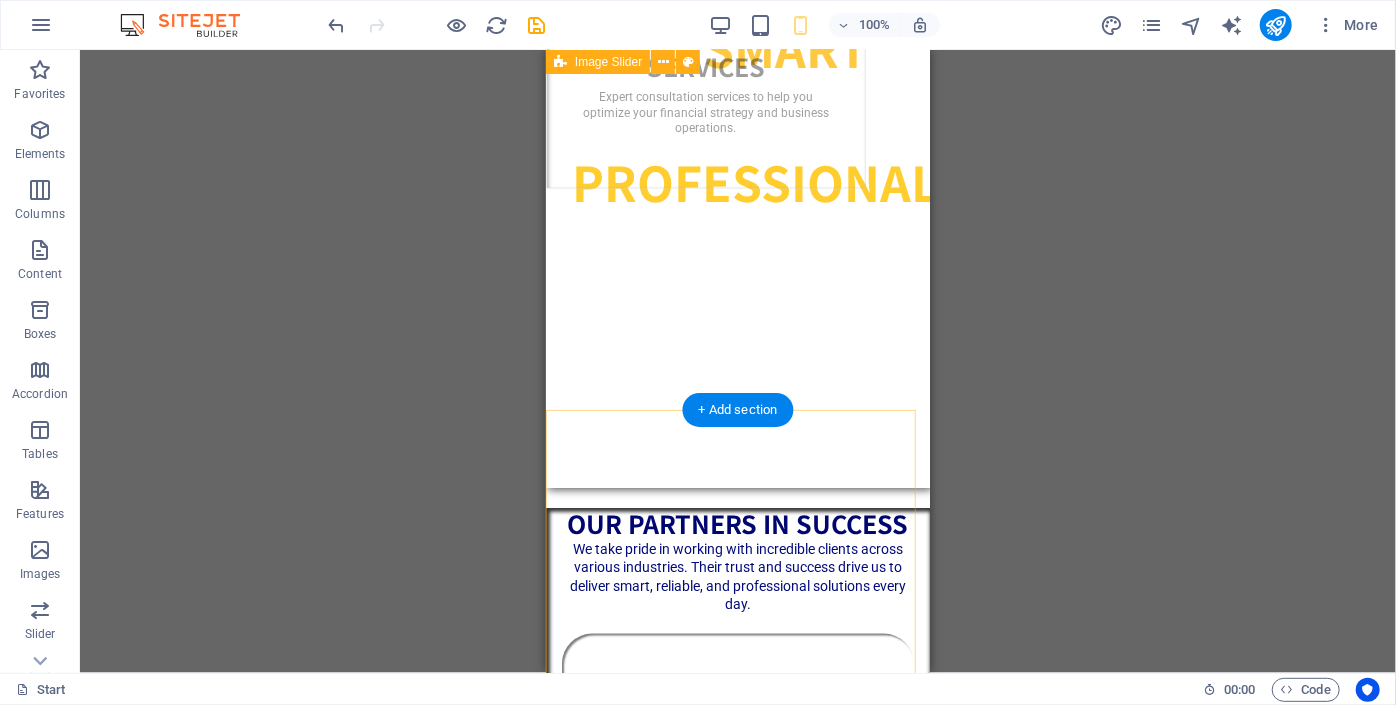 scroll, scrollTop: 8015, scrollLeft: 0, axis: vertical 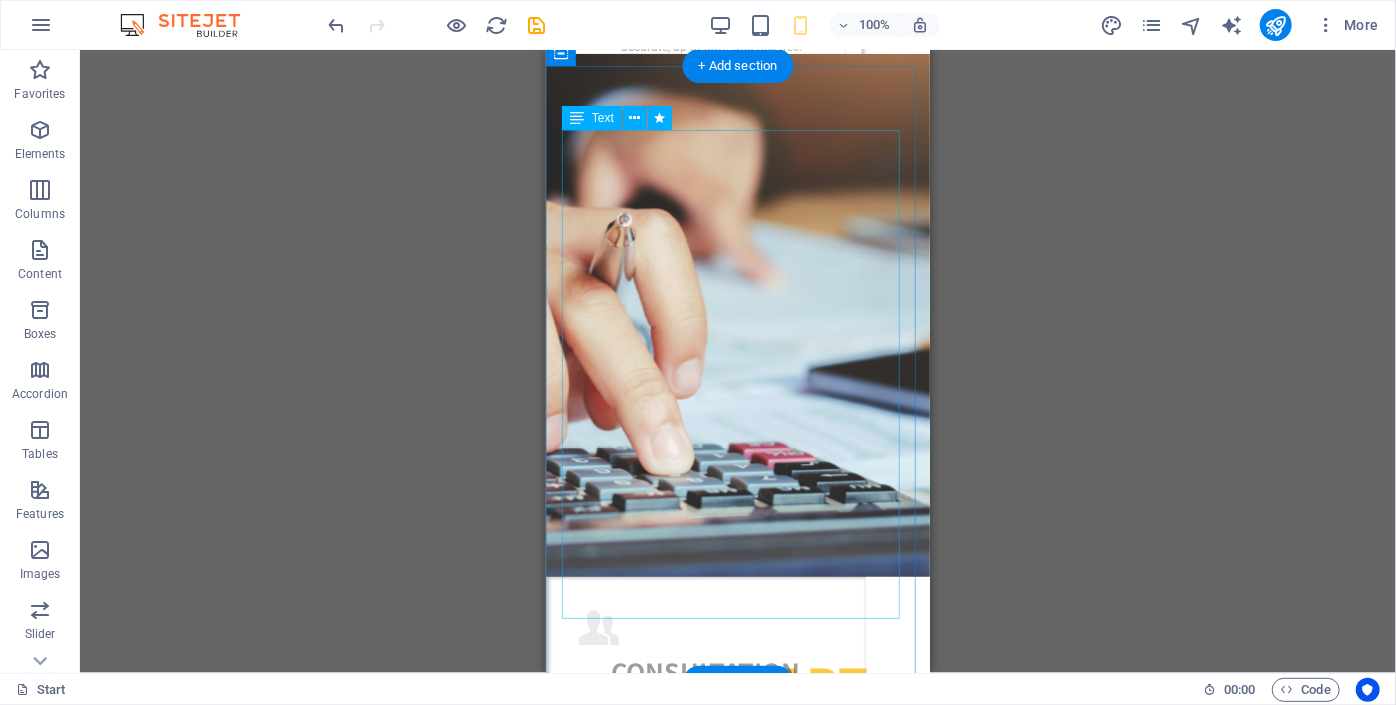click on "Your SMART Partner in the PROFESSIONAL world of Business! Systematic Solutions, Smarter Success!" at bounding box center (737, 849) 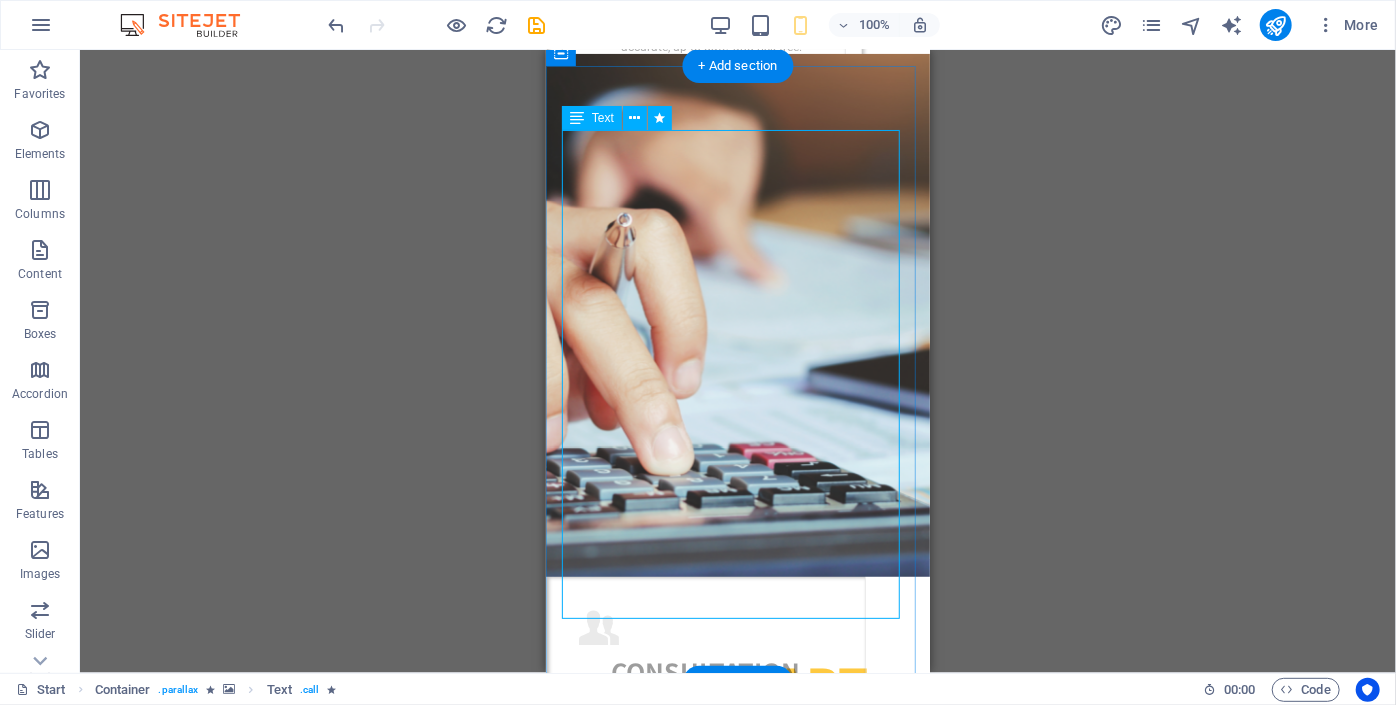 click on "Your SMART Partner in the PROFESSIONAL world of Business! Systematic Solutions, Smarter Success!" at bounding box center (737, 849) 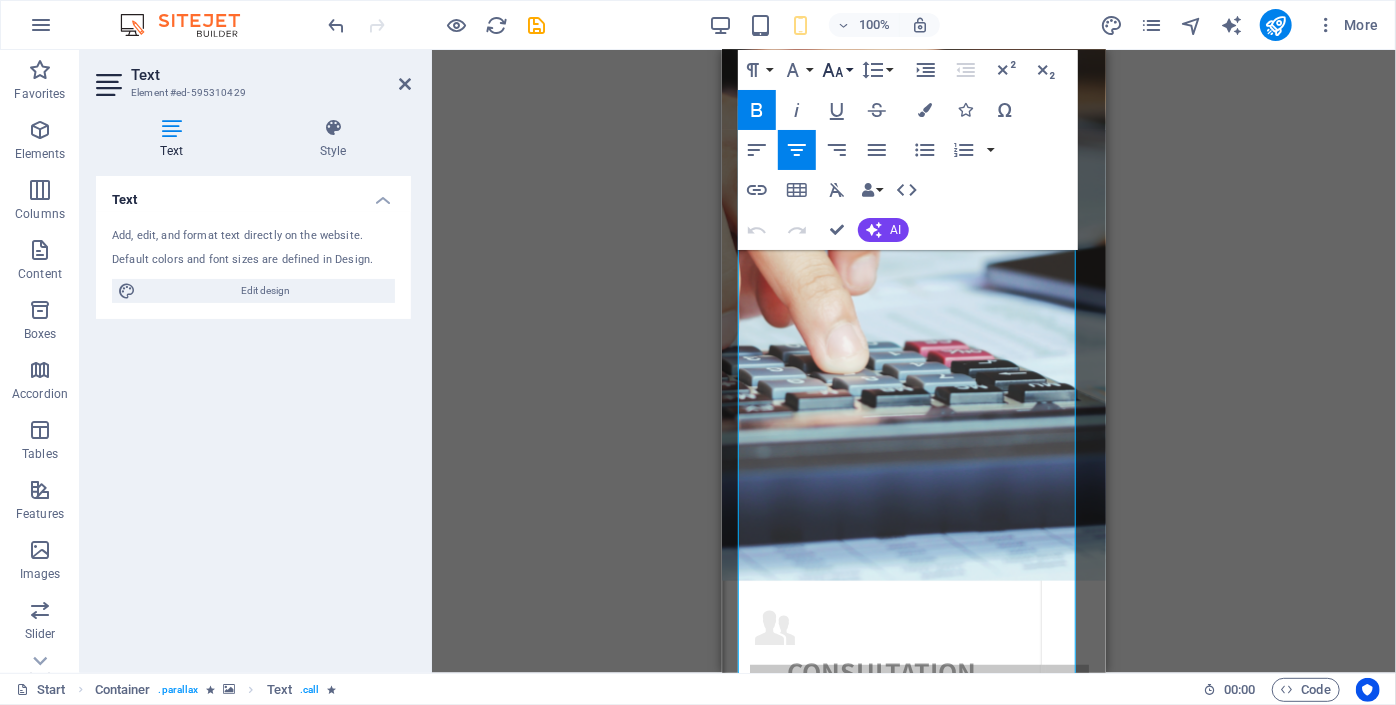 click 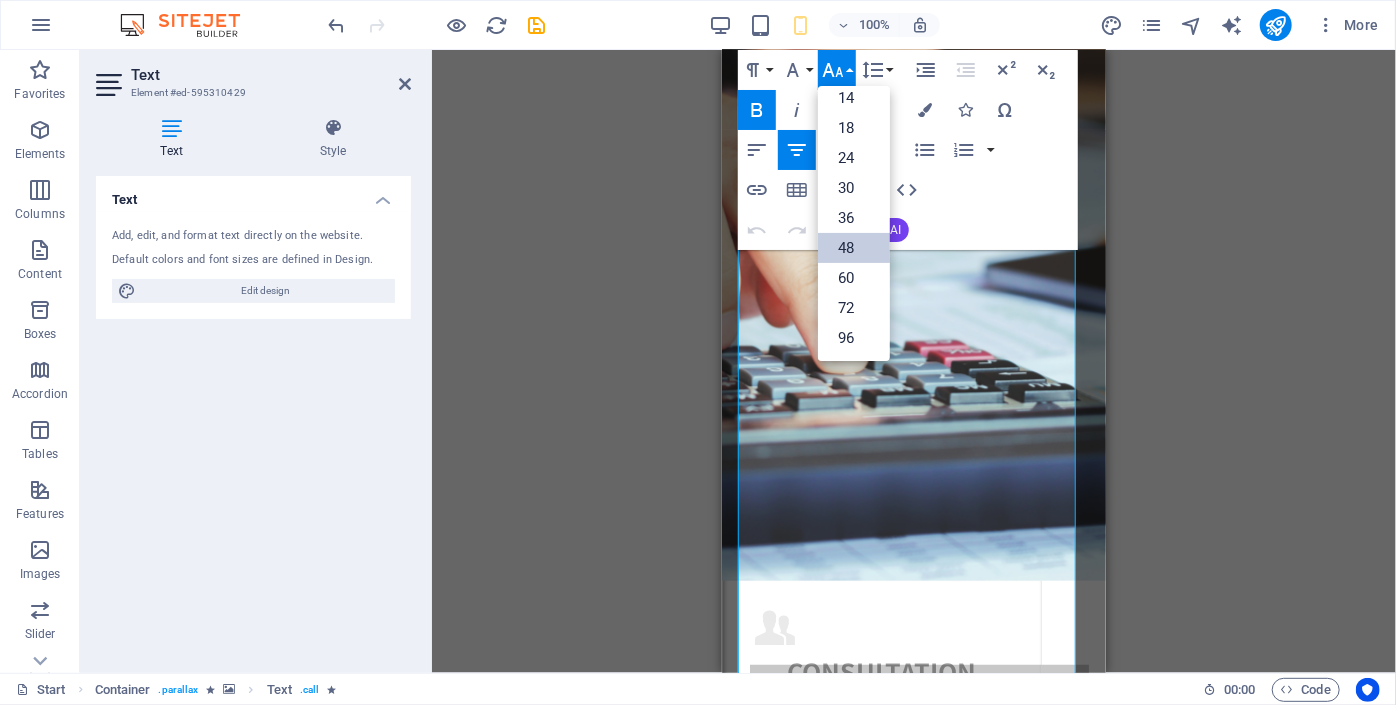 scroll, scrollTop: 161, scrollLeft: 0, axis: vertical 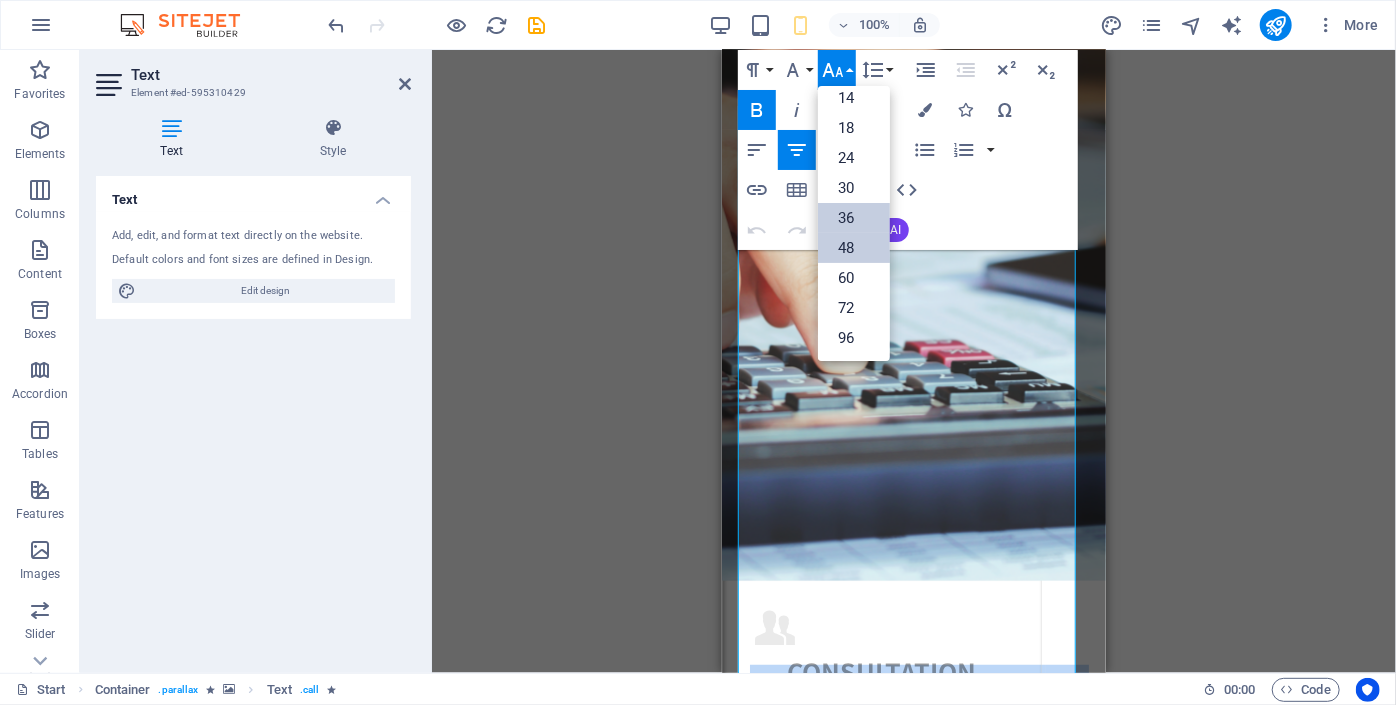 click on "36" at bounding box center [854, 218] 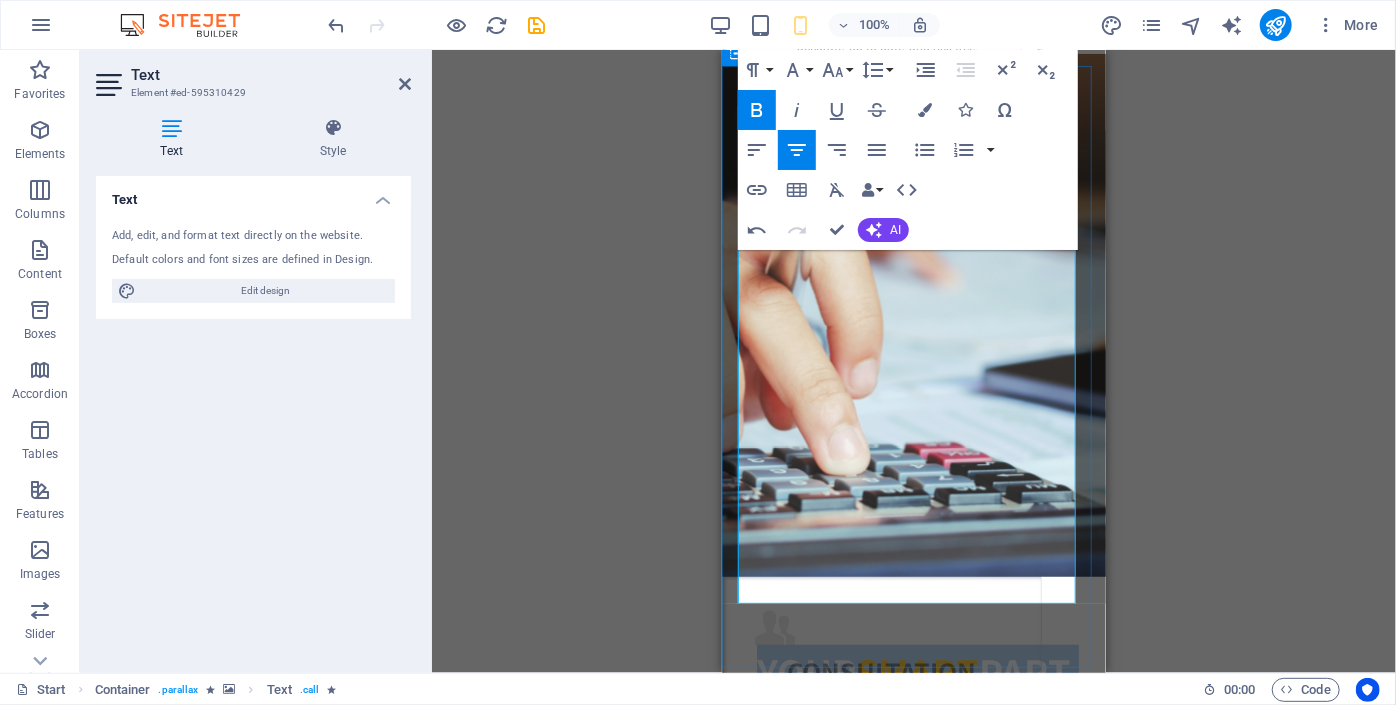 click on "world of Business!" at bounding box center (944, 821) 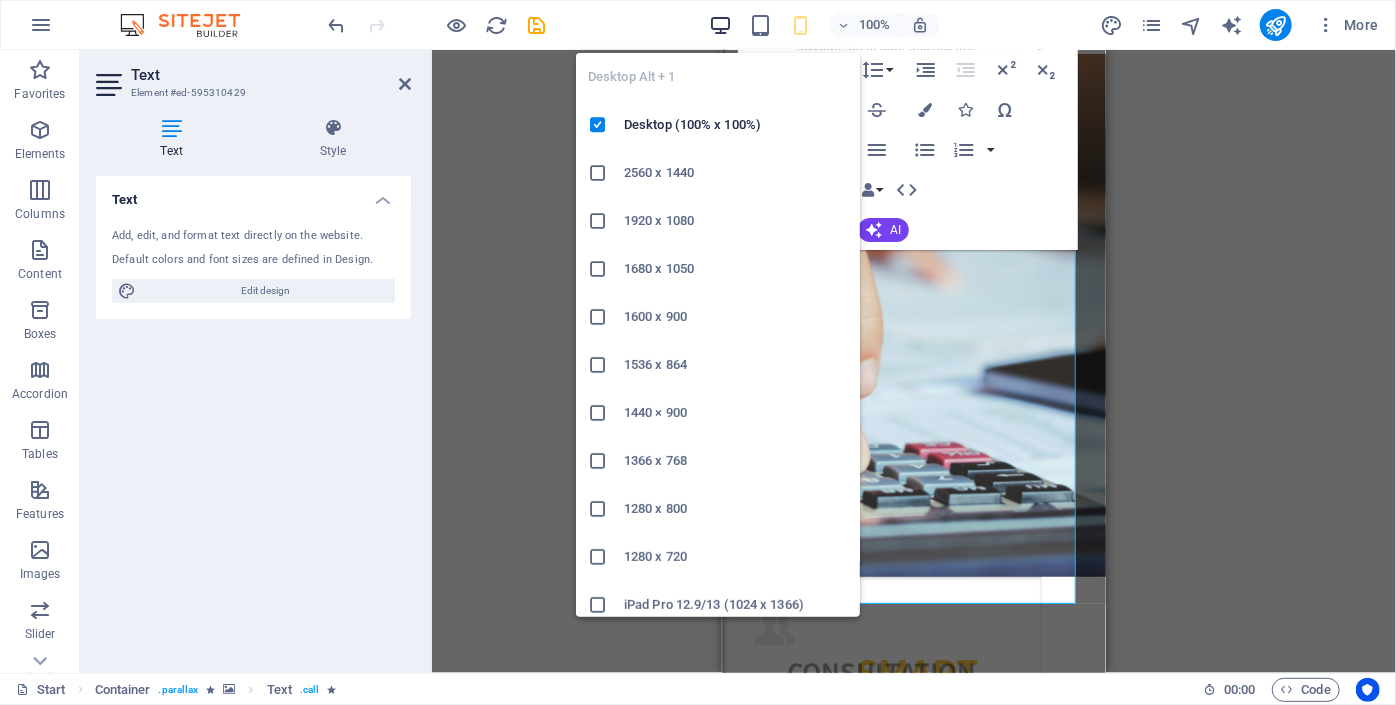 click at bounding box center [720, 25] 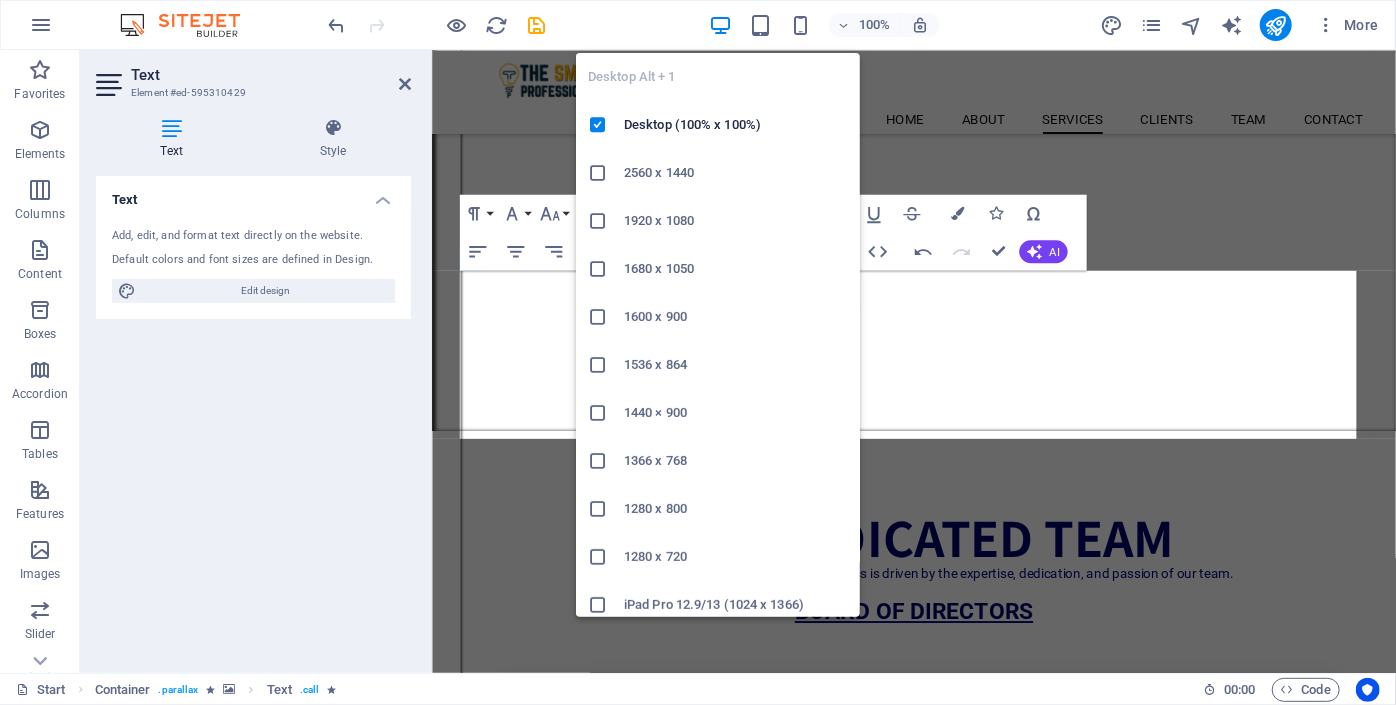 scroll, scrollTop: 5157, scrollLeft: 0, axis: vertical 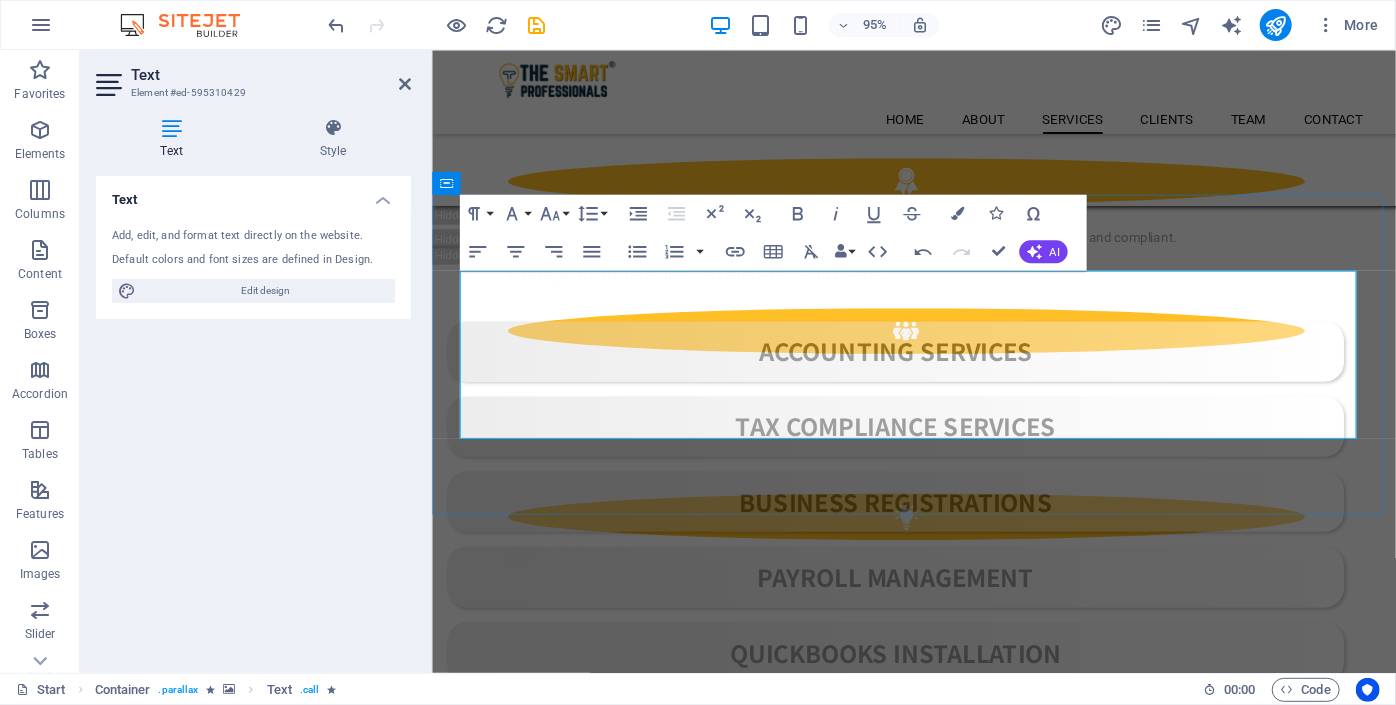 type 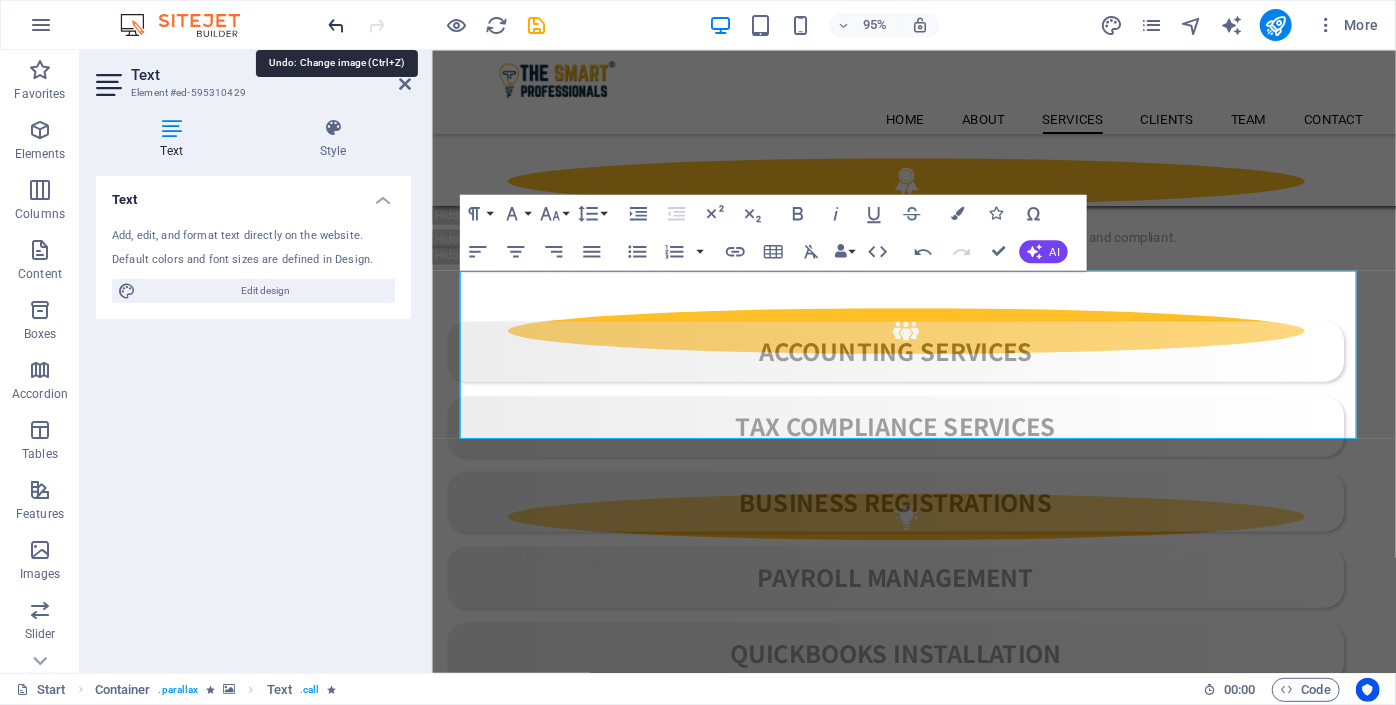 click at bounding box center [337, 25] 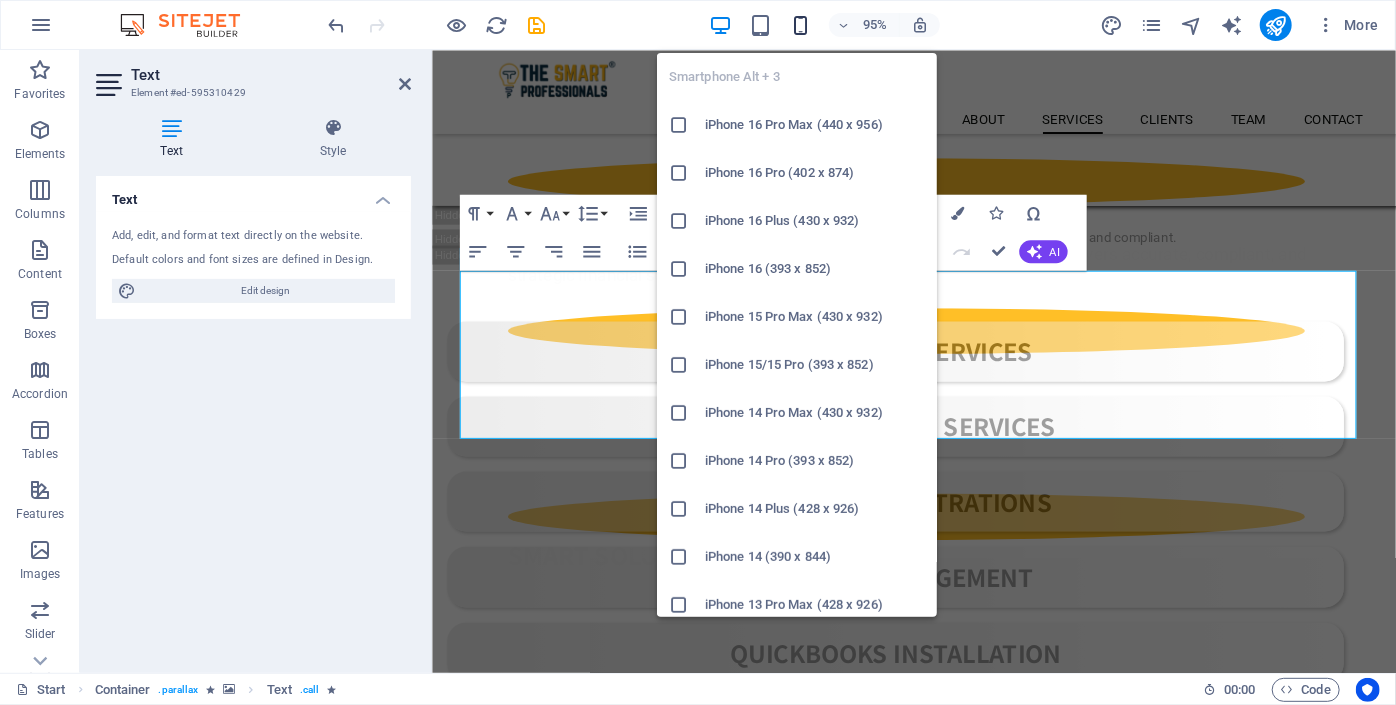 click at bounding box center [800, 25] 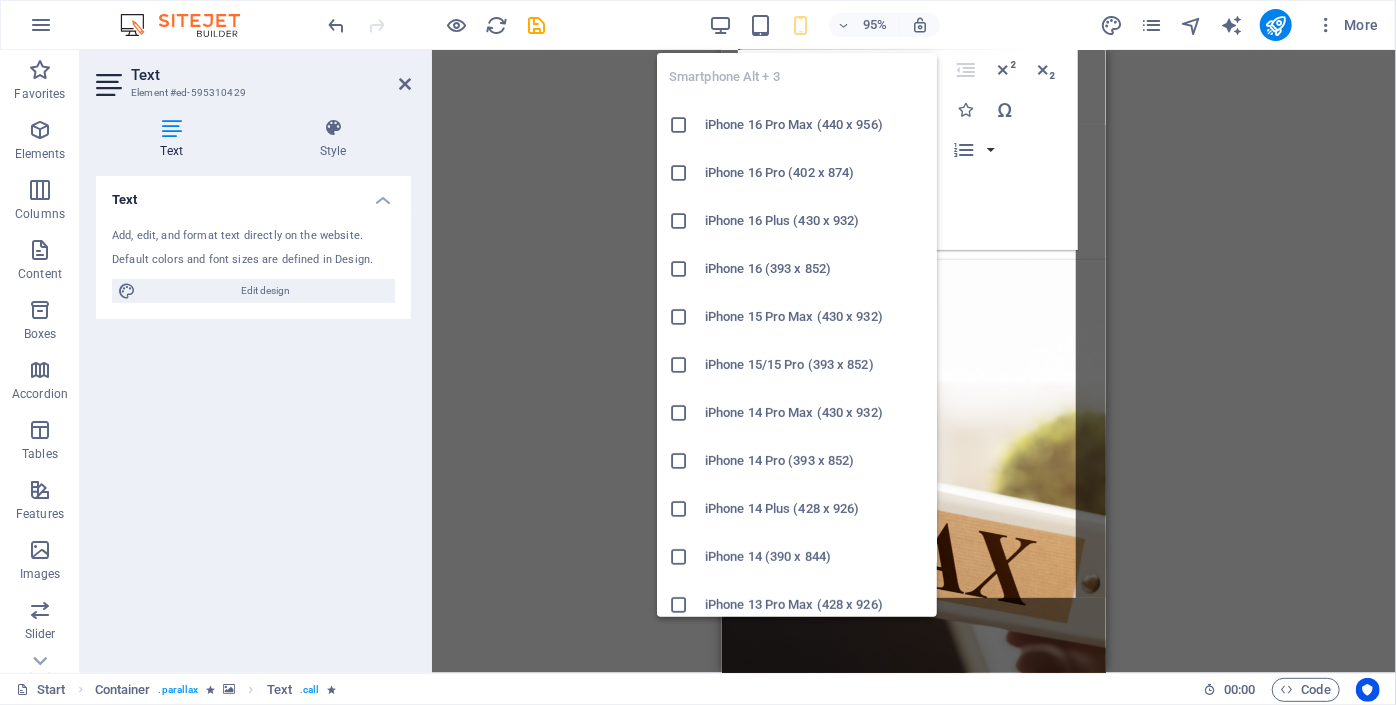 scroll, scrollTop: 8019, scrollLeft: 0, axis: vertical 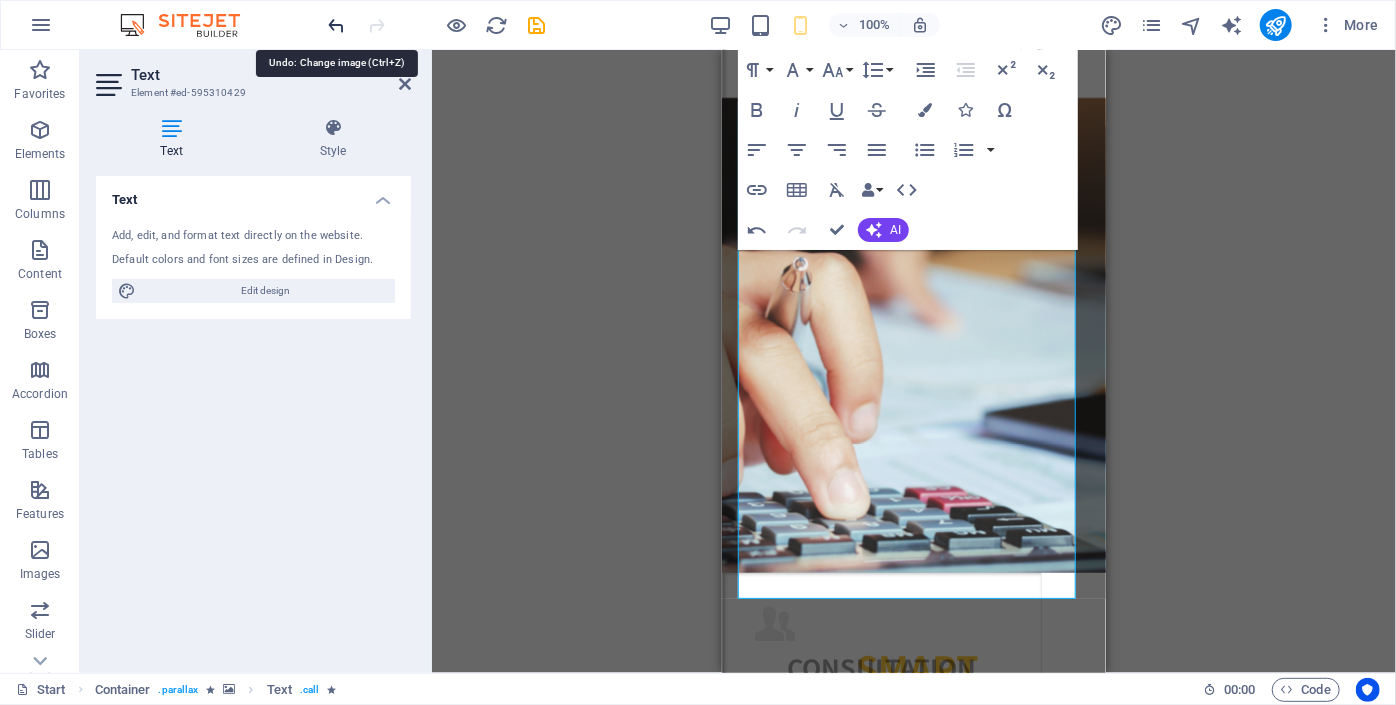 click at bounding box center (337, 25) 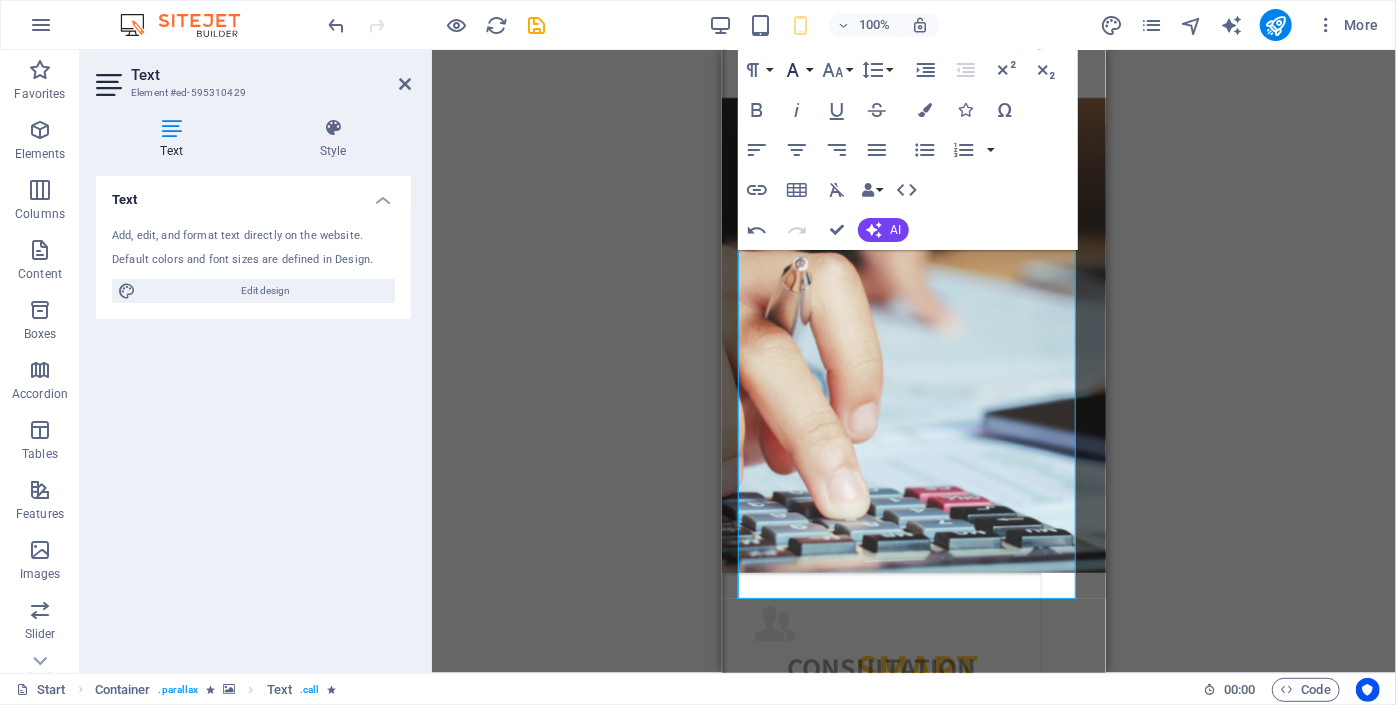 click 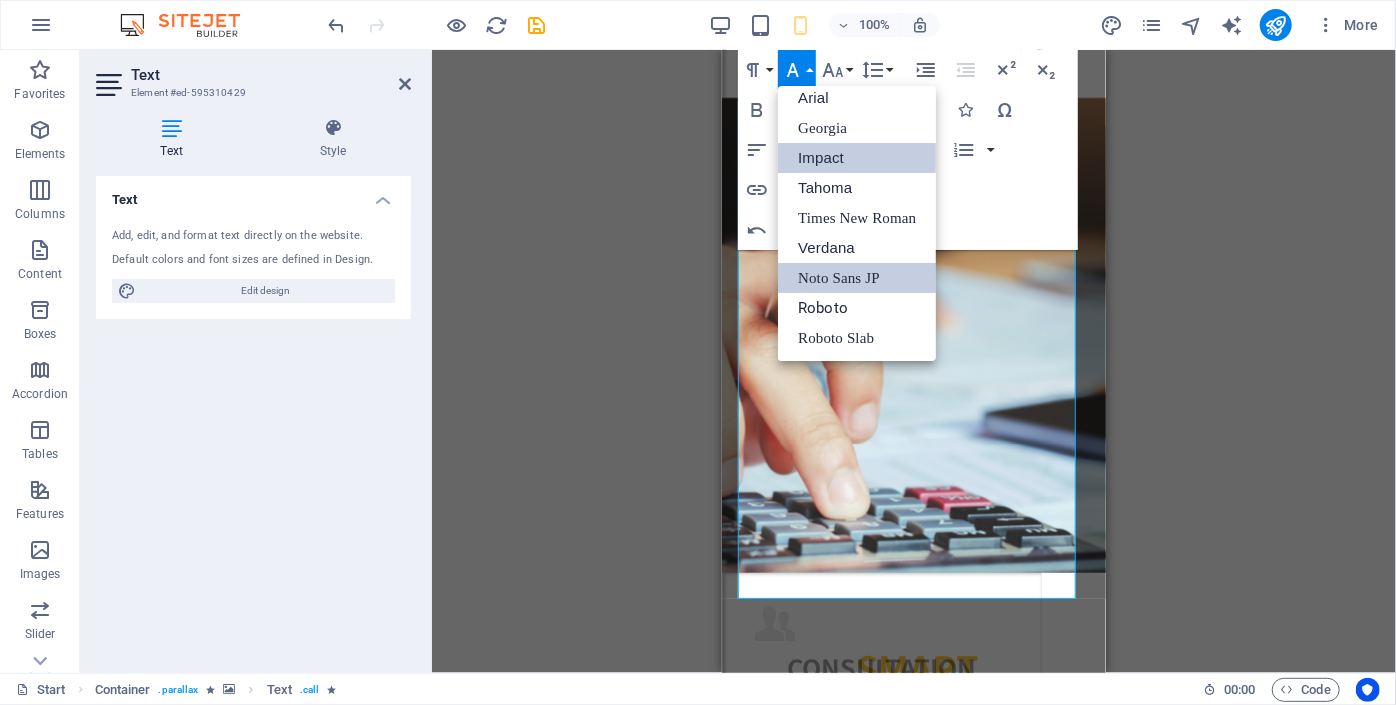 scroll, scrollTop: 10, scrollLeft: 0, axis: vertical 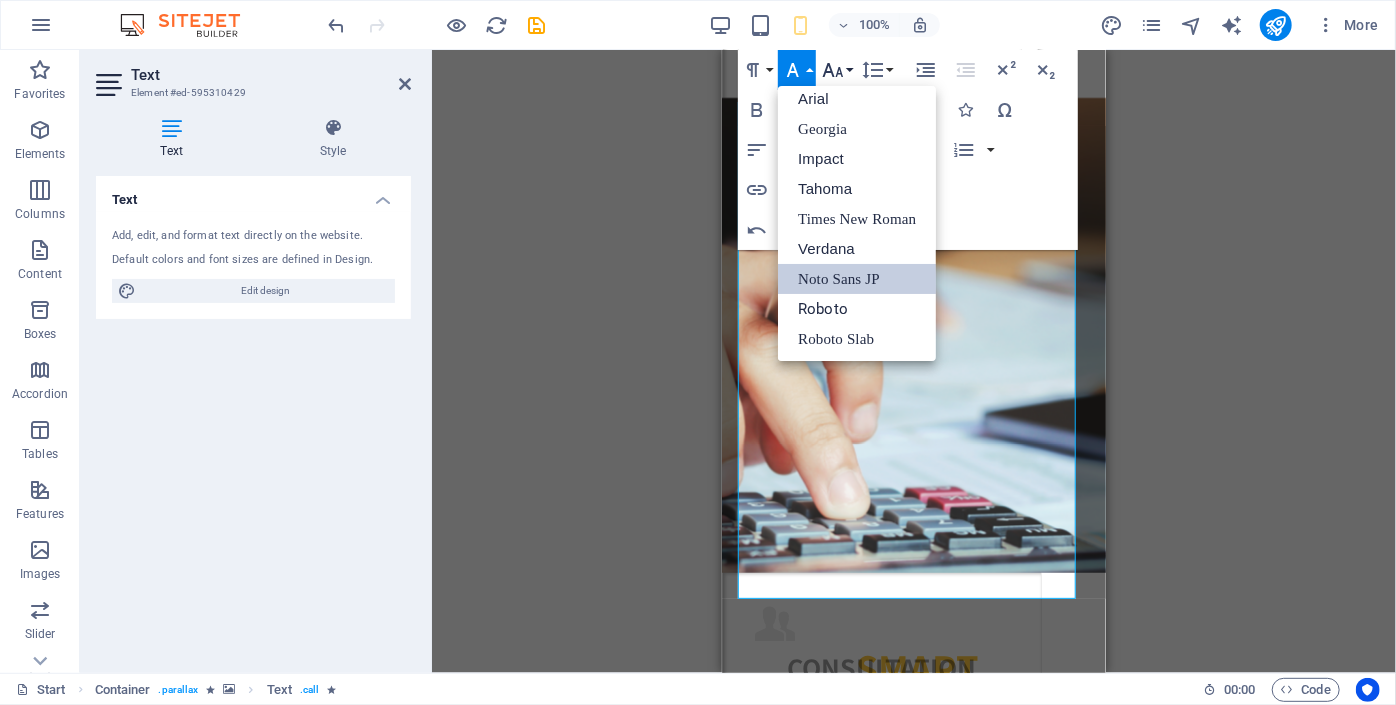 click 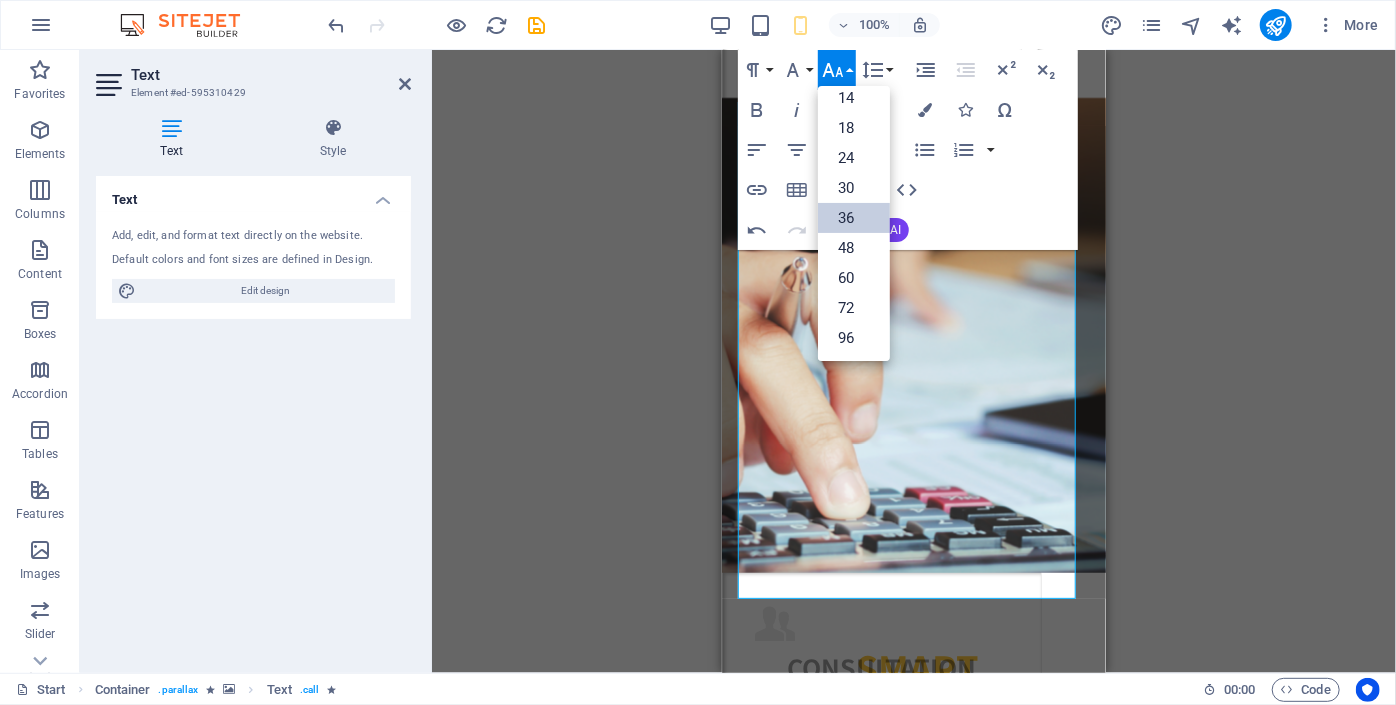 scroll, scrollTop: 161, scrollLeft: 0, axis: vertical 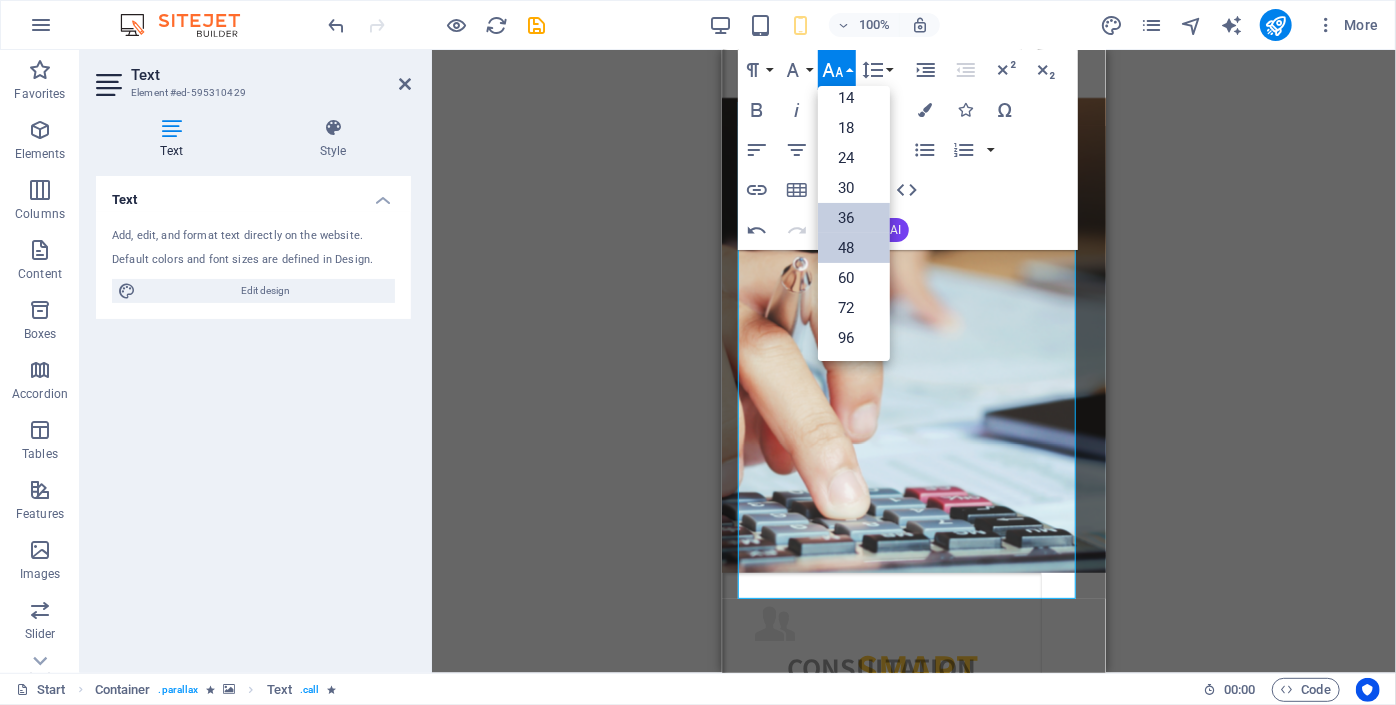 click on "48" at bounding box center (854, 248) 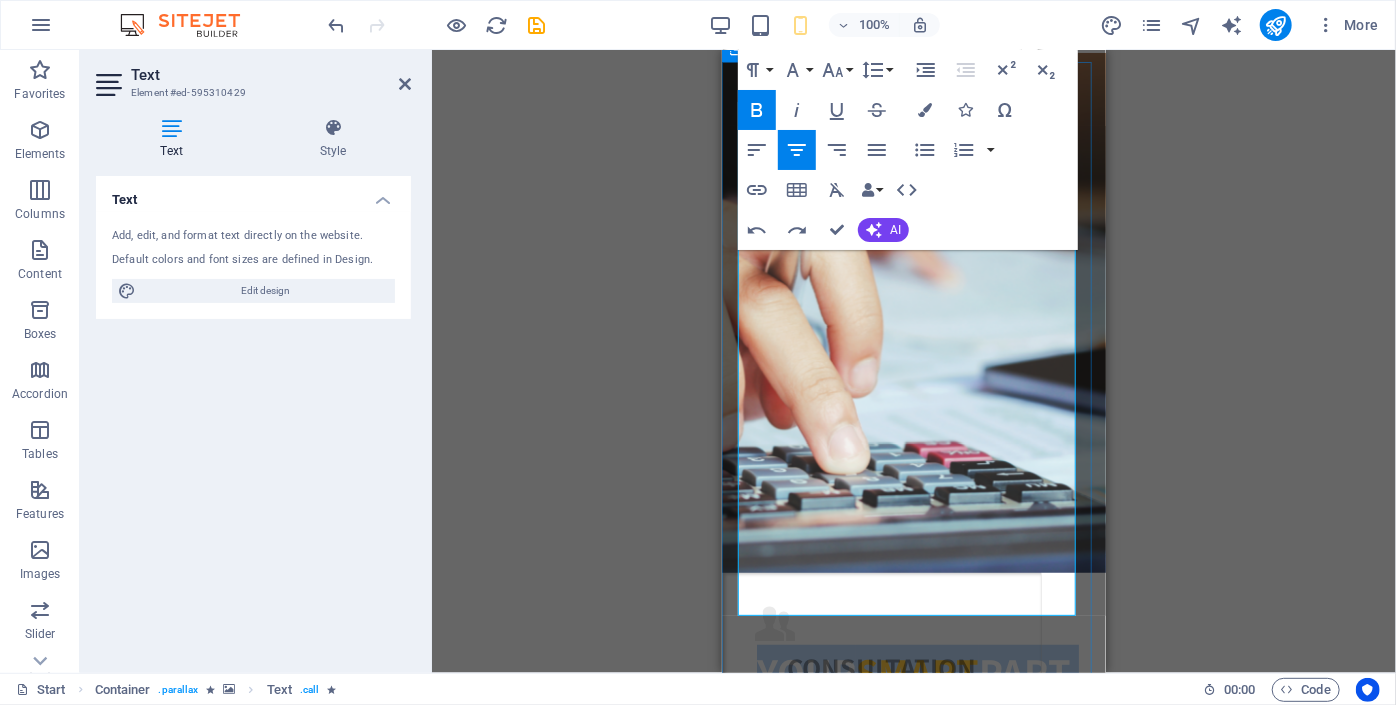 click on "world of Business!" at bounding box center [913, 861] 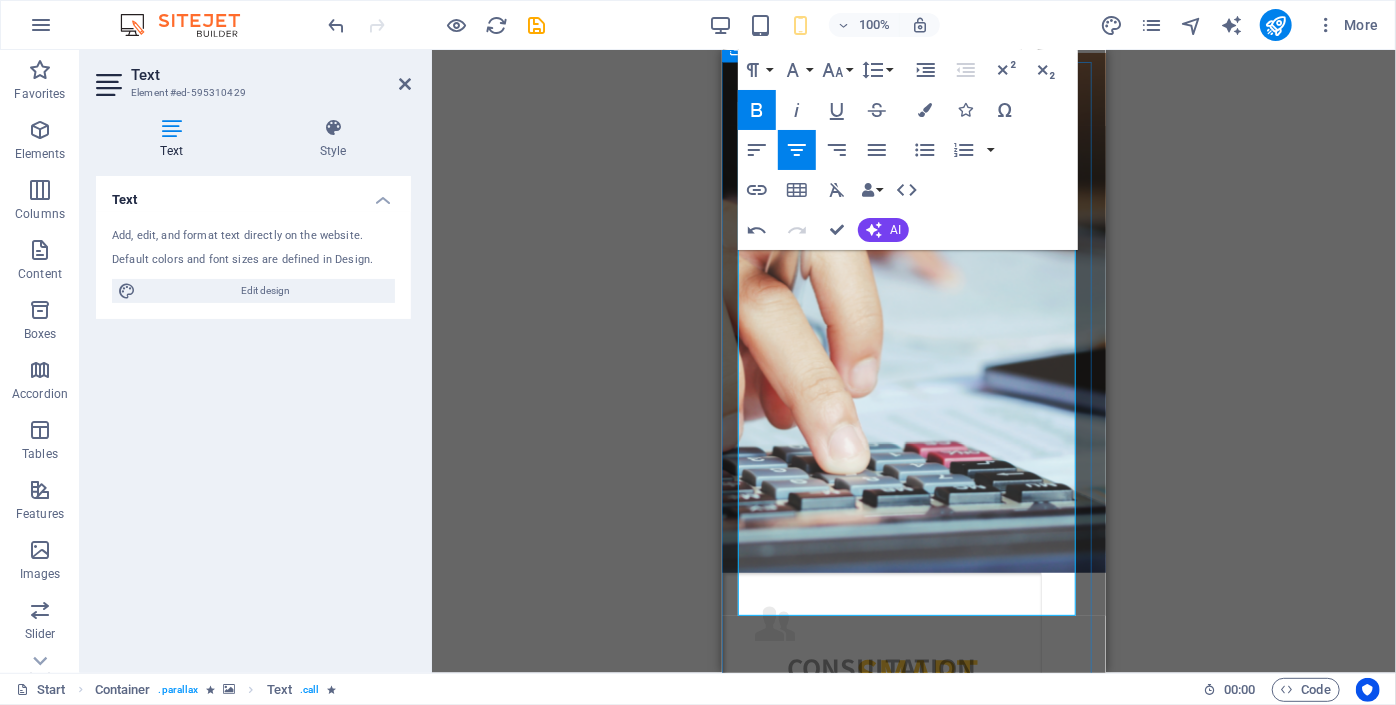 click on "​ world of Business!" at bounding box center (913, 855) 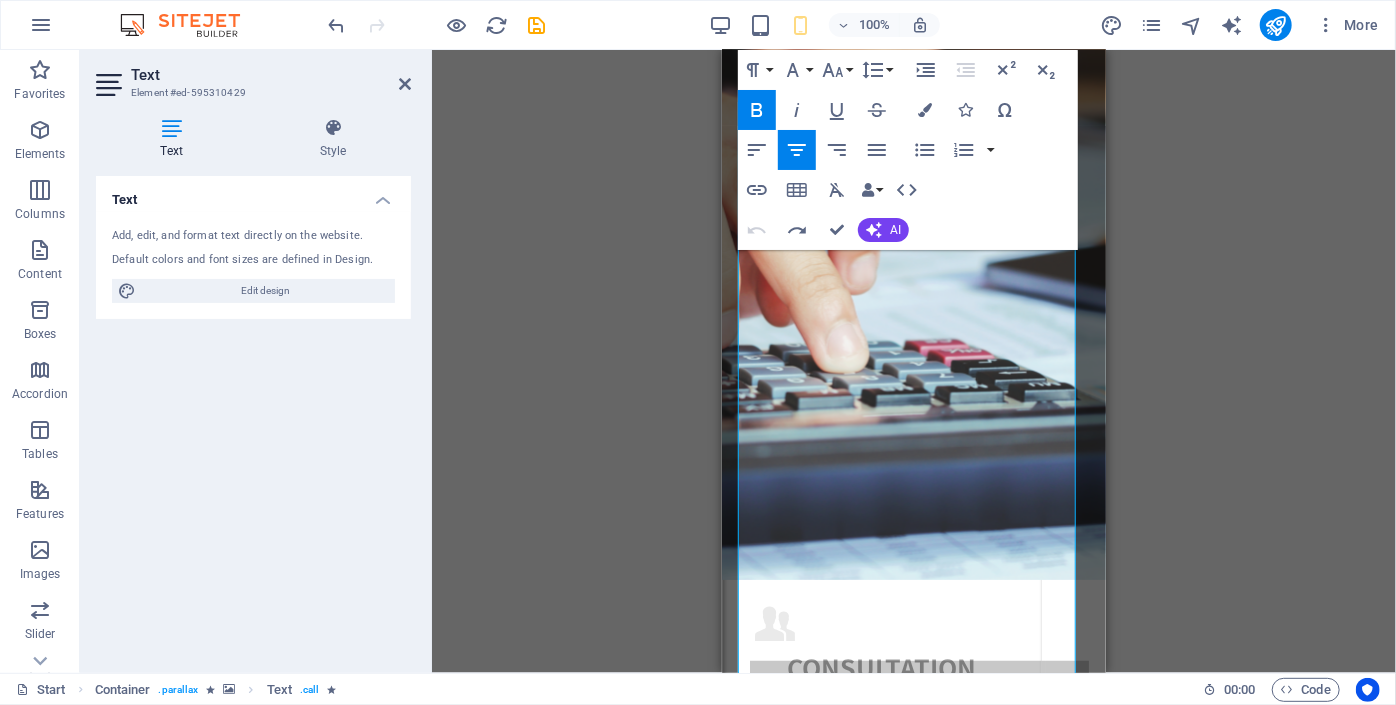 click on "Drag here to replace the existing content. Press “Ctrl” if you want to create a new element.
H6   Menu Bar   Banner   Cards   Container   Image   Container   H2   Text   Text   Cards   Container   Container   Image   Menu   Image   H2   Text   Cards   Container   H2   H2   Container   Image   H2   Container   Container   Image   Text   Container   Image   Container   H2   Text   Text   Container   Text   Container   H3   Wide image with text   Container   Container   Text   Container   Boxes   Container   Text   Container   Container   Preset   Container   Preset   Preset   Container   Preset   Container   Text   Container   Container   Text   Container   Container   Container   Text   Container   Container   H3   Boxes   Container   Container   Container   Text   Container   Container   Container   Preset   Container   3 columns   Button   3 columns   Container   Container   Preset   Container   Preset   Container   H2   Container   Text   Container   H6   Image Slider   Image slider" at bounding box center (914, 361) 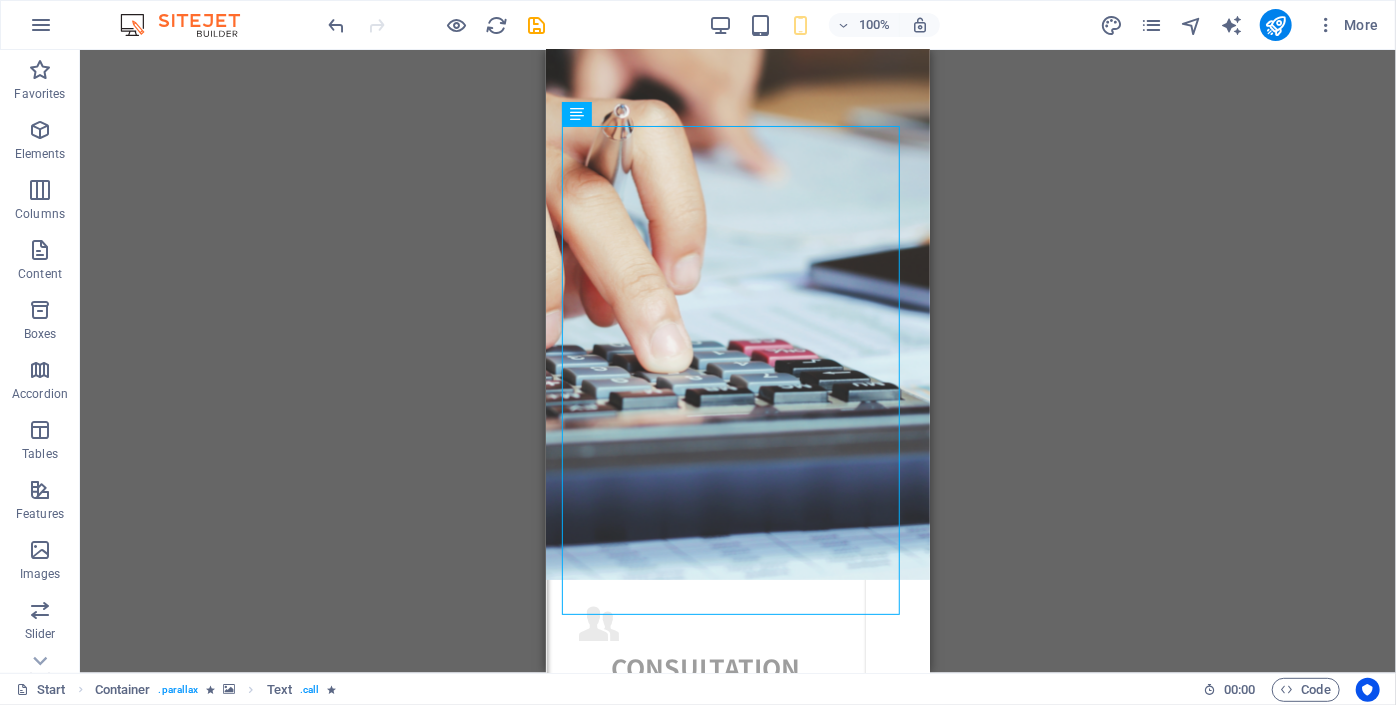 click on "Drag here to replace the existing content. Press “Ctrl” if you want to create a new element.
H6   Menu Bar   Banner   Cards   Container   Image   Container   H2   Text   Text   Cards   Container   Container   Image   Menu   Image   H2   Text   Cards   Container   H2   H2   Container   Image   H2   Container   Container   Image   Text   Container   Image   Container   H2   Text   Text   Container   Text   Container   H3   Wide image with text   Container   Container   Text   Container   Boxes   Container   Text   Container   Container   Preset   Container   Preset   Preset   Container   Preset   Container   Text   Container   Container   Text   Container   Container   Container   Text   Container   Container   H3   Boxes   Container   Container   Container   Text   Container   Container   Container   Preset   Container   3 columns   Button   3 columns   Container   Container   Preset   Container   Preset   Container   H2   Container   Text   Container   H6   Image Slider   Image slider" at bounding box center [738, 361] 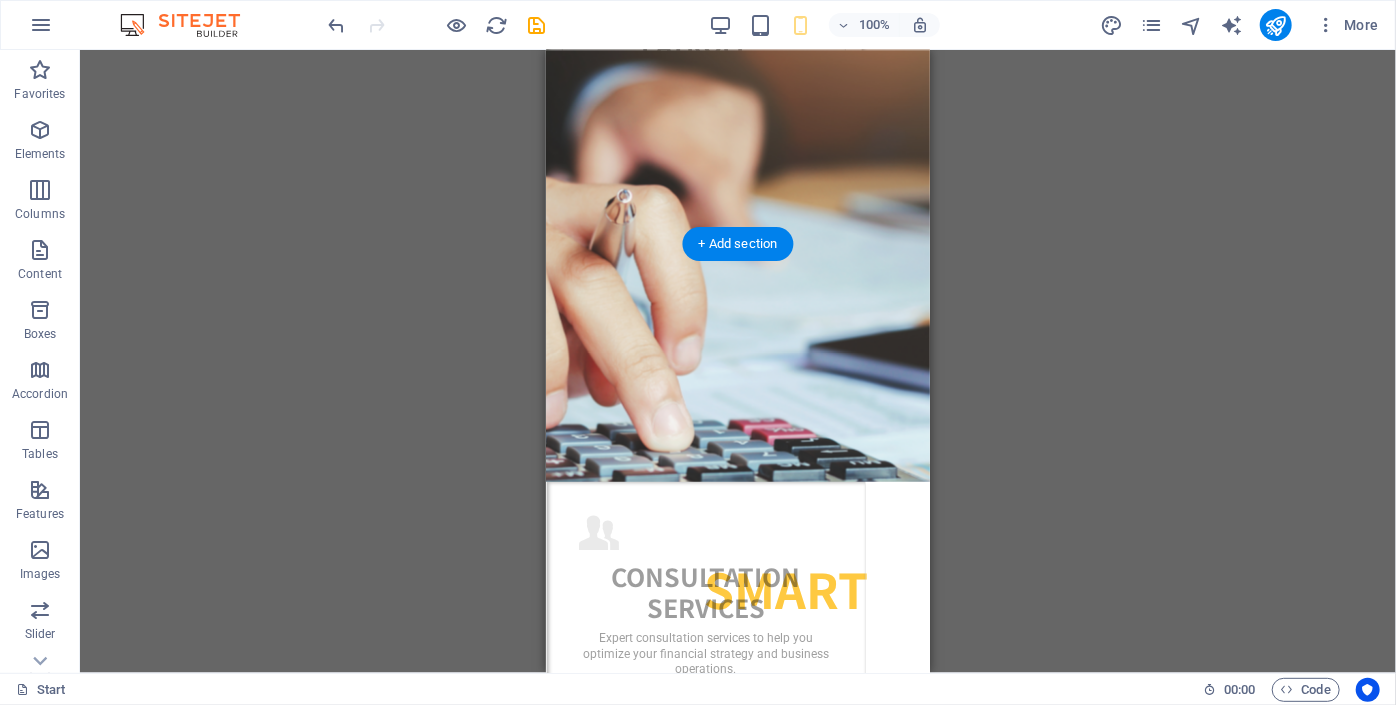 scroll, scrollTop: 7837, scrollLeft: 0, axis: vertical 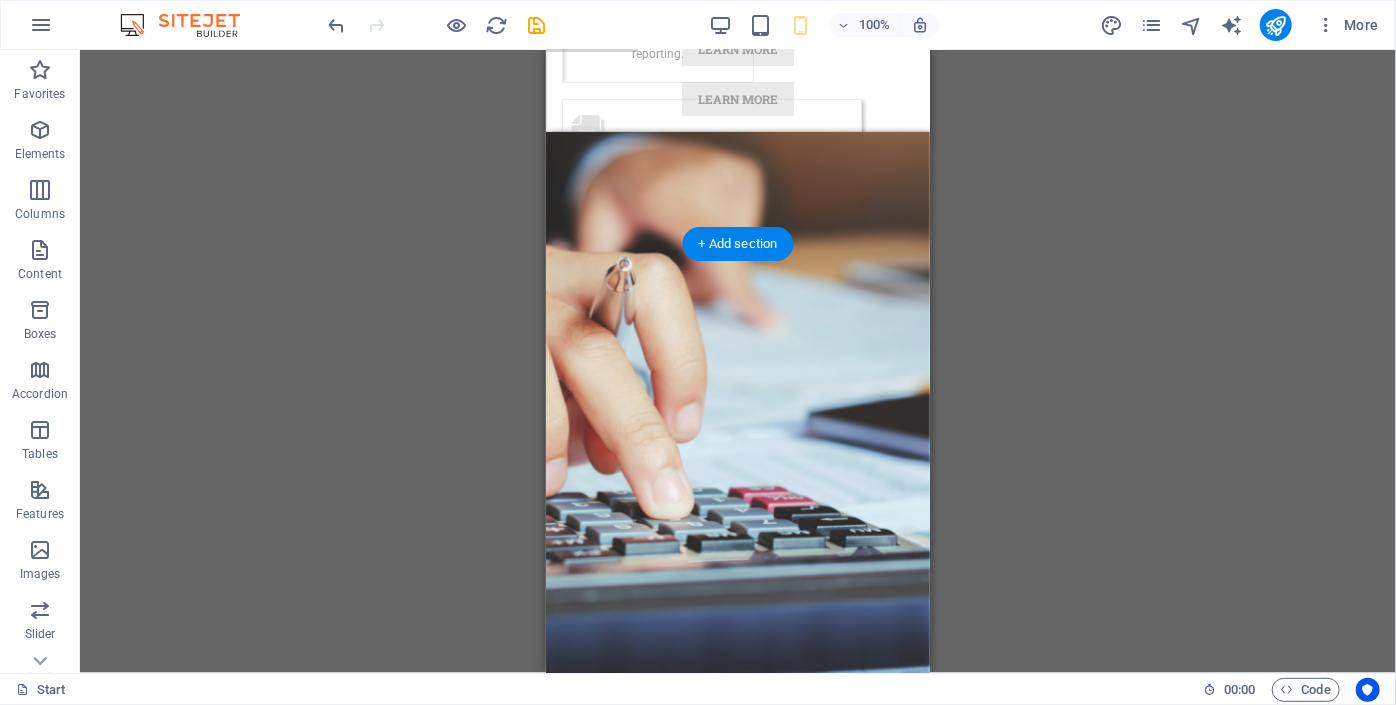 click at bounding box center (737, 442) 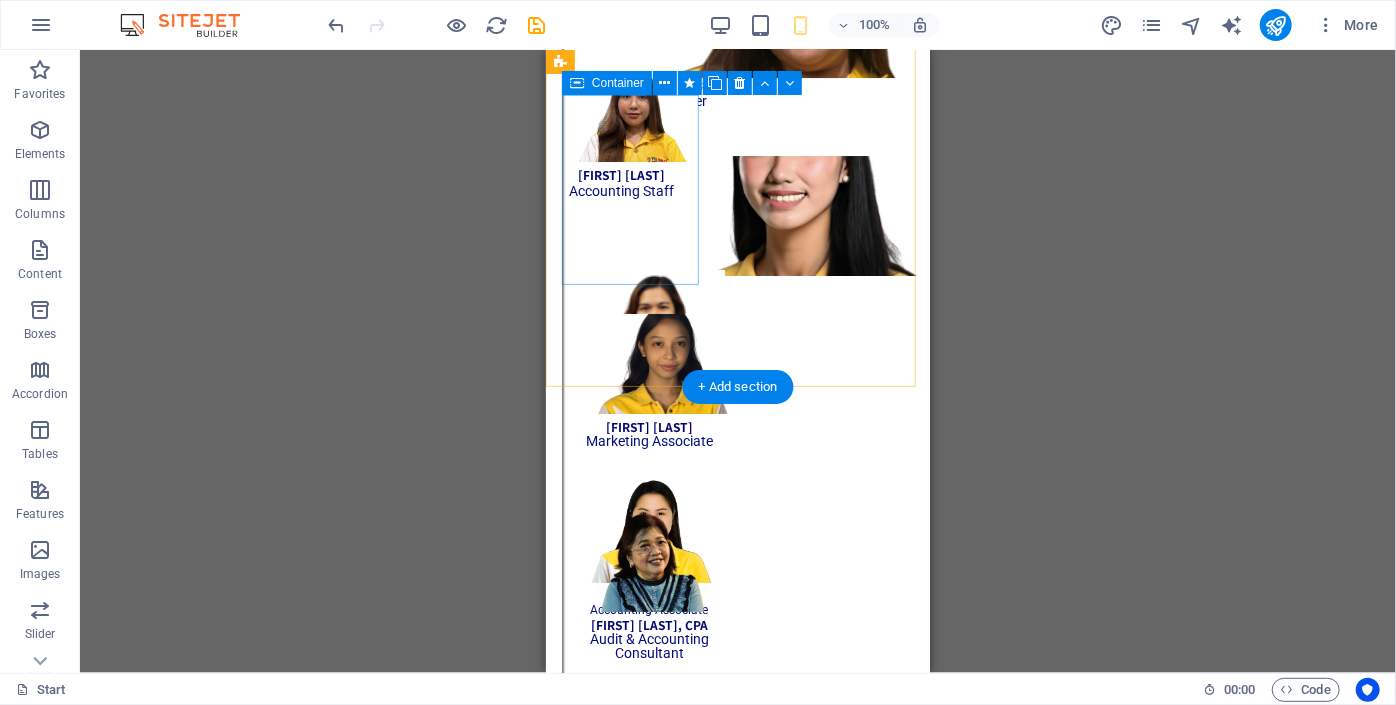 scroll, scrollTop: 11019, scrollLeft: 0, axis: vertical 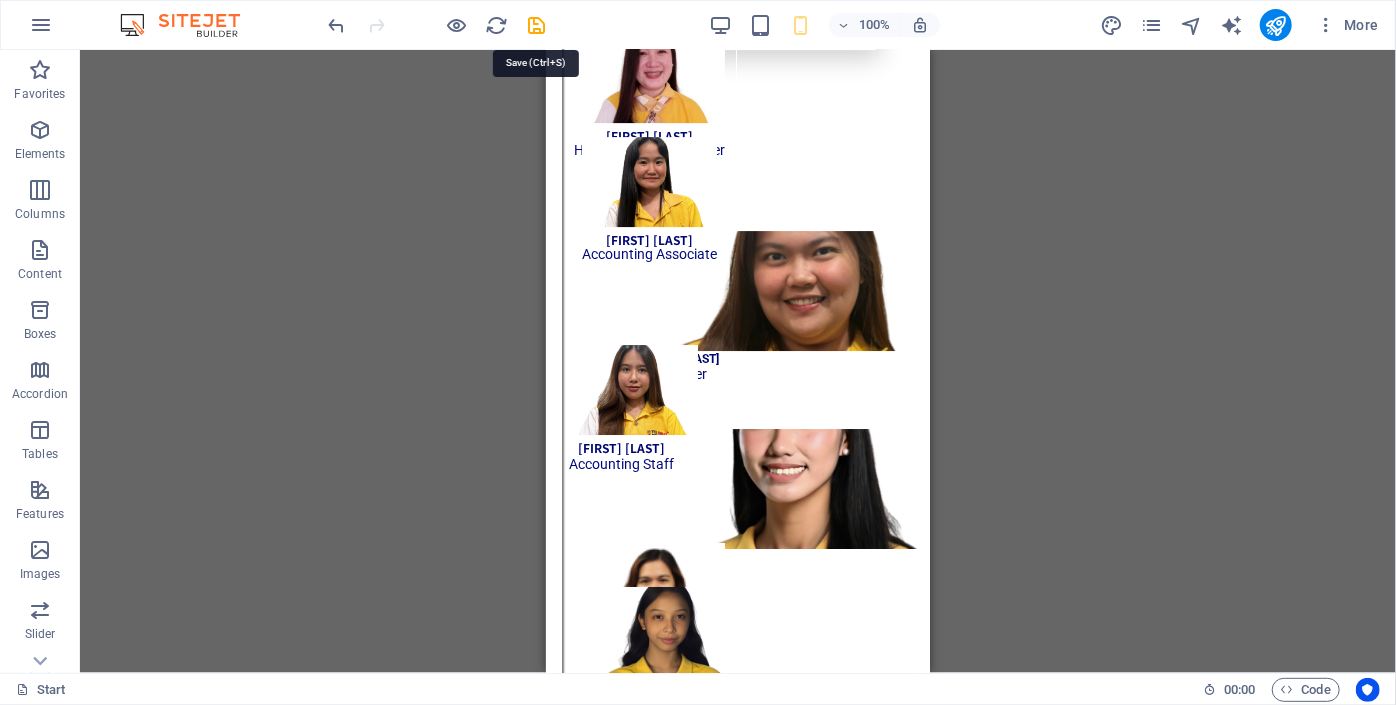 click at bounding box center (537, 25) 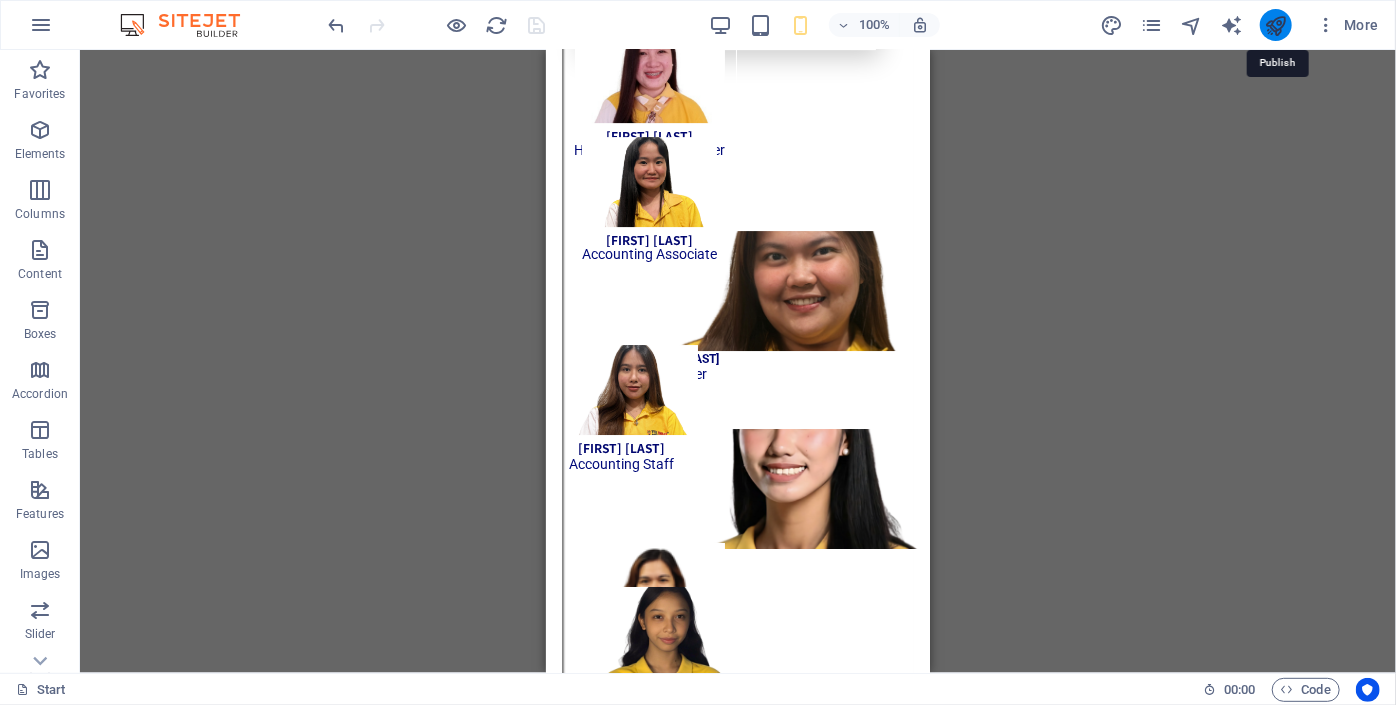 click at bounding box center (1275, 25) 